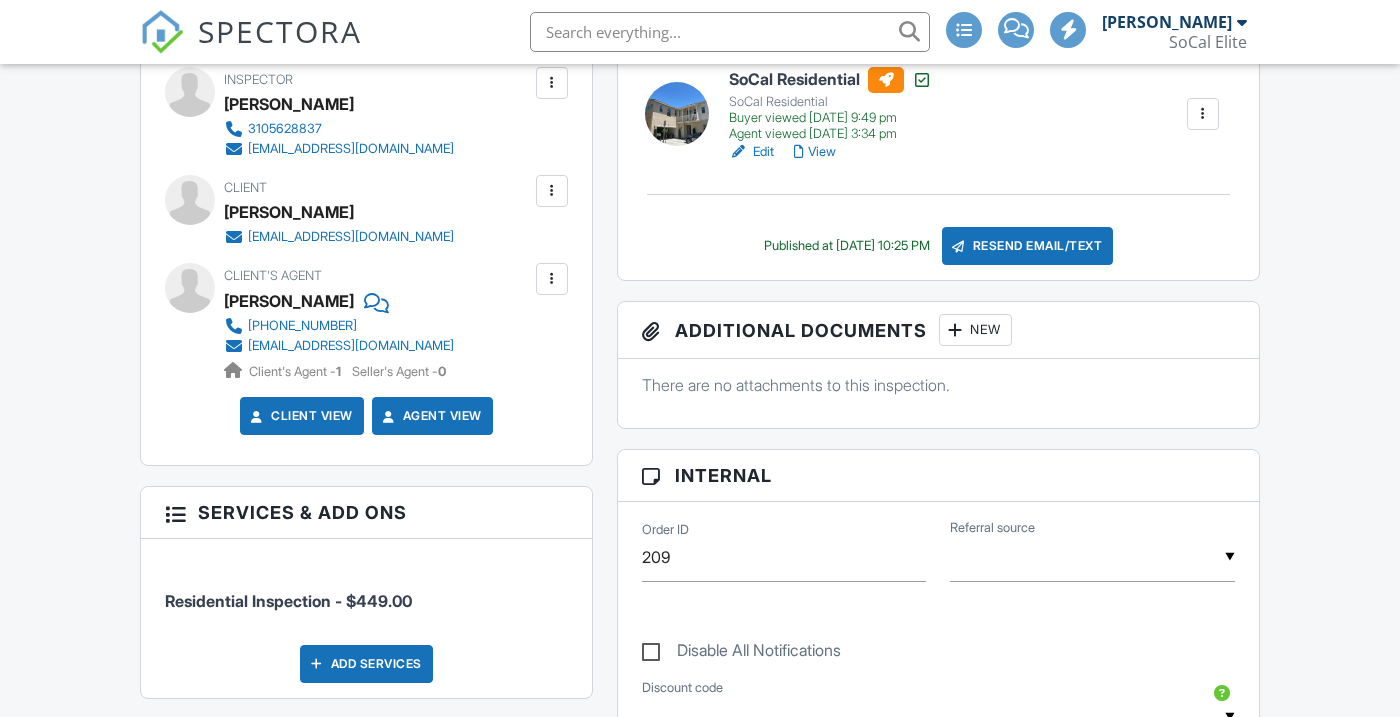 scroll, scrollTop: 537, scrollLeft: 0, axis: vertical 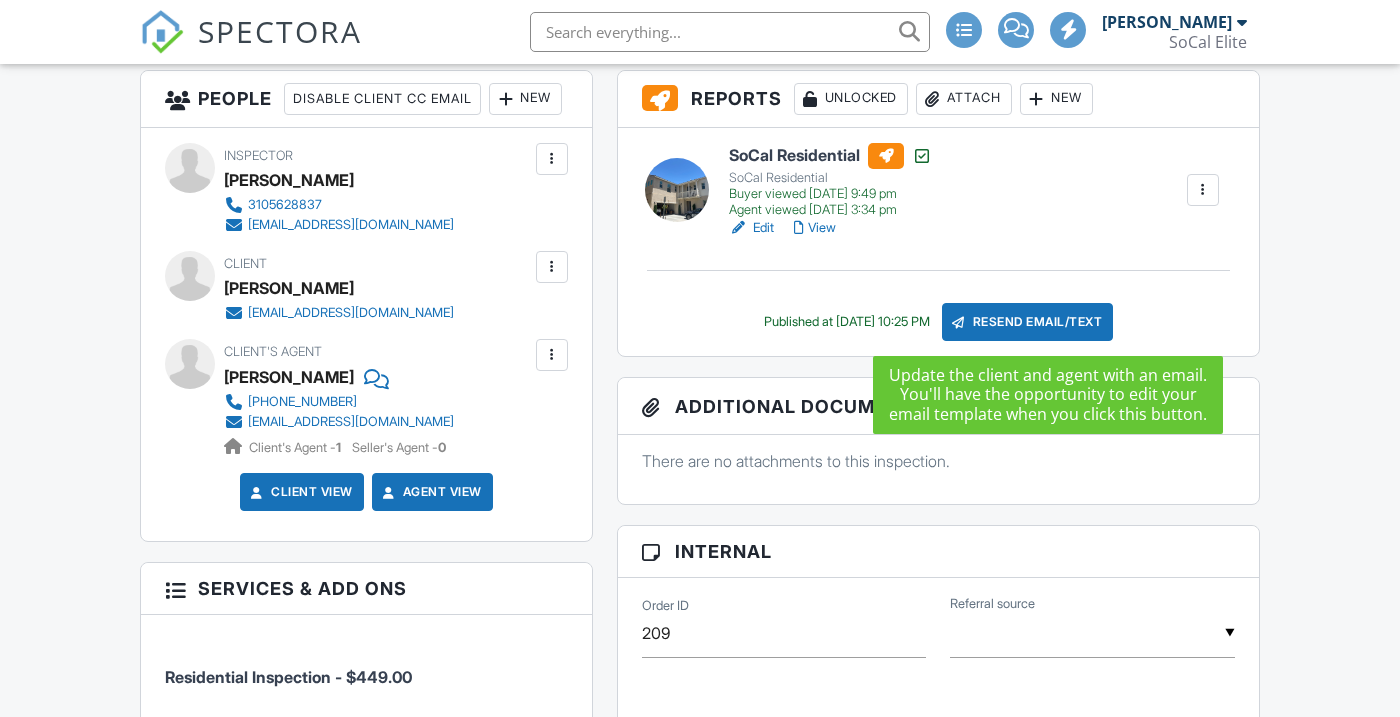 click on "Resend Email/Text" at bounding box center (1028, 322) 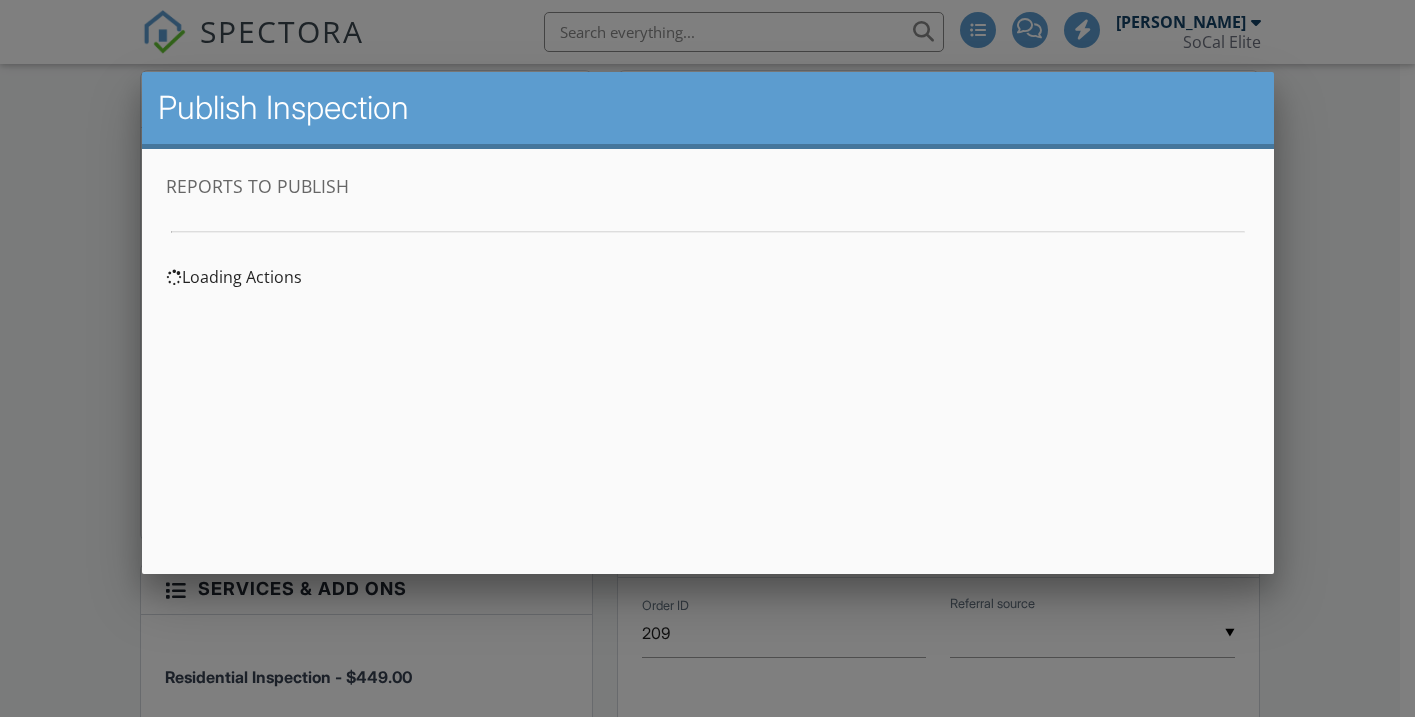 scroll, scrollTop: 0, scrollLeft: 0, axis: both 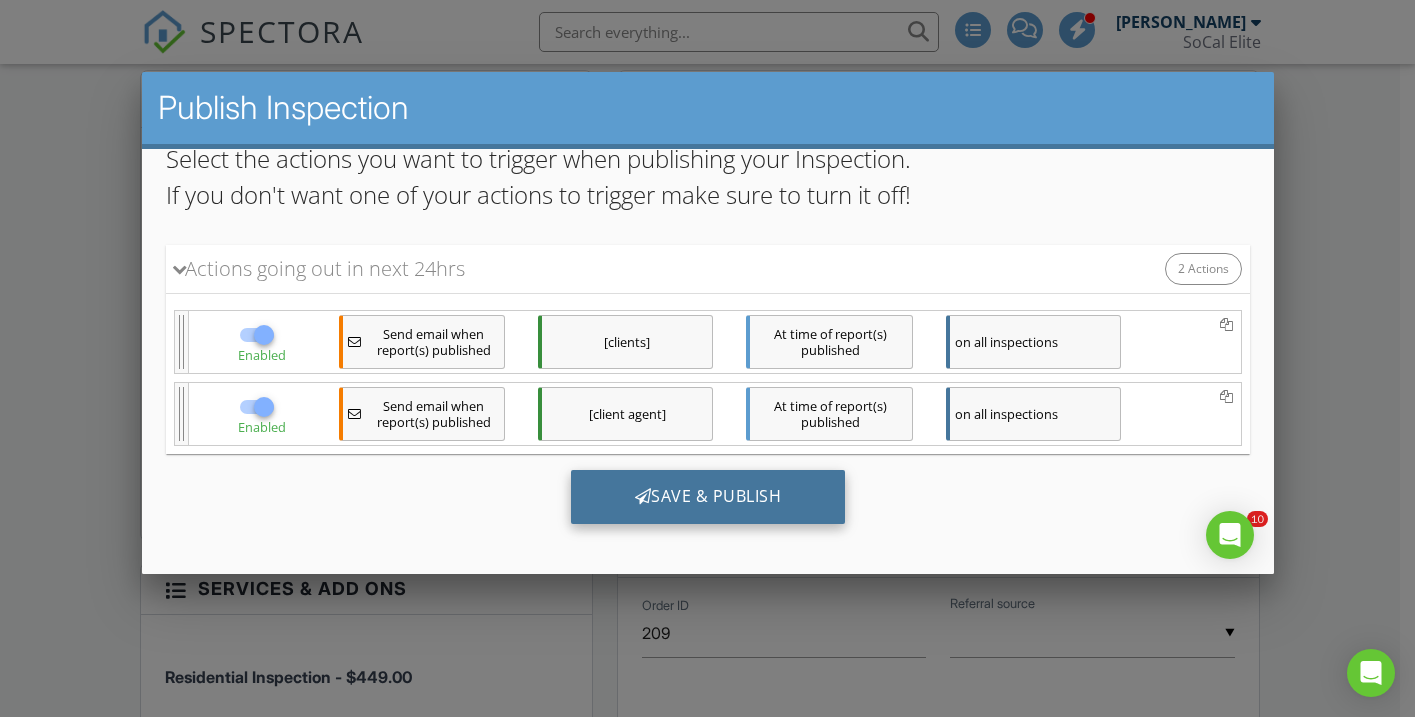 click on "Save & Publish" at bounding box center [707, 496] 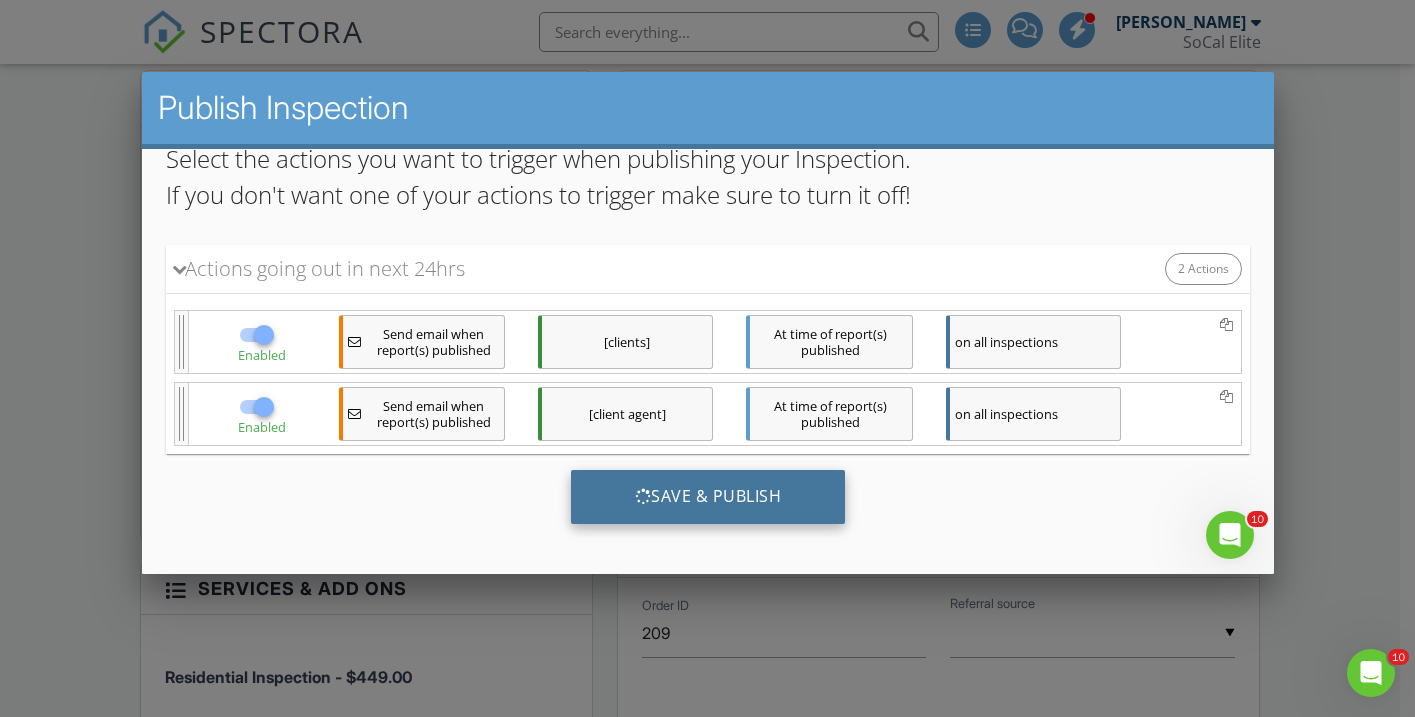 scroll, scrollTop: 0, scrollLeft: 0, axis: both 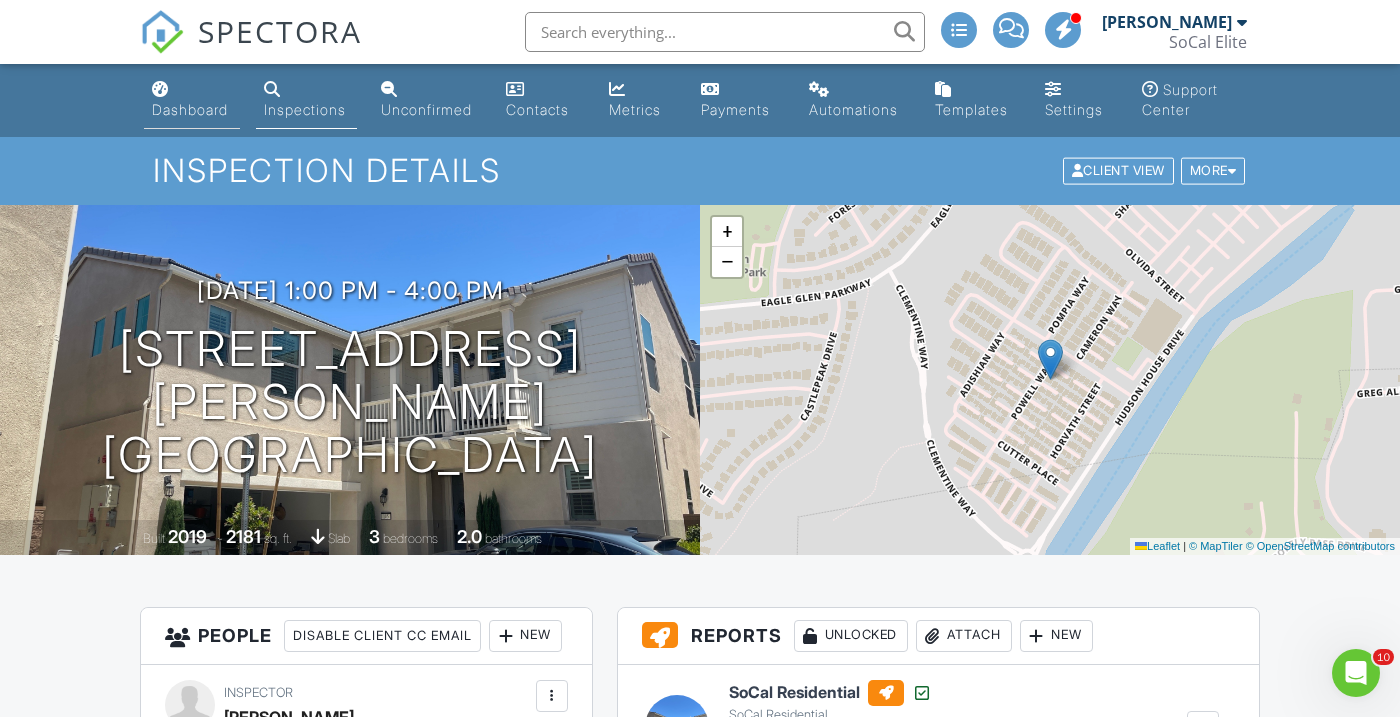 click on "Dashboard" at bounding box center [190, 109] 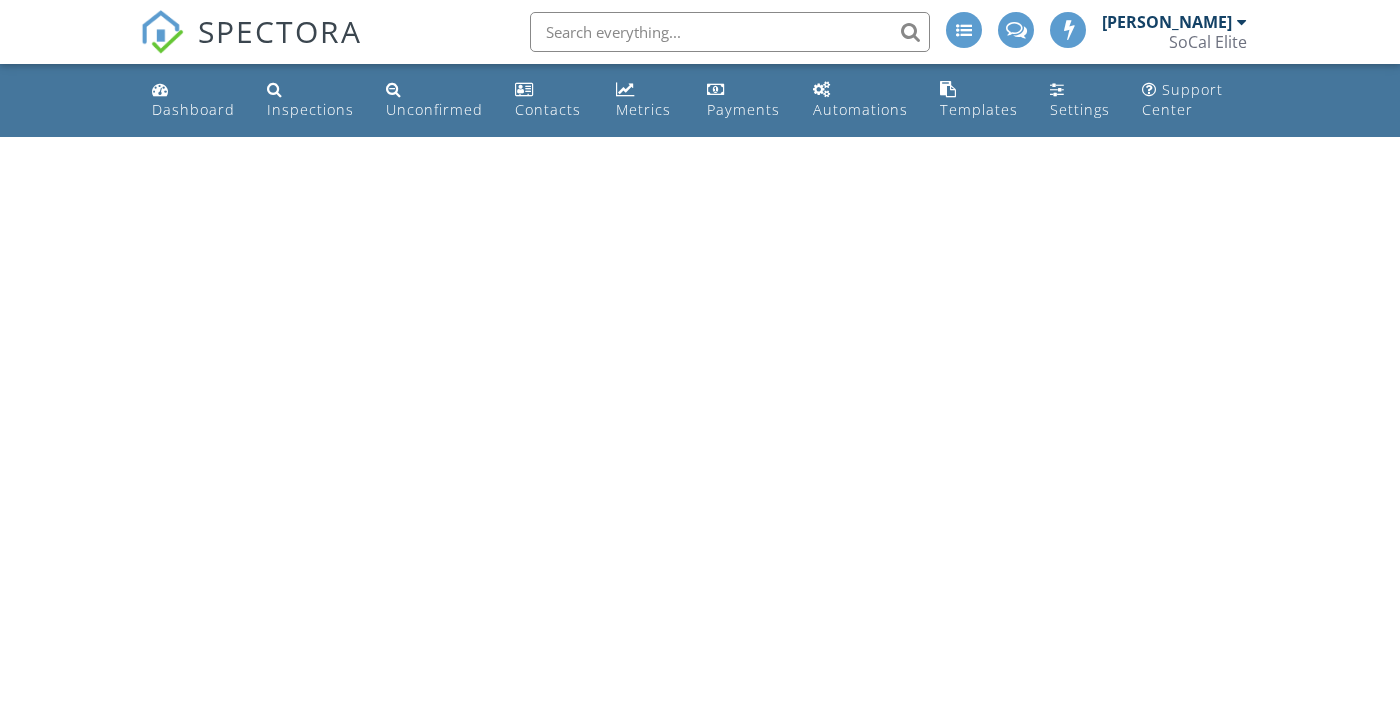 scroll, scrollTop: 0, scrollLeft: 0, axis: both 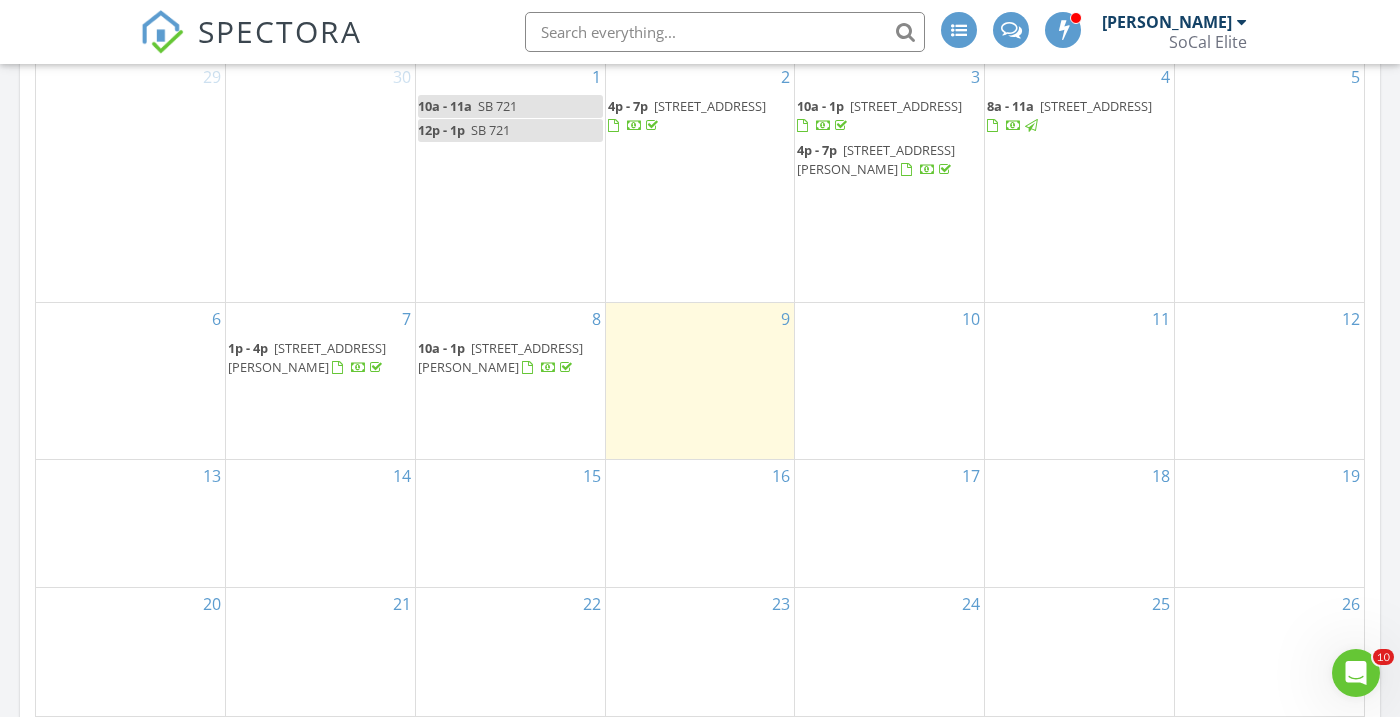 click on "9" at bounding box center (700, 380) 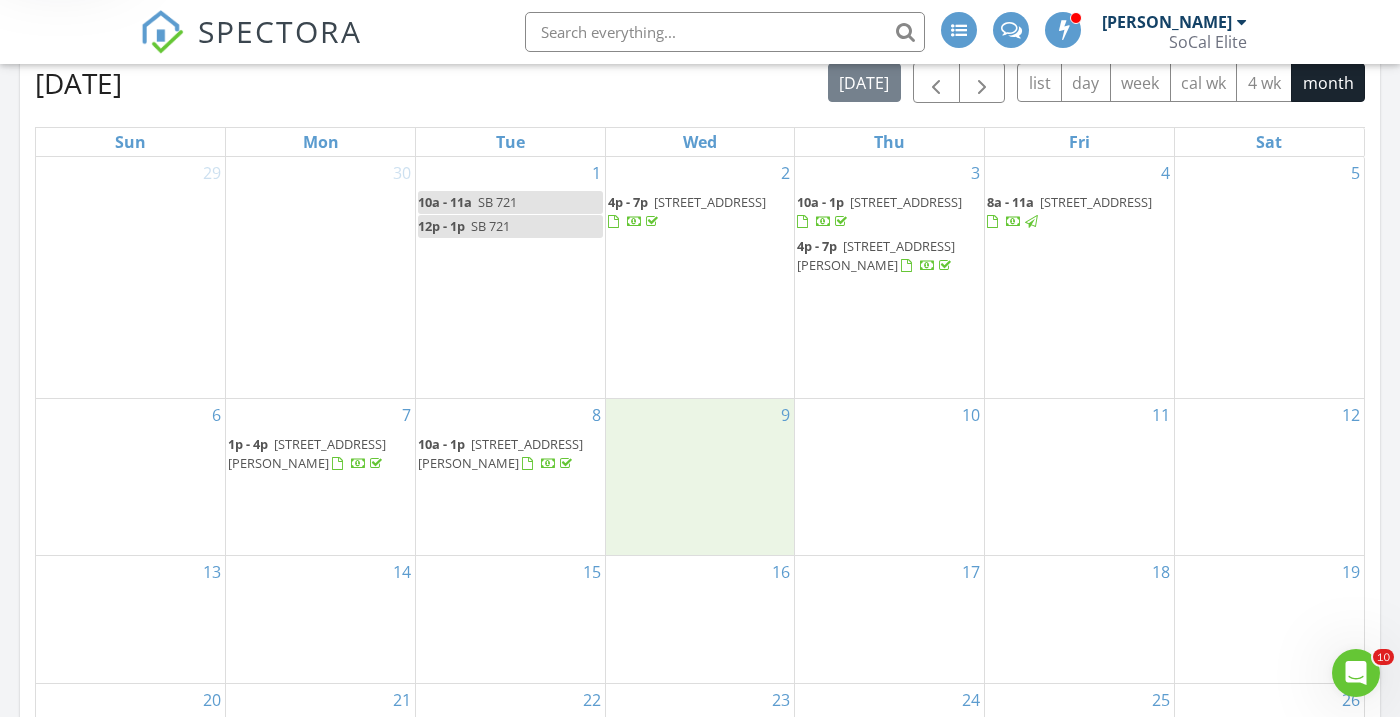 scroll, scrollTop: 799, scrollLeft: 0, axis: vertical 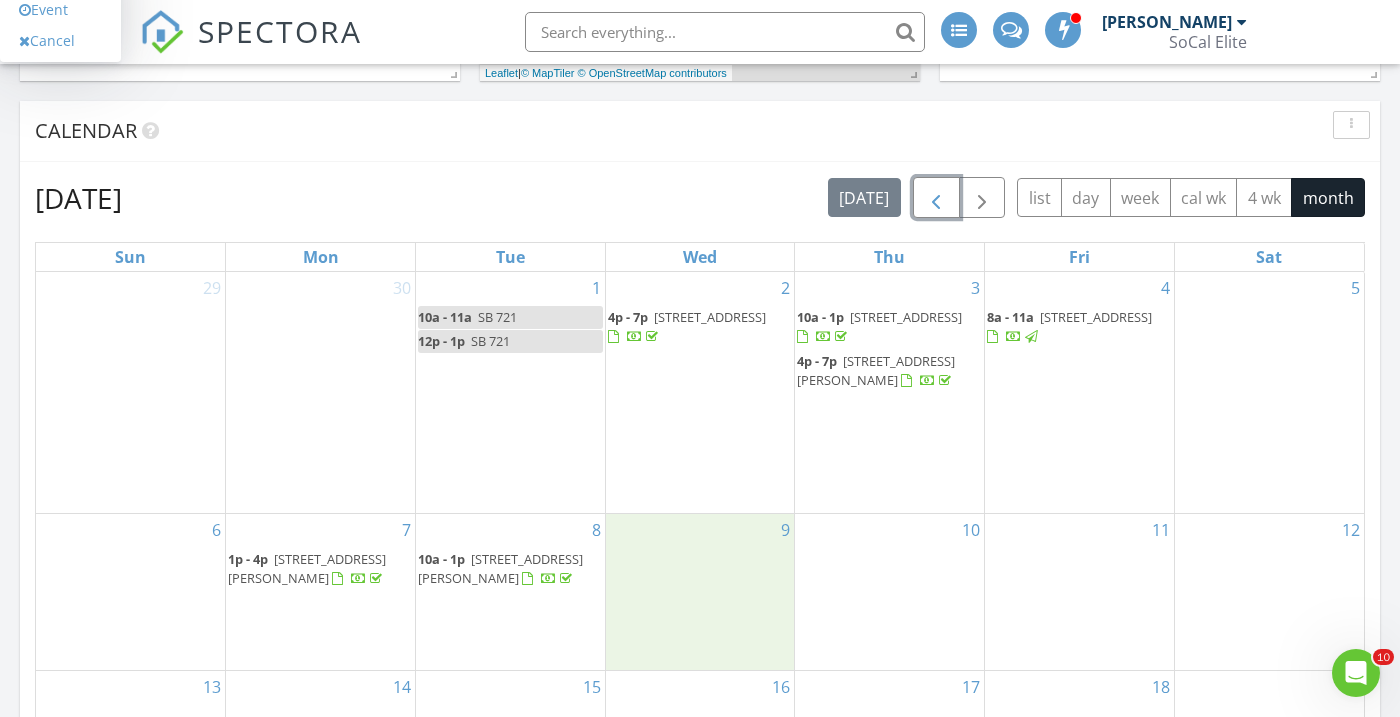click at bounding box center [936, 198] 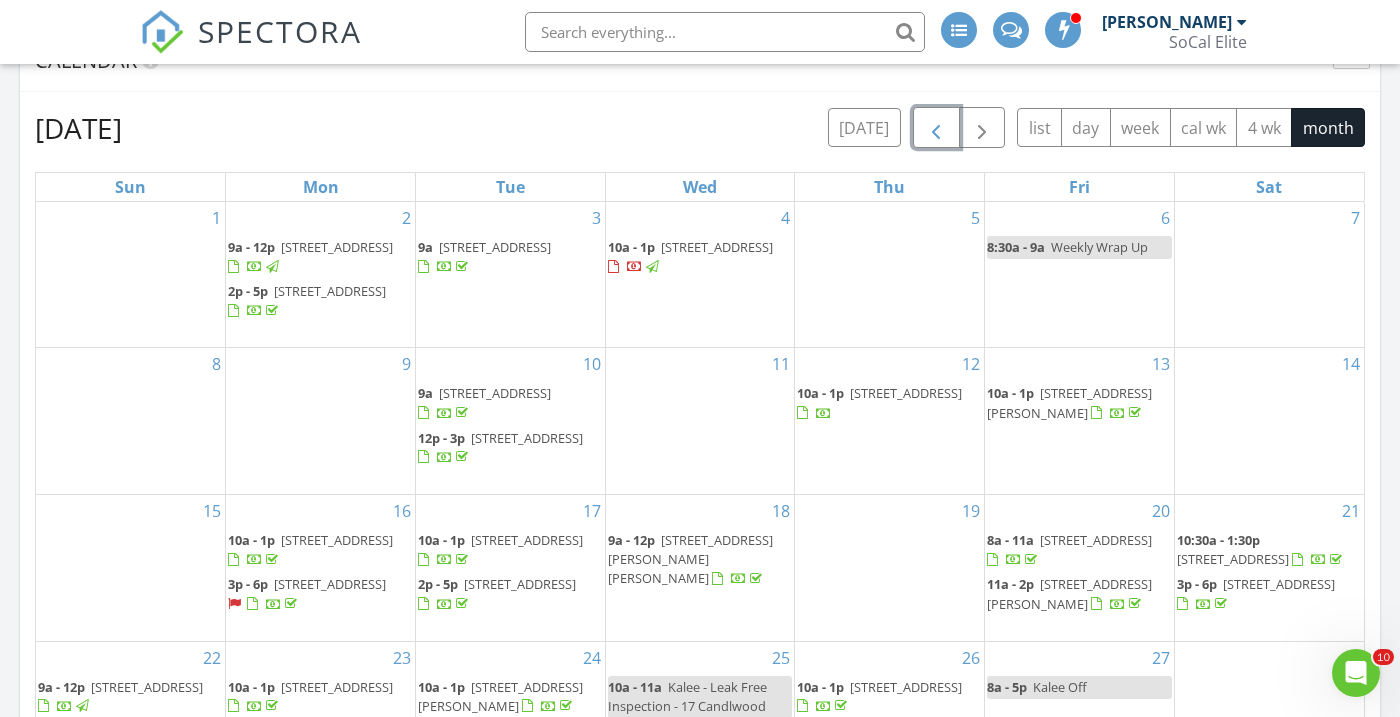 scroll, scrollTop: 722, scrollLeft: 0, axis: vertical 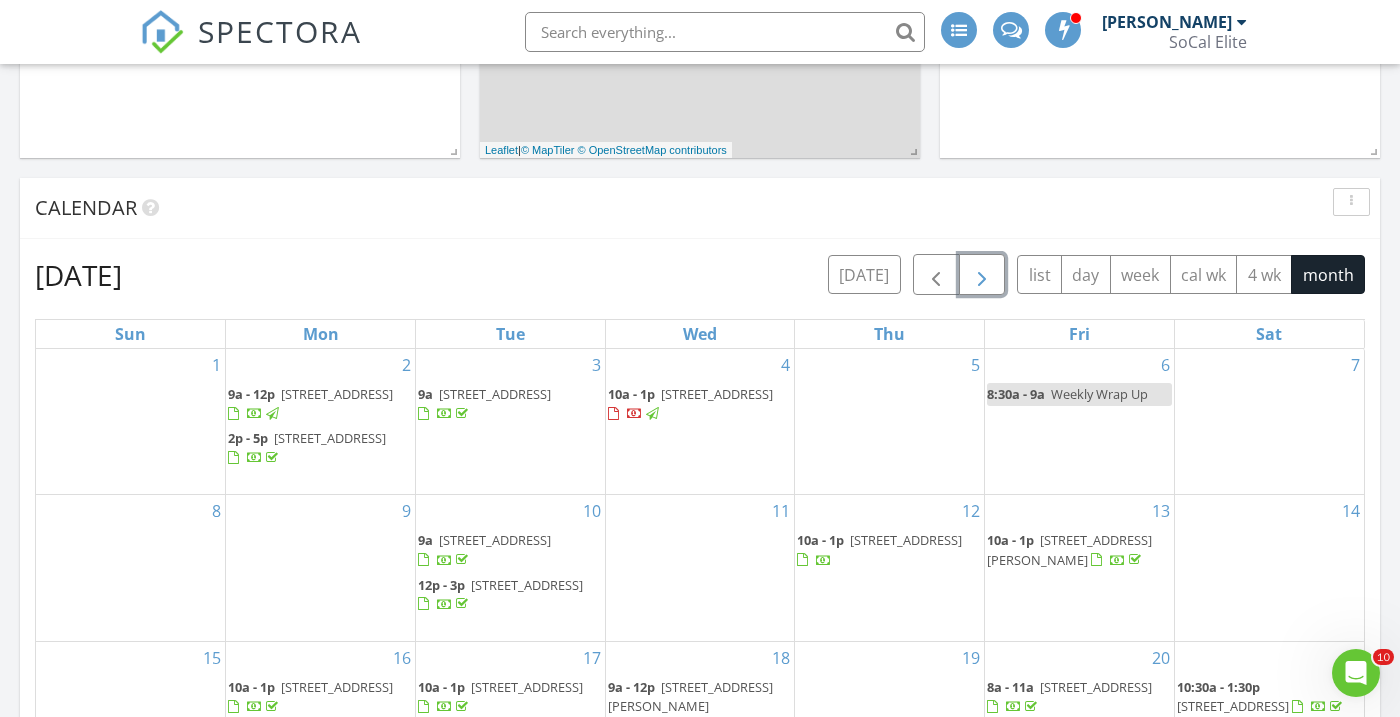 click at bounding box center (982, 275) 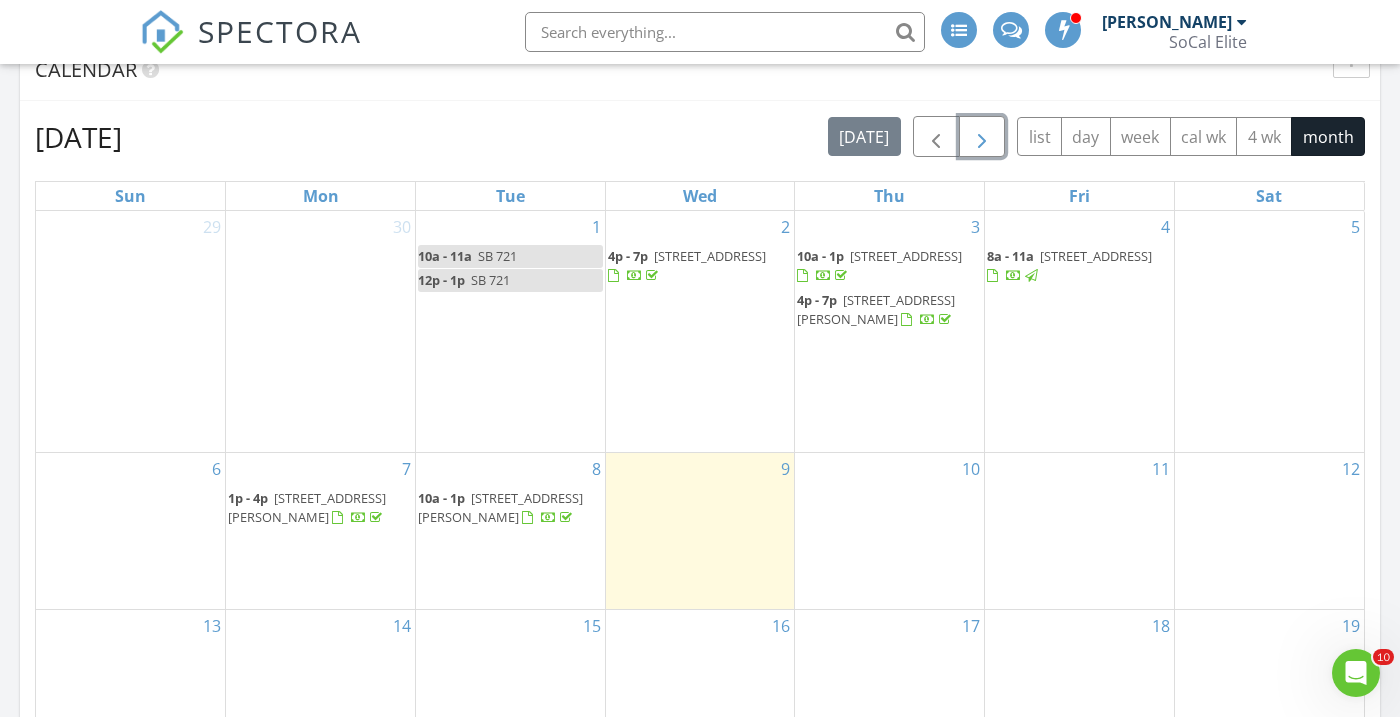 scroll, scrollTop: 1082, scrollLeft: 0, axis: vertical 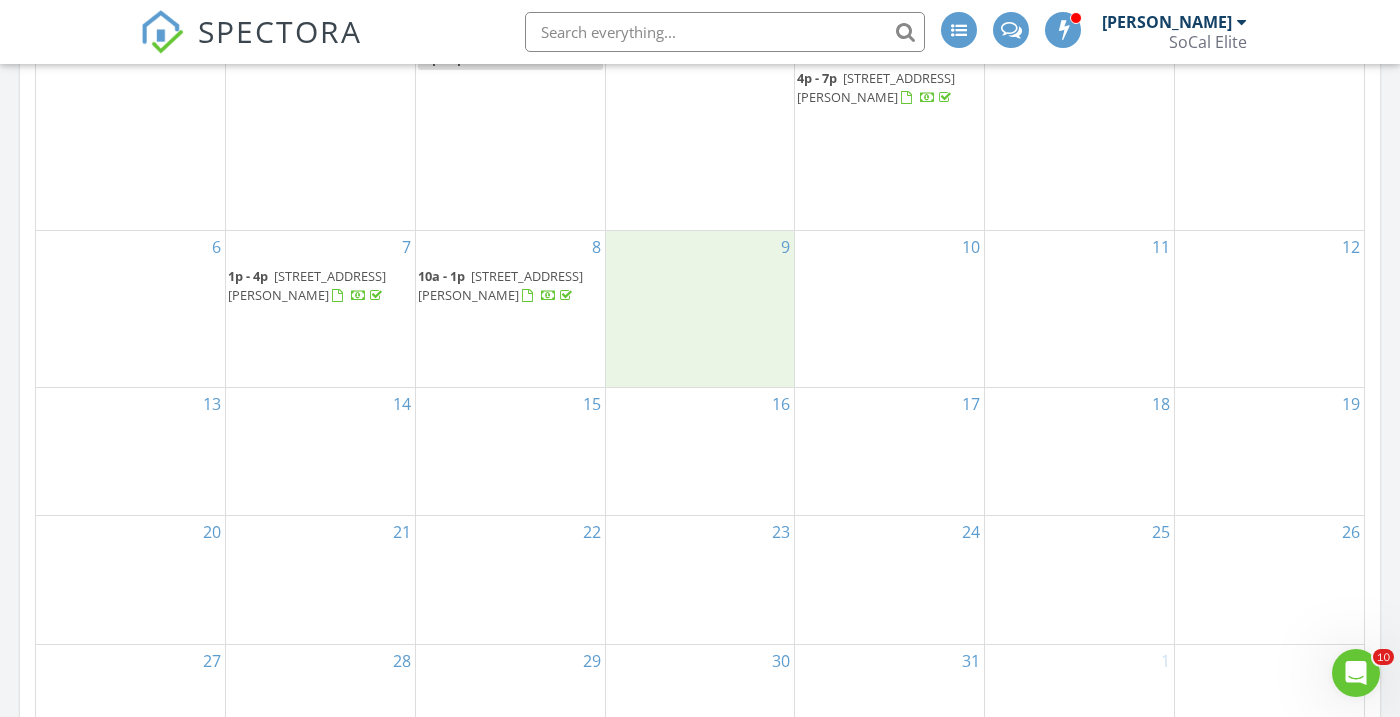 click on "9" at bounding box center [700, 308] 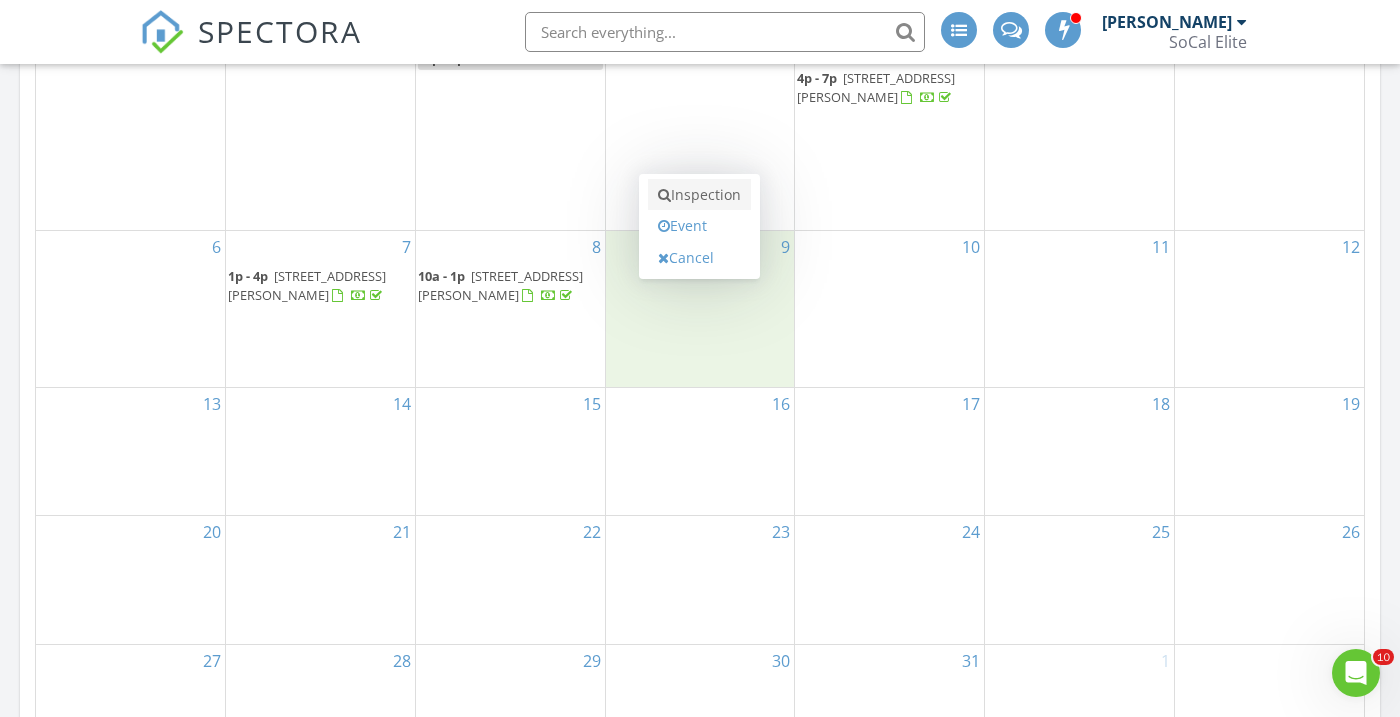 click on "Inspection" at bounding box center [699, 195] 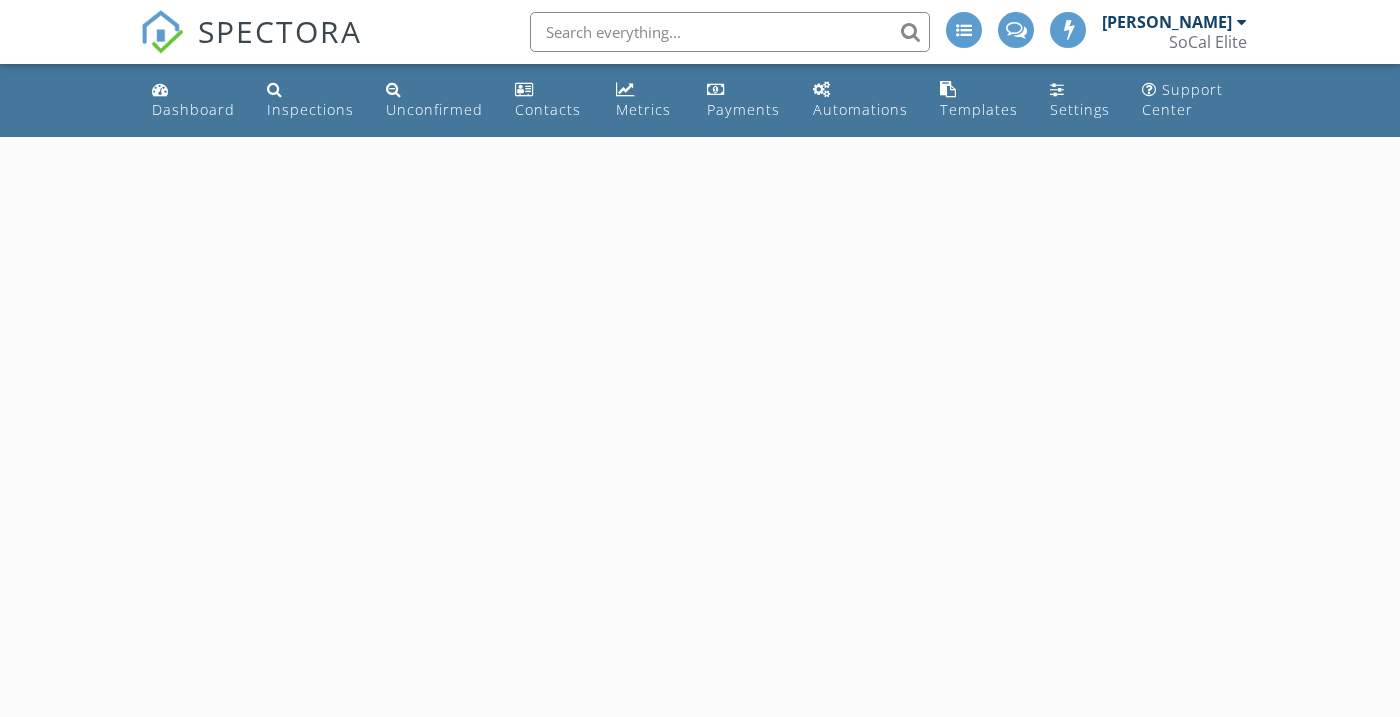 scroll, scrollTop: 0, scrollLeft: 0, axis: both 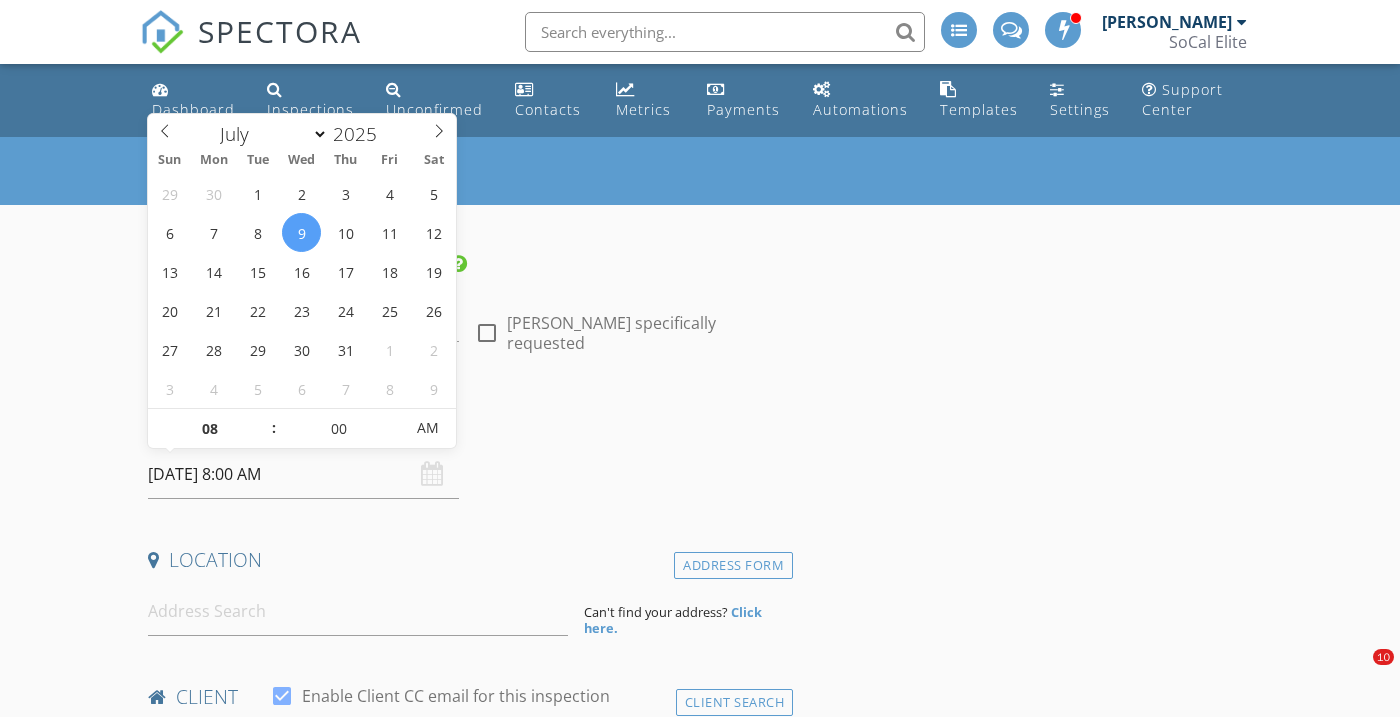 click on "07/09/2025 8:00 AM" at bounding box center [303, 474] 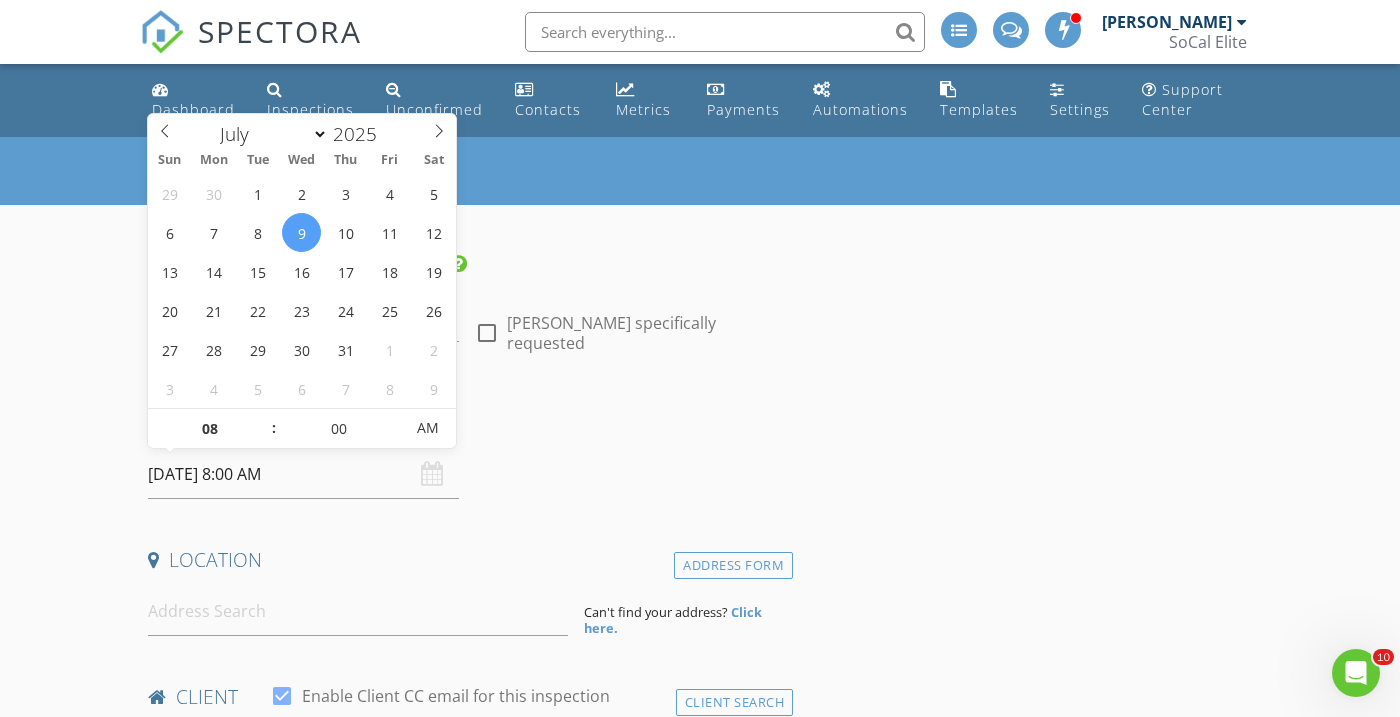 scroll, scrollTop: 0, scrollLeft: 0, axis: both 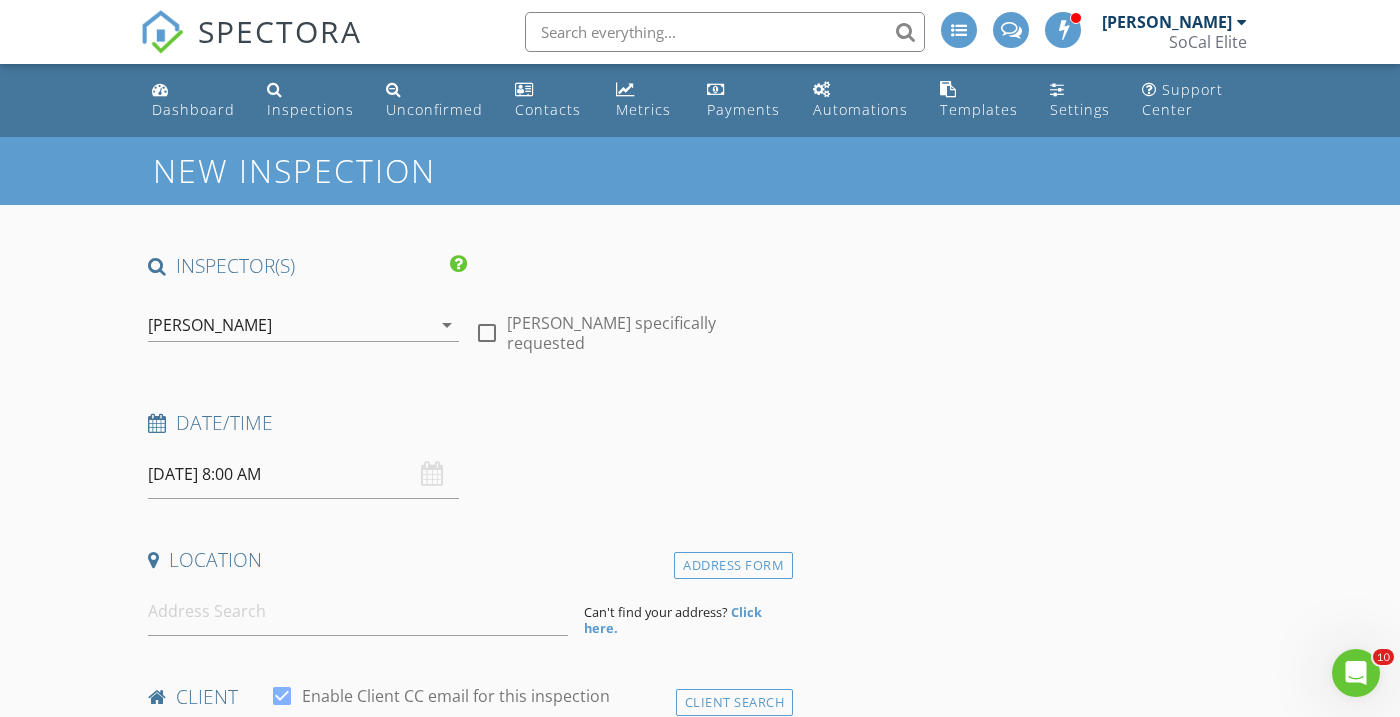 click on "New Inspection
INSPECTOR(S)
check_box   Kalee Fonseca   PRIMARY   Kalee Fonseca arrow_drop_down   check_box_outline_blank Kalee Fonseca specifically requested
Date/Time
07/09/2025 8:00 AM
Location
Address Form       Can't find your address?   Click here.
client
check_box Enable Client CC email for this inspection   Client Search     check_box_outline_blank Client is a Company/Organization     First Name   Last Name   Email   CC Email   Phone         Tags         Notes   Private Notes
ADD ADDITIONAL client
SERVICES
check_box_outline_blank   Residential Inspection   check_box_outline_blank   New Service   arrow_drop_down     Select Discount Code arrow_drop_down    Charges       TOTAL   $0.00    Duration    No services with durations selected      Templates" at bounding box center (700, 1763) 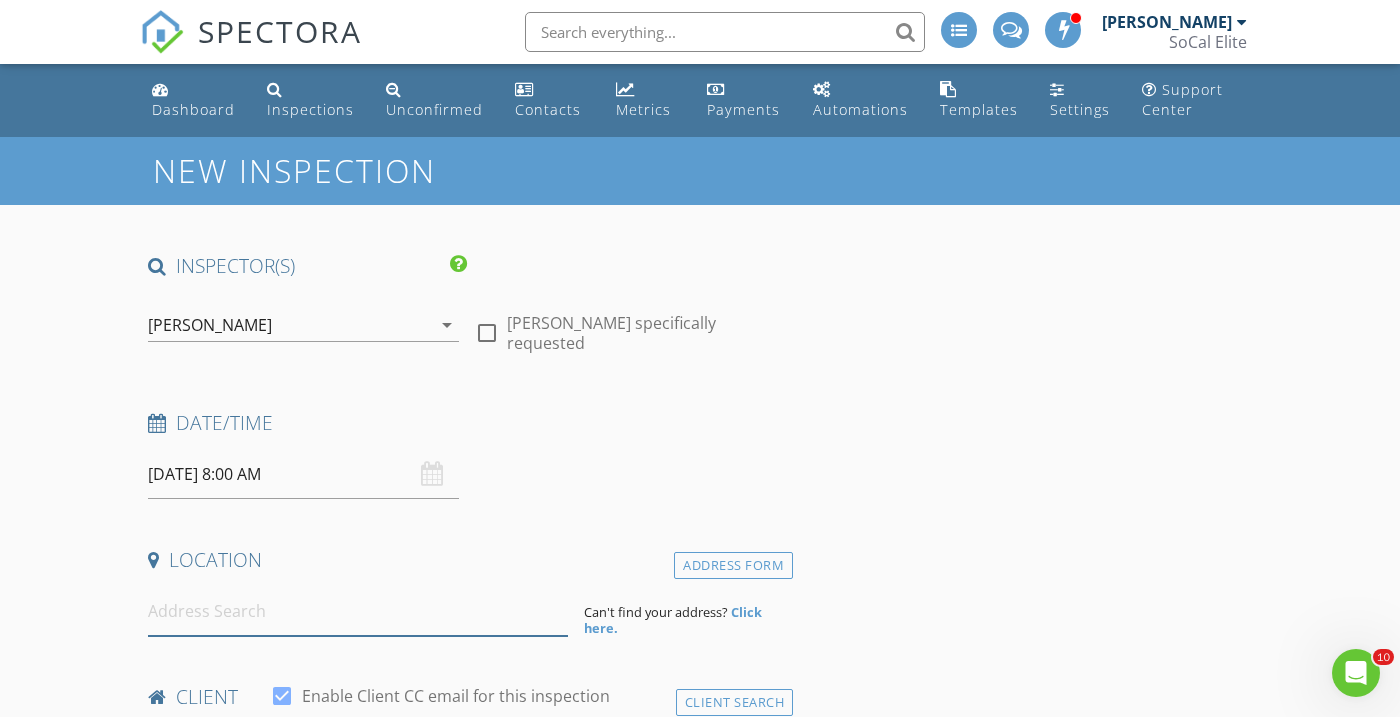 click at bounding box center (358, 611) 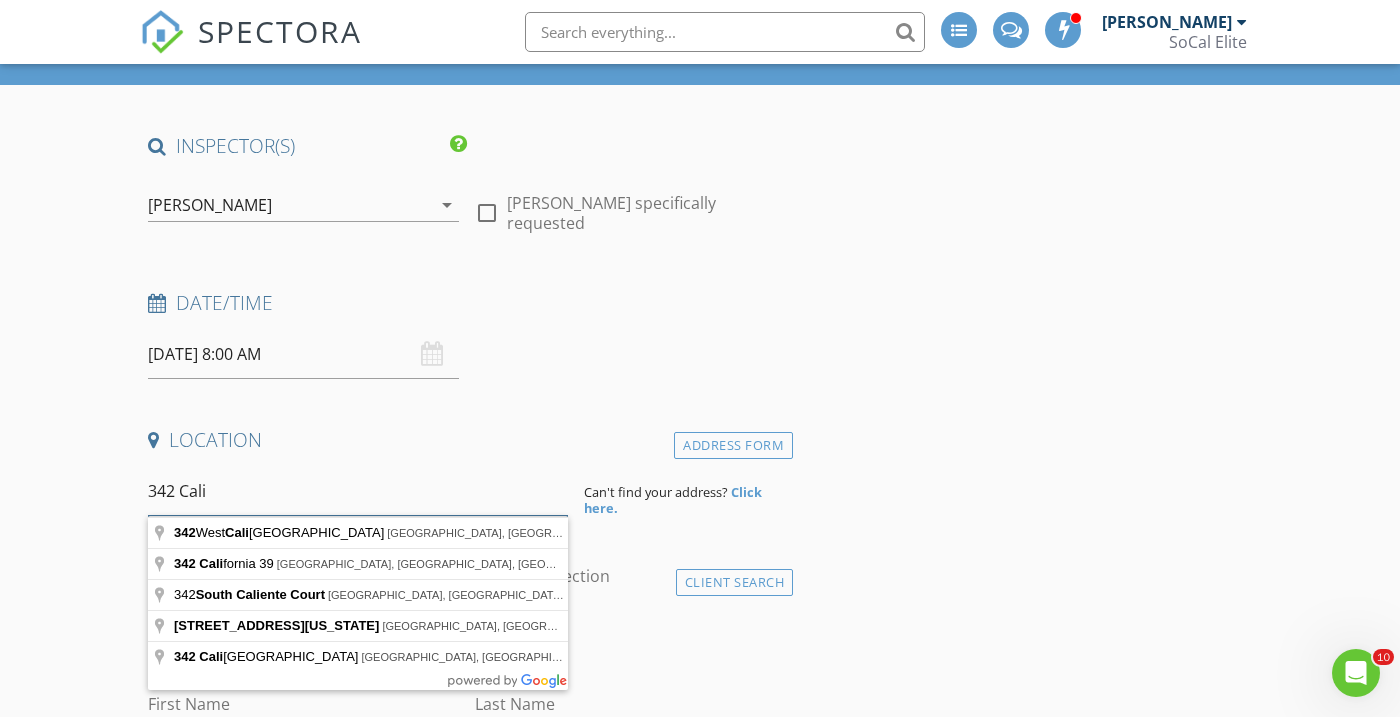 scroll, scrollTop: 131, scrollLeft: 0, axis: vertical 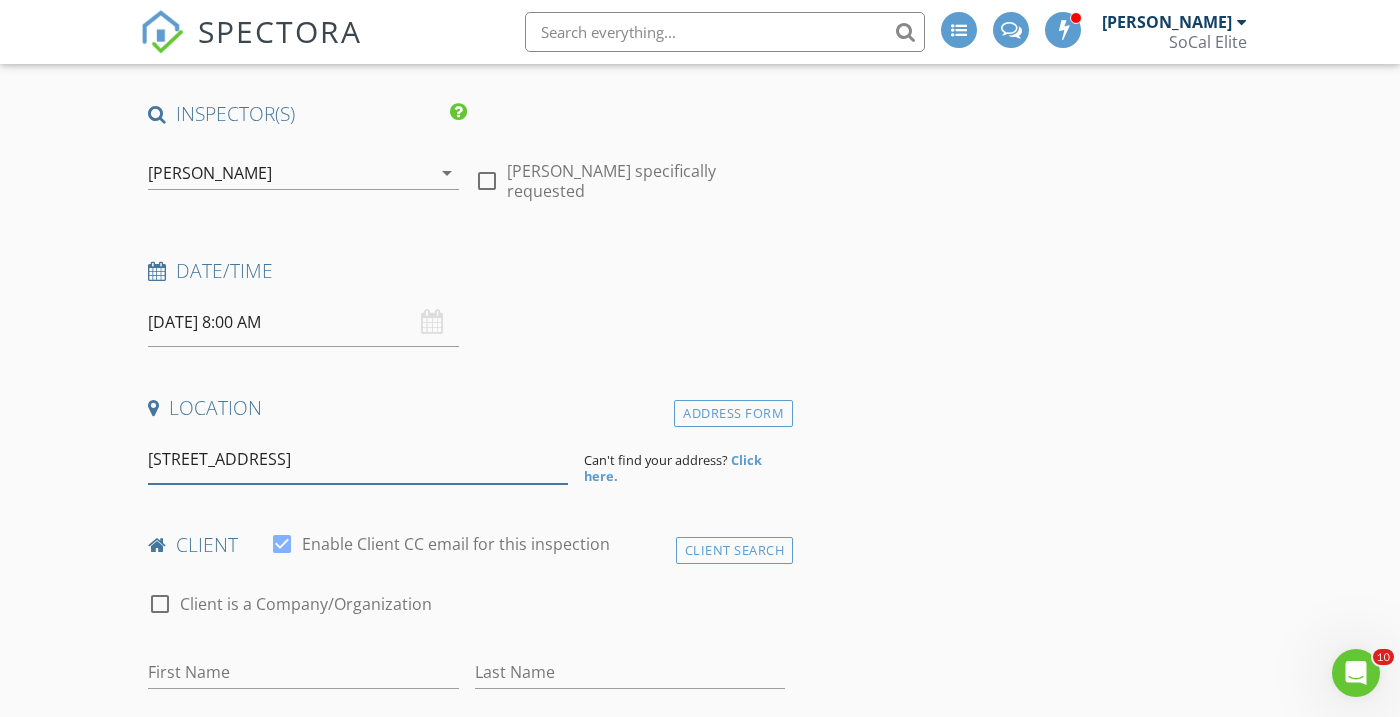 drag, startPoint x: 327, startPoint y: 461, endPoint x: 506, endPoint y: 463, distance: 179.01117 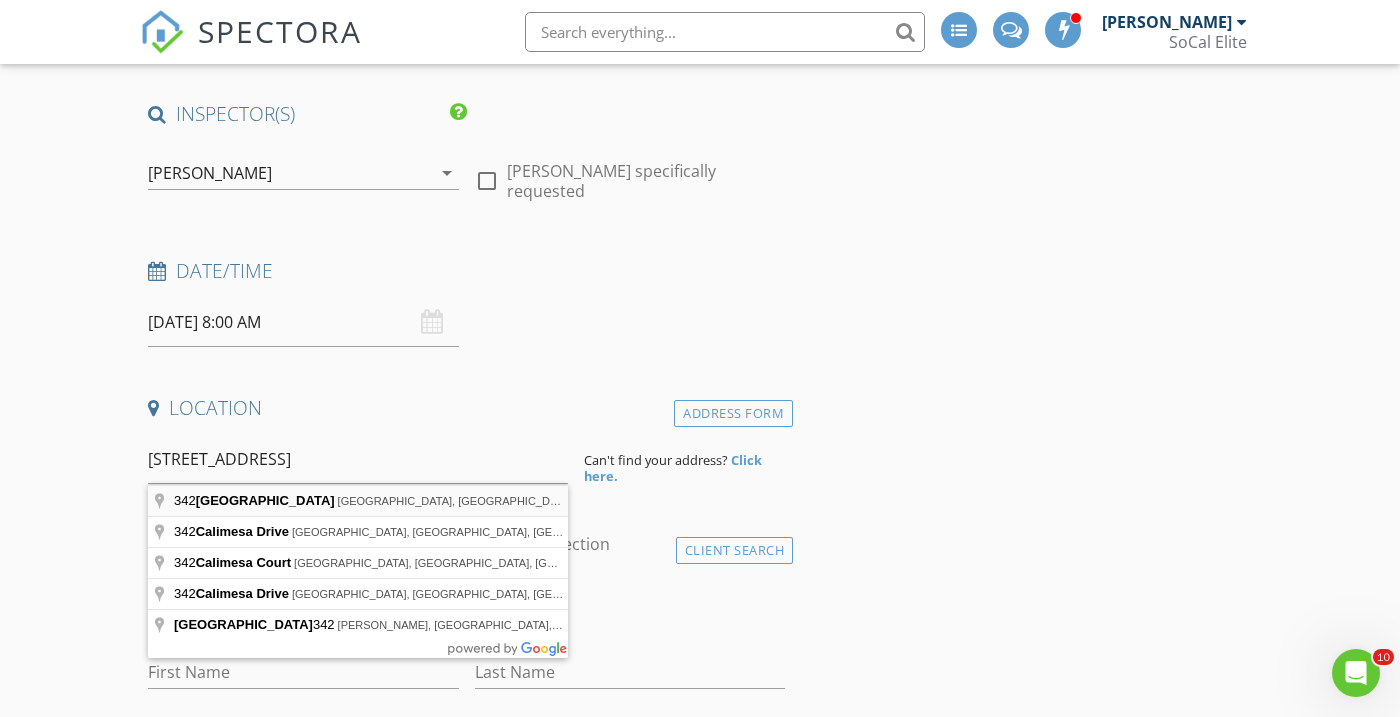 type on "342 Calimesa Boulevard, Calimesa, CA, USA" 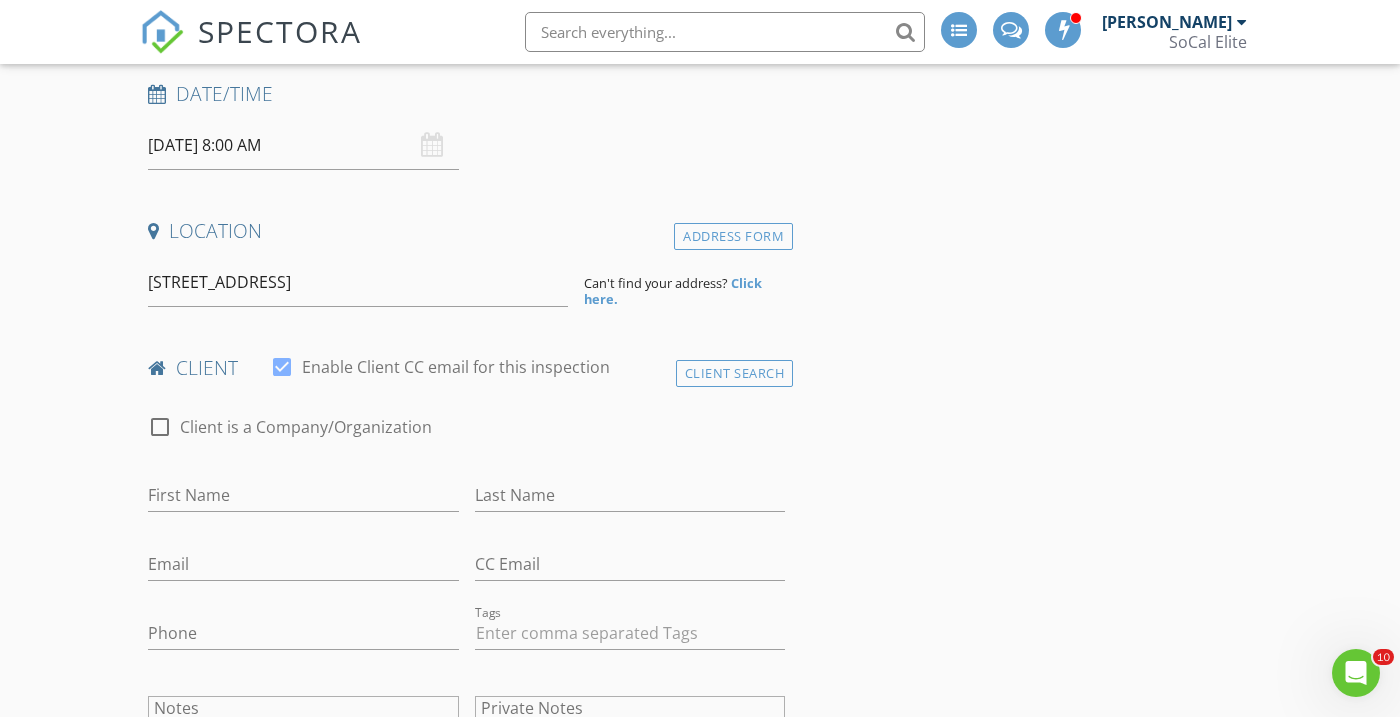 scroll, scrollTop: 365, scrollLeft: 0, axis: vertical 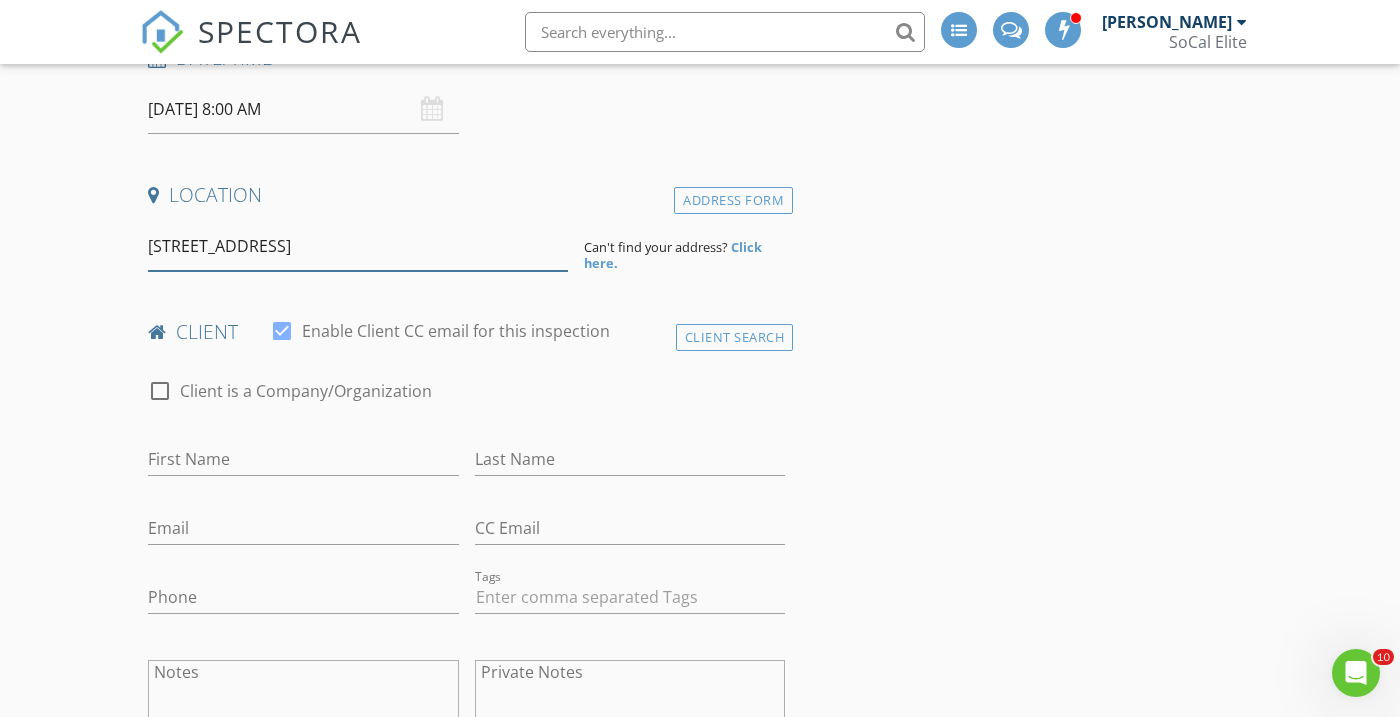 drag, startPoint x: 487, startPoint y: 252, endPoint x: 132, endPoint y: 243, distance: 355.11407 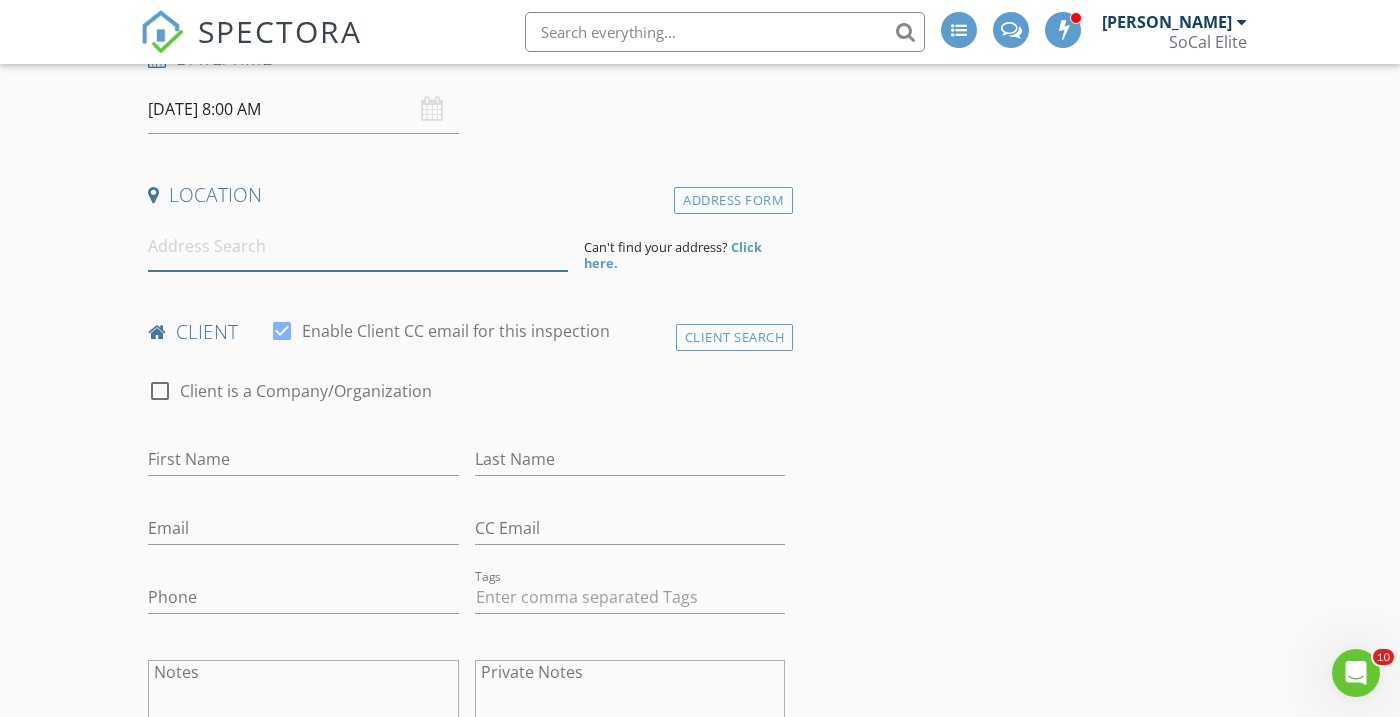 click at bounding box center [358, 246] 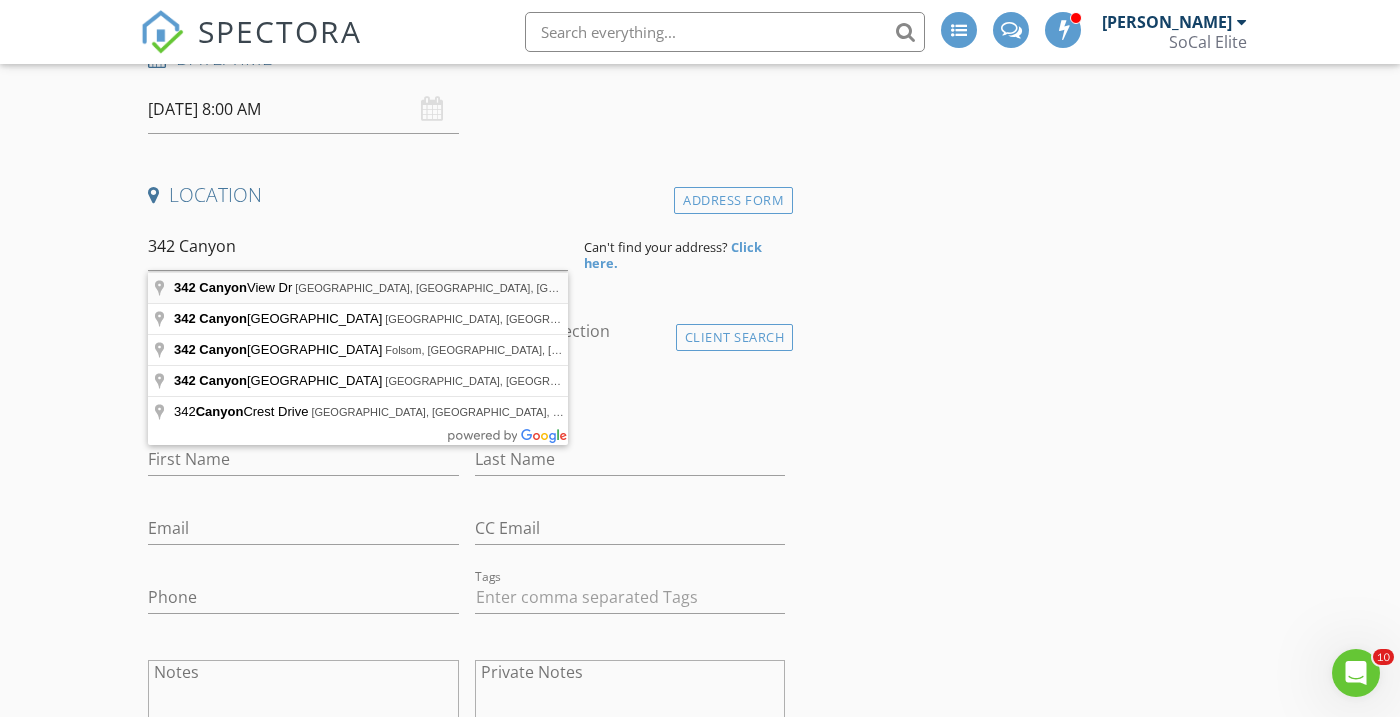 type on "342 Canyon View Dr, Calimesa, CA, USA" 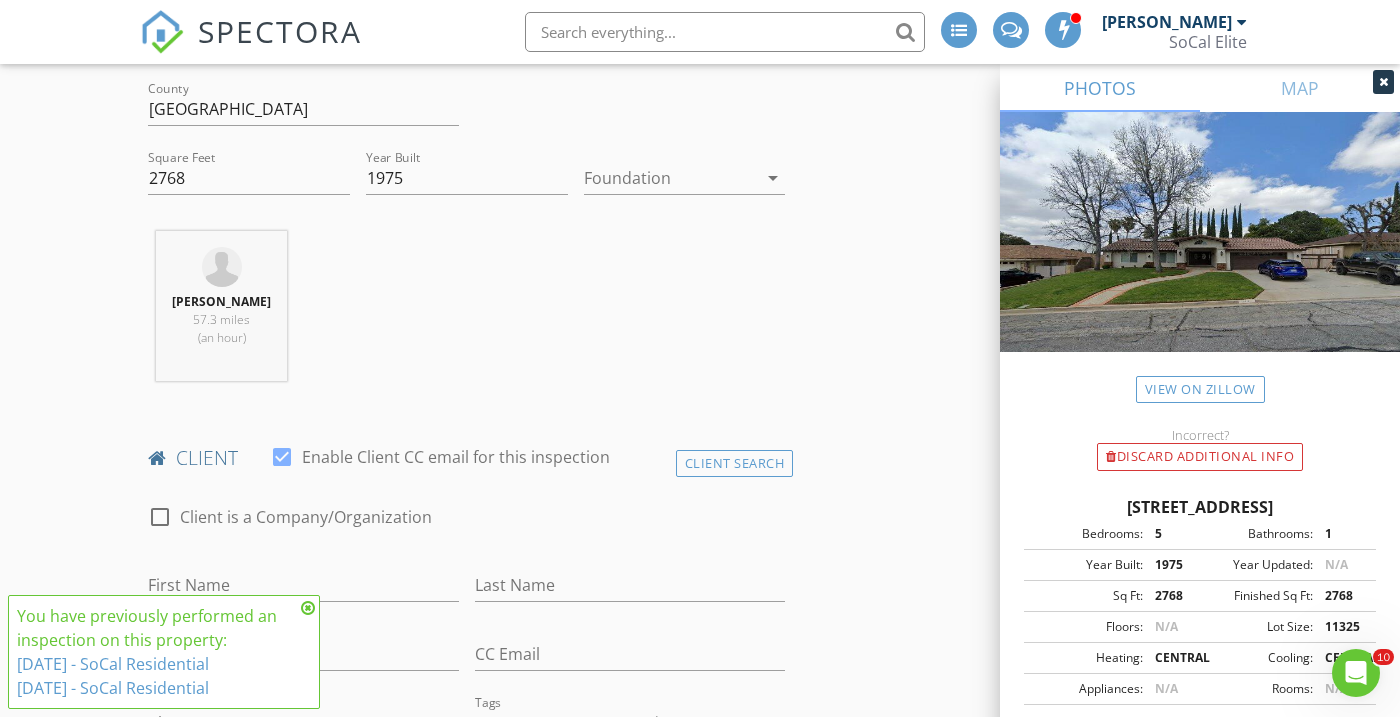 scroll, scrollTop: 670, scrollLeft: 0, axis: vertical 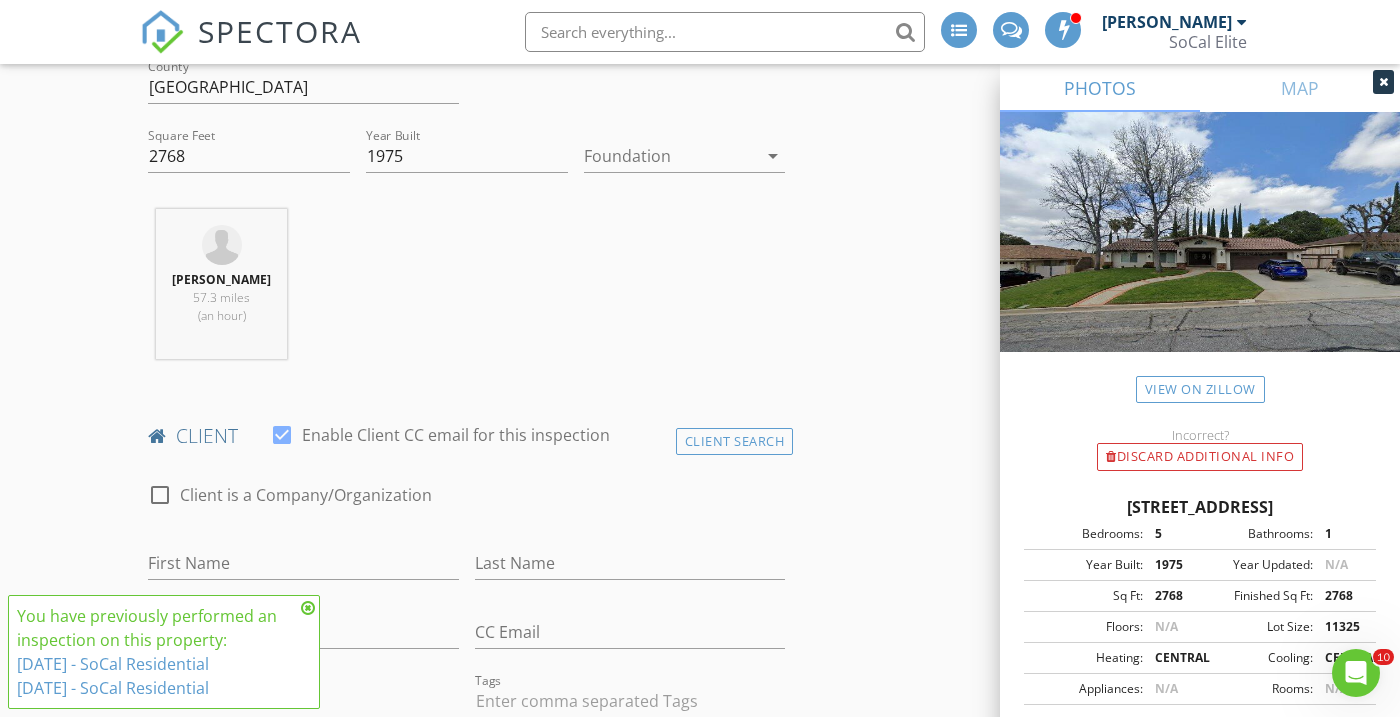 click on "6/25/2025 - SoCal Residential" at bounding box center [113, 664] 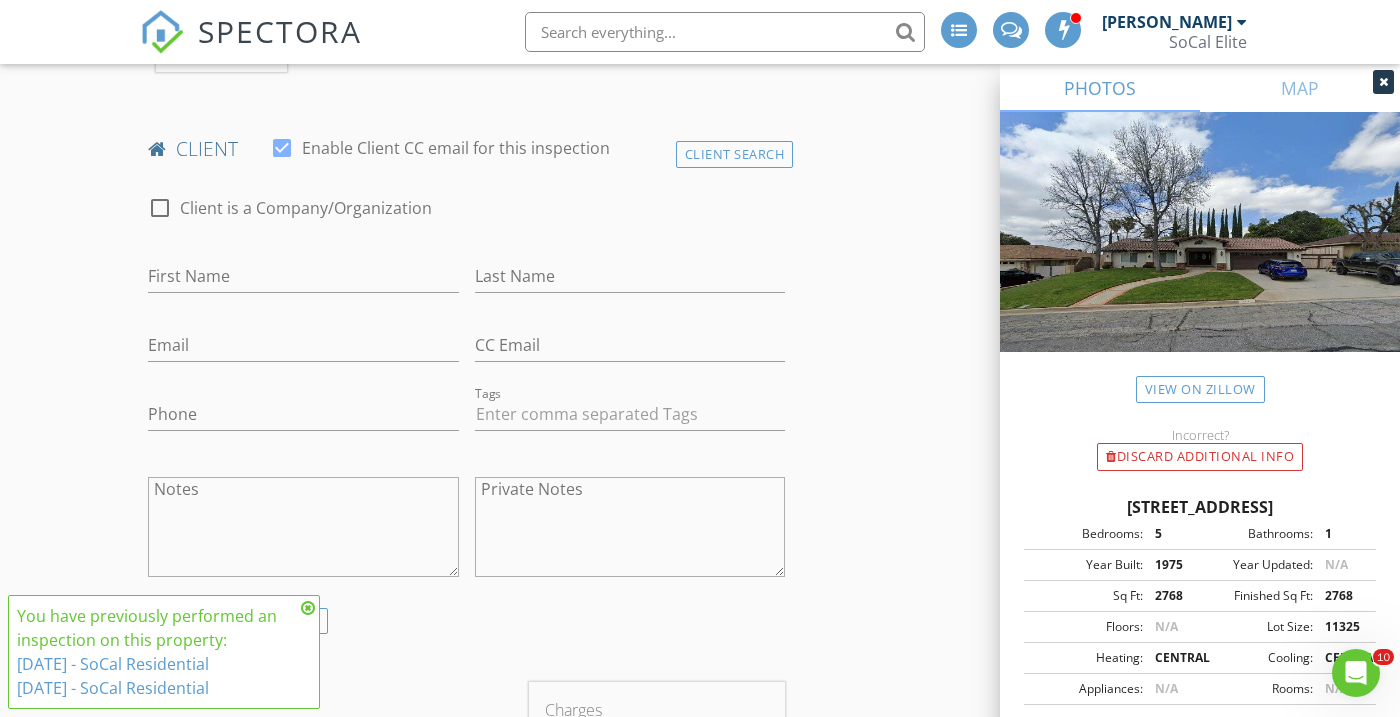 scroll, scrollTop: 978, scrollLeft: 0, axis: vertical 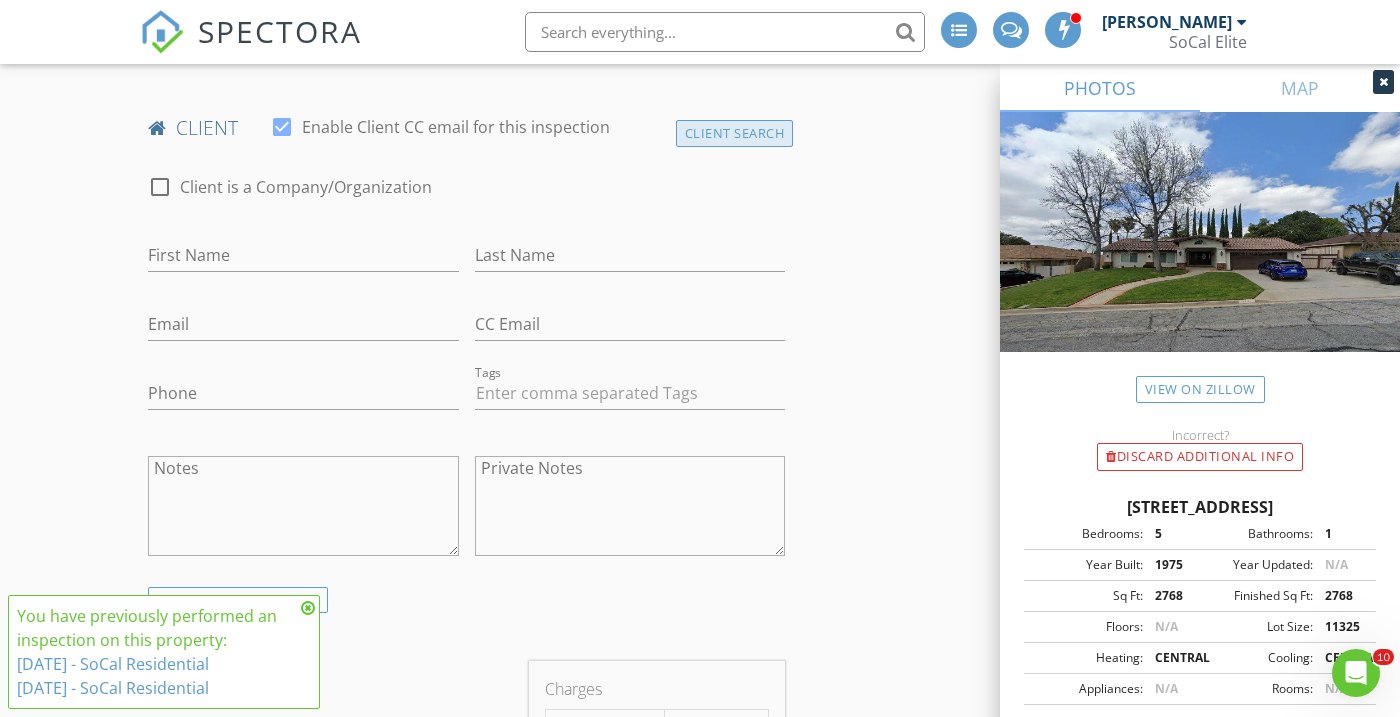 click on "Client Search" at bounding box center (735, 133) 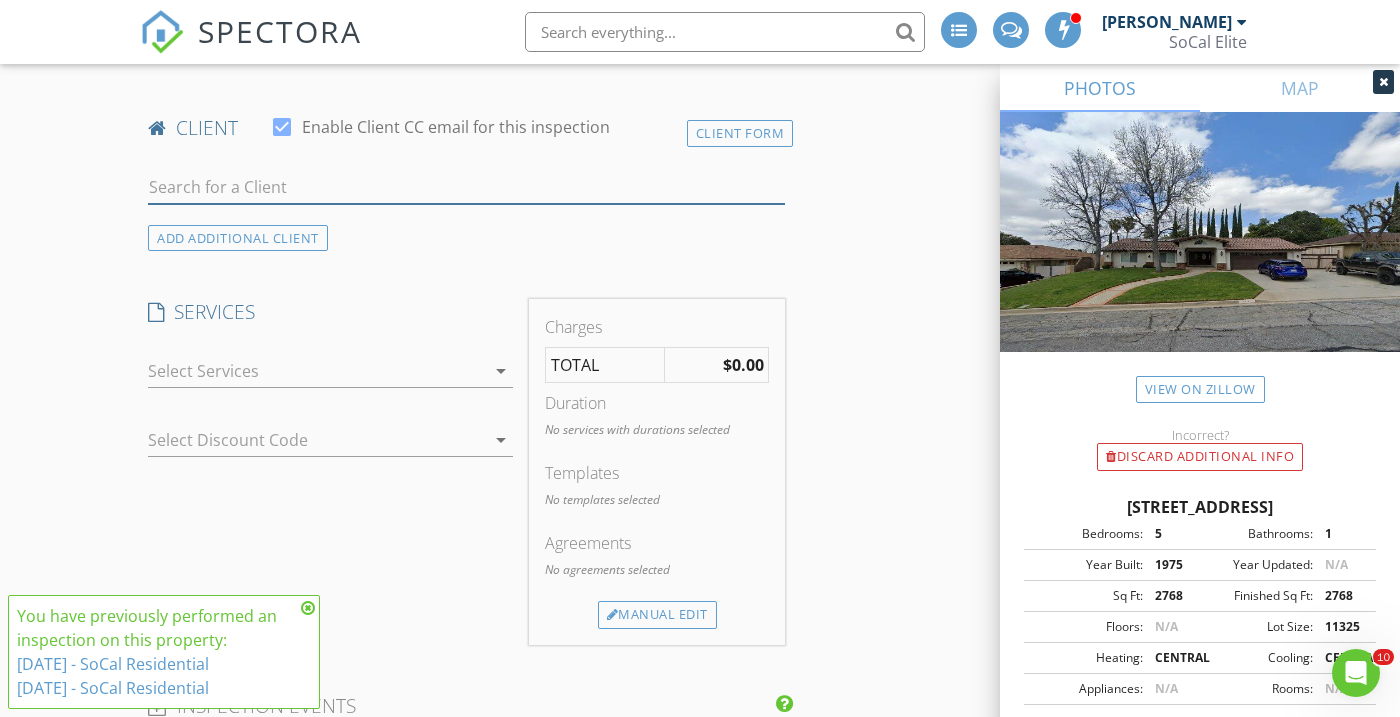 click at bounding box center (466, 187) 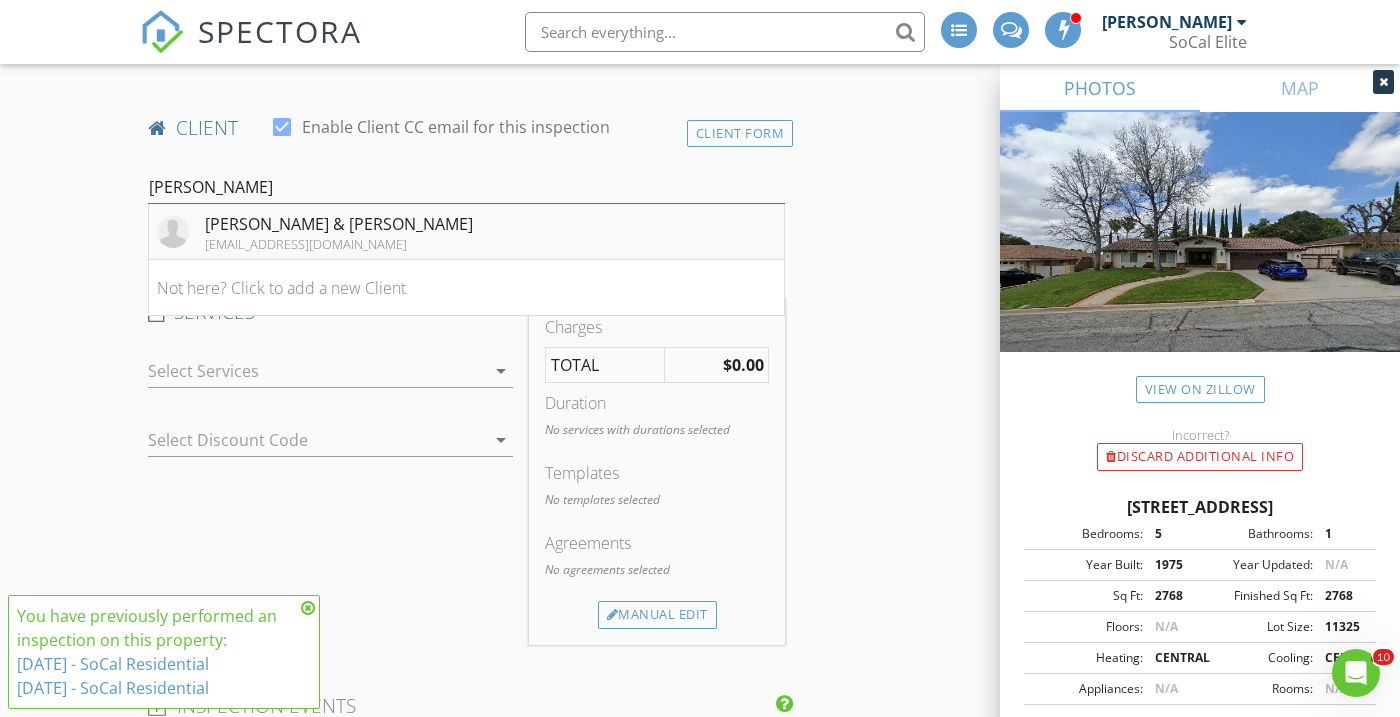 type on "Ricky" 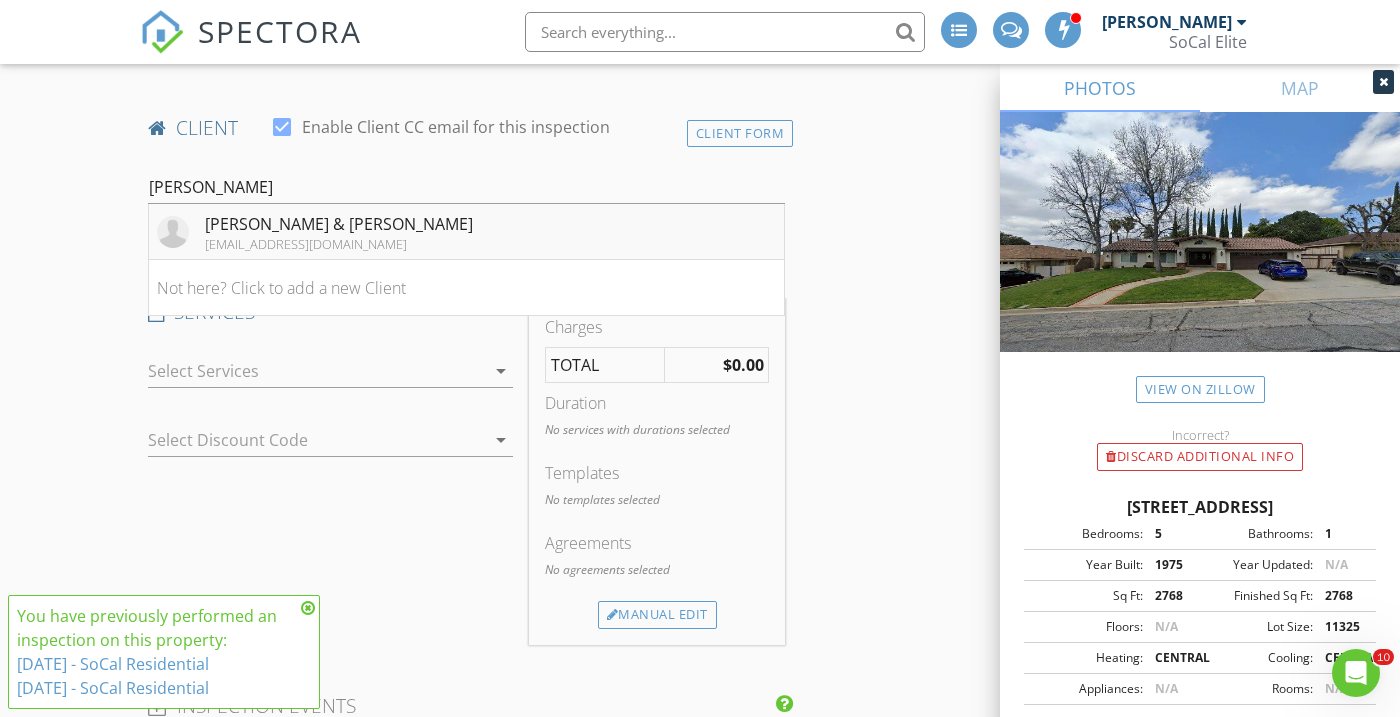 click on "Ricky & Melissa Luna" at bounding box center (339, 224) 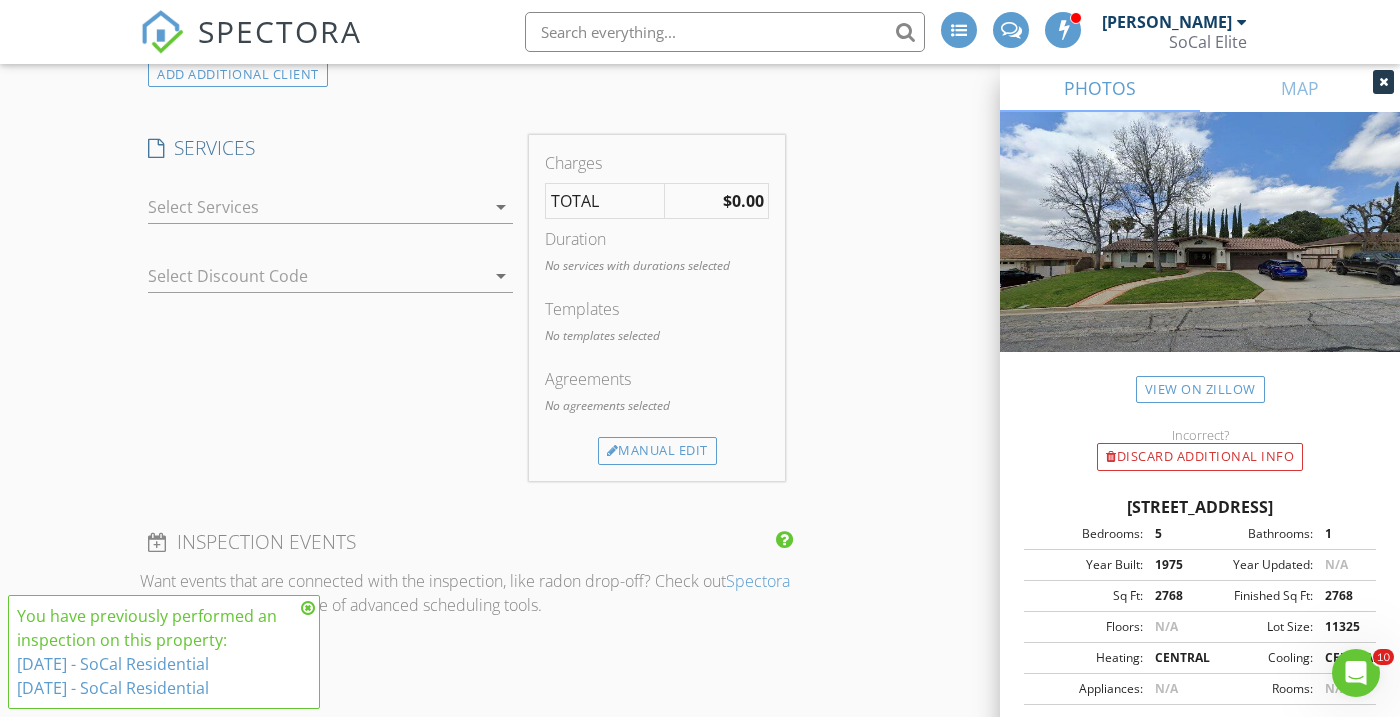 scroll, scrollTop: 1505, scrollLeft: 0, axis: vertical 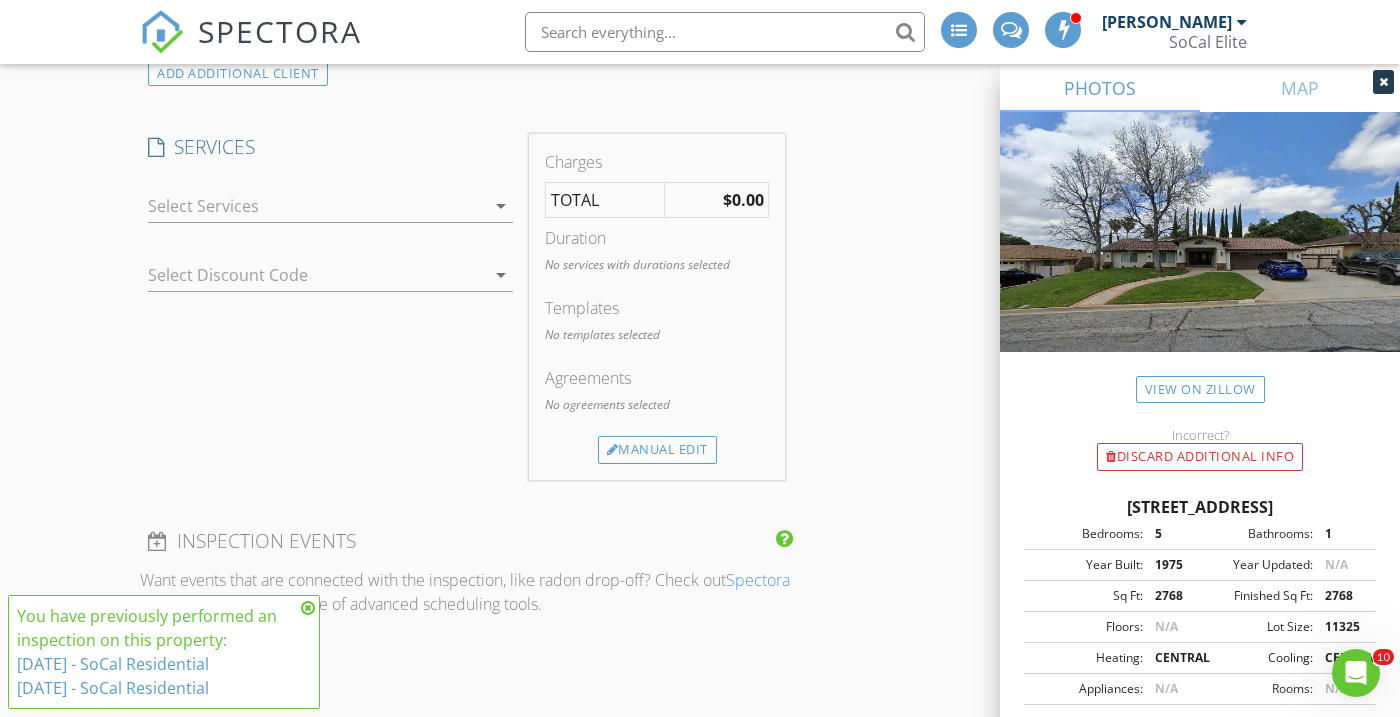 click at bounding box center (316, 206) 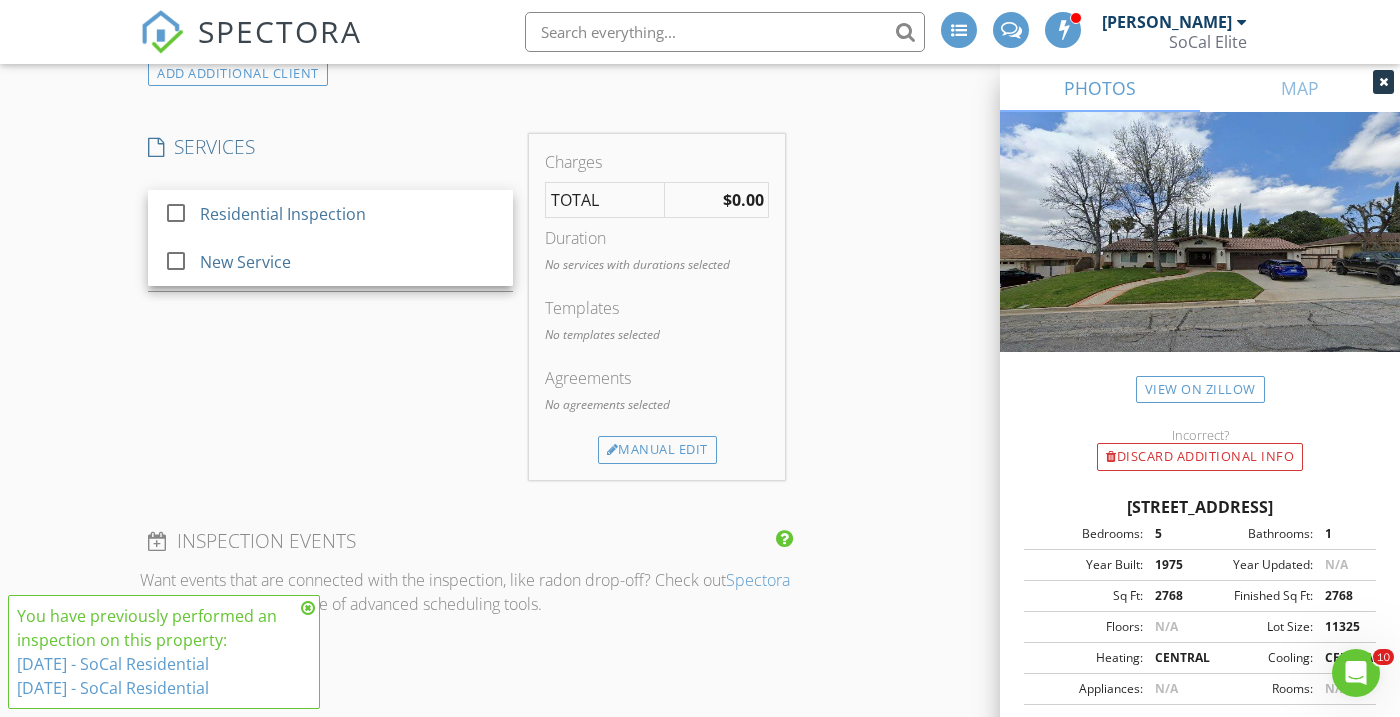 click on "New Inspection
INSPECTOR(S)
check_box   Kalee Fonseca   PRIMARY   Kalee Fonseca arrow_drop_down   check_box_outline_blank Kalee Fonseca specifically requested
Date/Time
07/09/2025 8:00 AM
Location
Address Search       Address 342 Canyon View Dr   Unit   City Calimesa   State CA   Zip 92320   County Riverside     Square Feet 2768   Year Built 1975   Foundation arrow_drop_down     Kalee Fonseca     57.3 miles     (an hour)
client
check_box Enable Client CC email for this inspection   Client Search     check_box_outline_blank Client is a Company/Organization     First Name Ricky & Melissa   Last Name Luna   Email itsrickyluna@gmail.com   CC Email melissarae1@yahoo.com   Phone         Tags         Notes   Private Notes
ADD ADDITIONAL client
SERVICES
New Service" at bounding box center (700, 462) 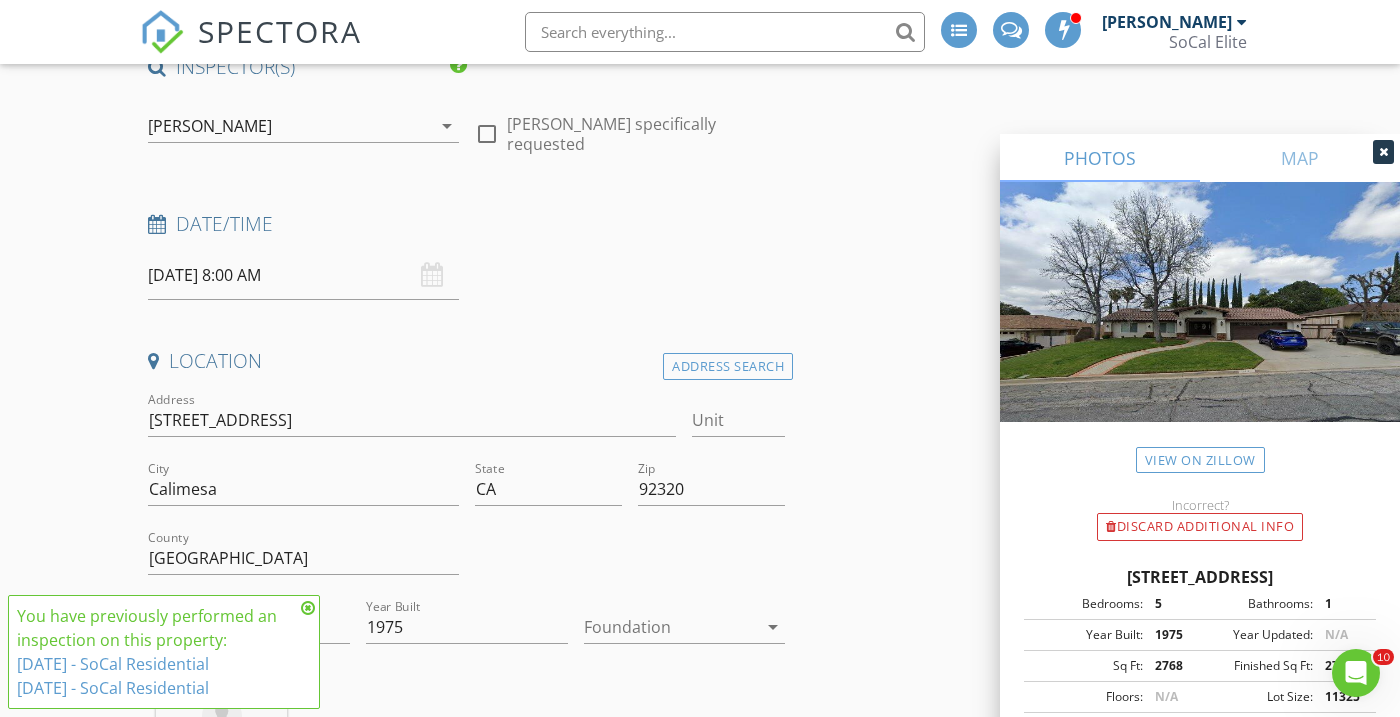 scroll, scrollTop: 0, scrollLeft: 0, axis: both 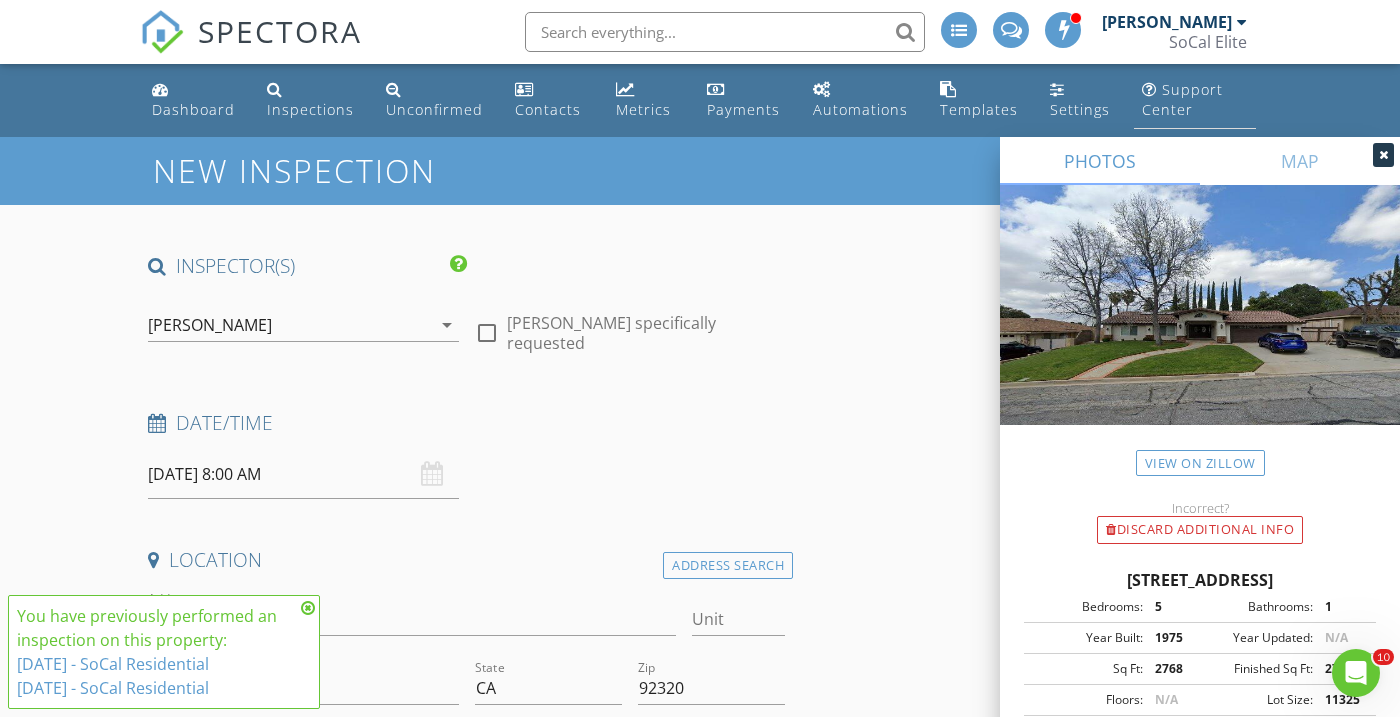 click on "Support Center" at bounding box center (1182, 99) 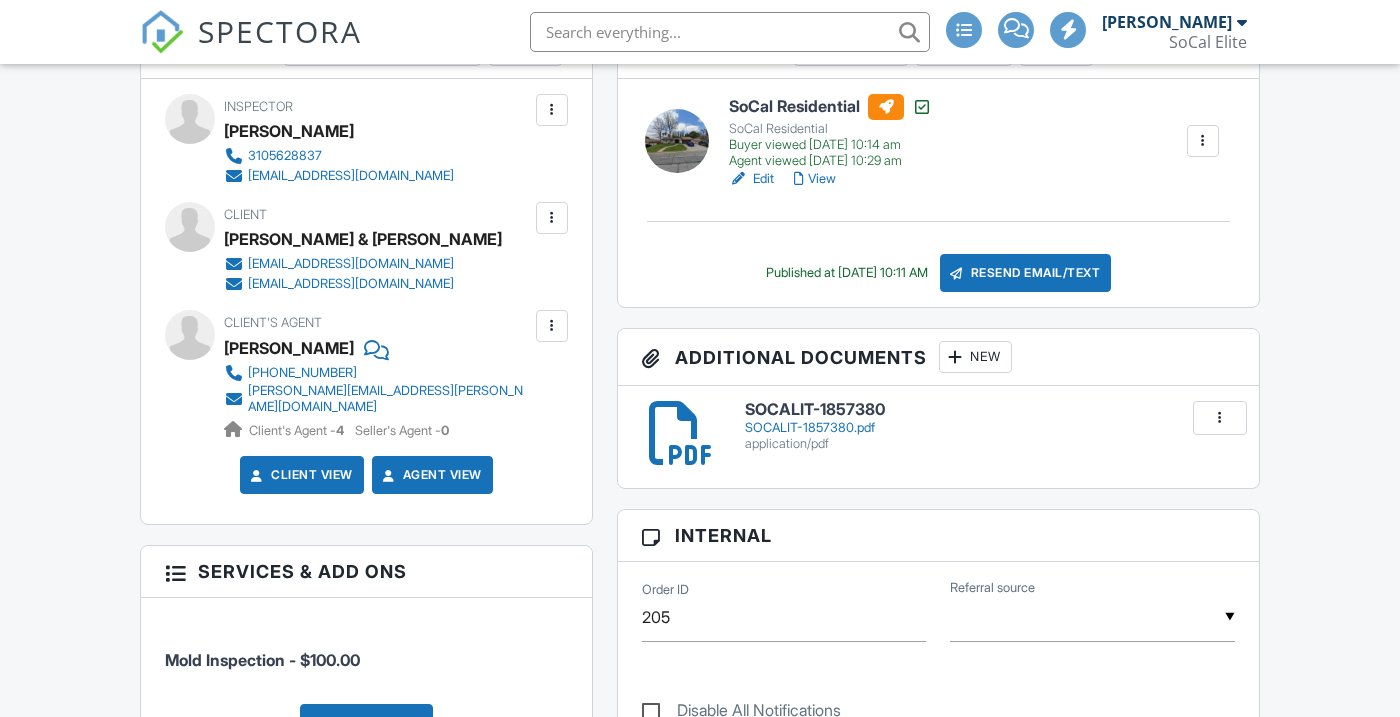 scroll, scrollTop: 631, scrollLeft: 0, axis: vertical 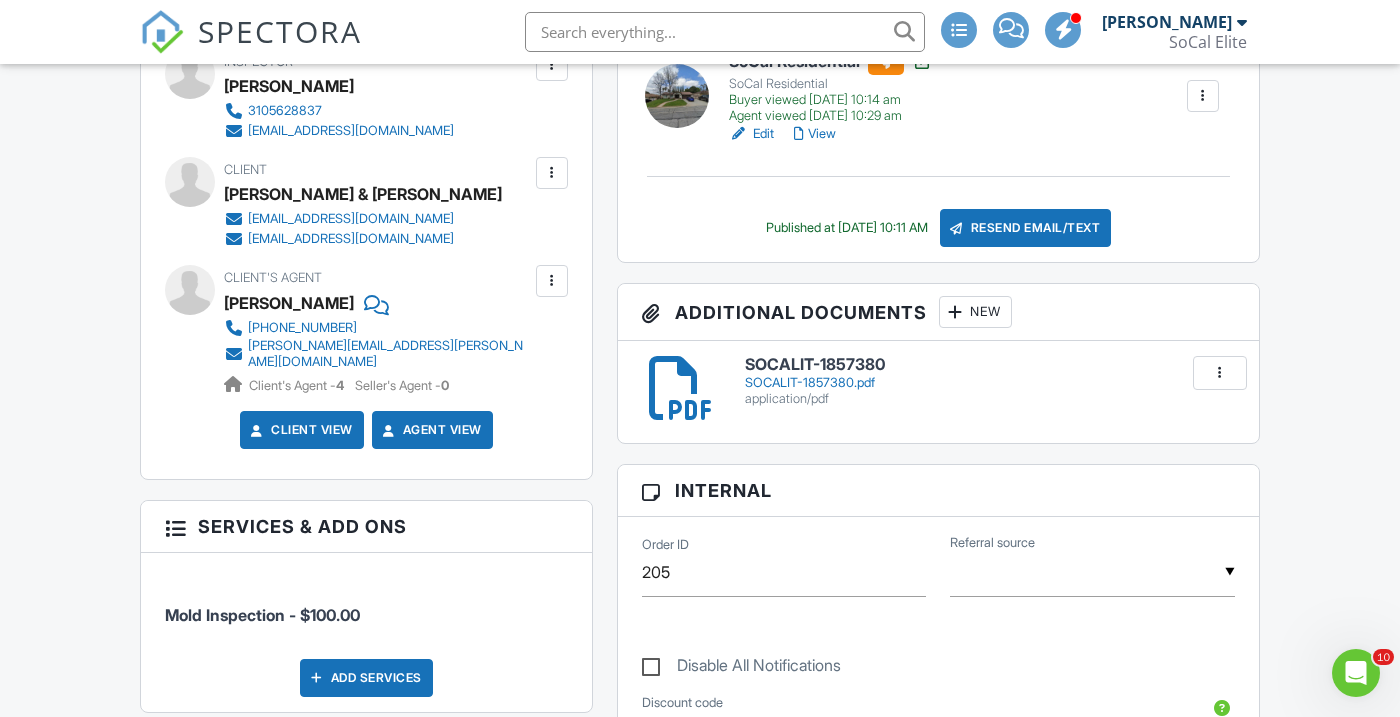 click at bounding box center (1220, 373) 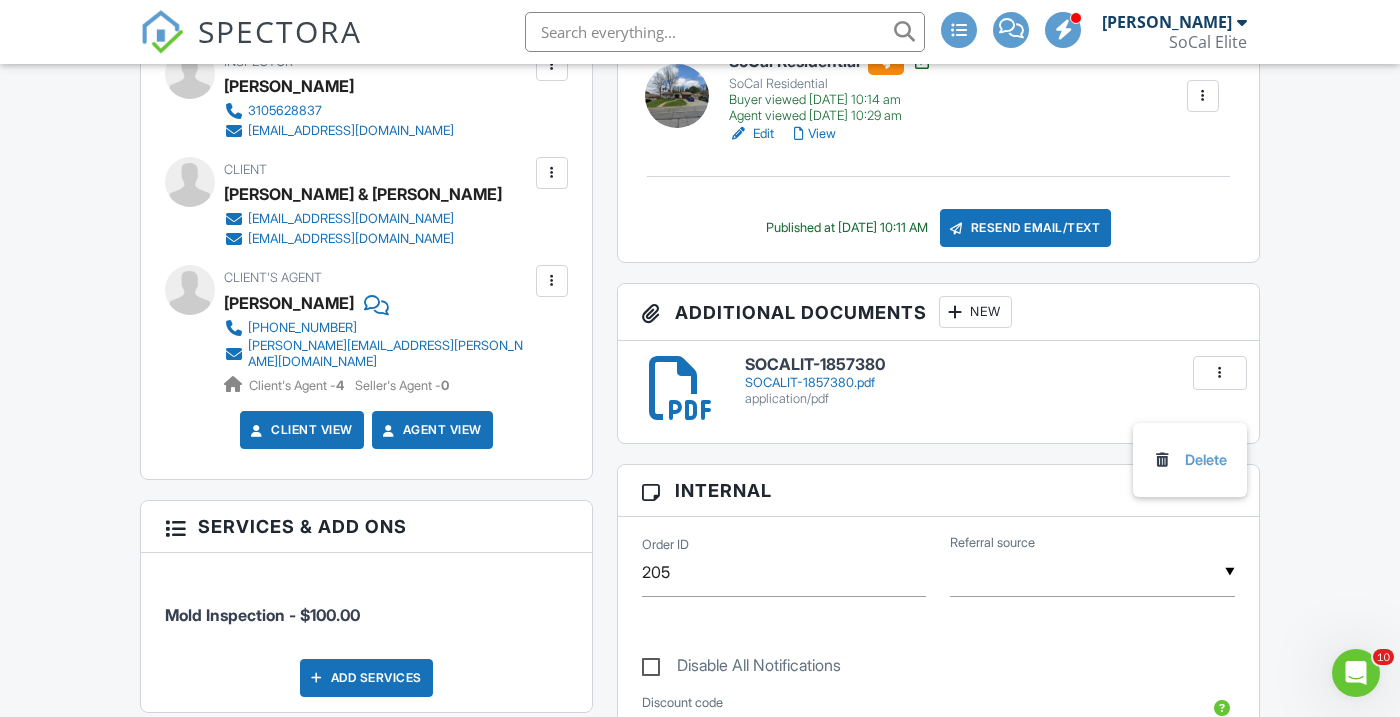 click on "SOCALIT-1857380.pdf" at bounding box center (990, 383) 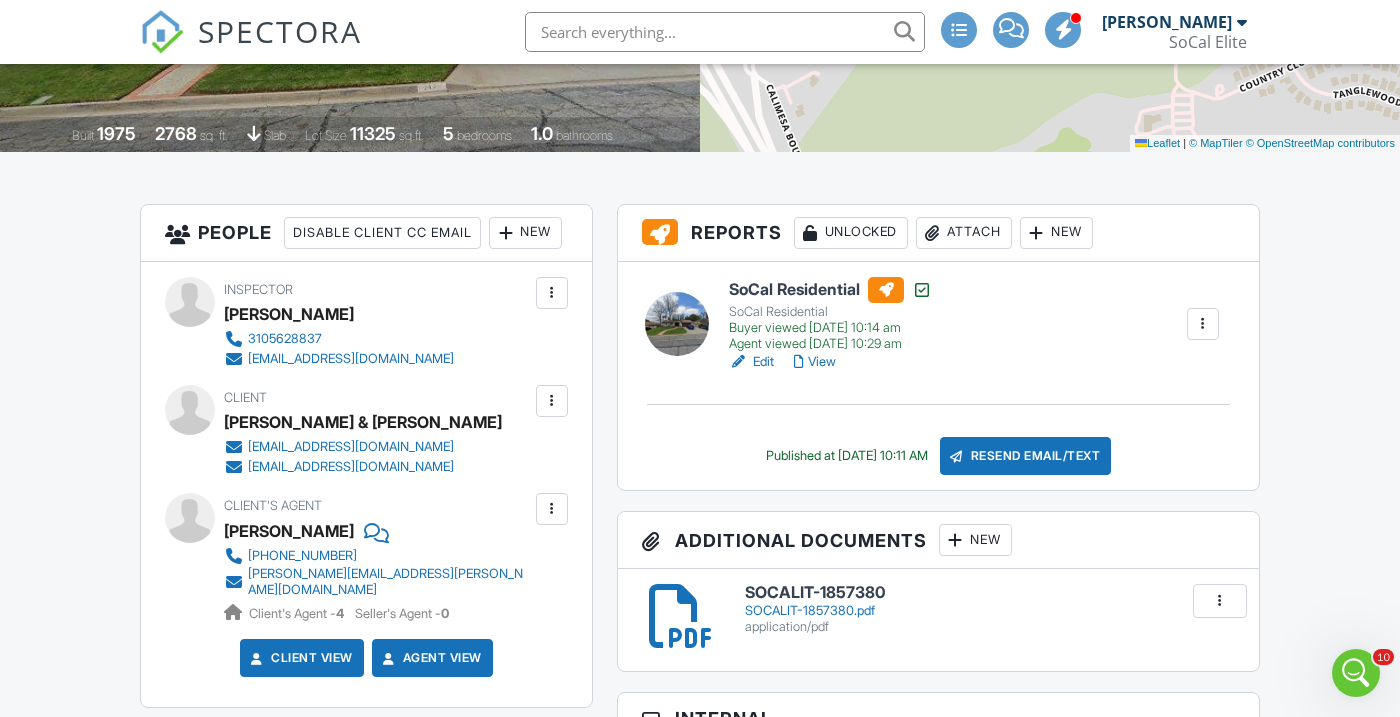 scroll, scrollTop: 325, scrollLeft: 0, axis: vertical 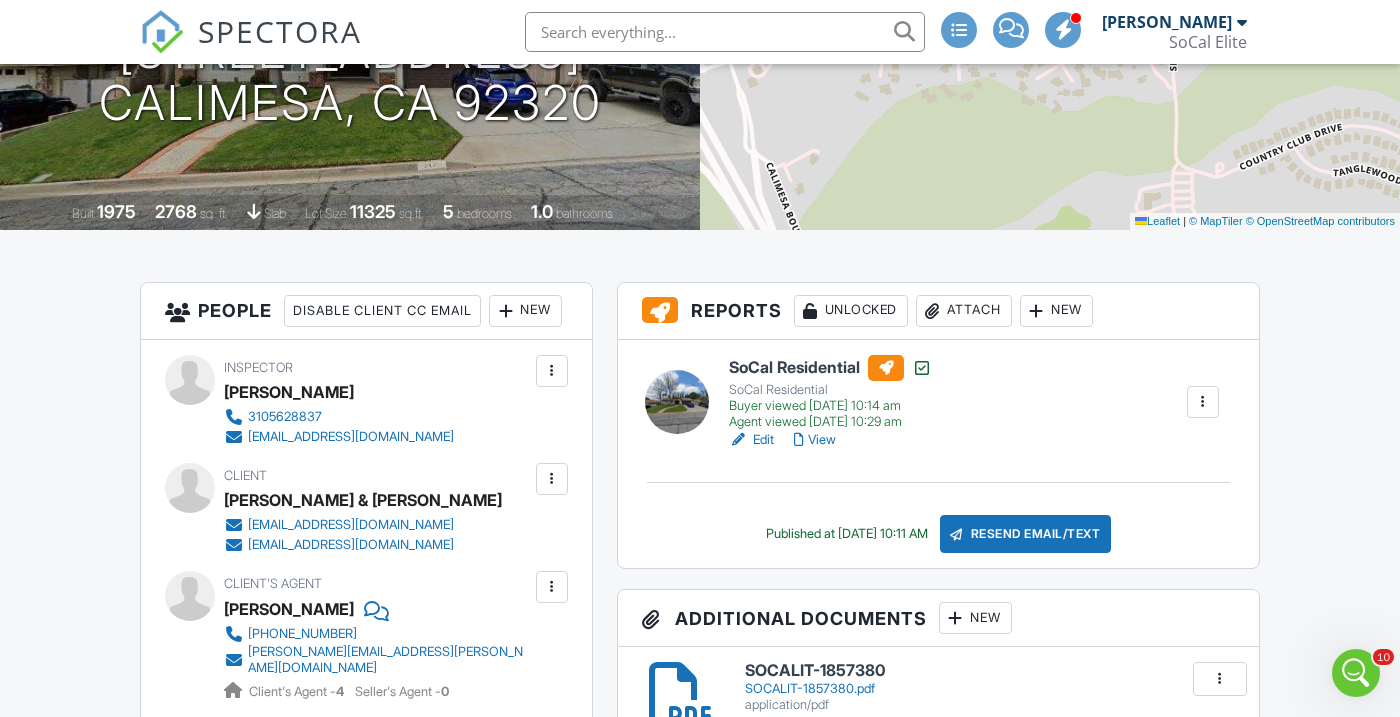 click at bounding box center [1203, 402] 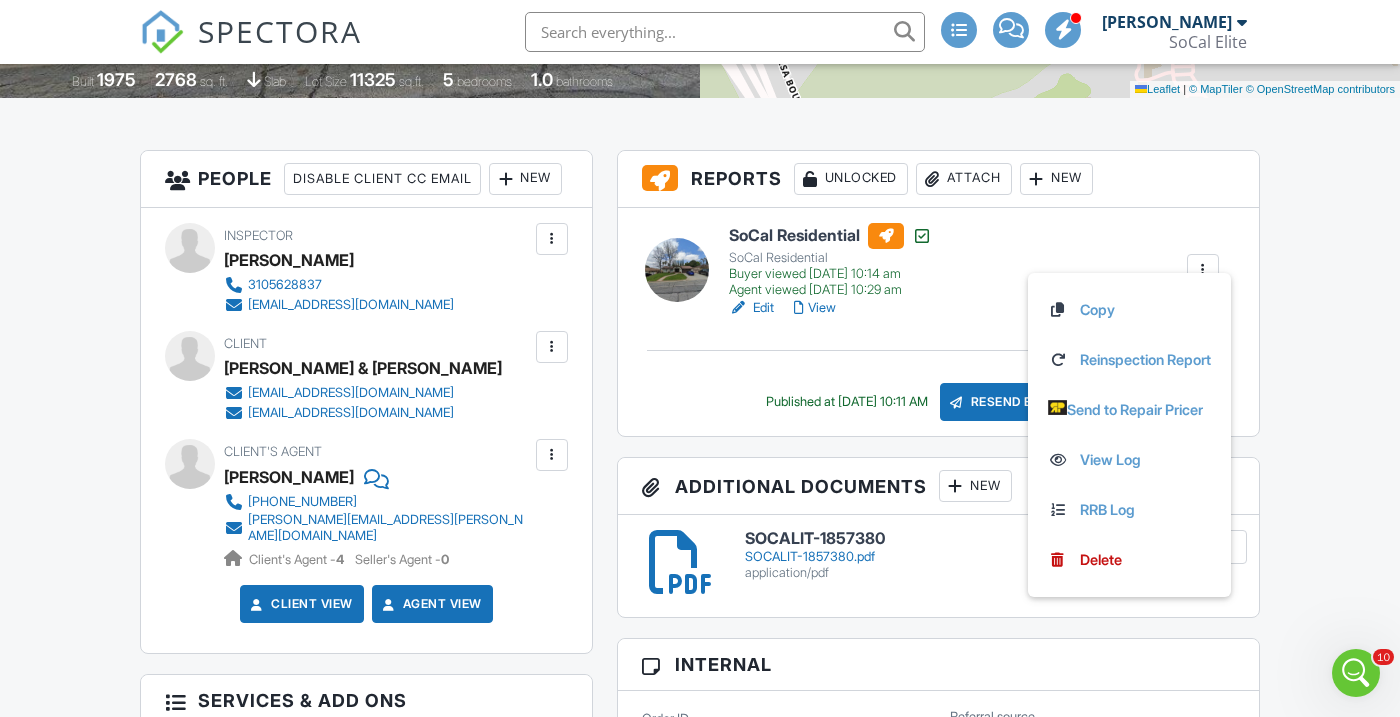 scroll, scrollTop: 460, scrollLeft: 0, axis: vertical 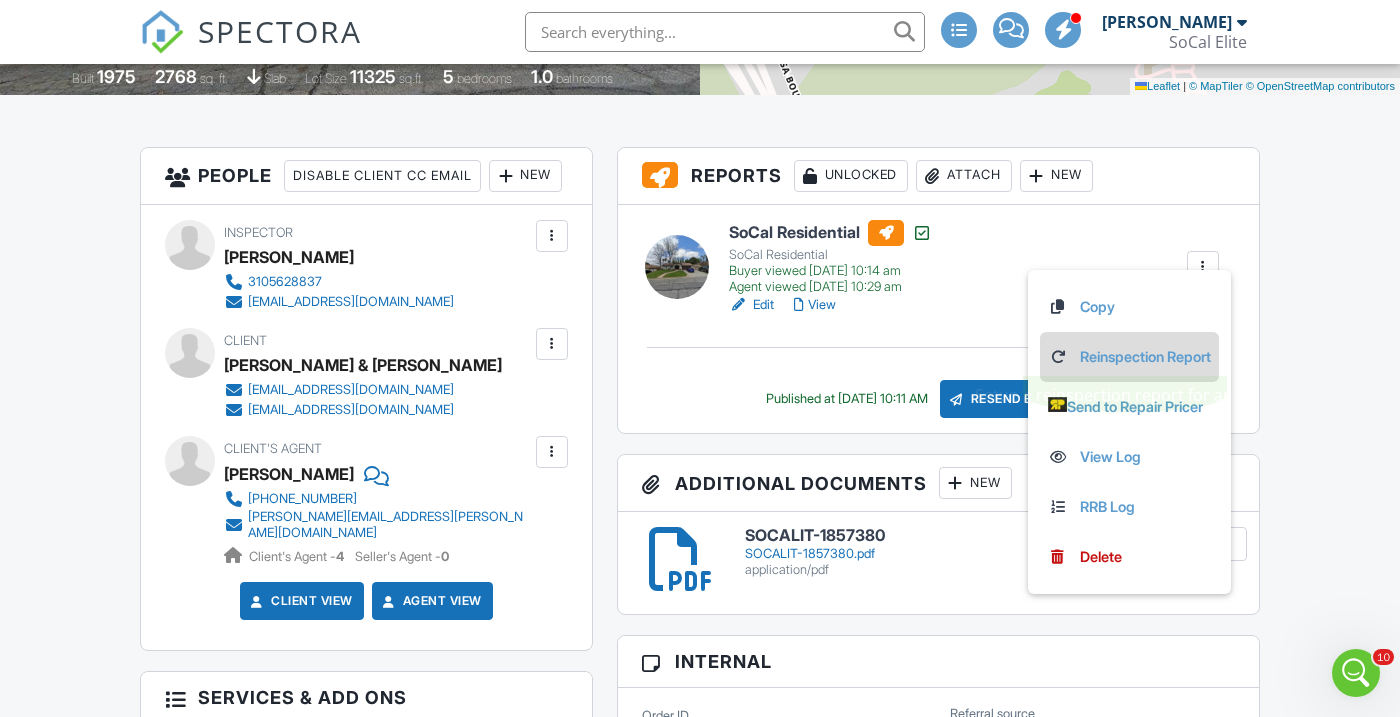 click on "Reinspection Report" at bounding box center (1129, 357) 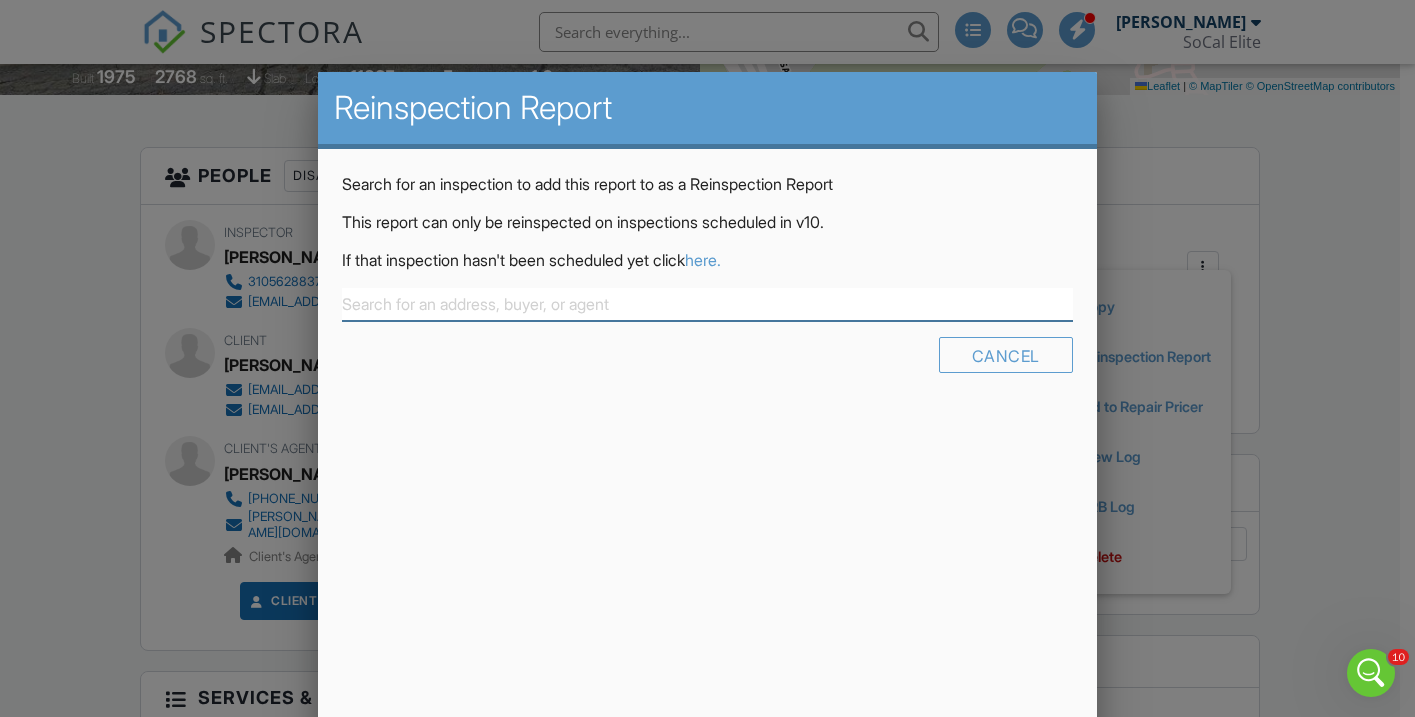 click at bounding box center [707, 304] 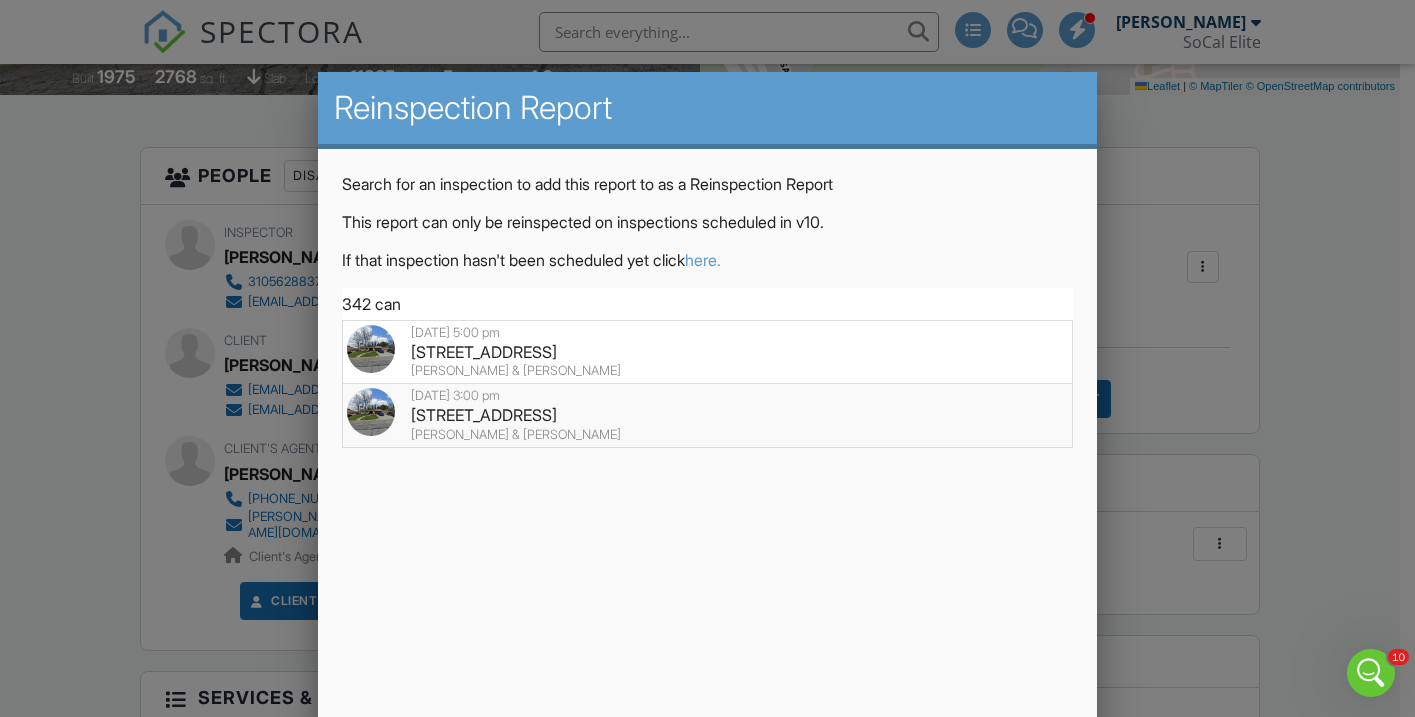click on "[DATE]  3:00 pm" at bounding box center [707, 396] 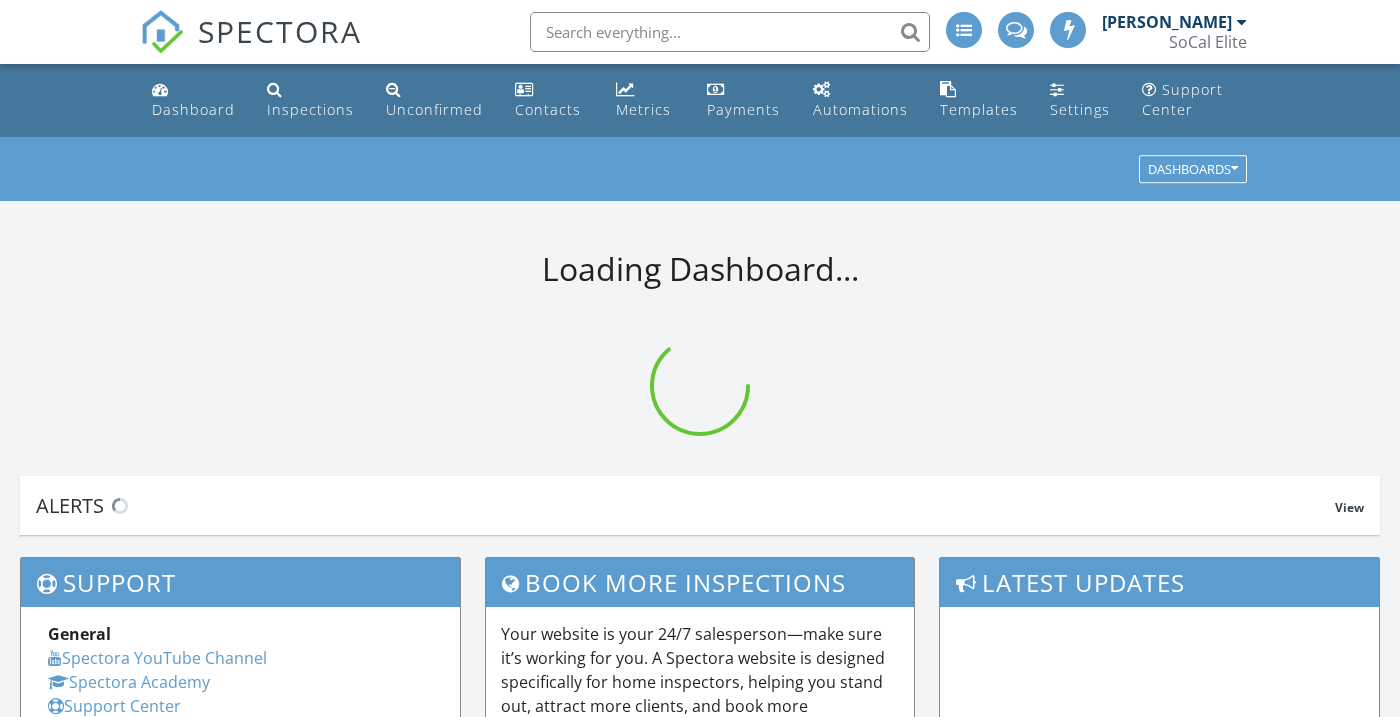 scroll, scrollTop: 0, scrollLeft: 0, axis: both 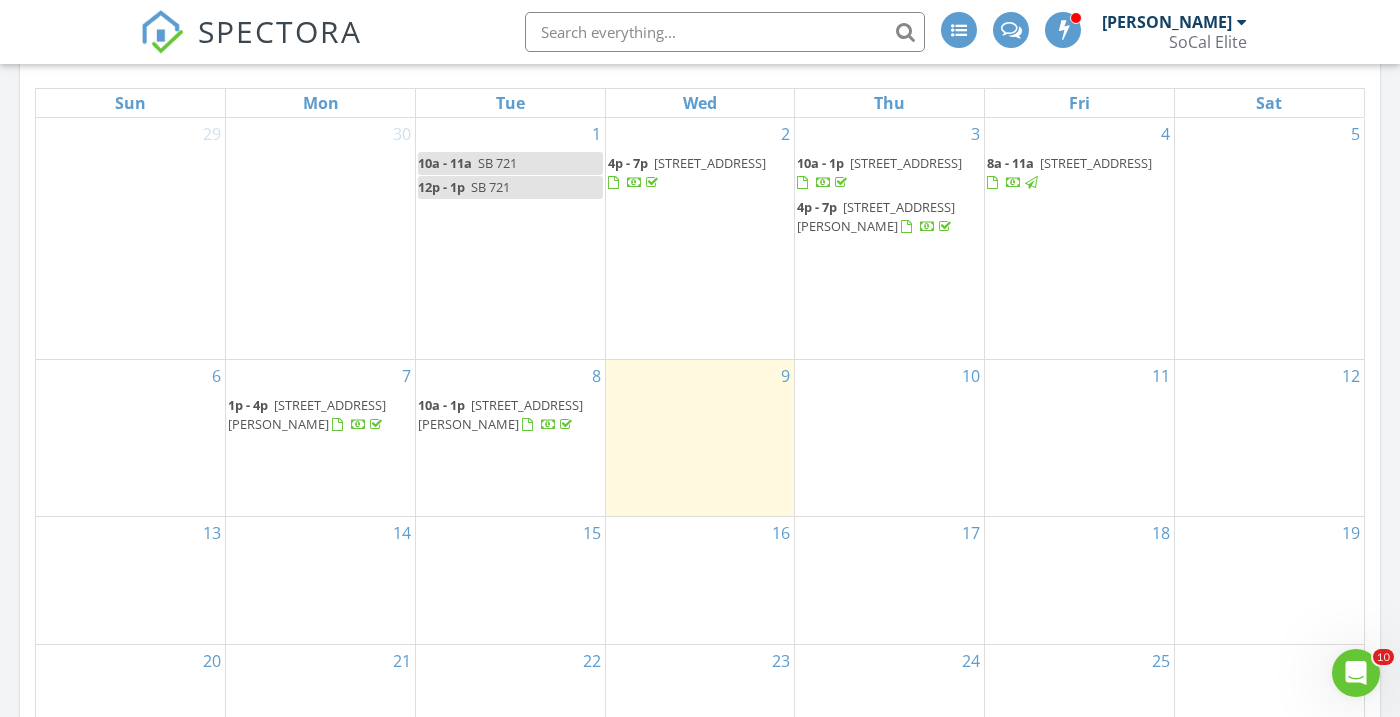 click 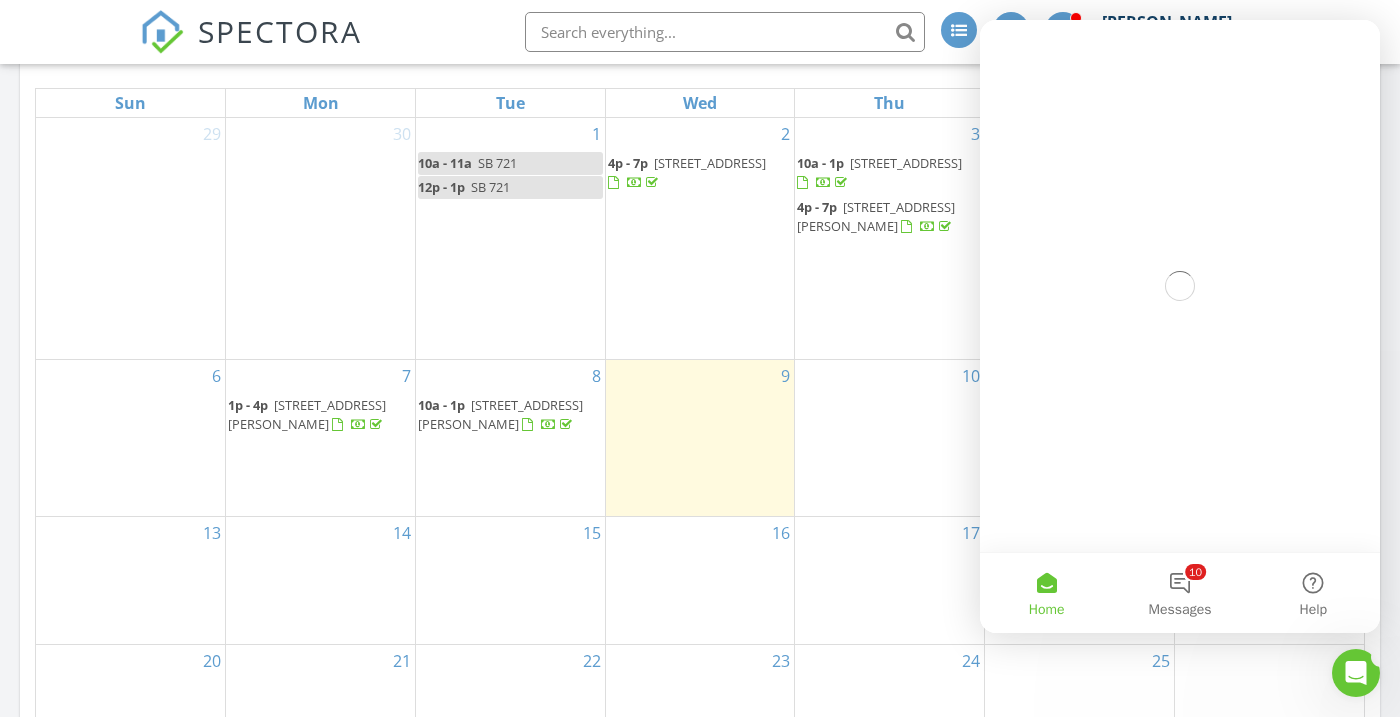 scroll, scrollTop: 0, scrollLeft: 0, axis: both 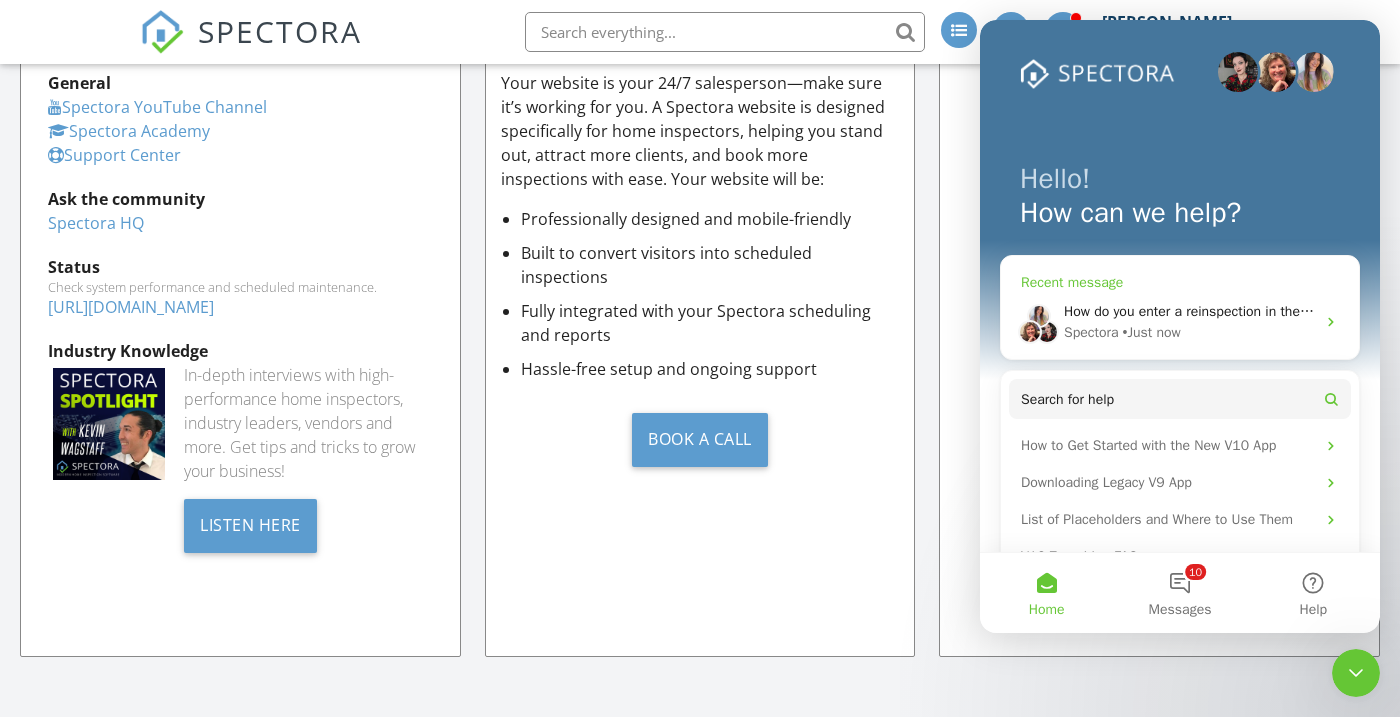 click on "How do you enter a reinspection in the system Spectora •  Just now" at bounding box center [1180, 322] 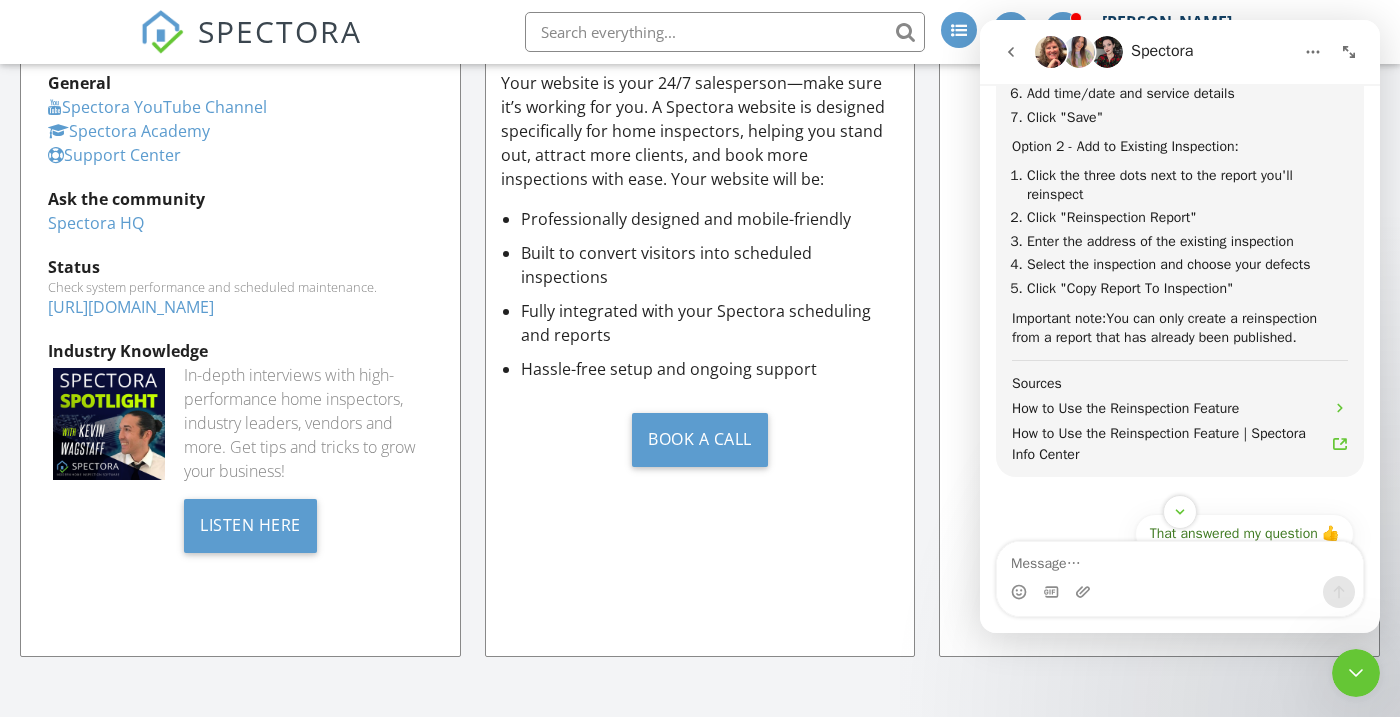 scroll, scrollTop: 924, scrollLeft: 0, axis: vertical 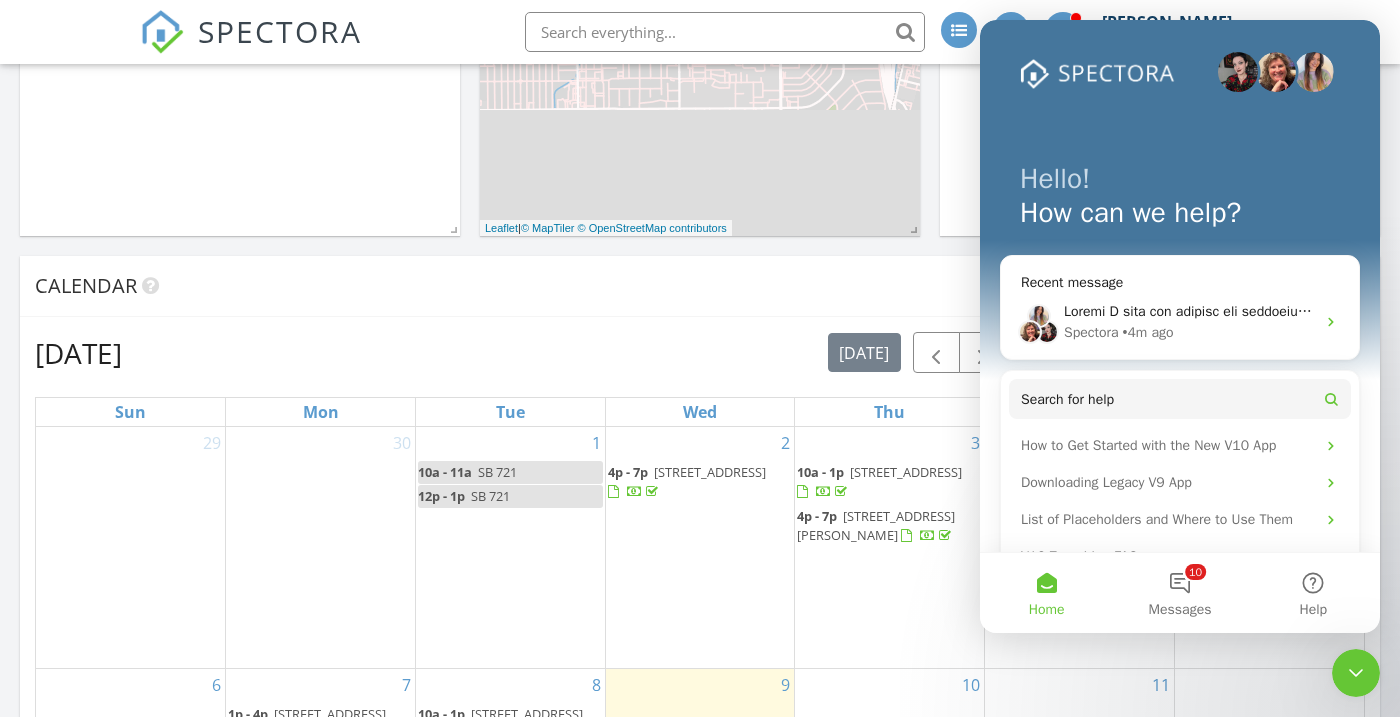 click 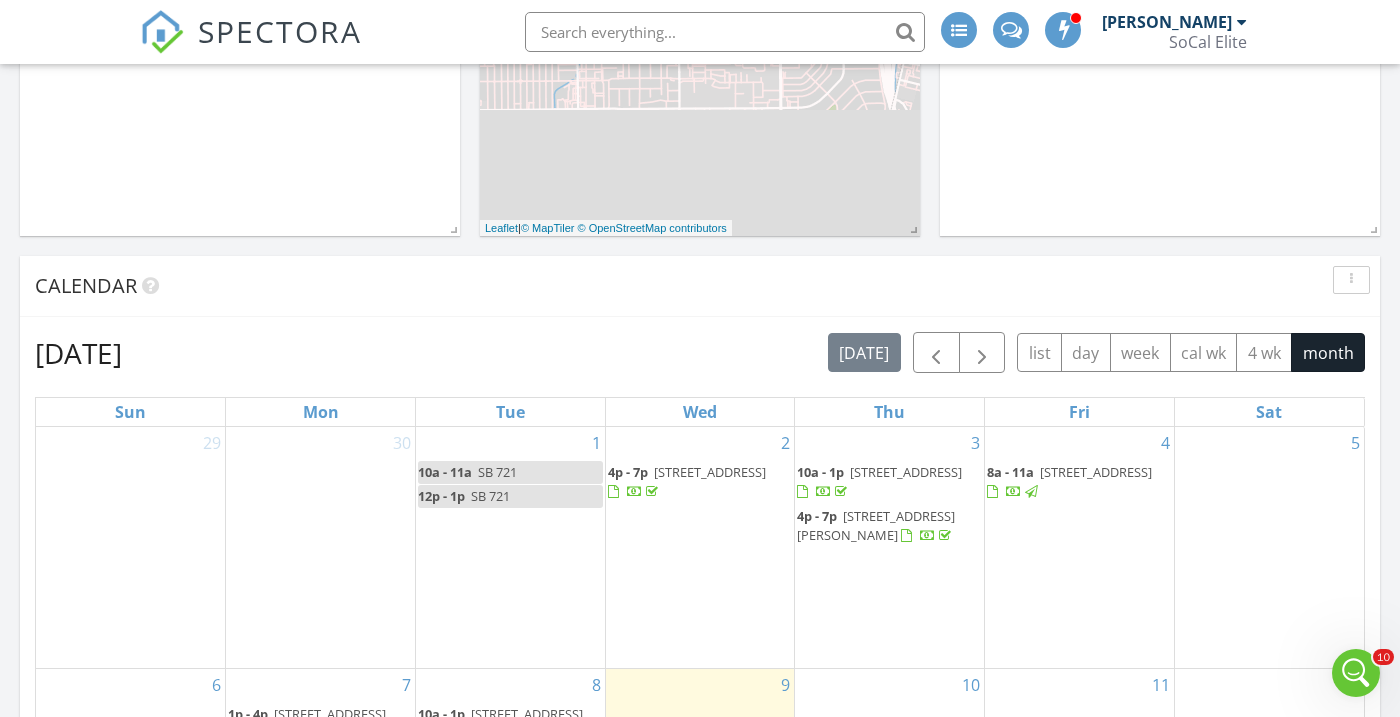 scroll, scrollTop: 0, scrollLeft: 0, axis: both 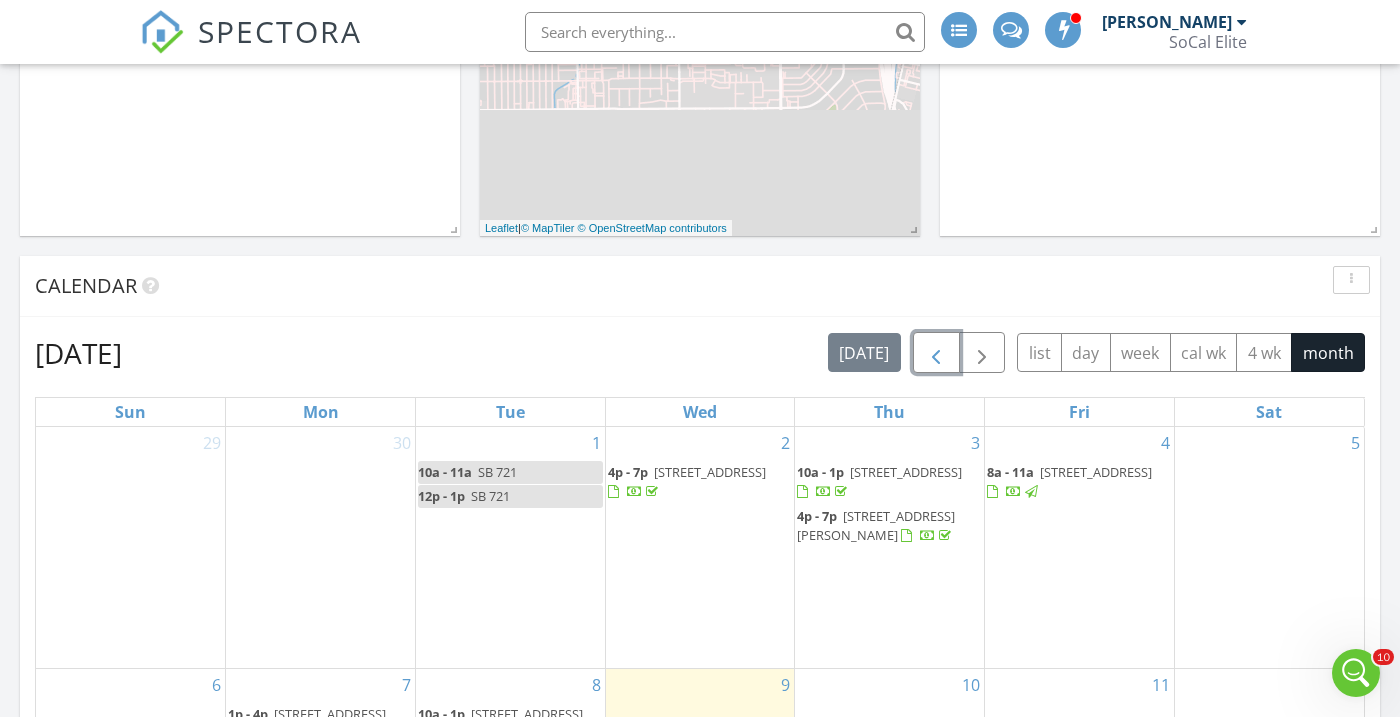 click at bounding box center (936, 353) 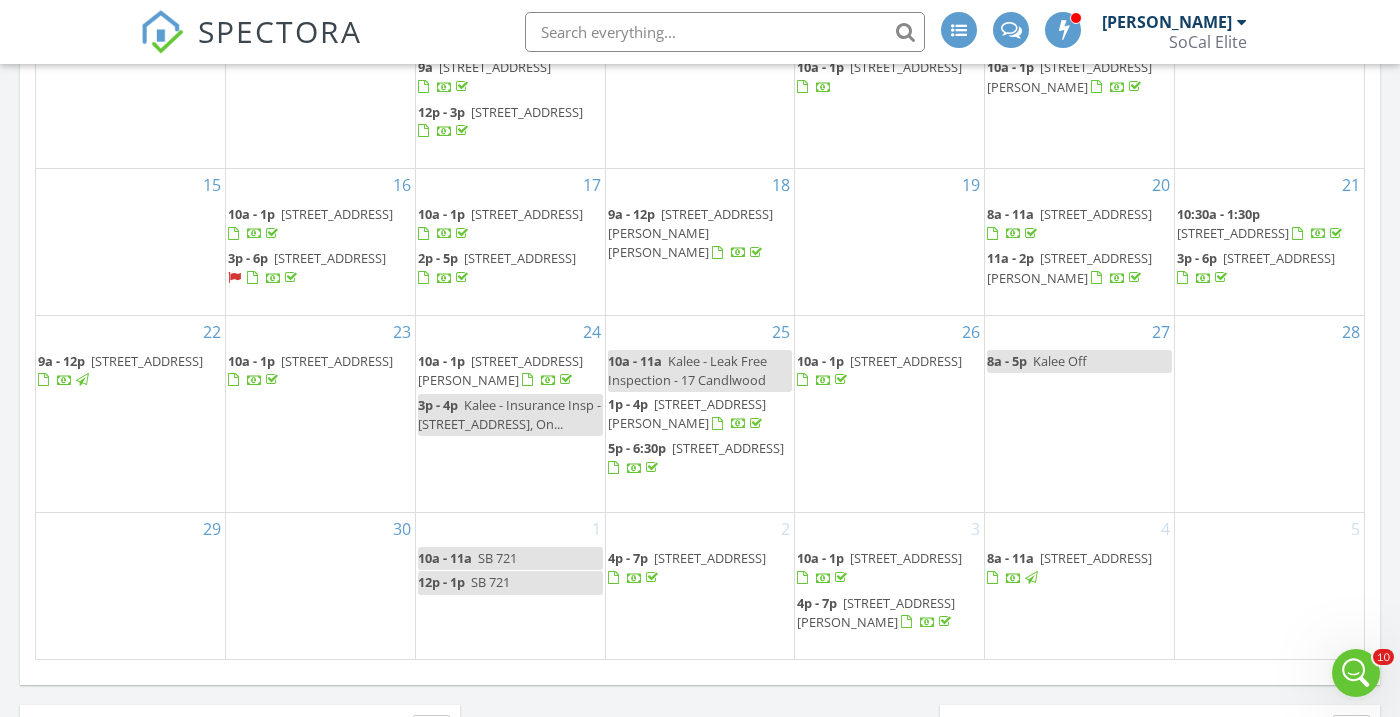 scroll, scrollTop: 1198, scrollLeft: 0, axis: vertical 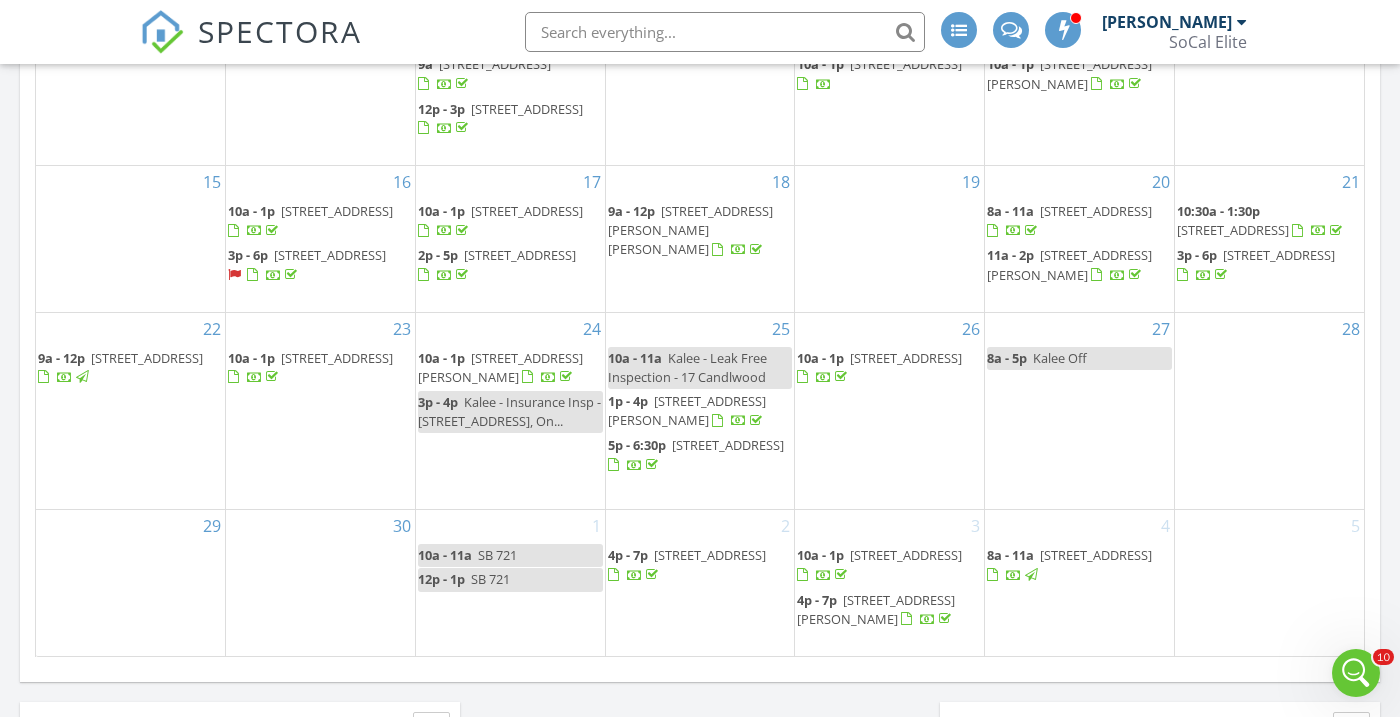 click on "342 Canyon View Dr, Calimesa 92320" at bounding box center (728, 445) 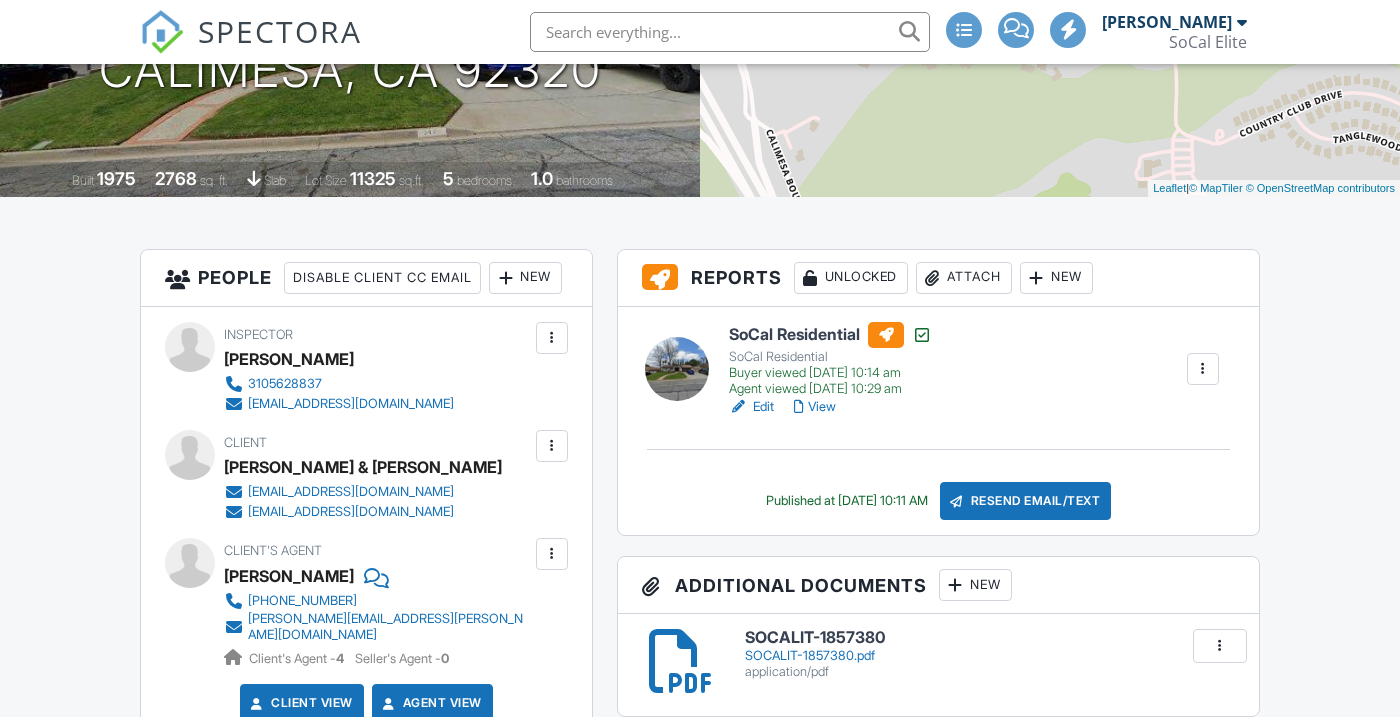 scroll, scrollTop: 358, scrollLeft: 0, axis: vertical 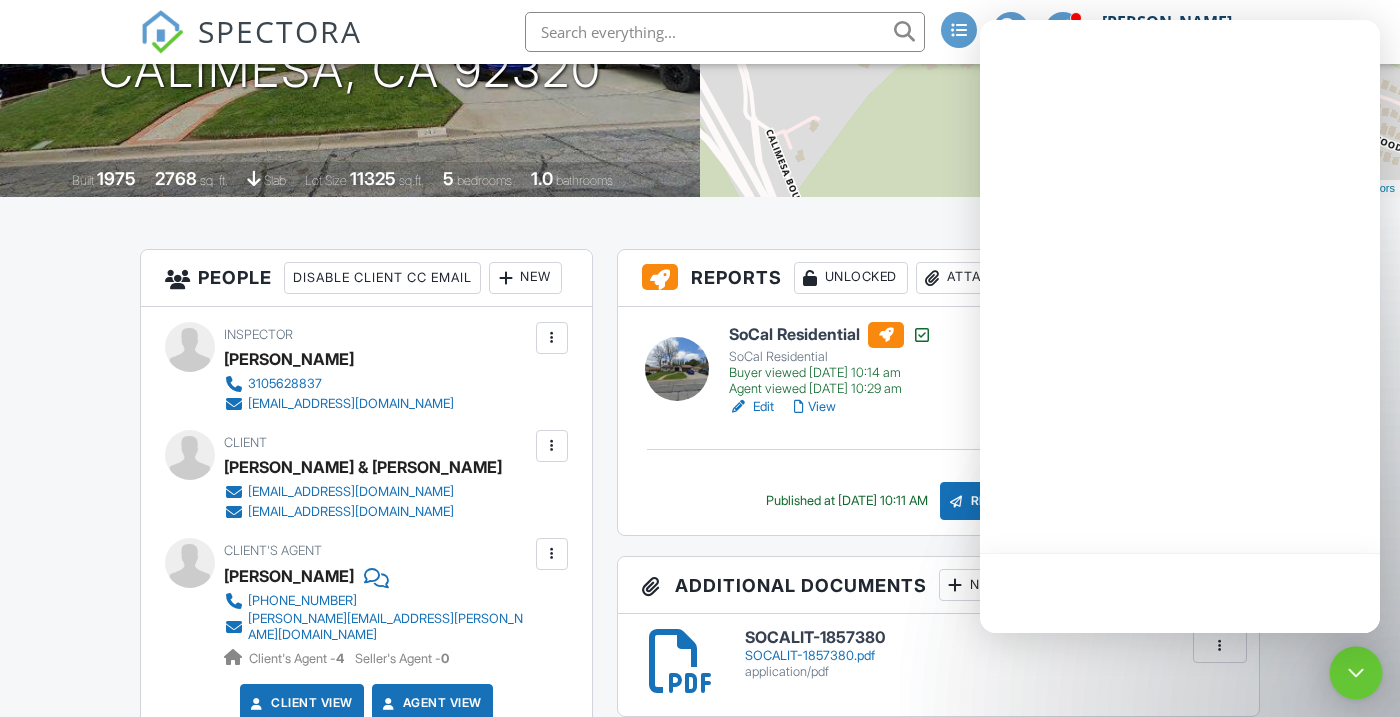 click at bounding box center [1356, 673] 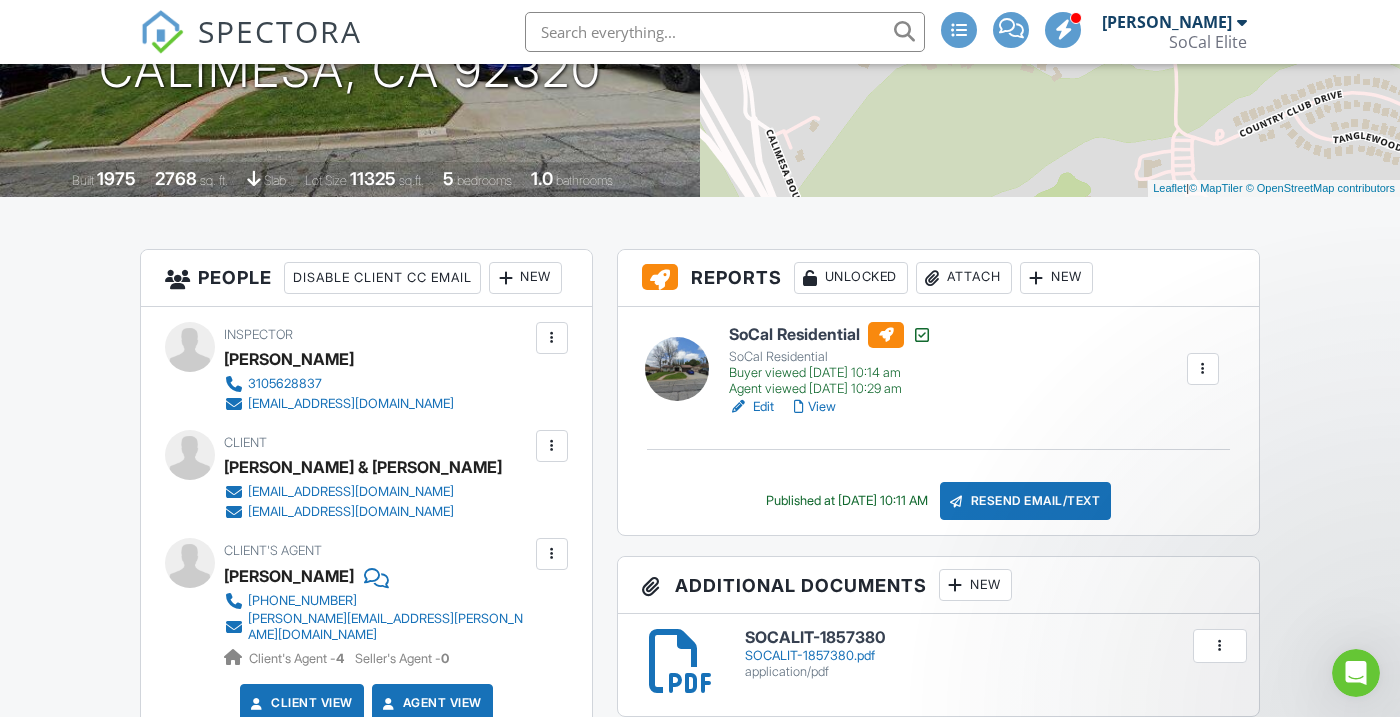 scroll, scrollTop: 0, scrollLeft: 0, axis: both 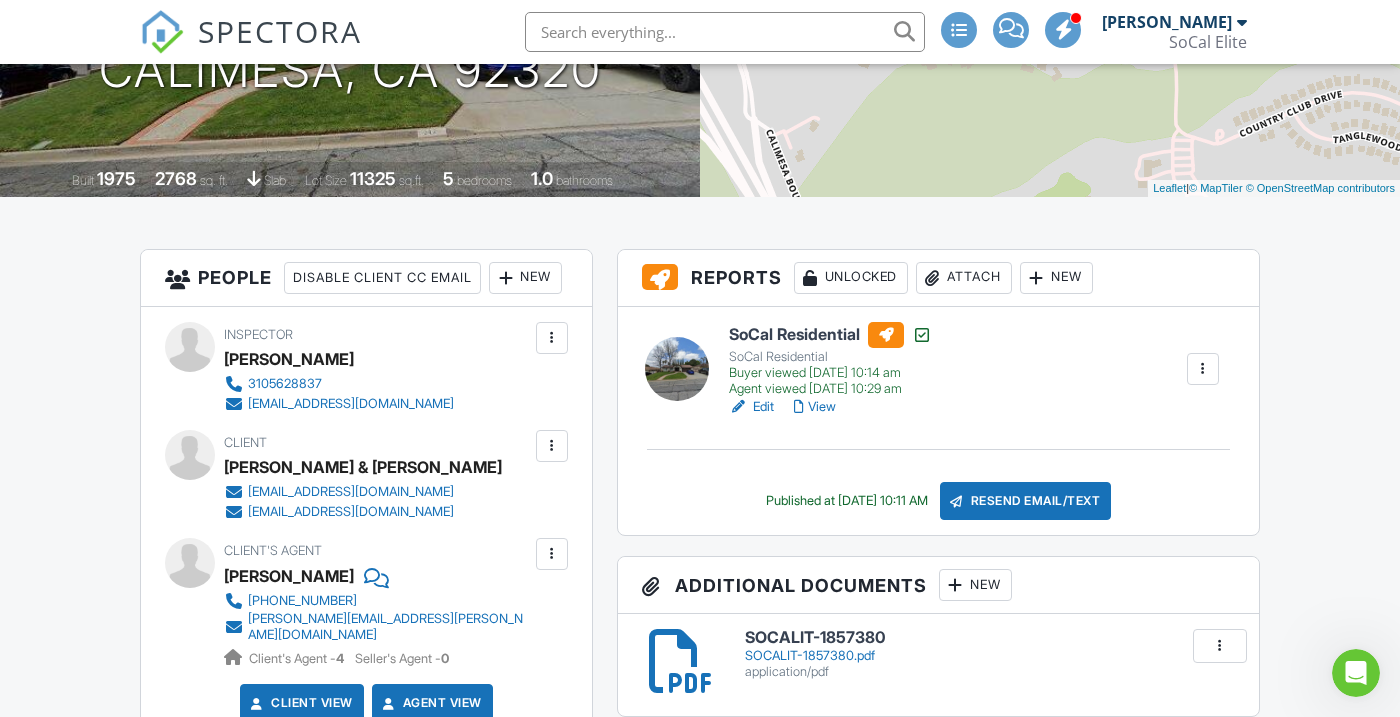 click at bounding box center (1203, 369) 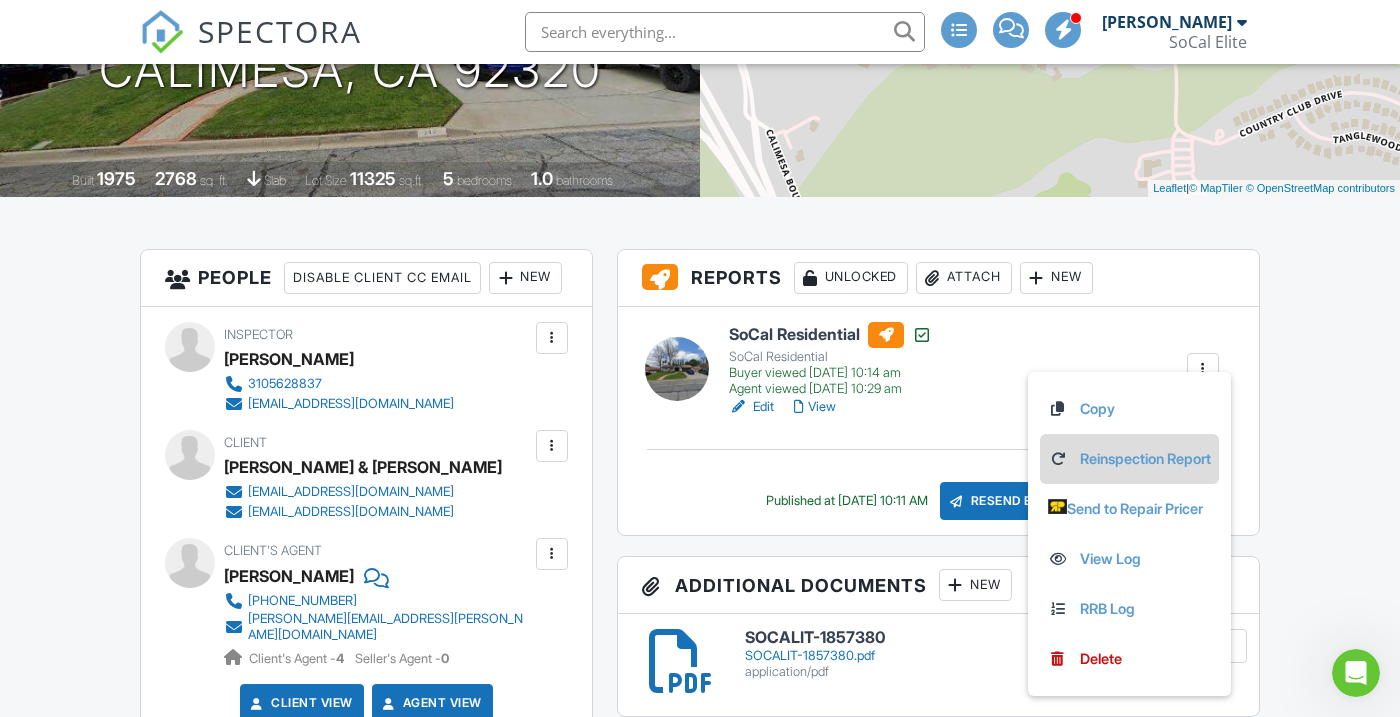 click on "Reinspection Report" at bounding box center (1129, 459) 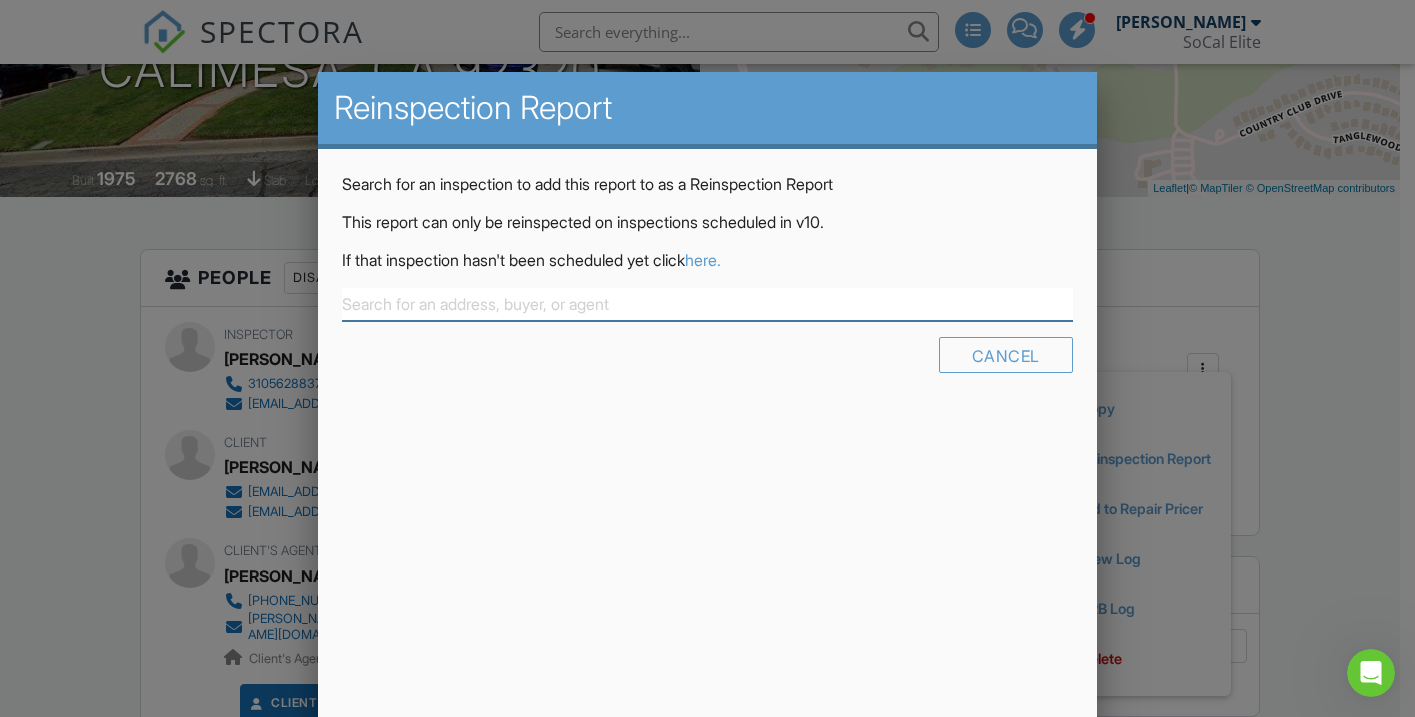 click at bounding box center [707, 304] 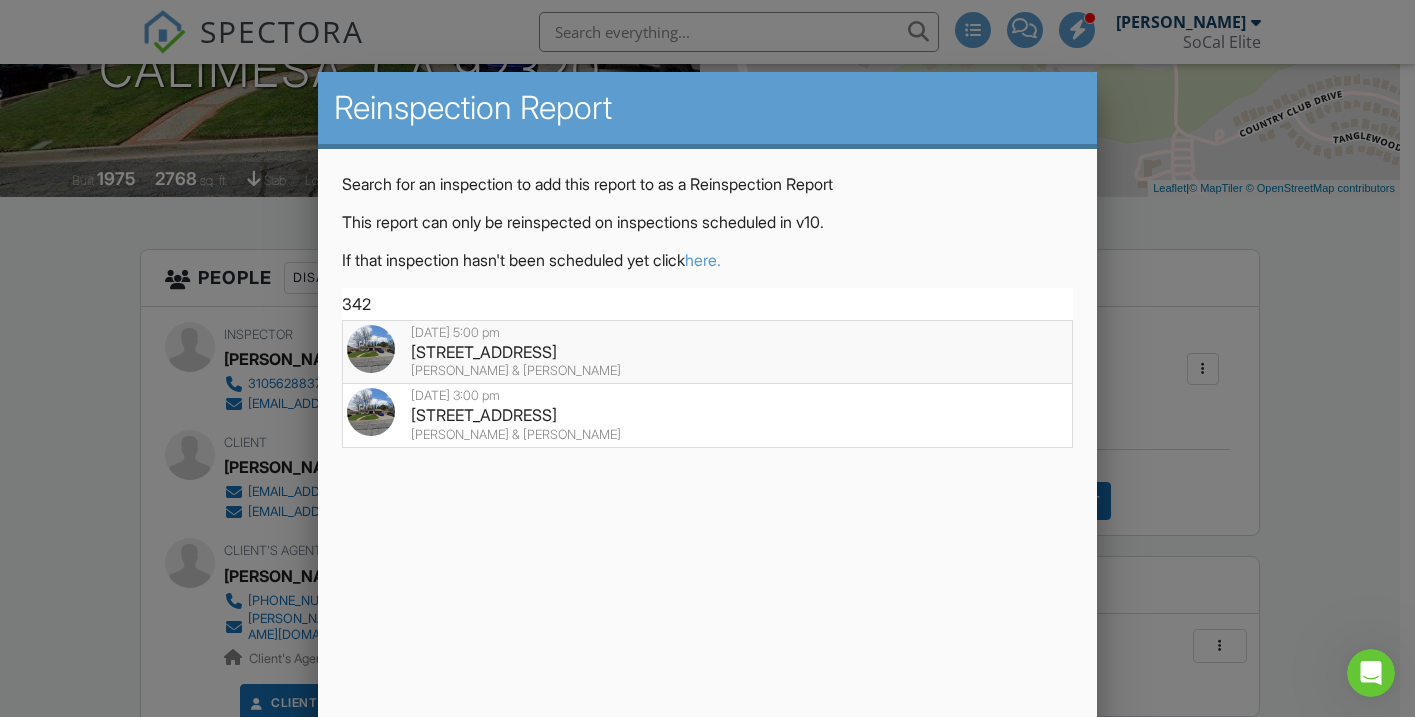 click on "[STREET_ADDRESS]" at bounding box center (707, 352) 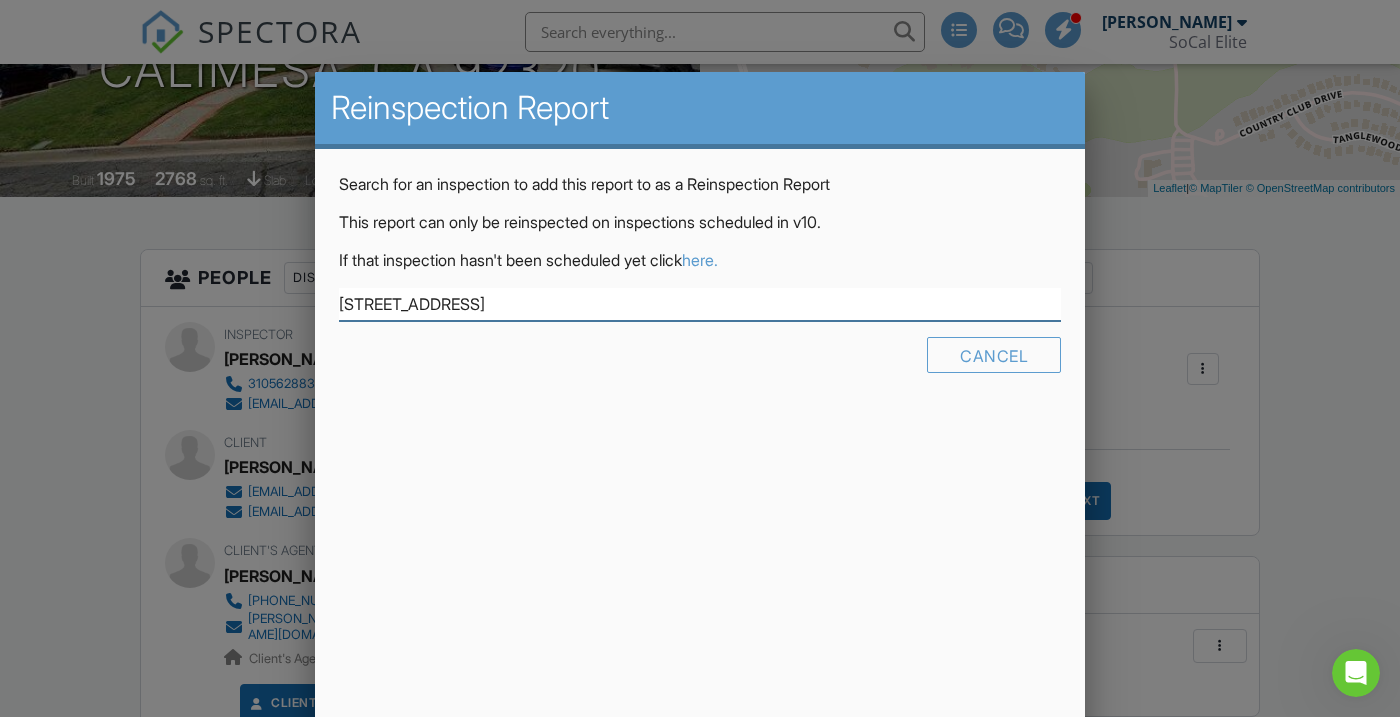 click on "[STREET_ADDRESS]" at bounding box center [700, 304] 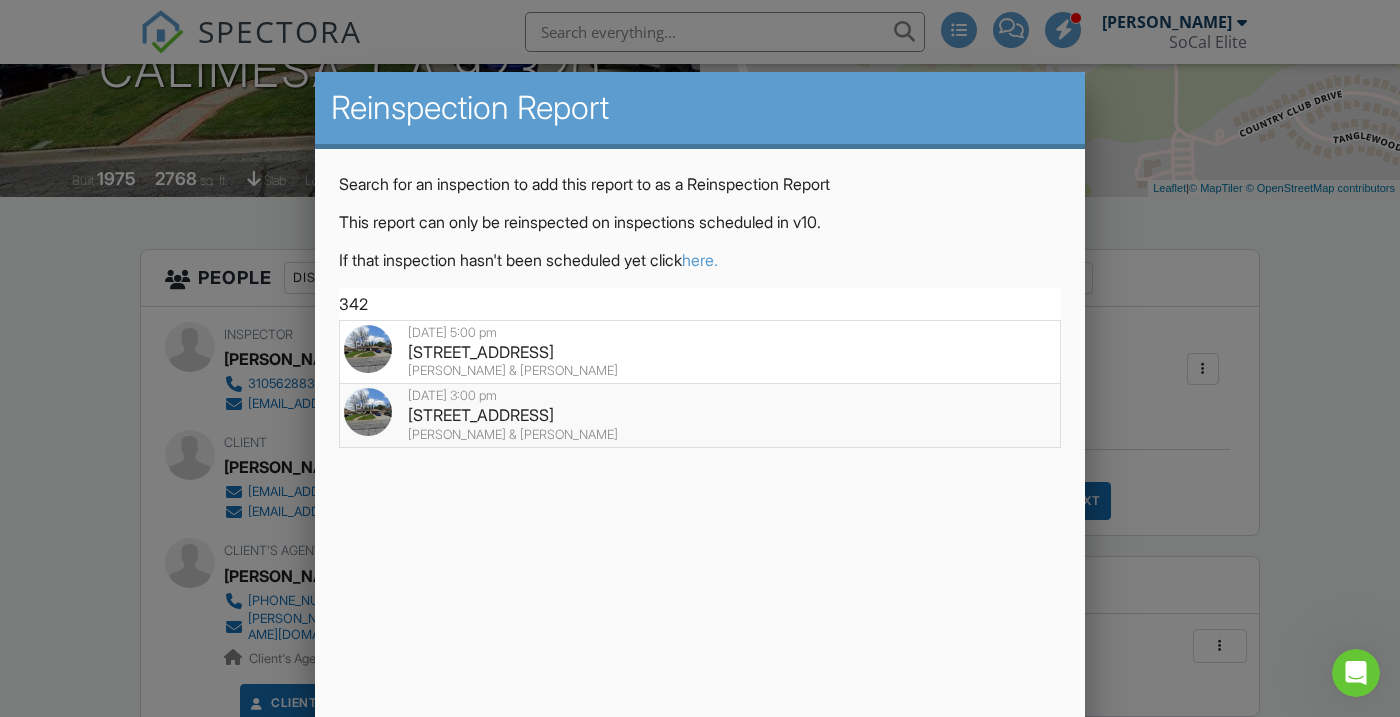 click on "[DATE]  3:00 pm" at bounding box center [700, 396] 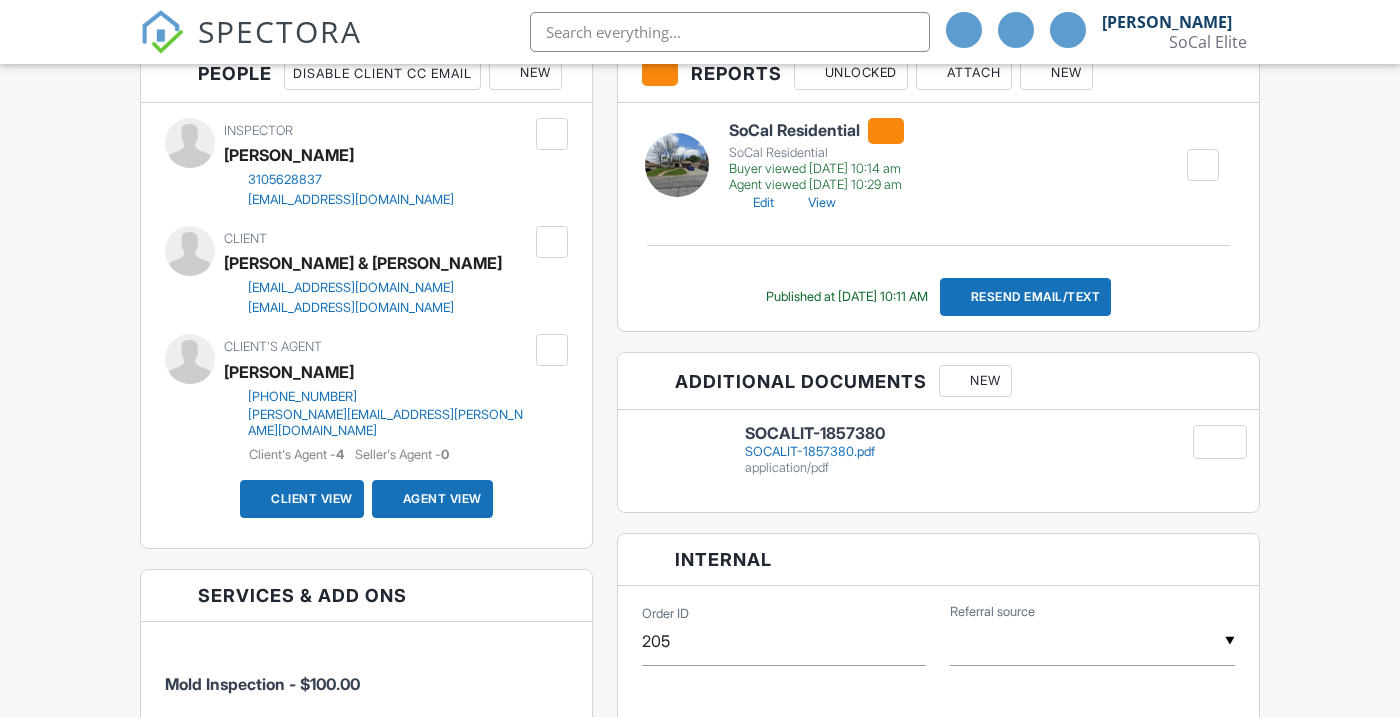 scroll, scrollTop: 562, scrollLeft: 0, axis: vertical 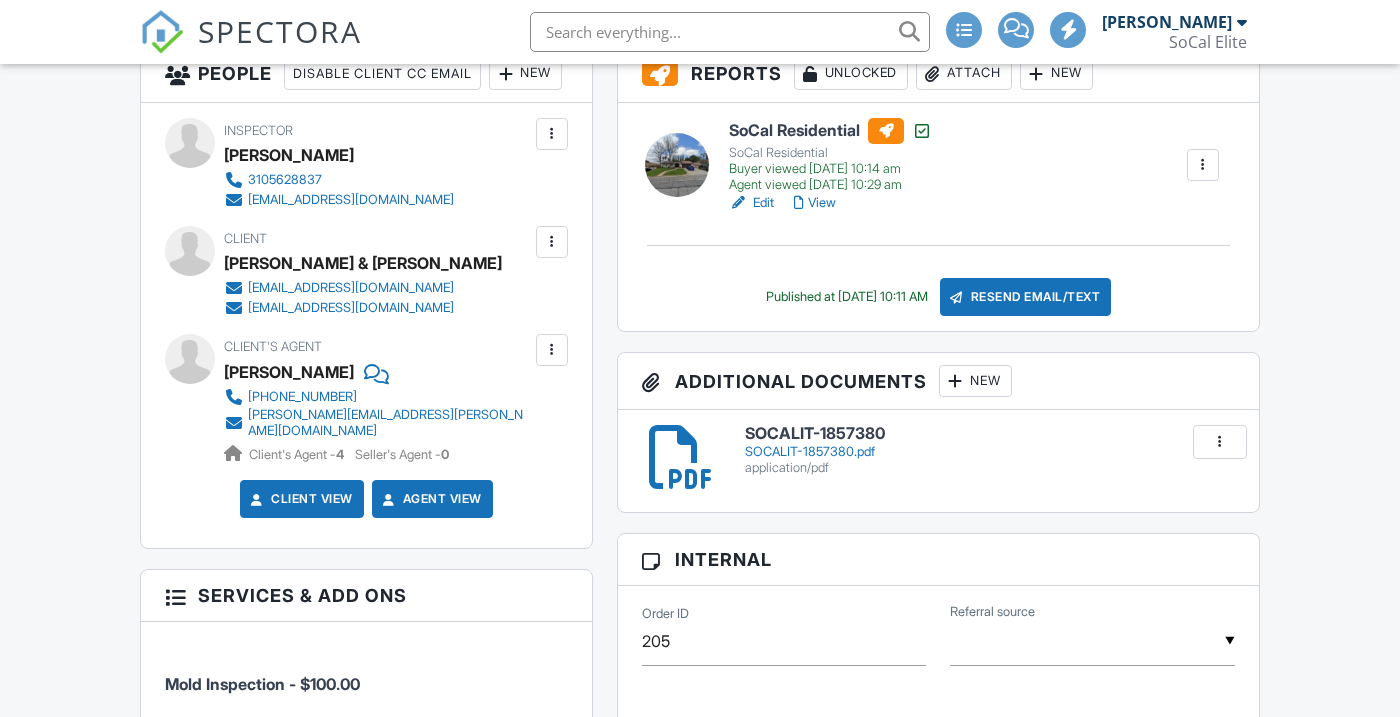 click at bounding box center [1203, 165] 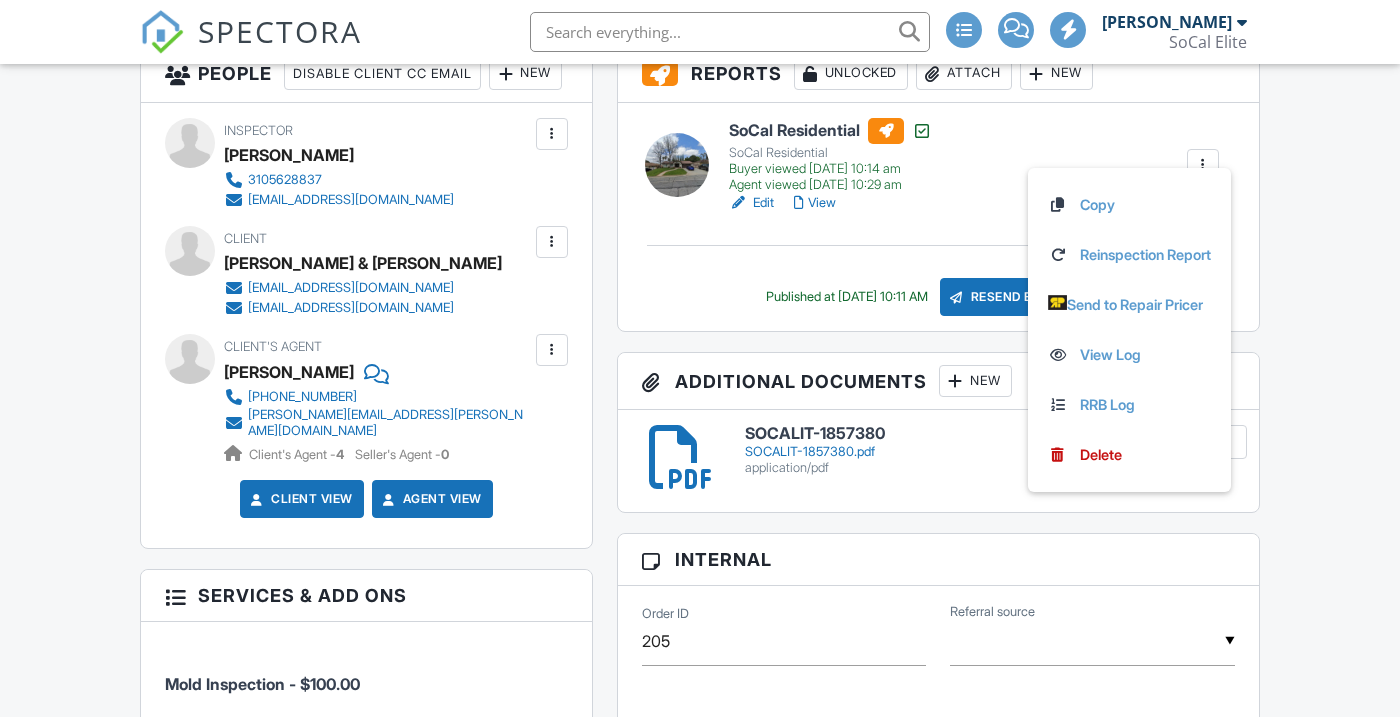 scroll, scrollTop: 0, scrollLeft: 0, axis: both 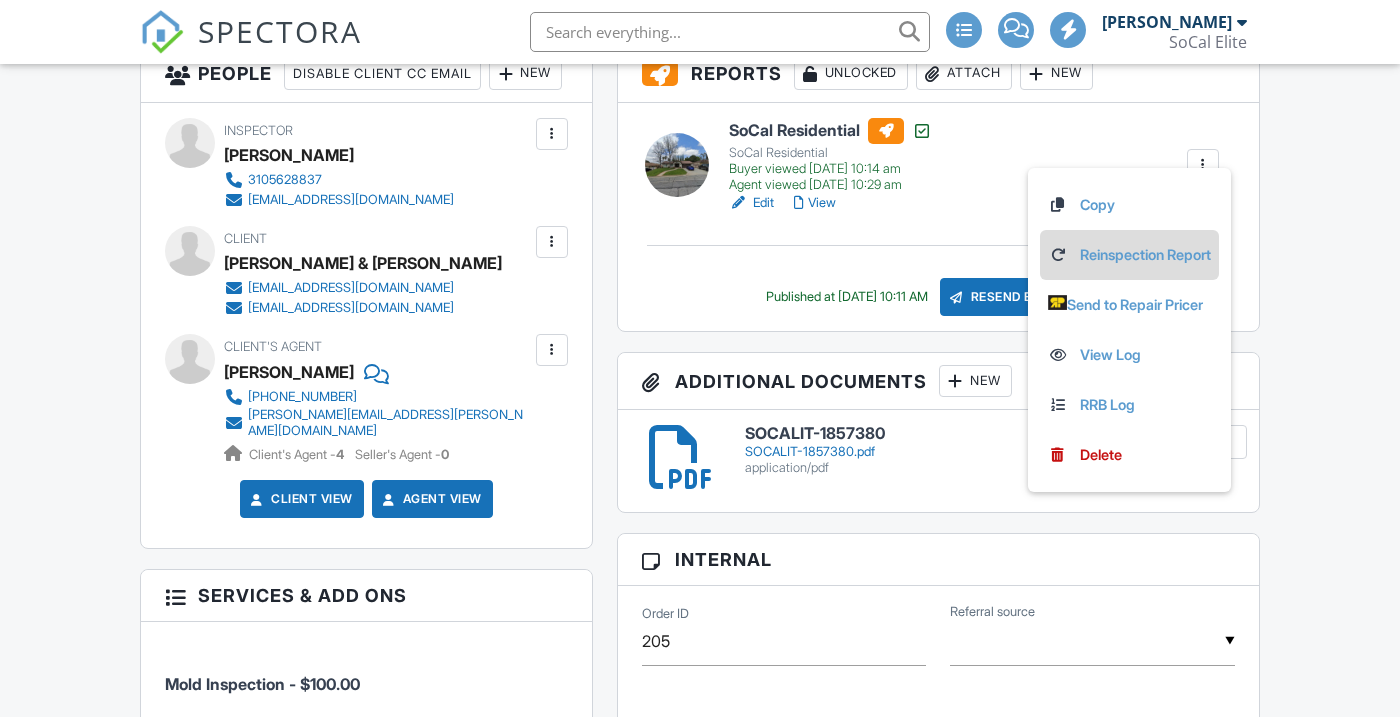 click on "Reinspection Report" at bounding box center (1129, 255) 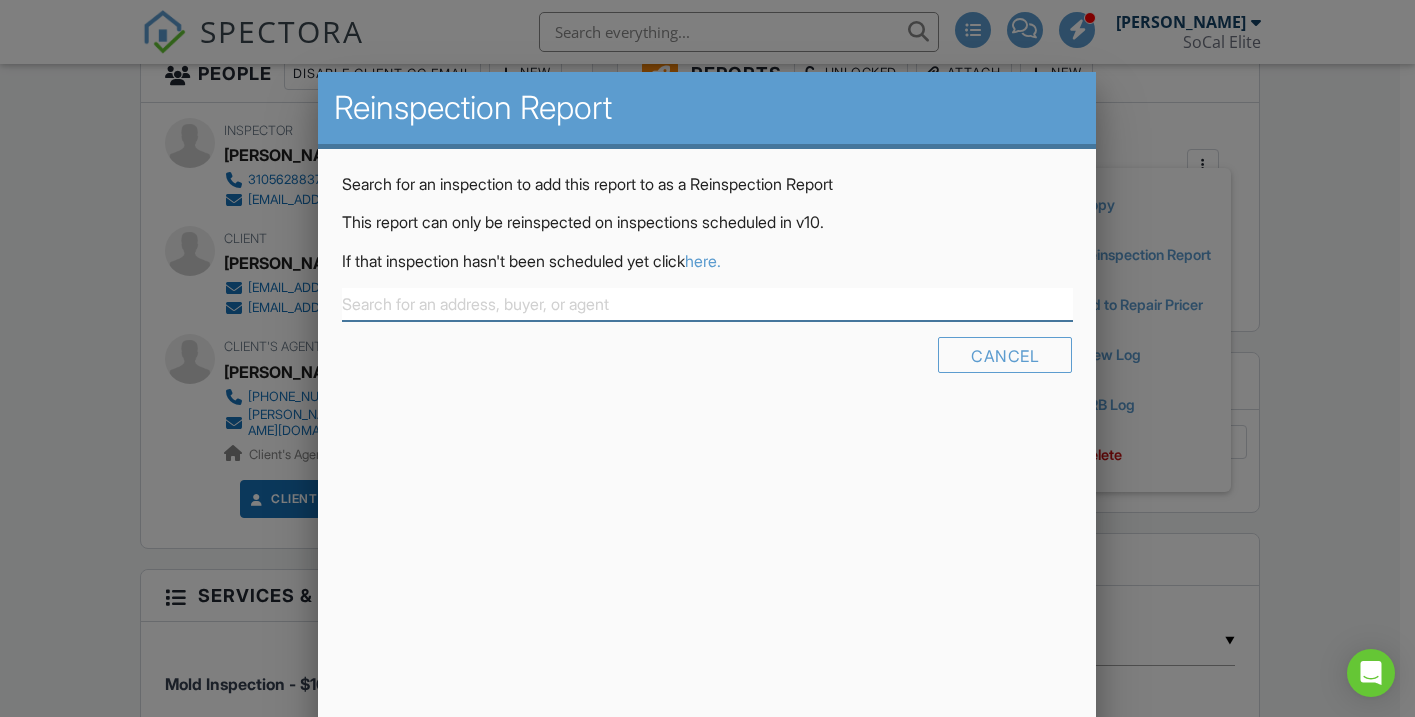 click at bounding box center (707, 304) 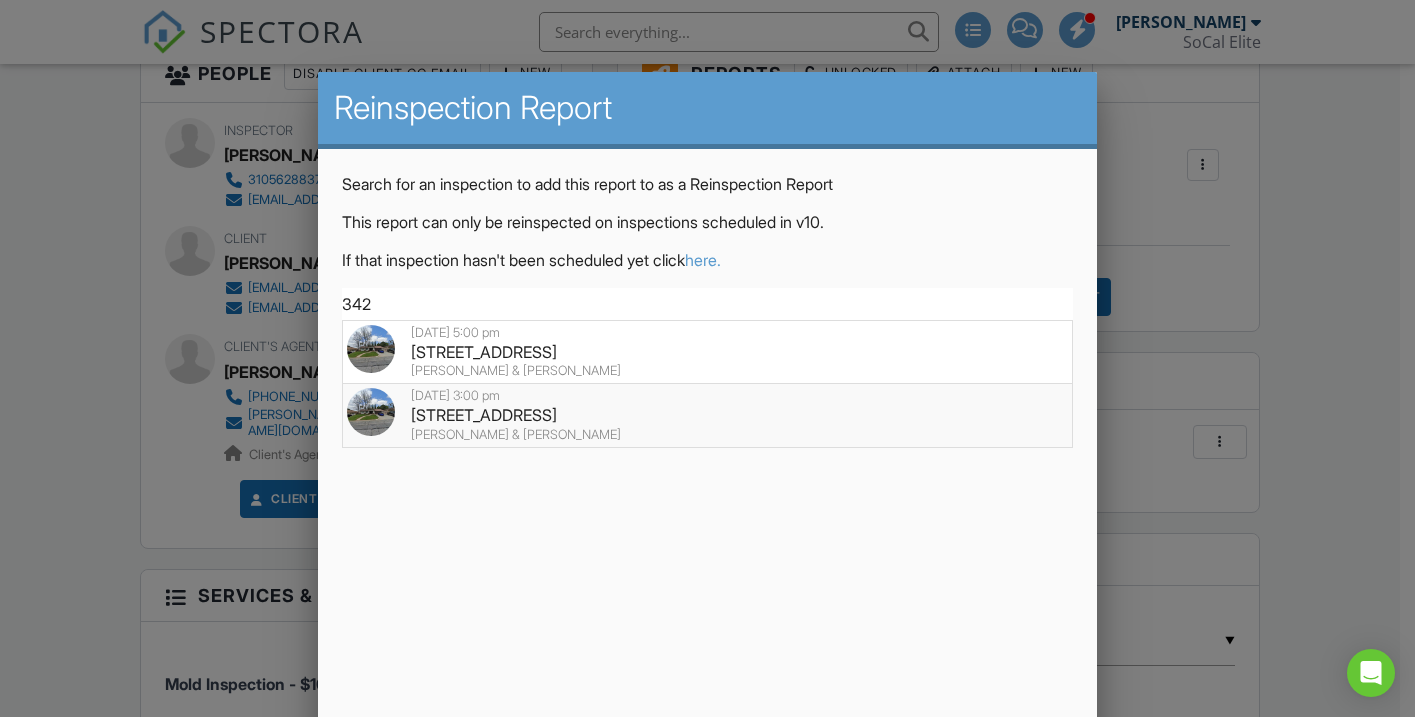 click on "[DATE]  3:00 pm" at bounding box center [707, 396] 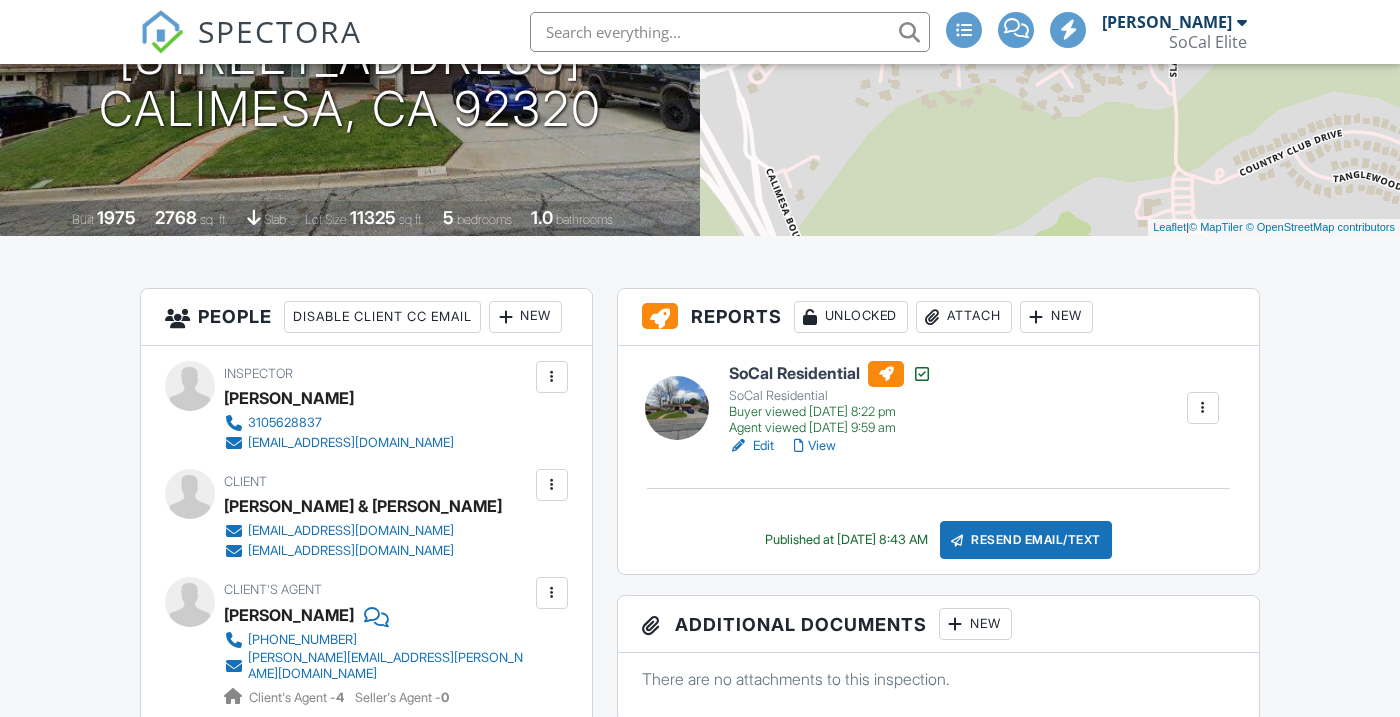scroll, scrollTop: 375, scrollLeft: 0, axis: vertical 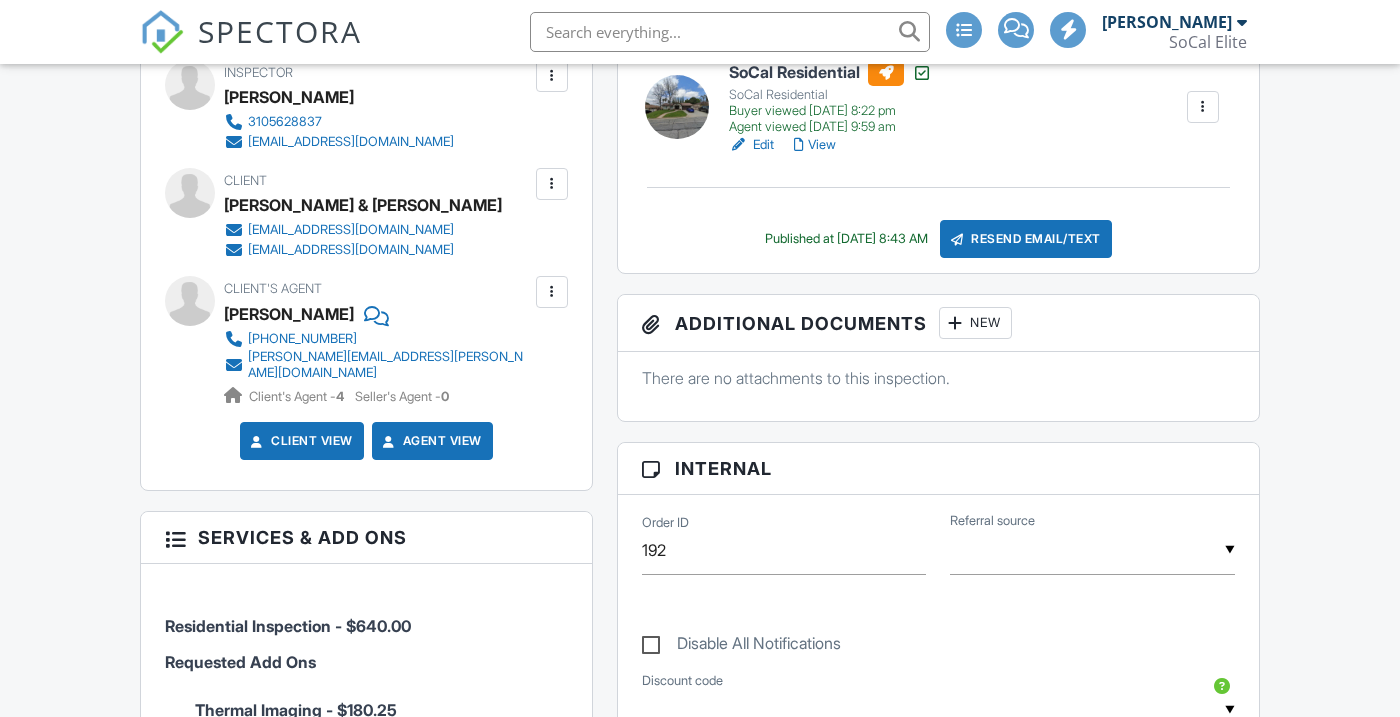 click at bounding box center (1203, 107) 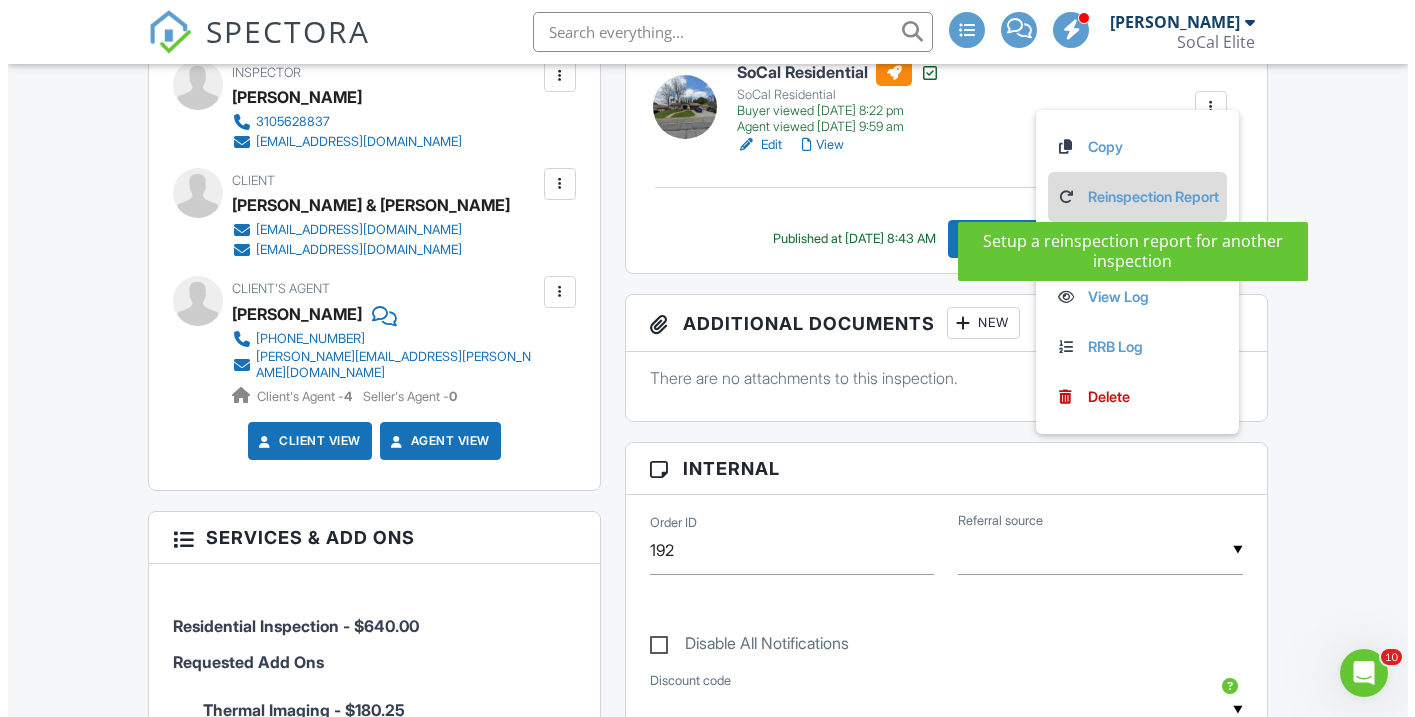 scroll, scrollTop: 0, scrollLeft: 0, axis: both 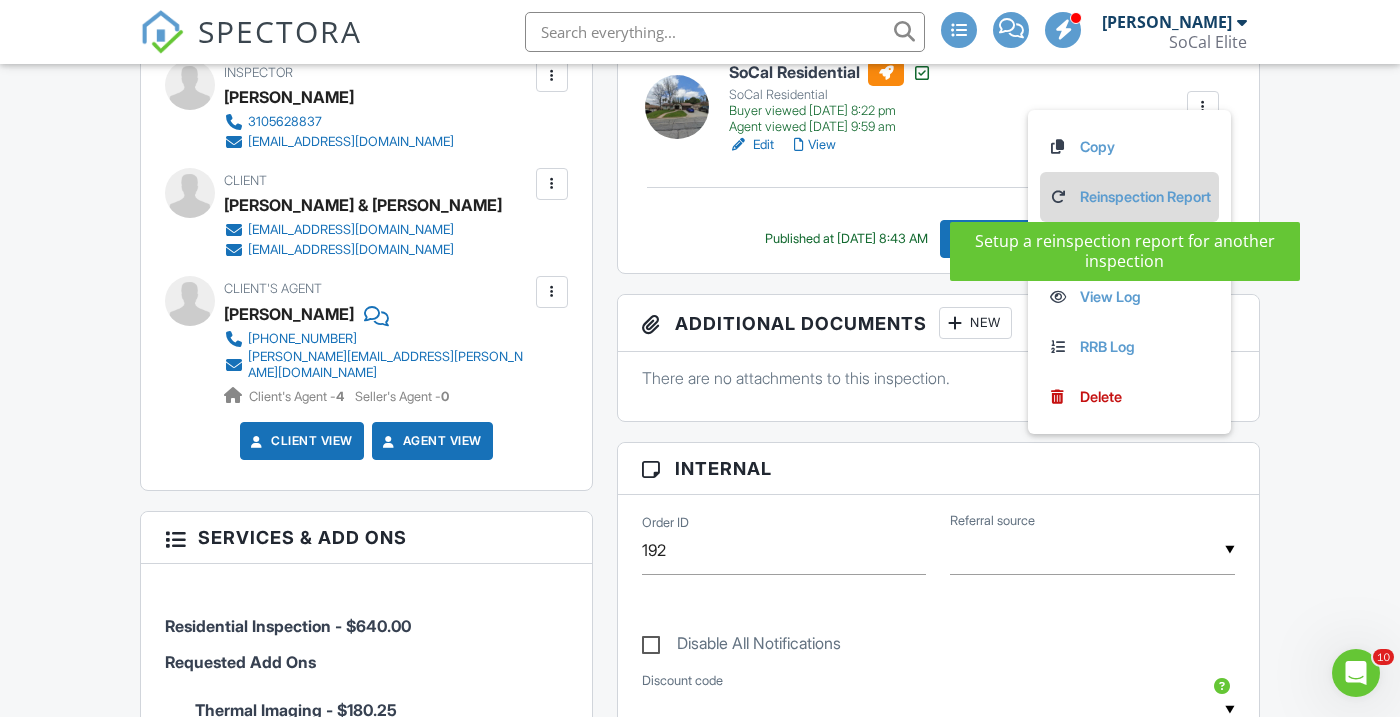 click on "Reinspection Report" at bounding box center [1129, 197] 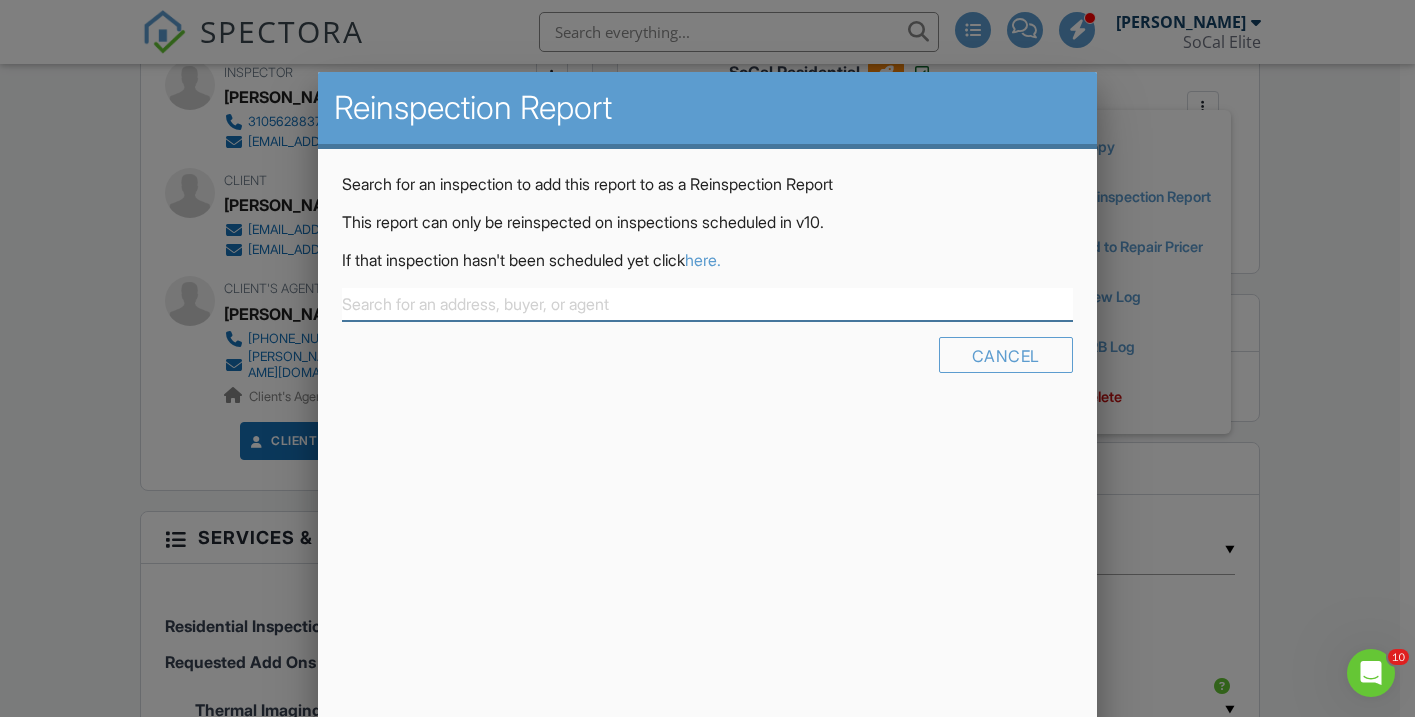 click at bounding box center [707, 304] 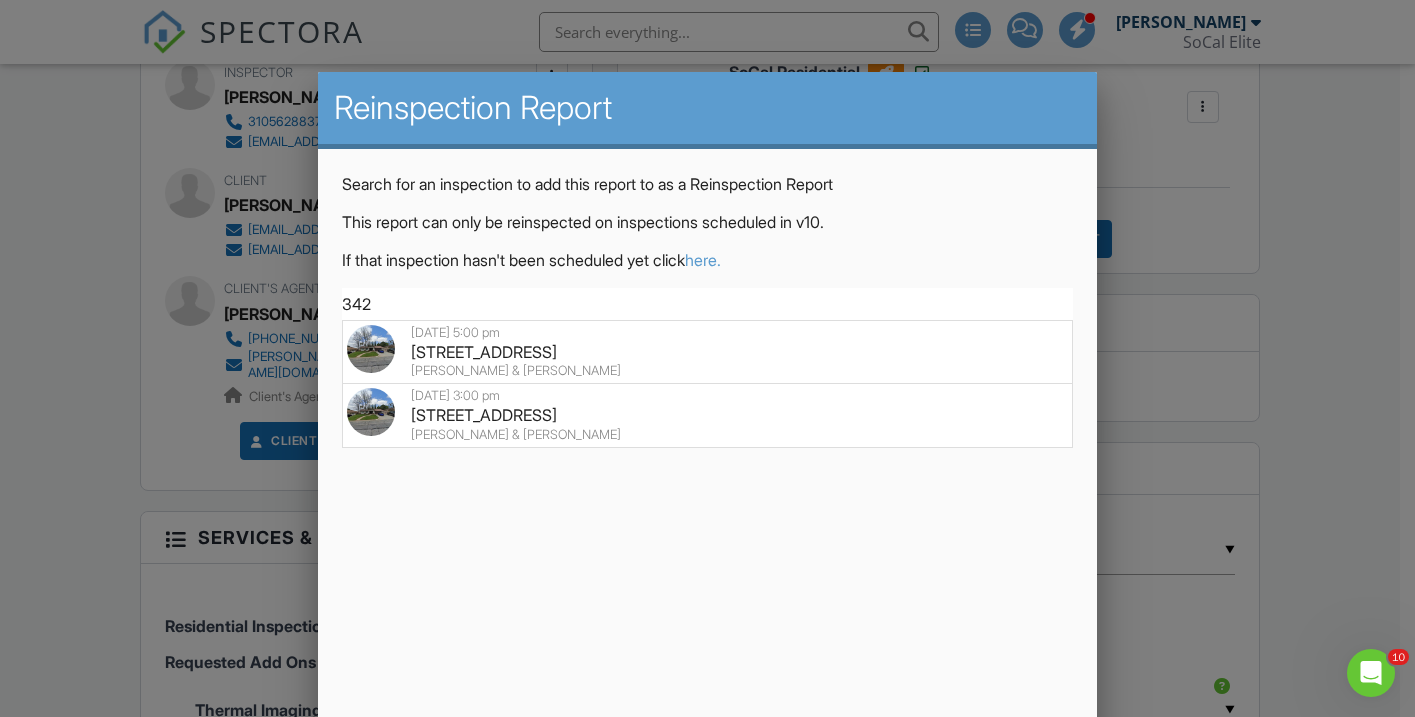 type on "342" 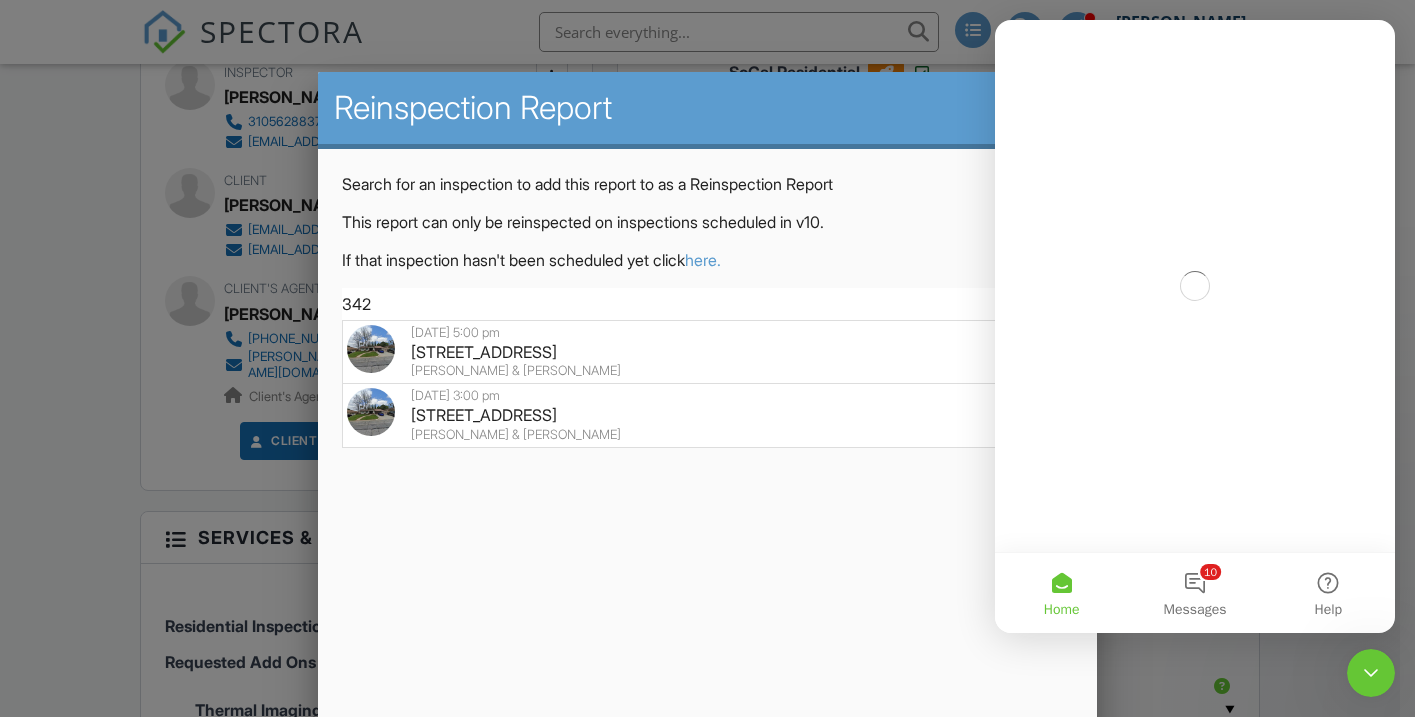 scroll, scrollTop: 0, scrollLeft: 0, axis: both 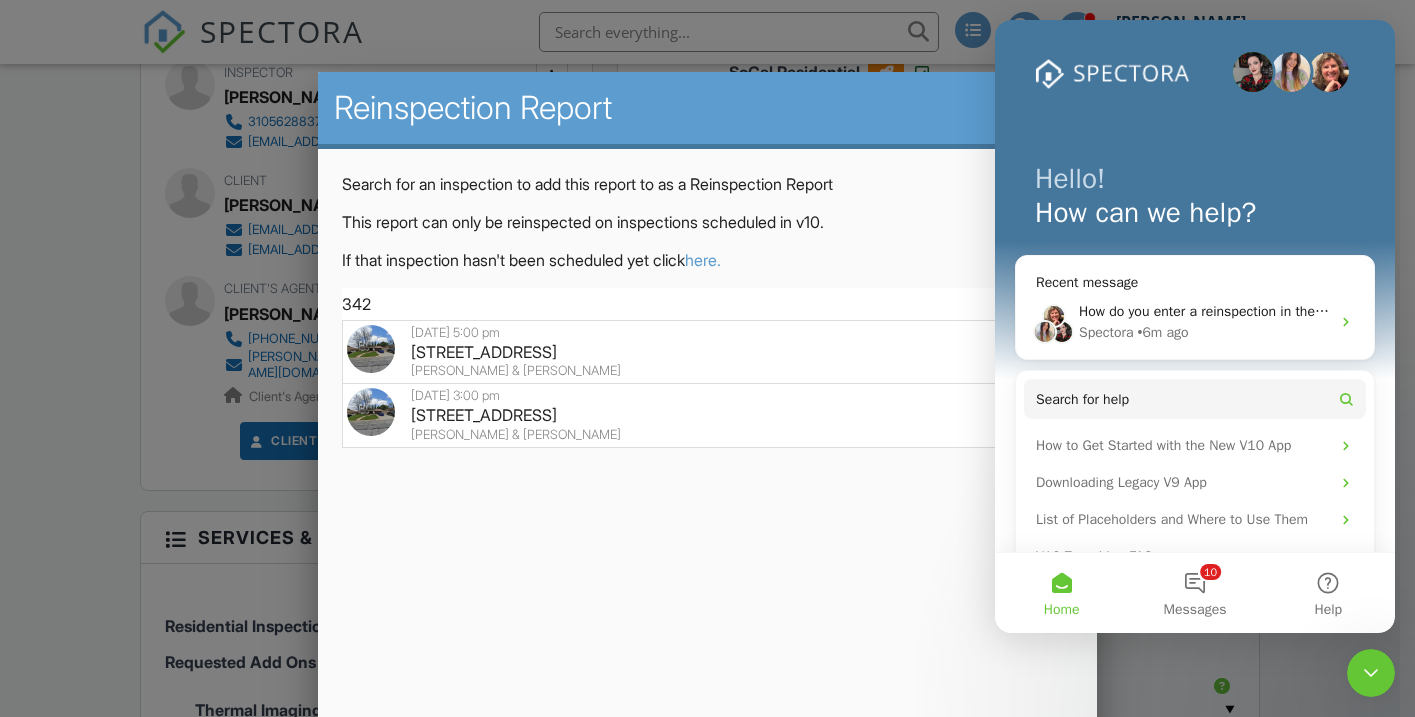 click 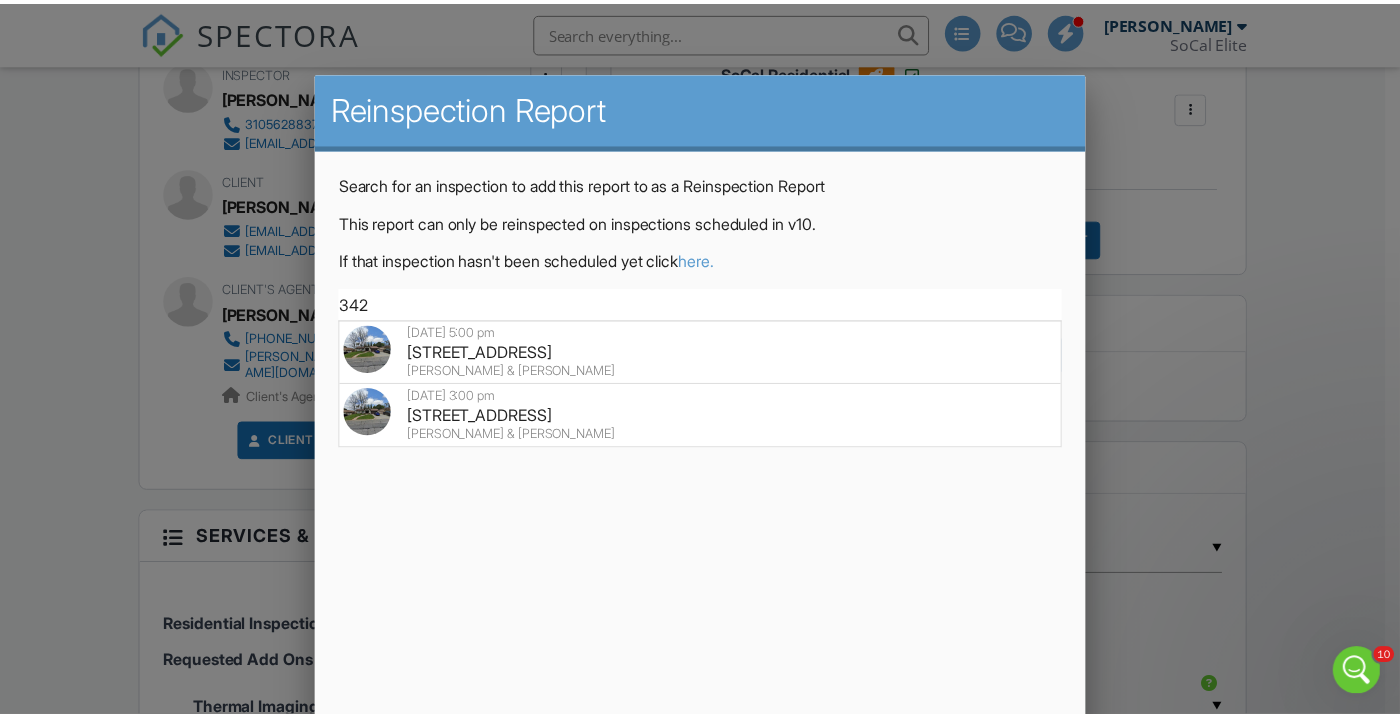 scroll, scrollTop: 0, scrollLeft: 0, axis: both 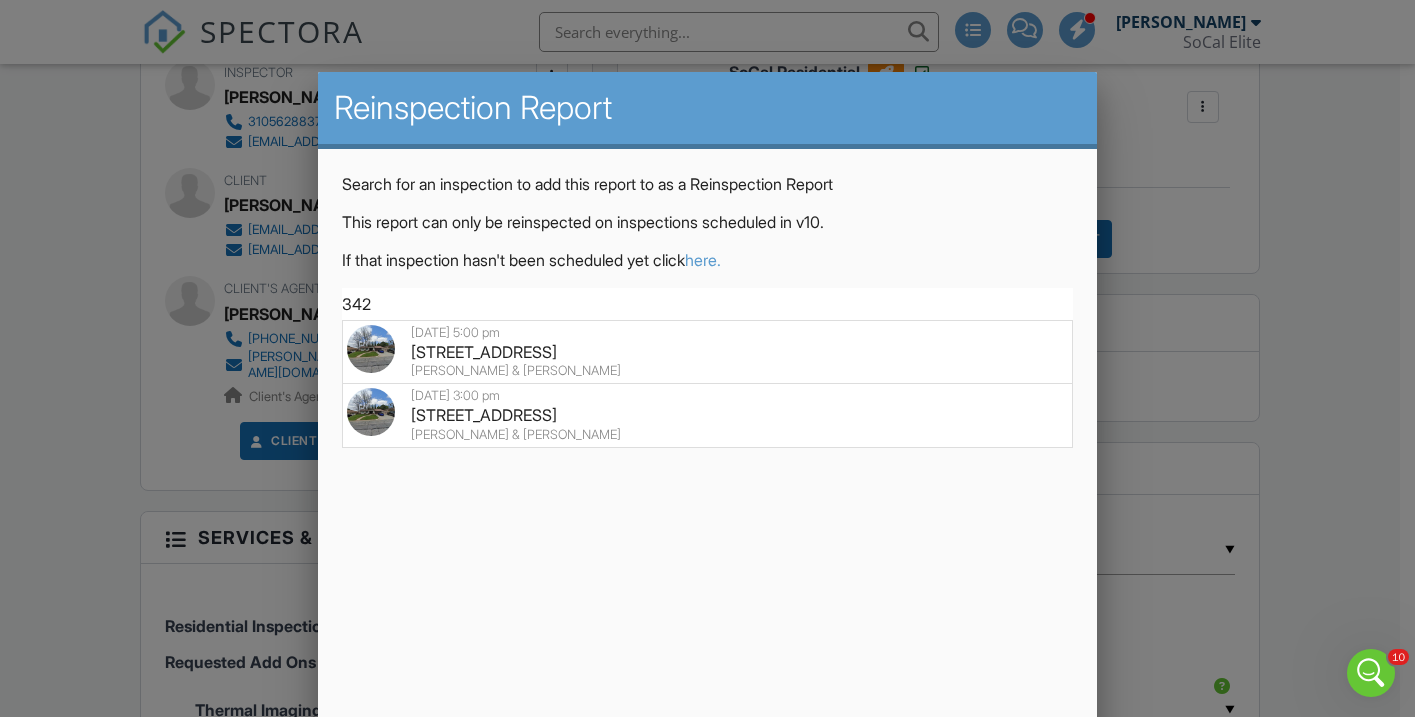 drag, startPoint x: 394, startPoint y: 305, endPoint x: 328, endPoint y: 298, distance: 66.37017 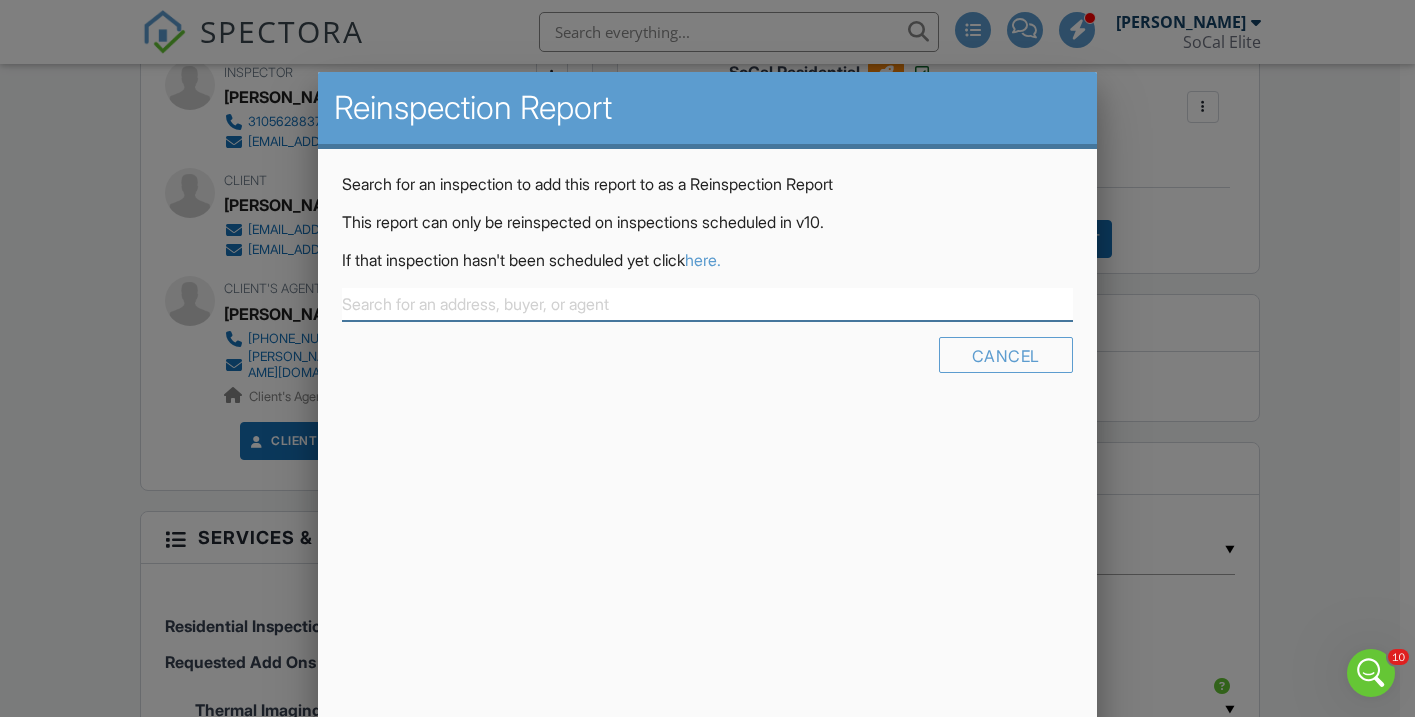 type 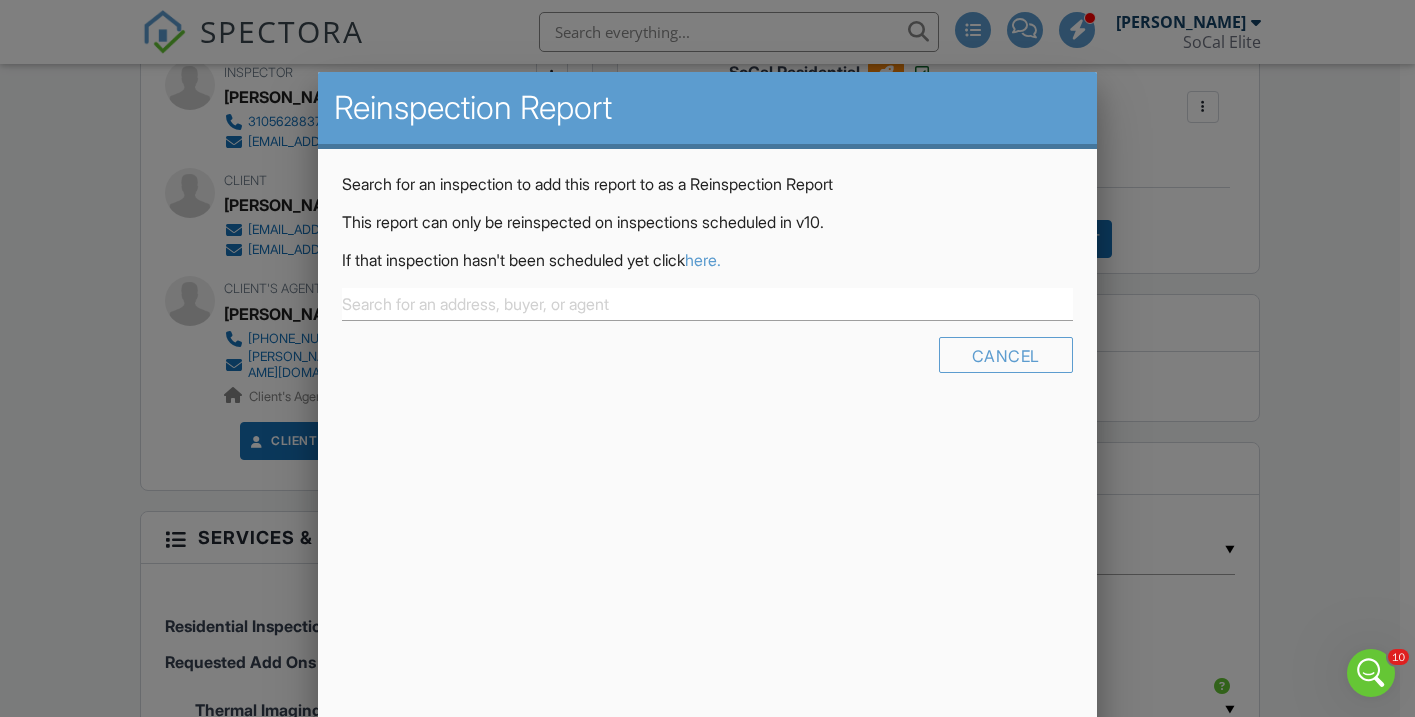 click at bounding box center [707, 348] 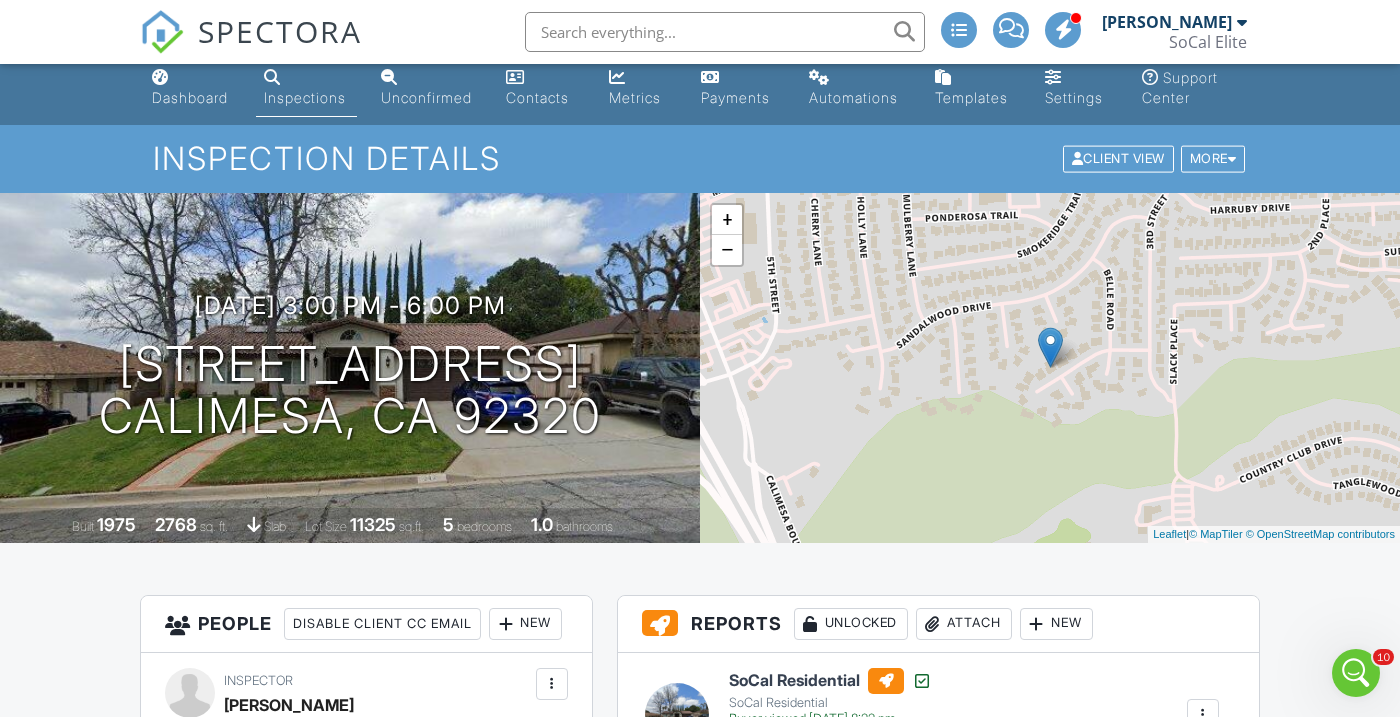 scroll, scrollTop: 0, scrollLeft: 0, axis: both 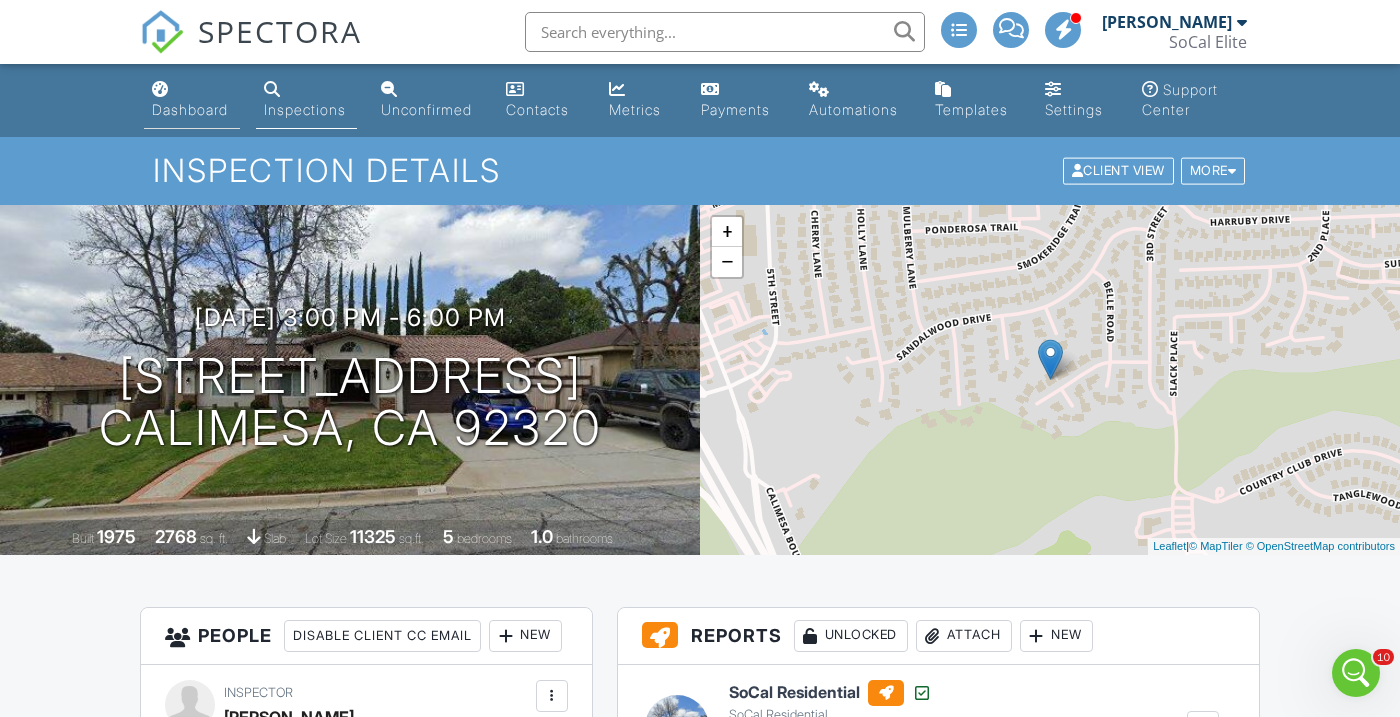 click on "Dashboard" at bounding box center (190, 109) 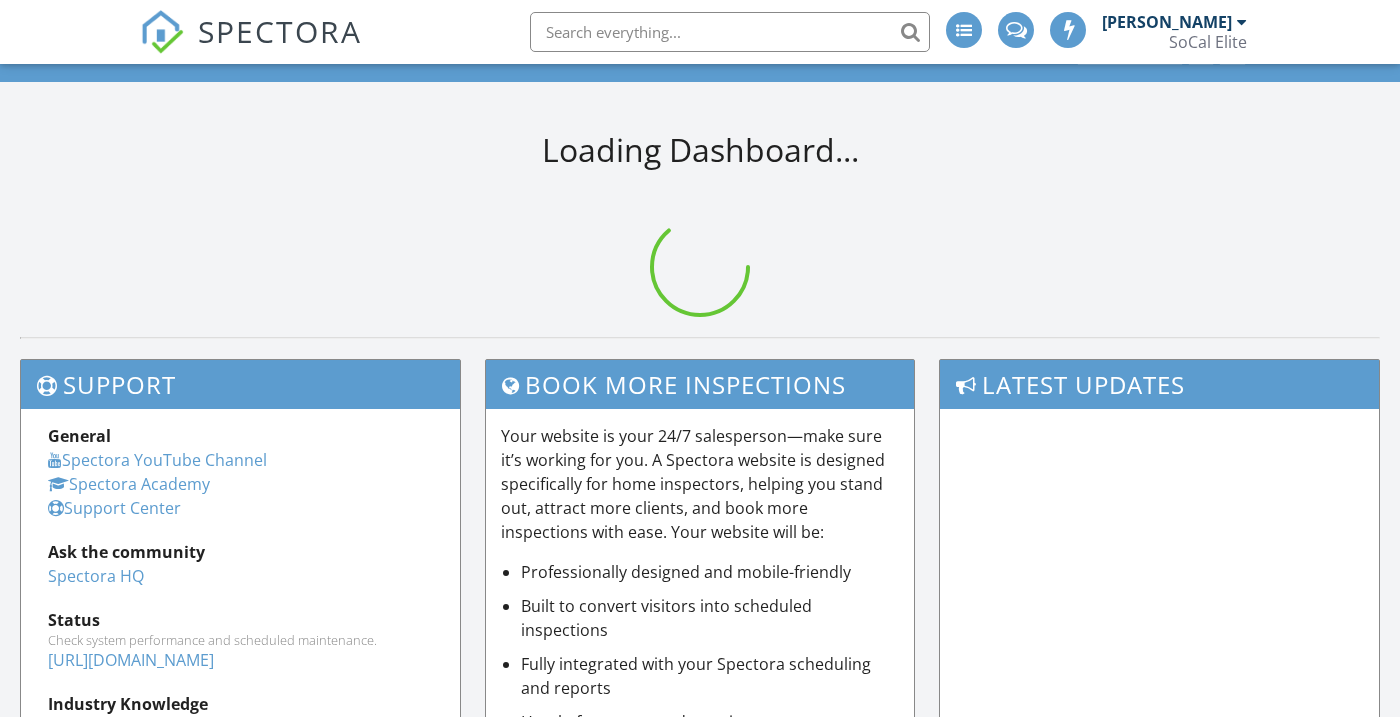 scroll, scrollTop: 472, scrollLeft: 0, axis: vertical 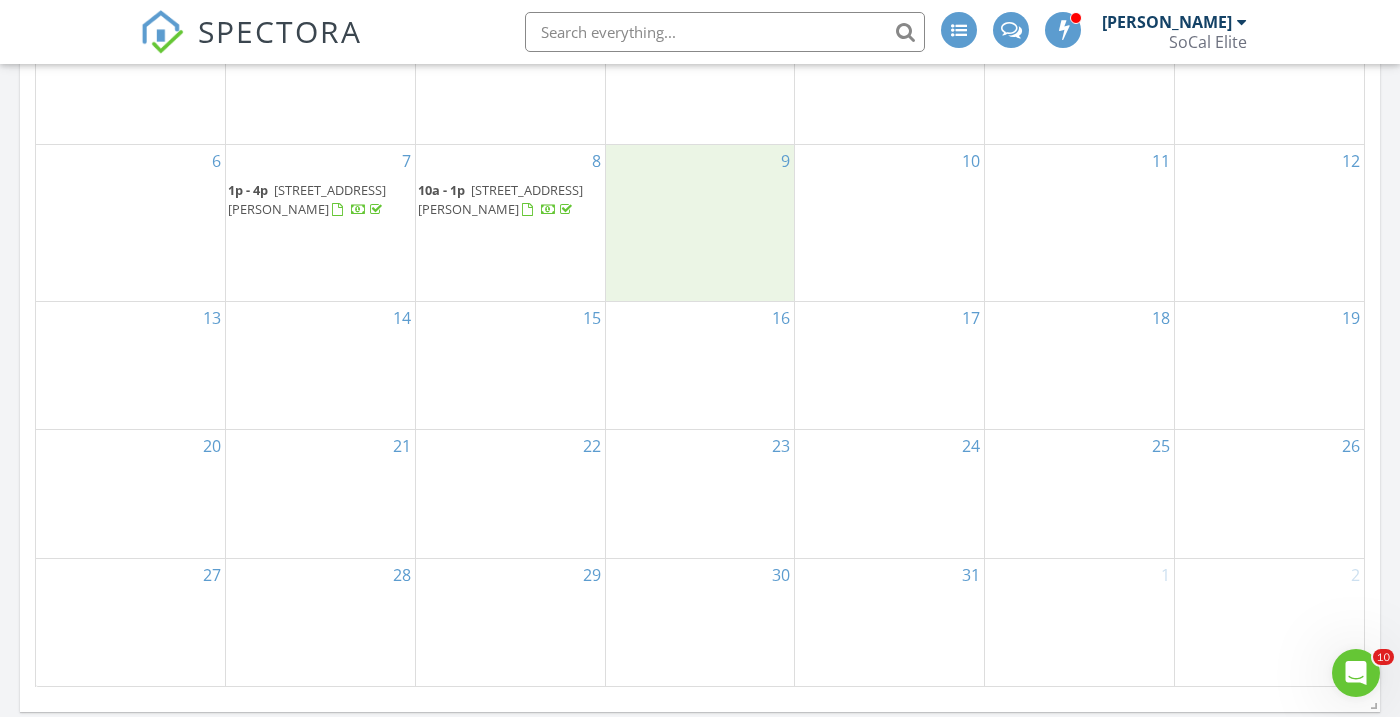 click on "9" at bounding box center (700, 222) 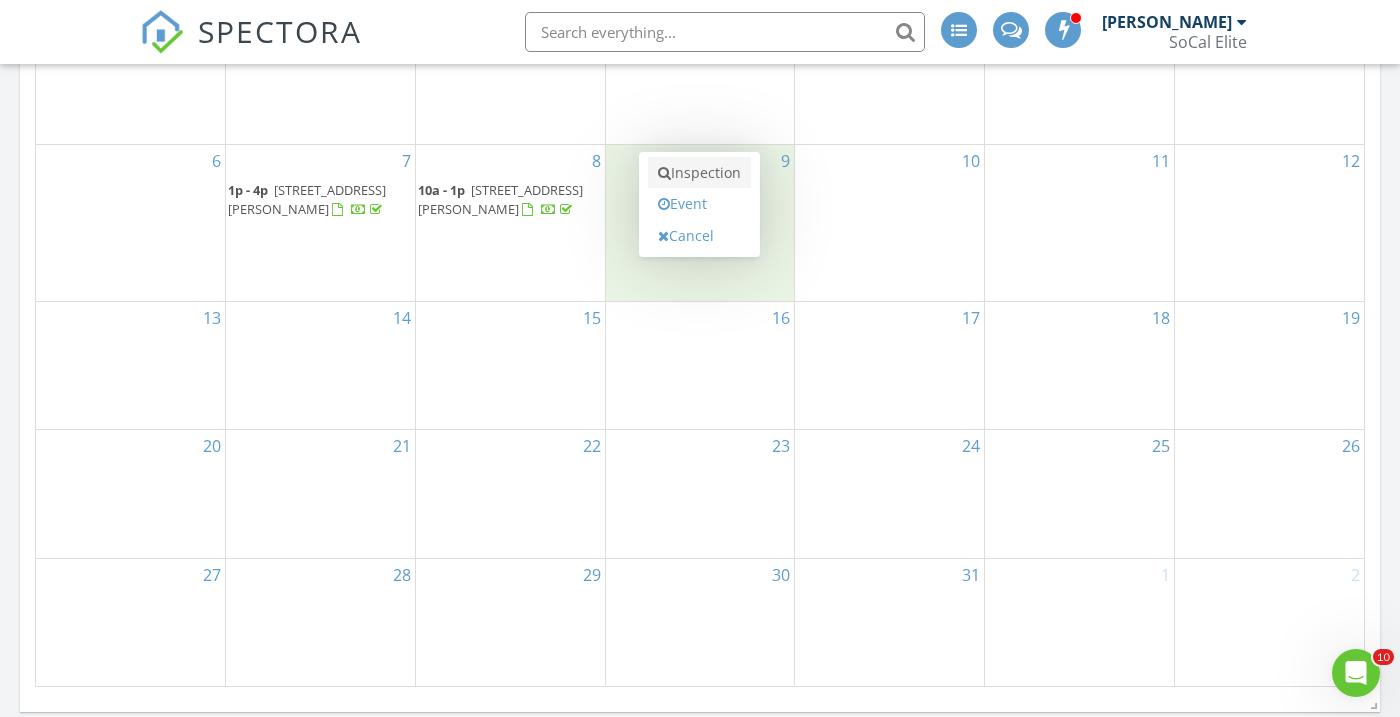 click on "Inspection" at bounding box center (699, 173) 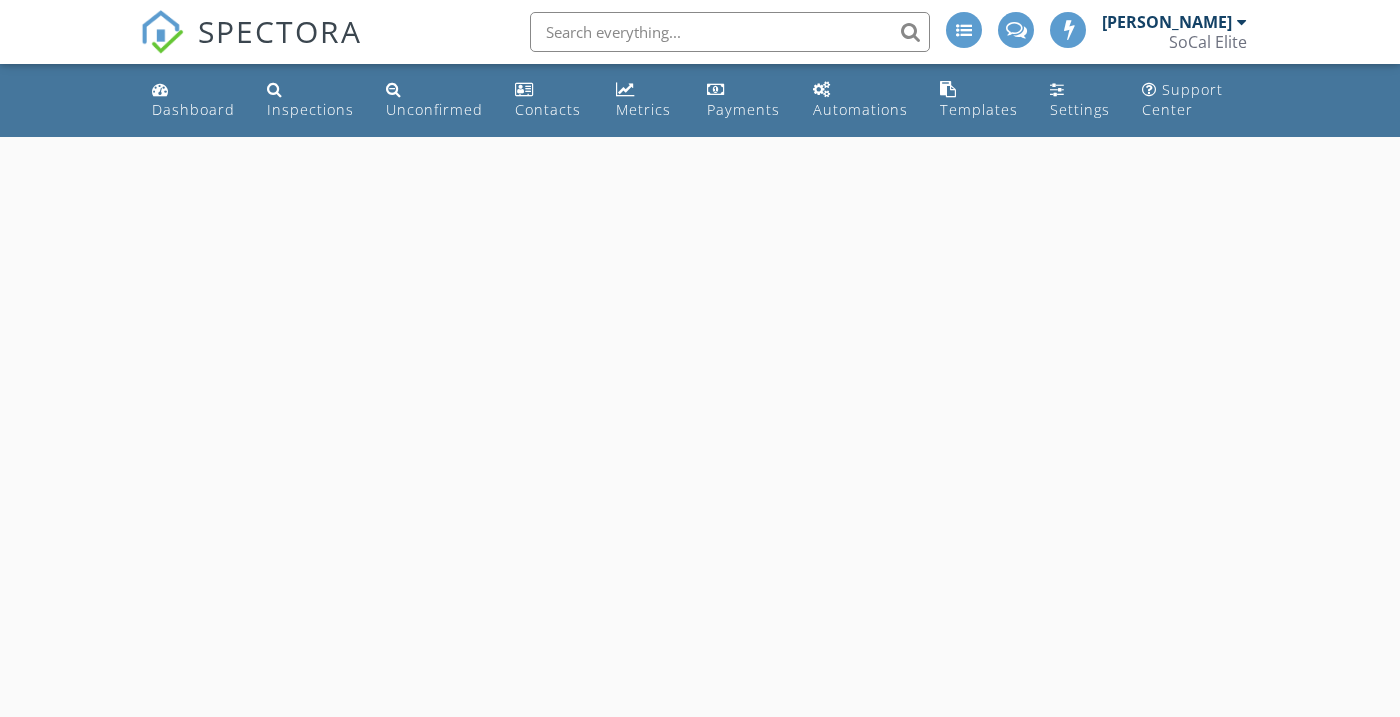 scroll, scrollTop: 0, scrollLeft: 0, axis: both 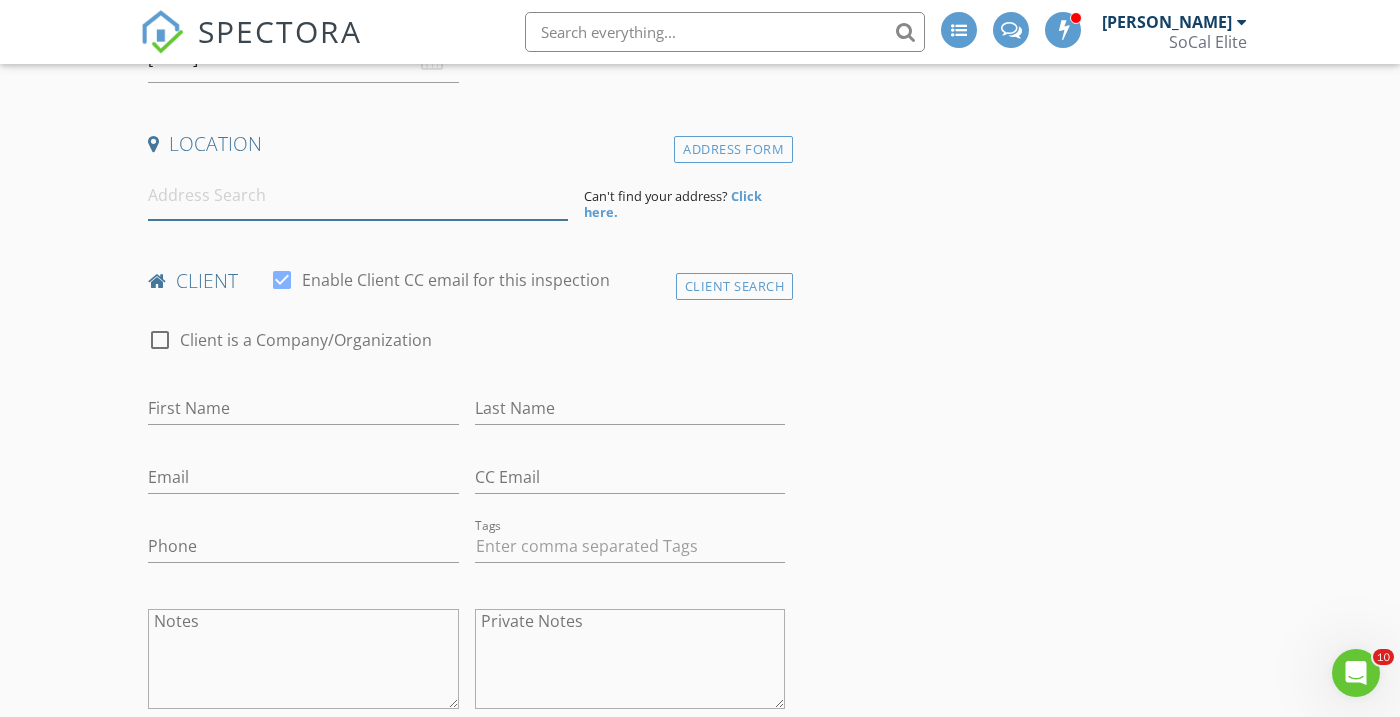 click at bounding box center (358, 195) 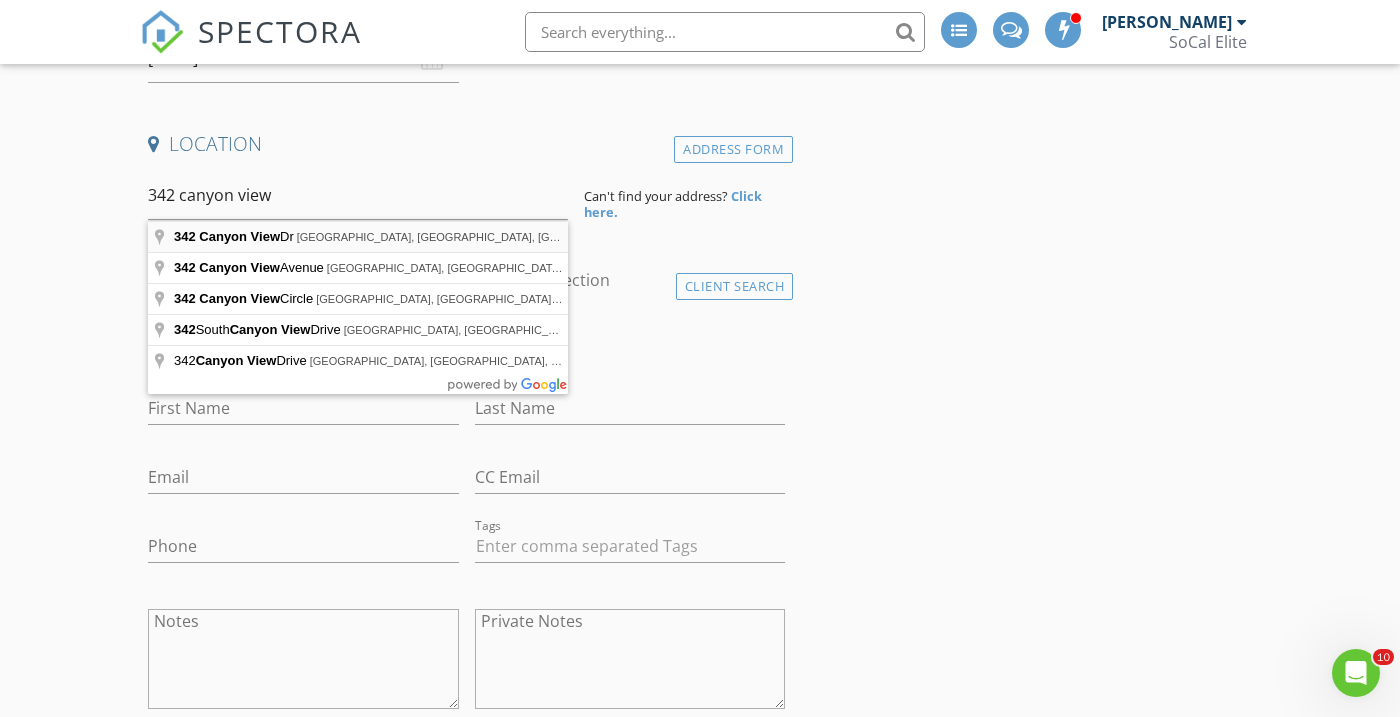 type on "342 Canyon View Dr, Calimesa, CA, USA" 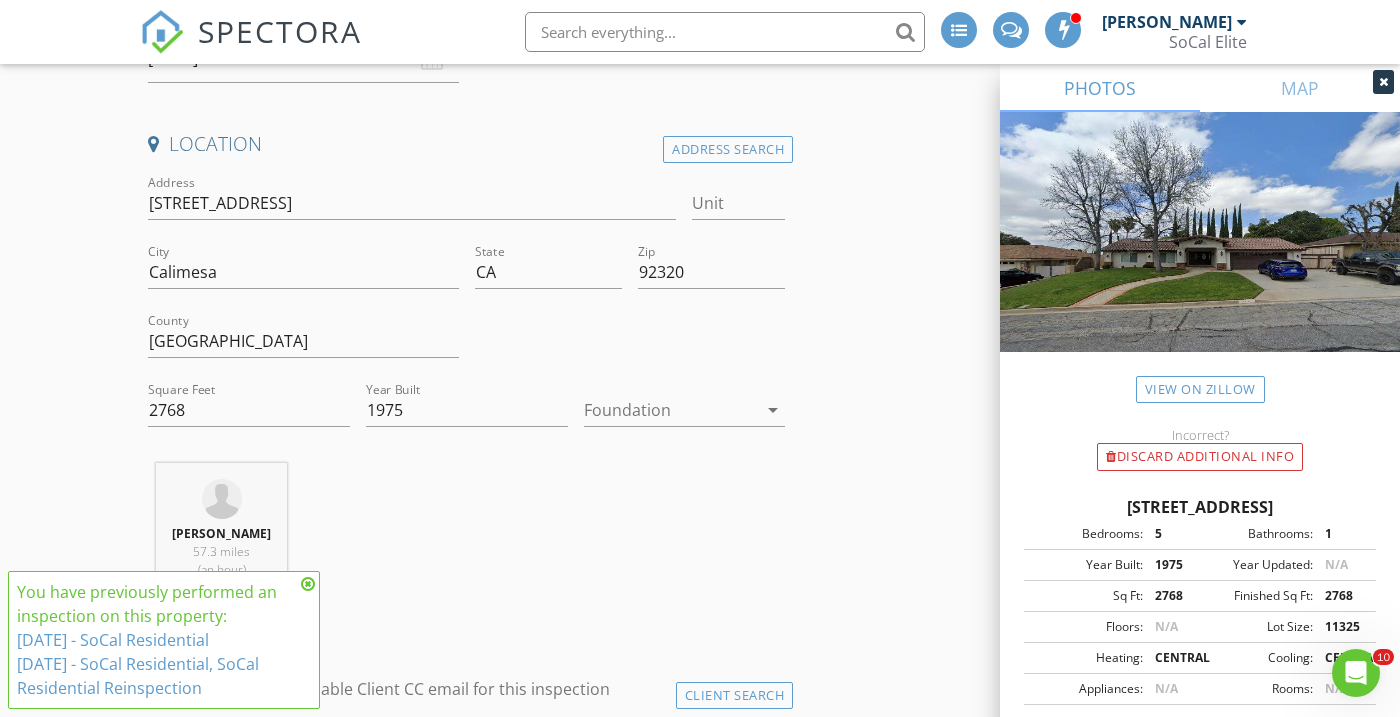 click at bounding box center (671, 410) 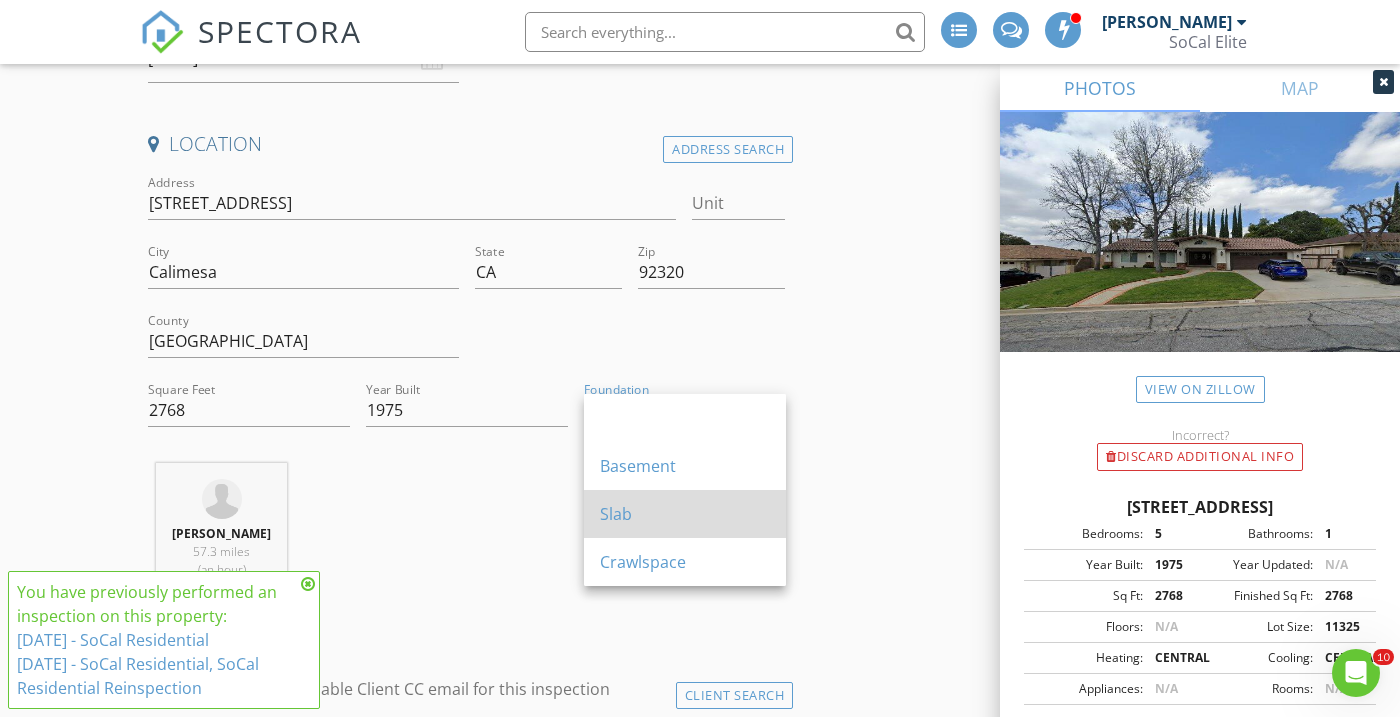 click on "Slab" at bounding box center (685, 514) 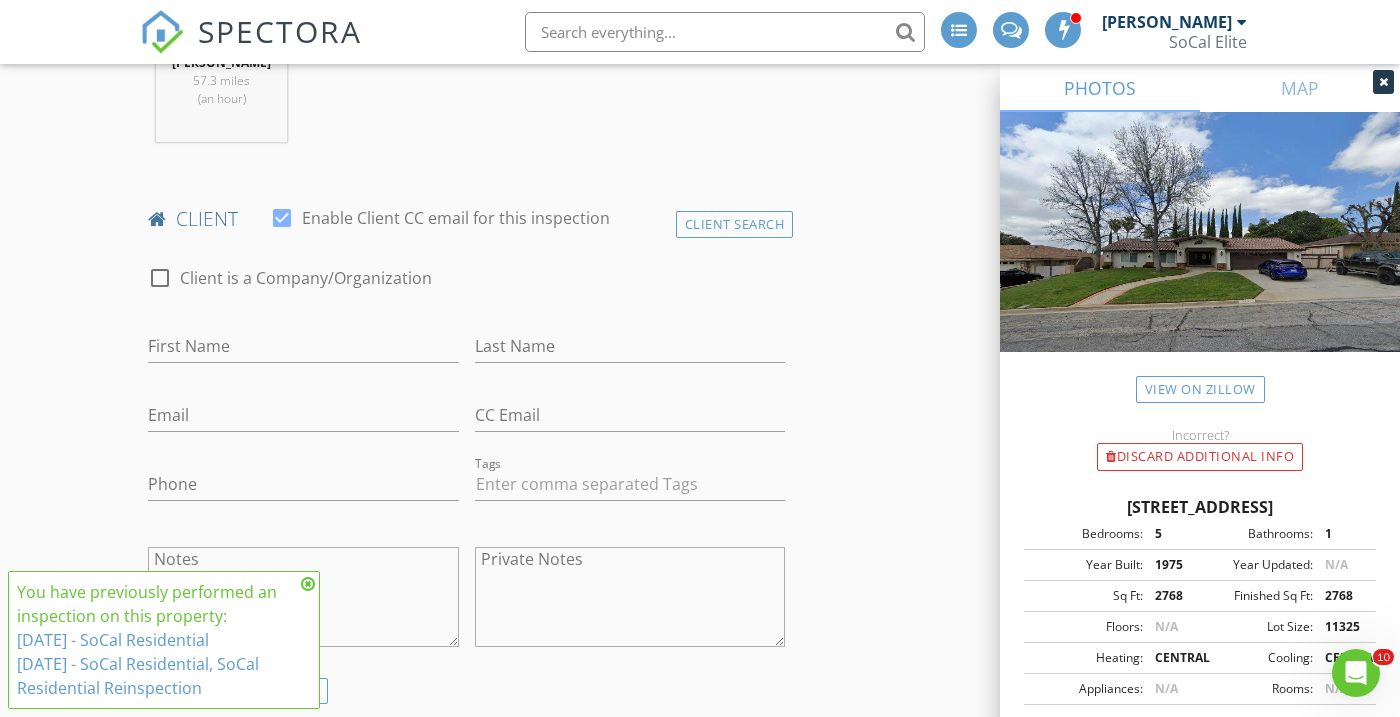 scroll, scrollTop: 896, scrollLeft: 0, axis: vertical 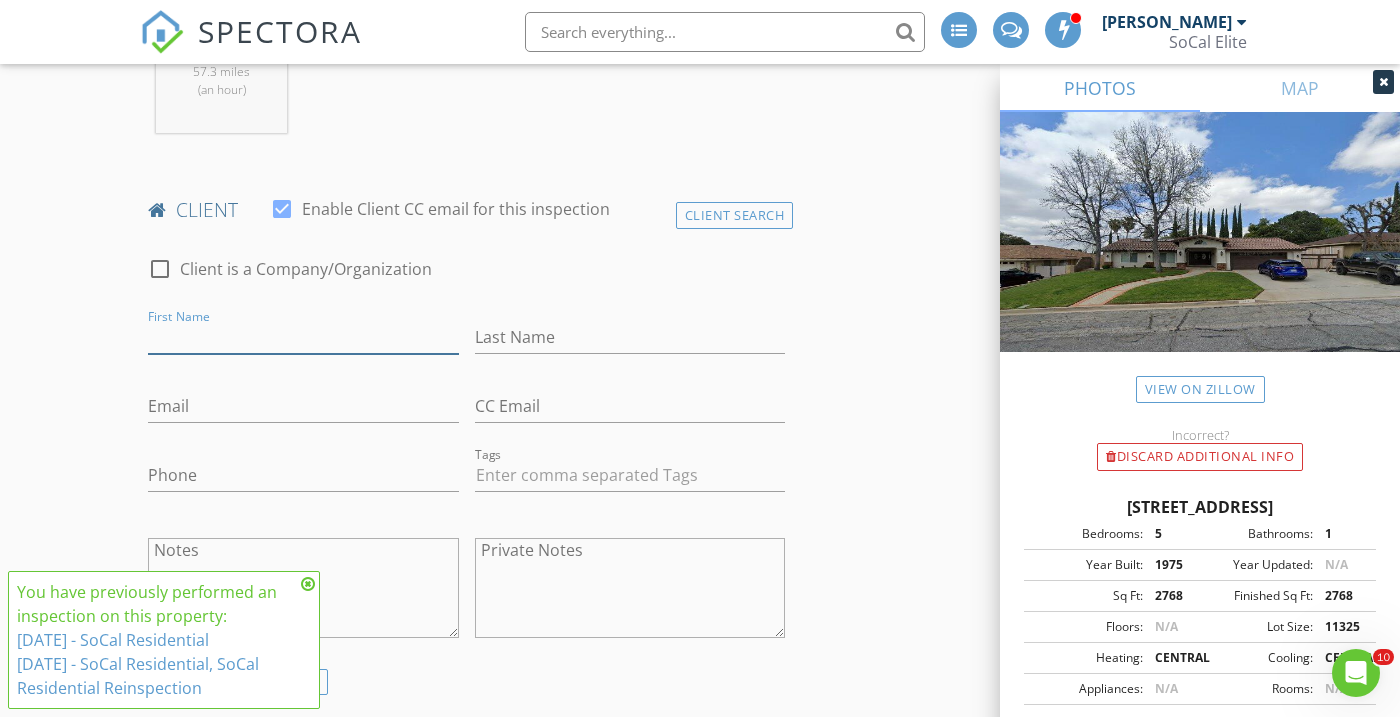 click on "First Name" at bounding box center [303, 337] 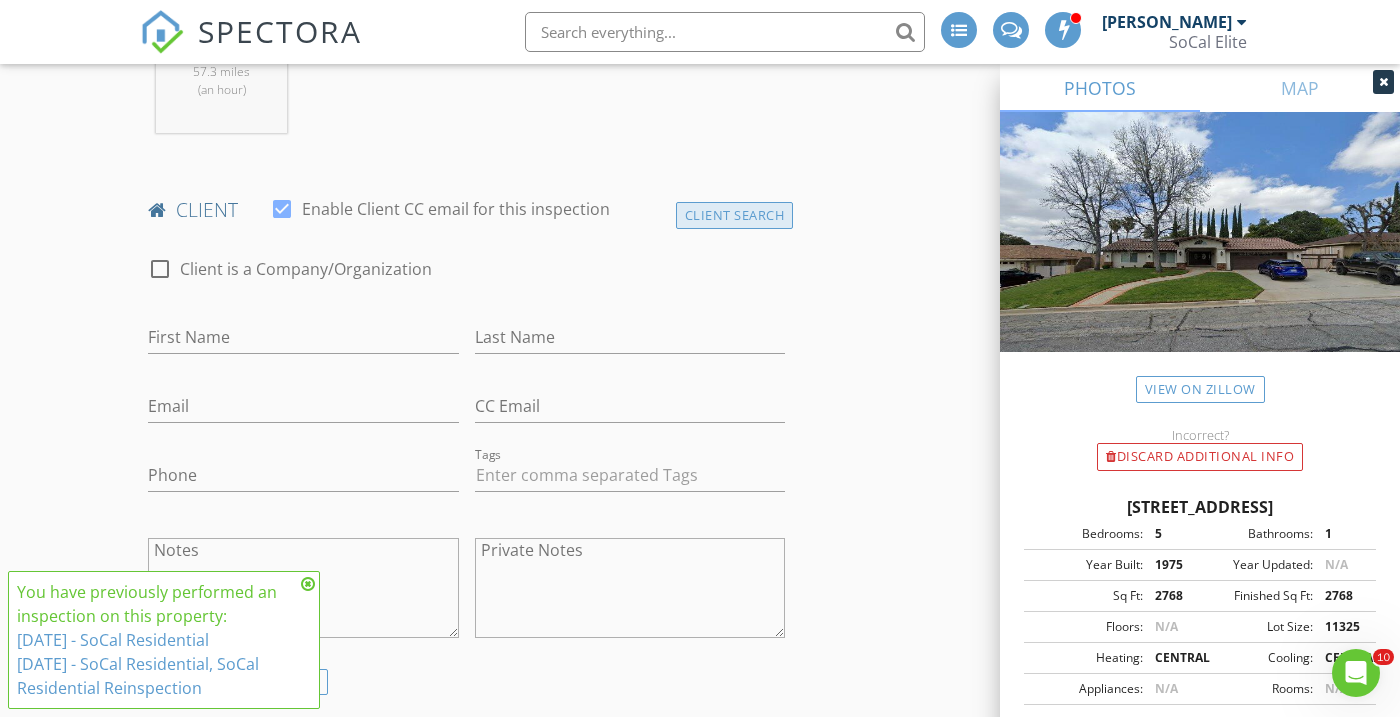 click on "Client Search" at bounding box center [735, 215] 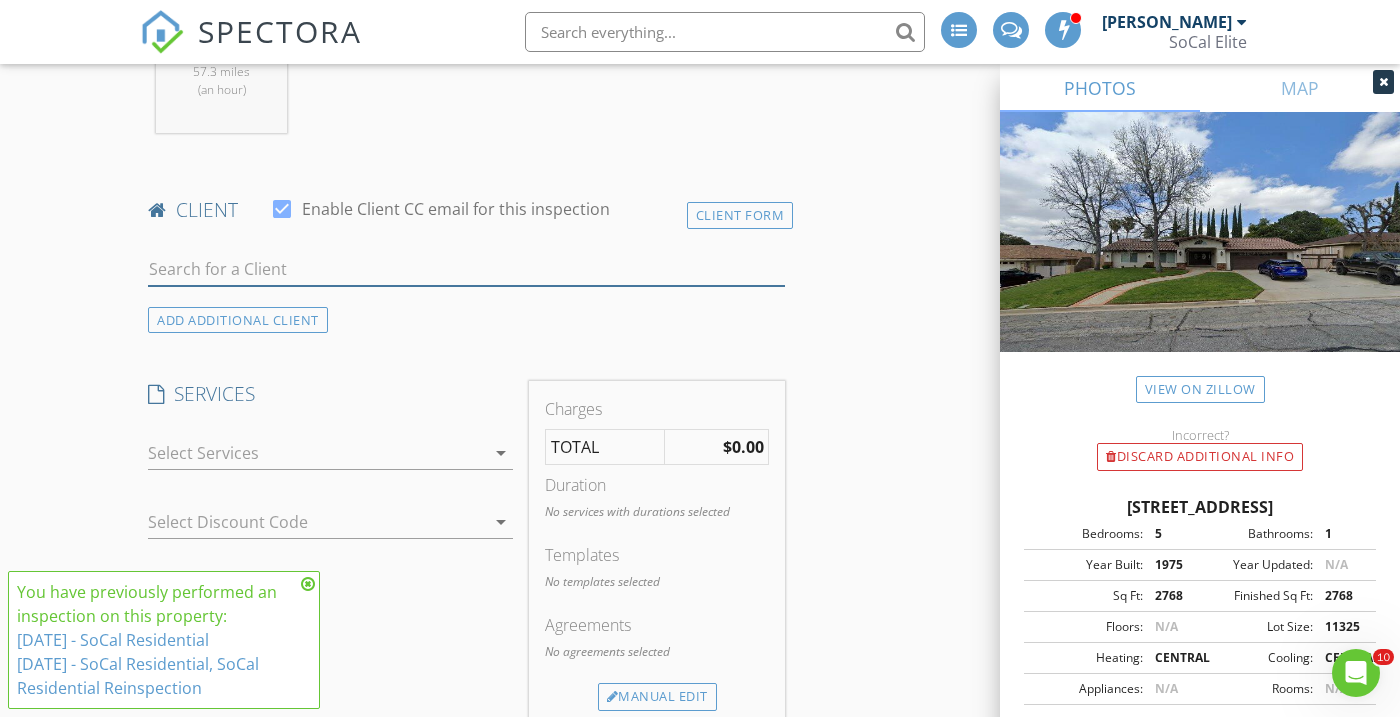 click at bounding box center [466, 269] 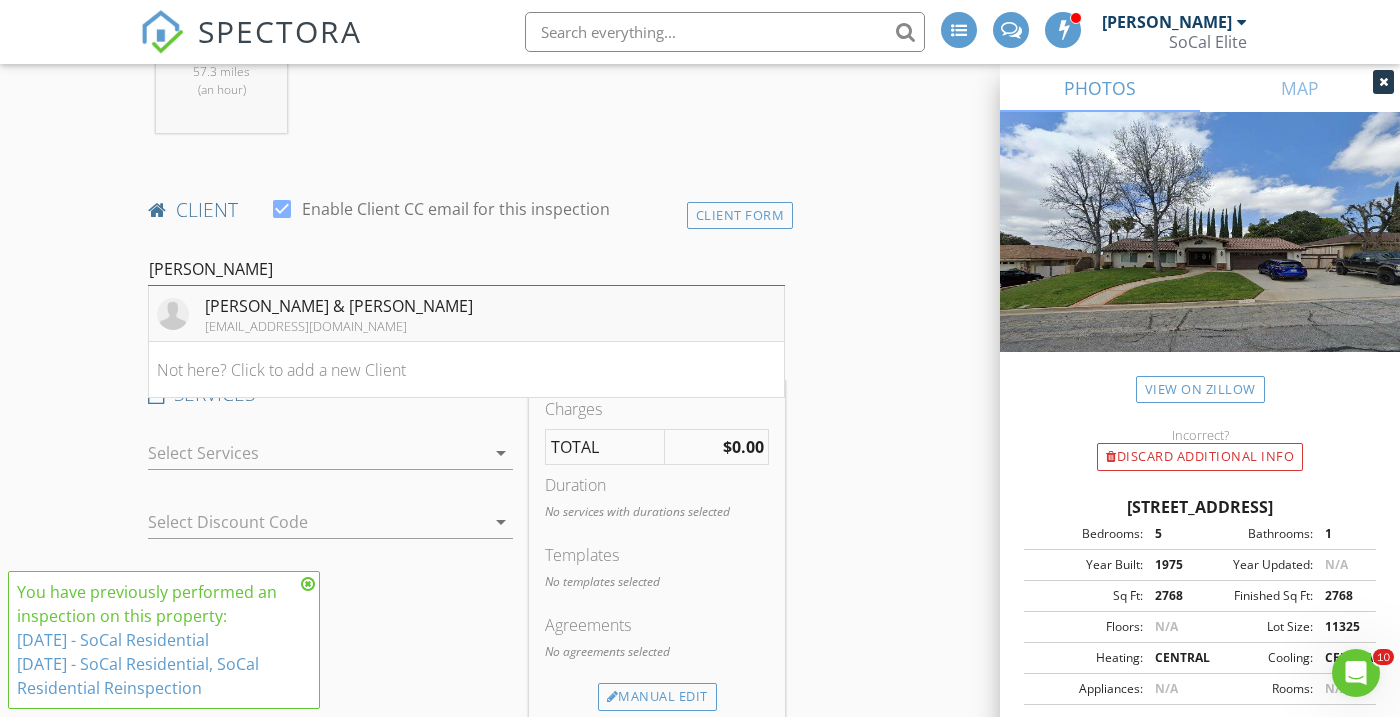 type on "ricky" 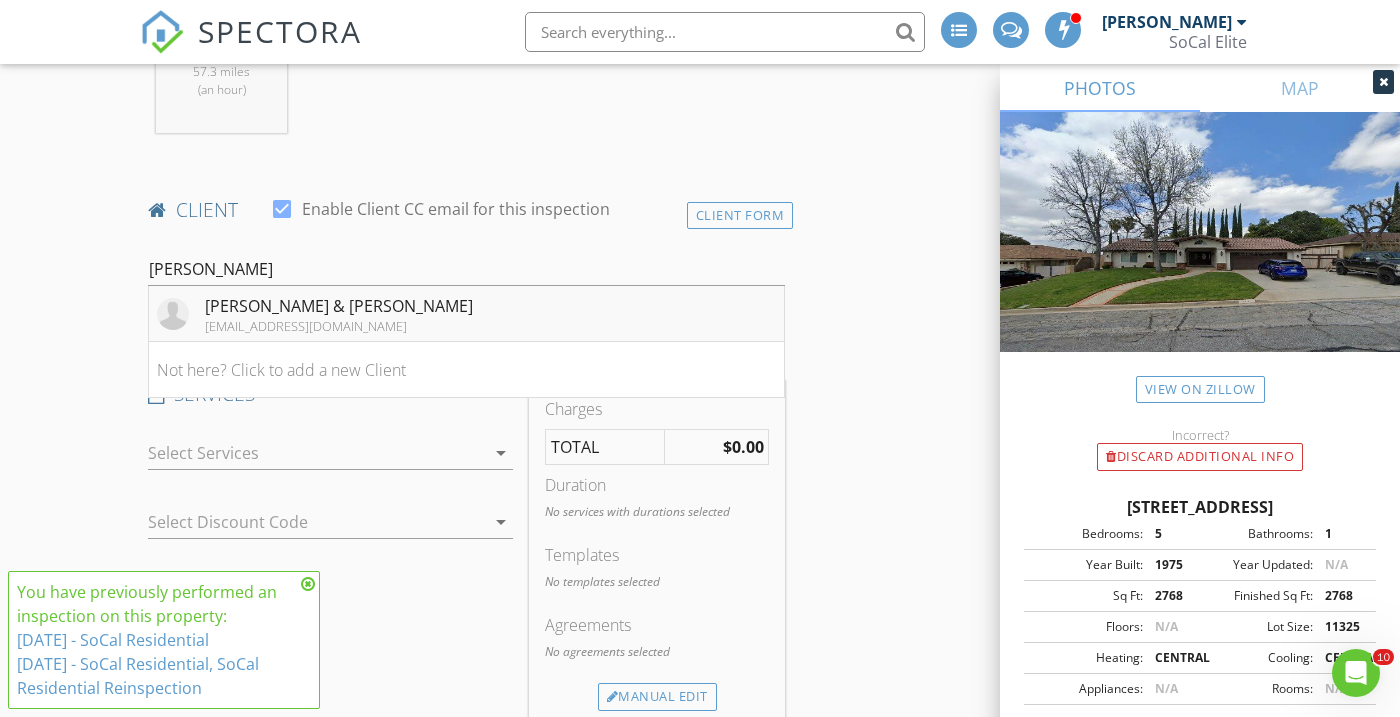 click on "itsrickyluna@gmail.com" at bounding box center [339, 326] 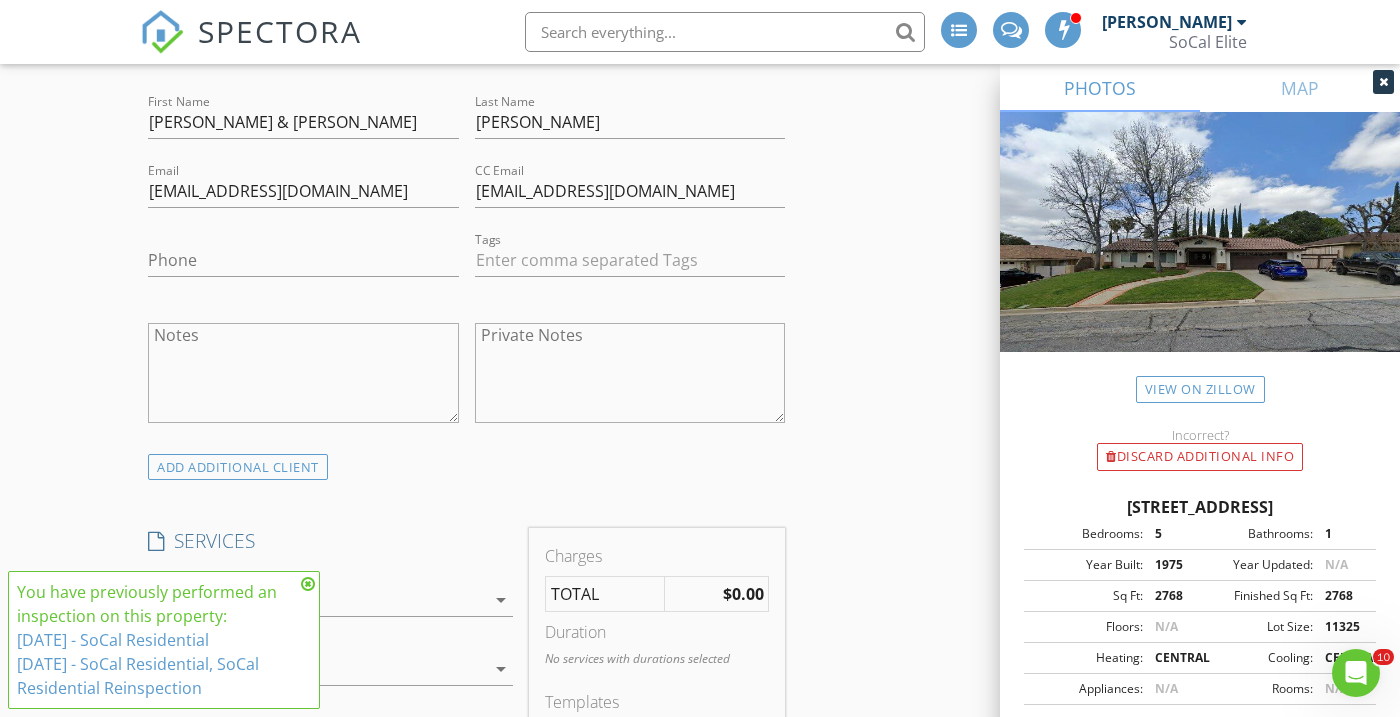 scroll, scrollTop: 1414, scrollLeft: 0, axis: vertical 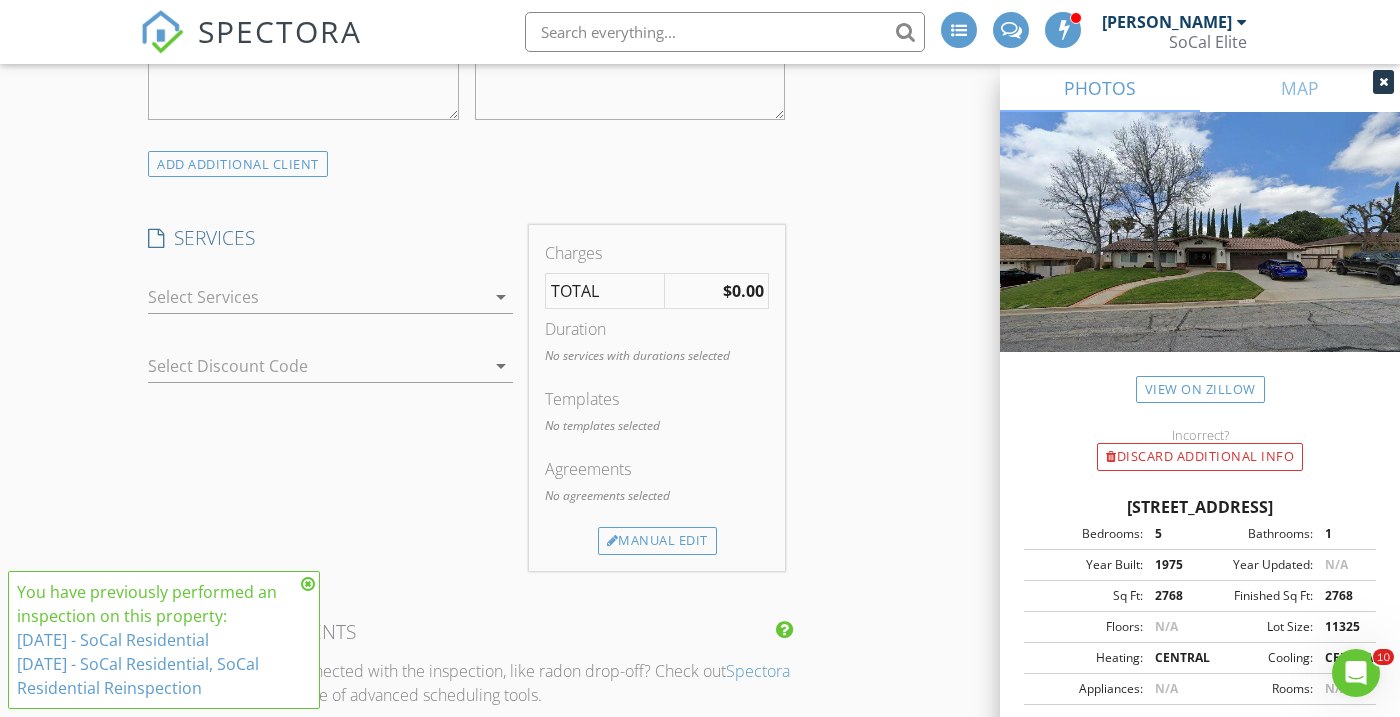 click at bounding box center [316, 297] 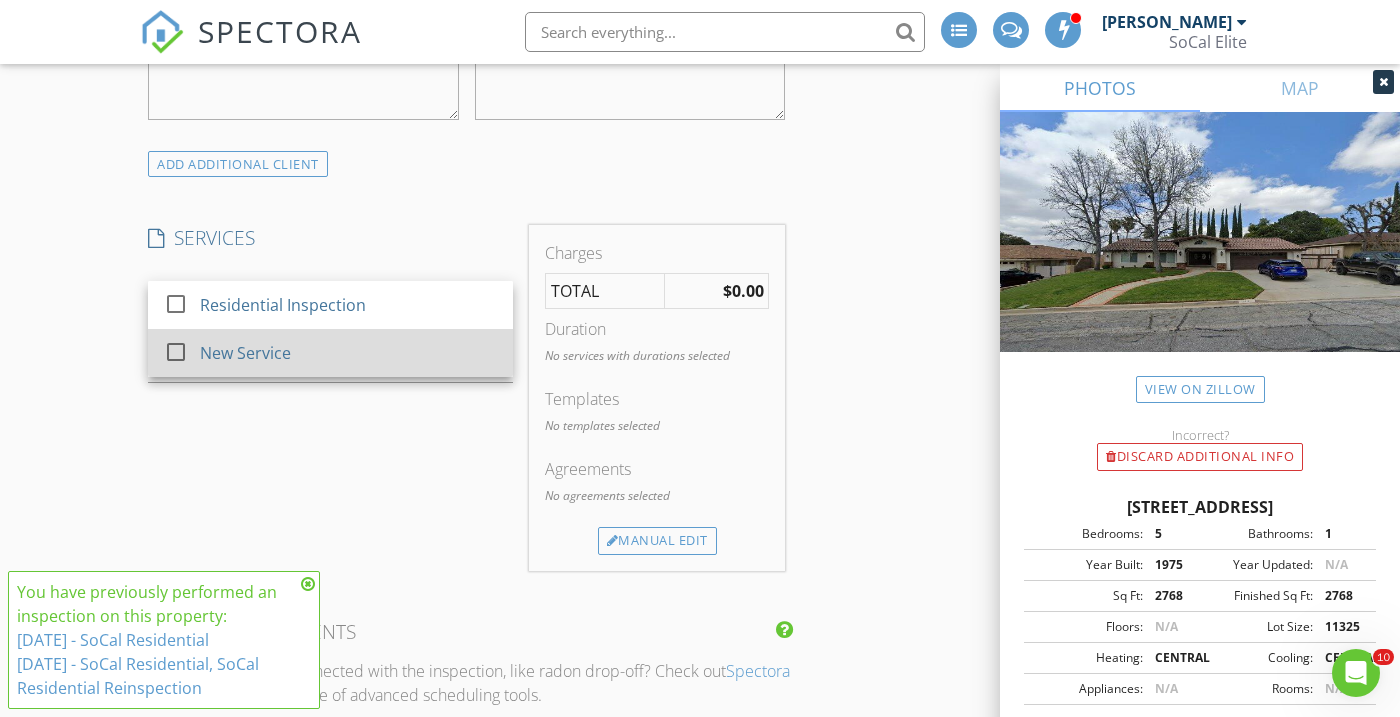click at bounding box center [176, 352] 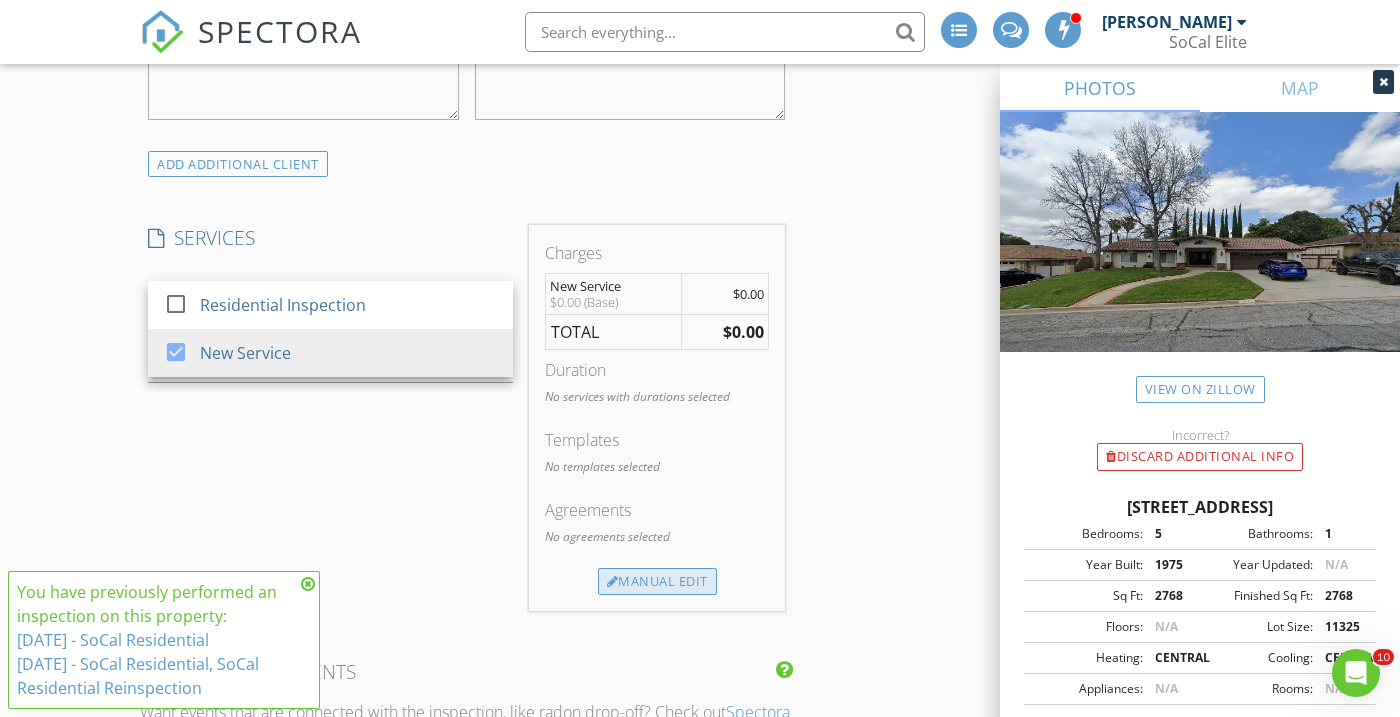 click on "Manual Edit" at bounding box center (657, 582) 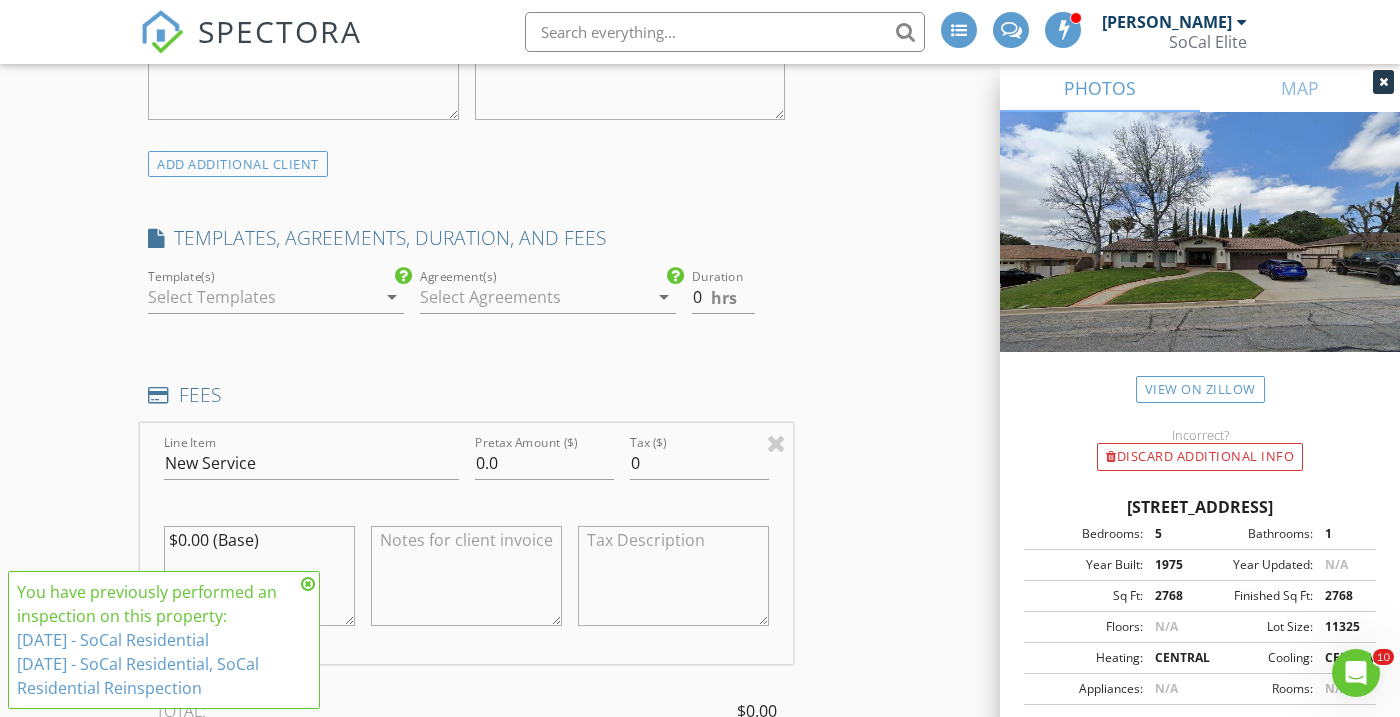 click at bounding box center (262, 297) 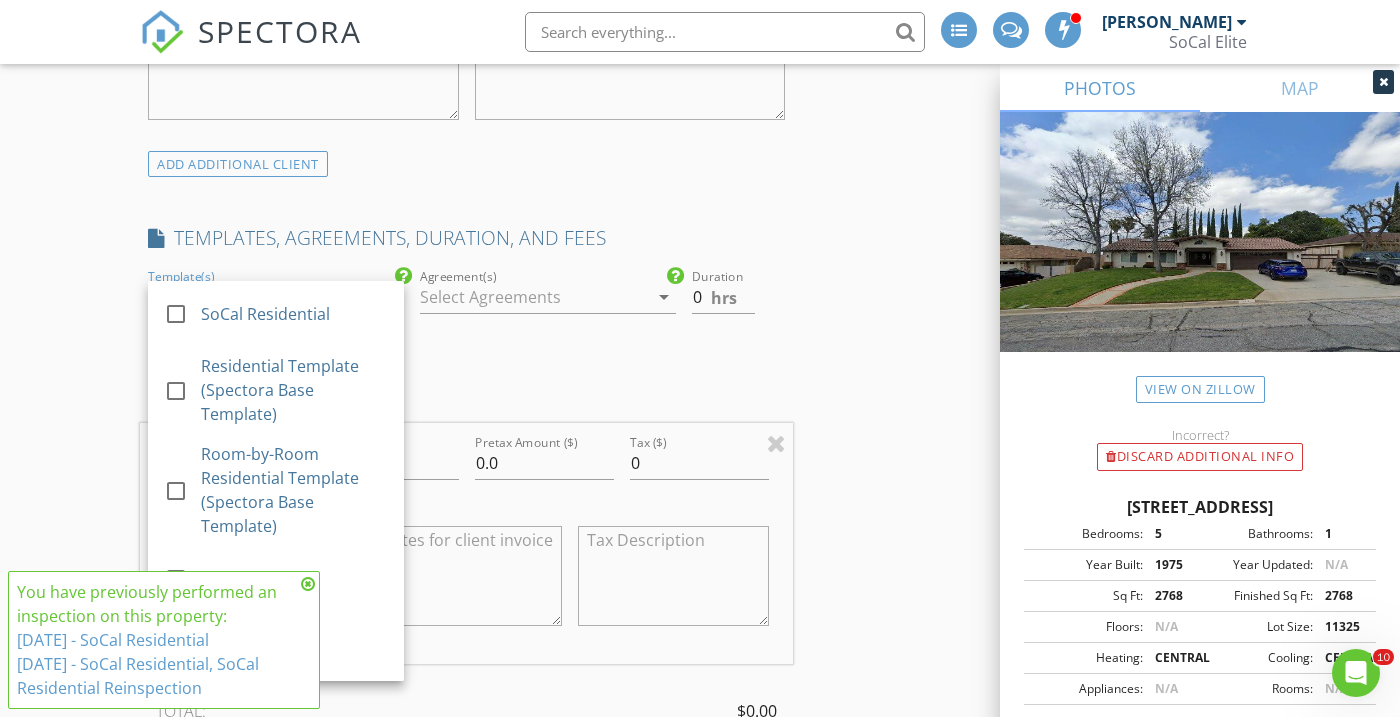 click on "New Inspection
INSPECTOR(S)
check_box   Kalee Fonseca   PRIMARY   Kalee Fonseca arrow_drop_down   check_box_outline_blank Kalee Fonseca specifically requested
Date/Time
07/09/2025 8:00 AM
Location
Address Search       Address 342 Canyon View Dr   Unit   City Calimesa   State CA   Zip 92320   County Riverside     Square Feet 2768   Year Built 1975   Foundation Slab arrow_drop_down     Kalee Fonseca     57.3 miles     (an hour)
client
check_box Enable Client CC email for this inspection   Client Search     check_box_outline_blank Client is a Company/Organization     First Name Ricky & Melissa   Last Name Luna   Email itsrickyluna@gmail.com   CC Email melissarae1@yahoo.com   Phone         Tags         Notes   Private Notes
ADD ADDITIONAL client
SERVICES
check_box" at bounding box center [700, 663] 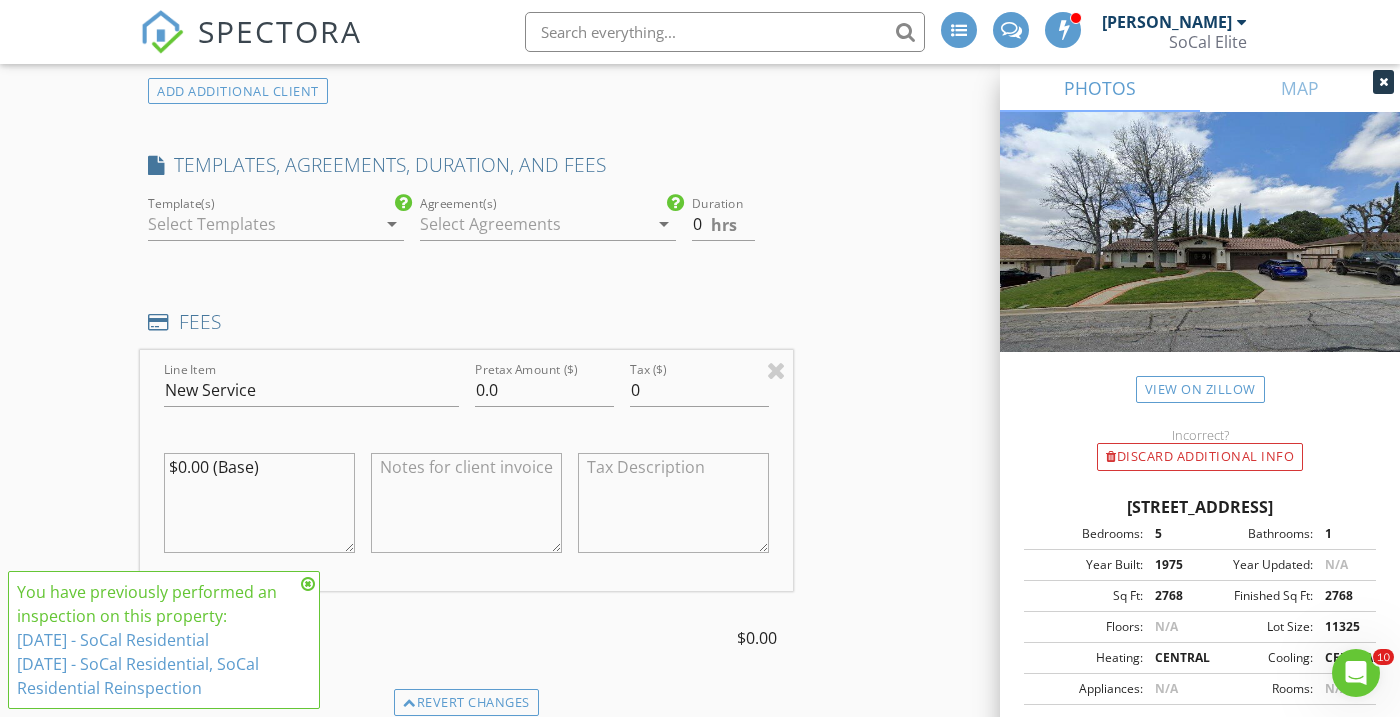 scroll, scrollTop: 1513, scrollLeft: 0, axis: vertical 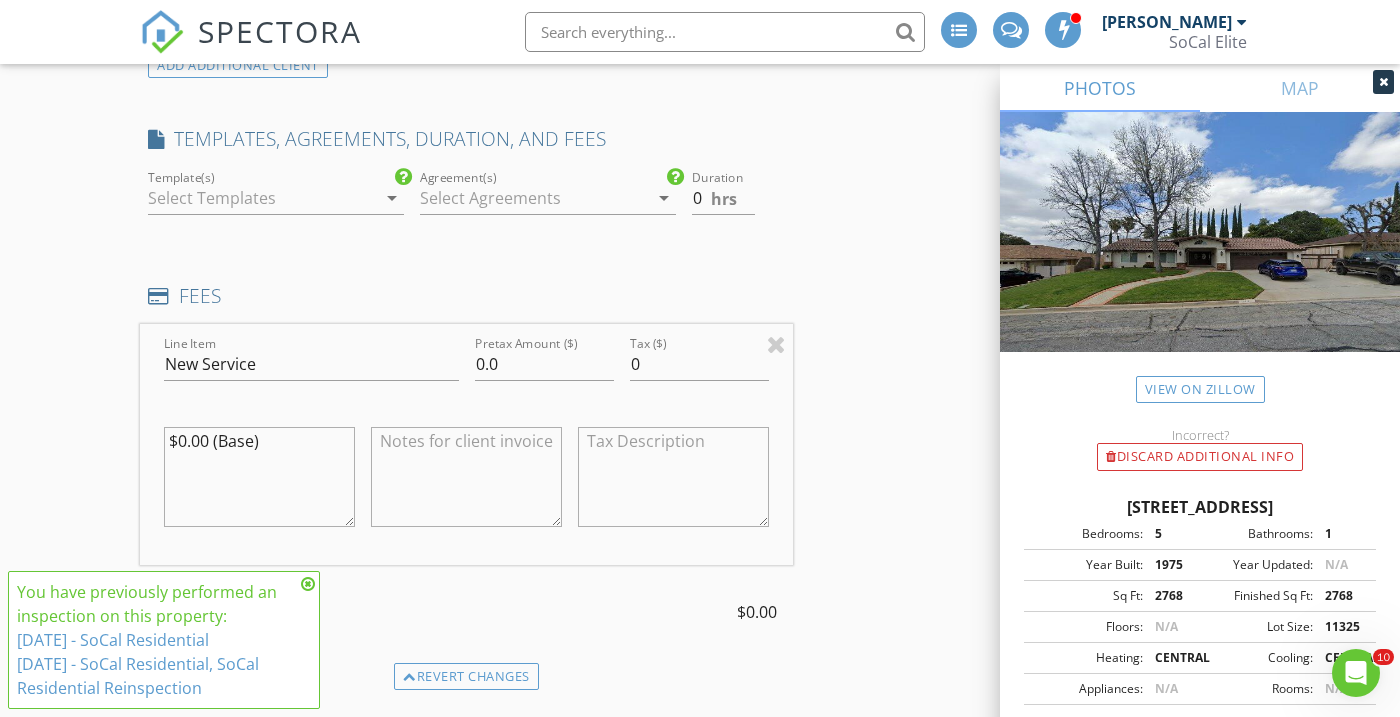 click at bounding box center [534, 198] 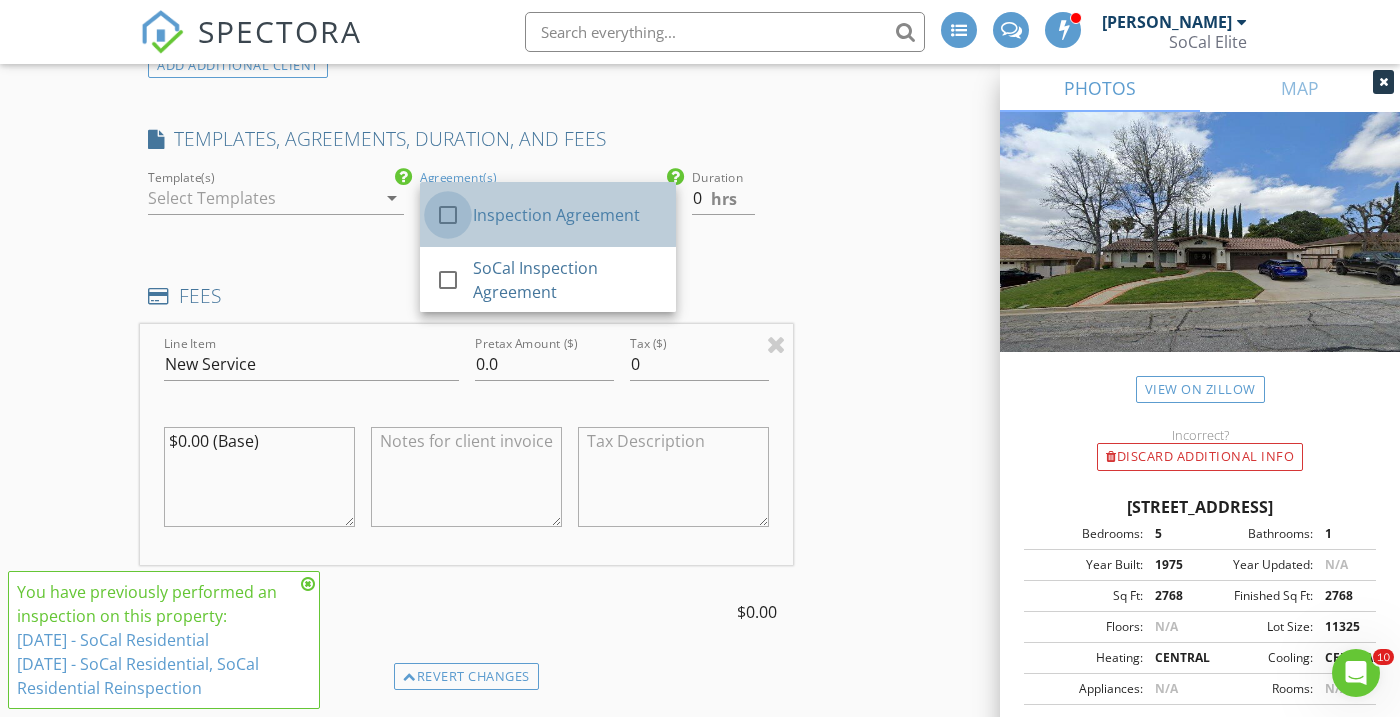 click at bounding box center (448, 215) 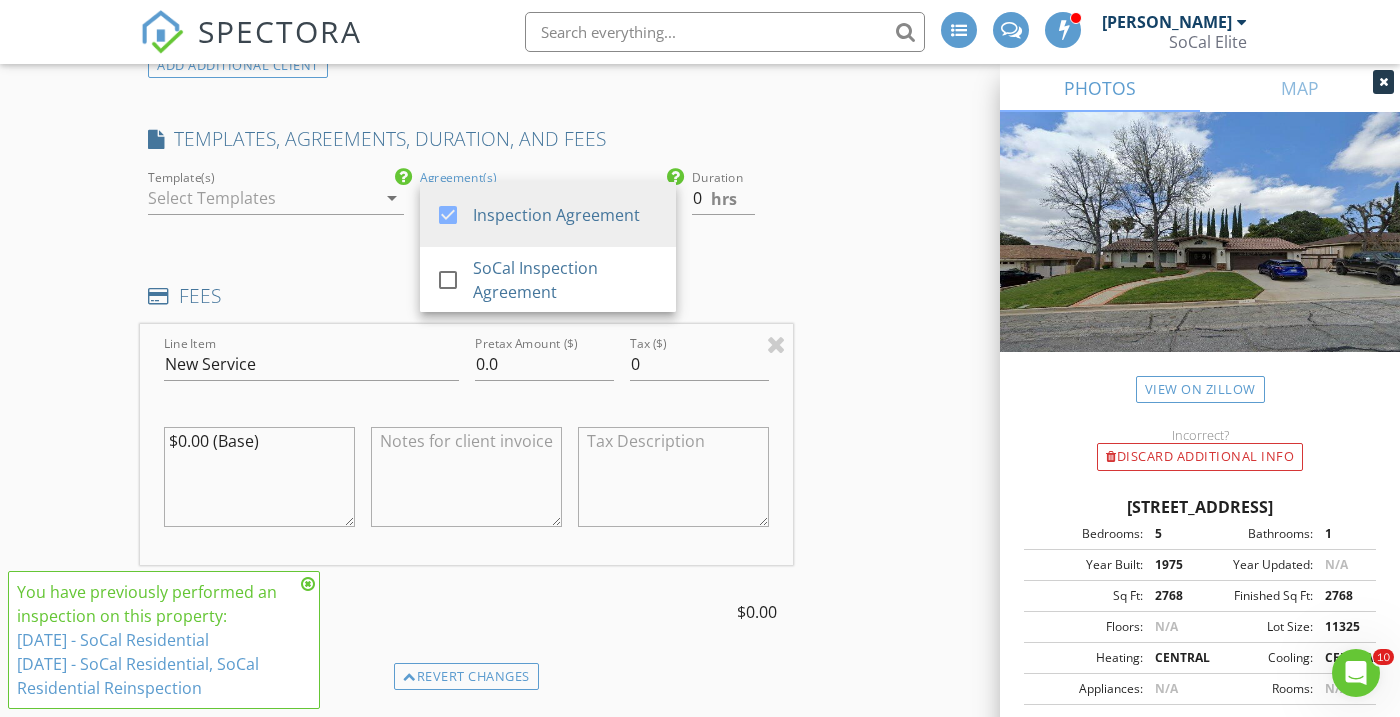click on "INSPECTOR(S)
check_box   Kalee Fonseca   PRIMARY   Kalee Fonseca arrow_drop_down   check_box_outline_blank Kalee Fonseca specifically requested
Date/Time
07/09/2025 8:00 AM
Location
Address Search       Address 342 Canyon View Dr   Unit   City Calimesa   State CA   Zip 92320   County Riverside     Square Feet 2768   Year Built 1975   Foundation Slab arrow_drop_down     Kalee Fonseca     57.3 miles     (an hour)
client
check_box Enable Client CC email for this inspection   Client Search     check_box_outline_blank Client is a Company/Organization     First Name Ricky & Melissa   Last Name Luna   Email itsrickyluna@gmail.com   CC Email melissarae1@yahoo.com   Phone         Tags         Notes   Private Notes
ADD ADDITIONAL client
SERVICES
check_box_outline_blank     check_box" at bounding box center (466, 540) 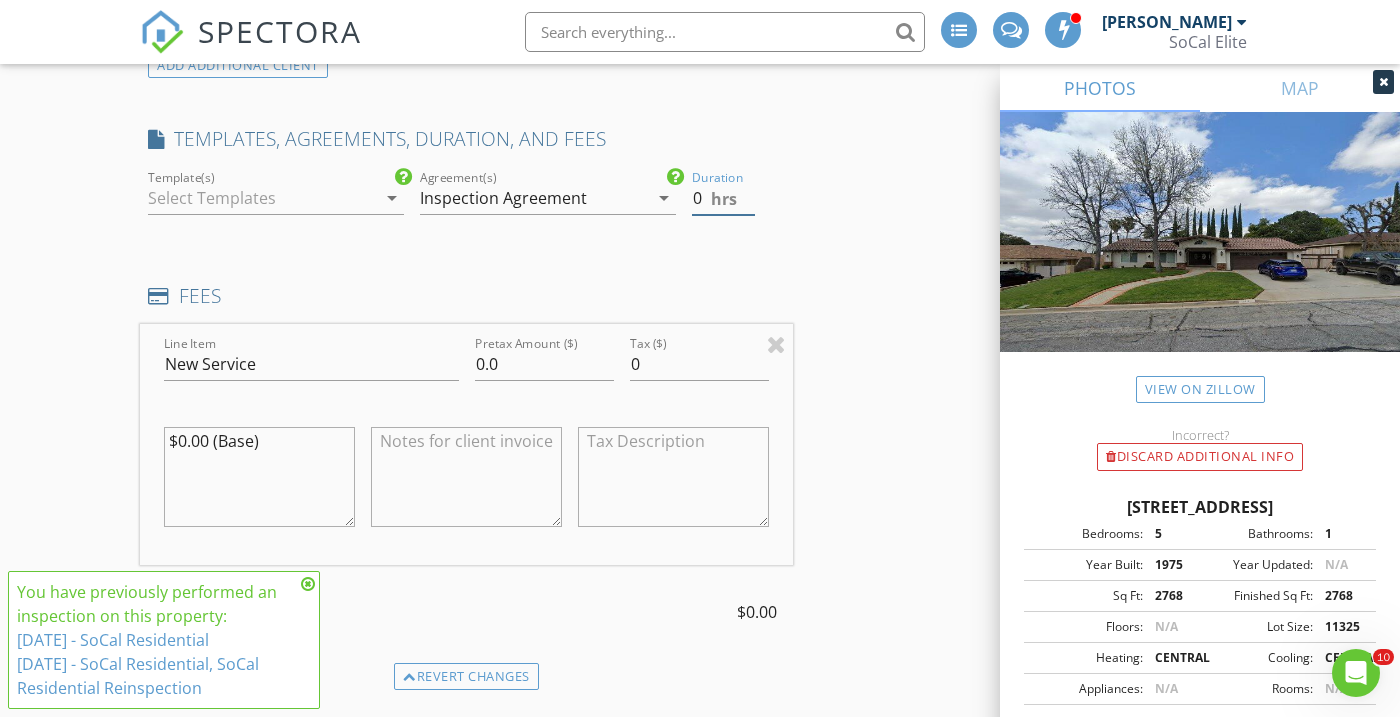 click on "0" at bounding box center (723, 198) 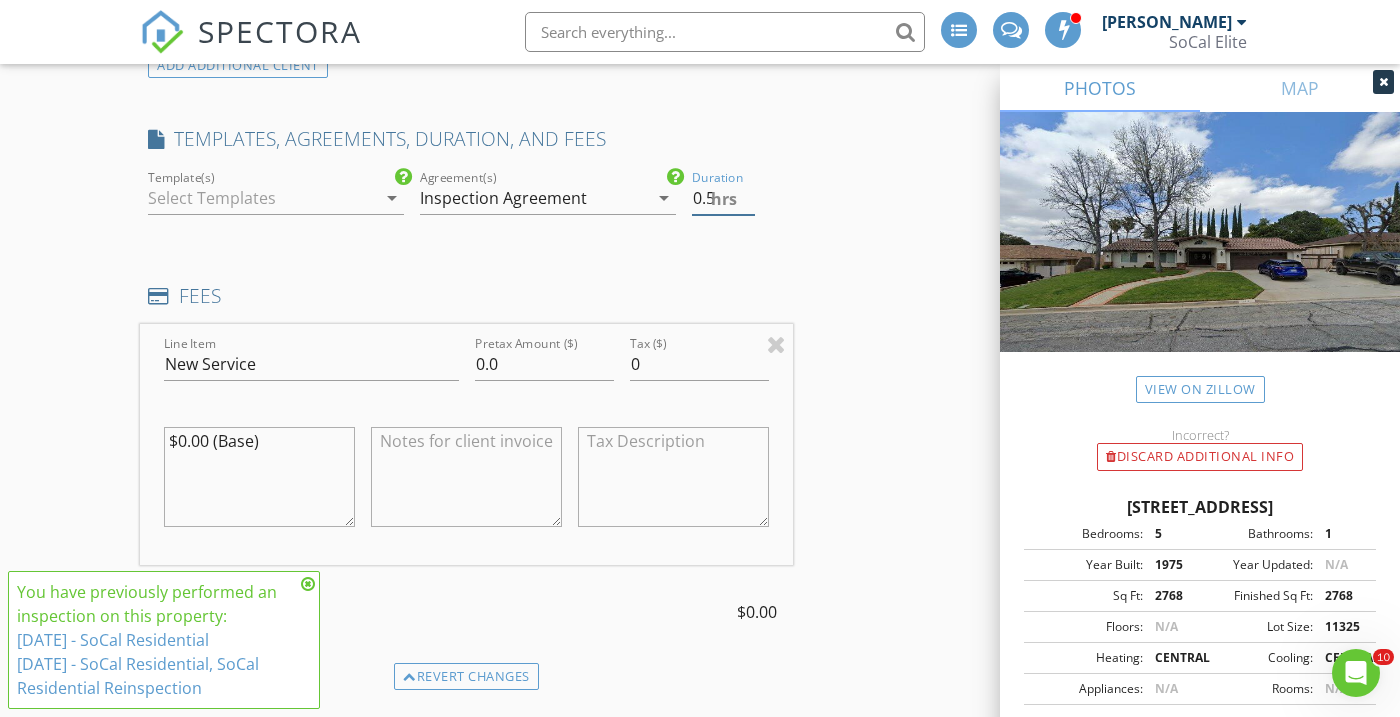 click on "0.5" at bounding box center [723, 198] 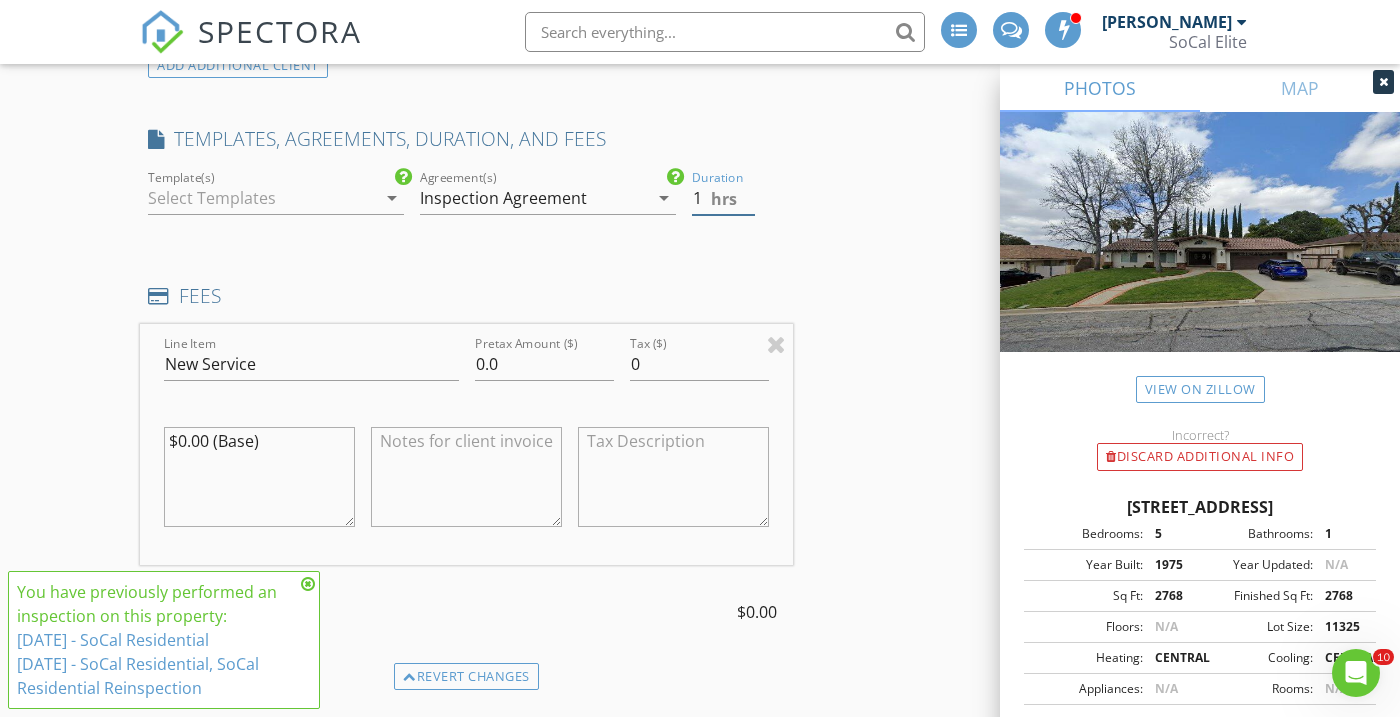 click on "1" at bounding box center (723, 198) 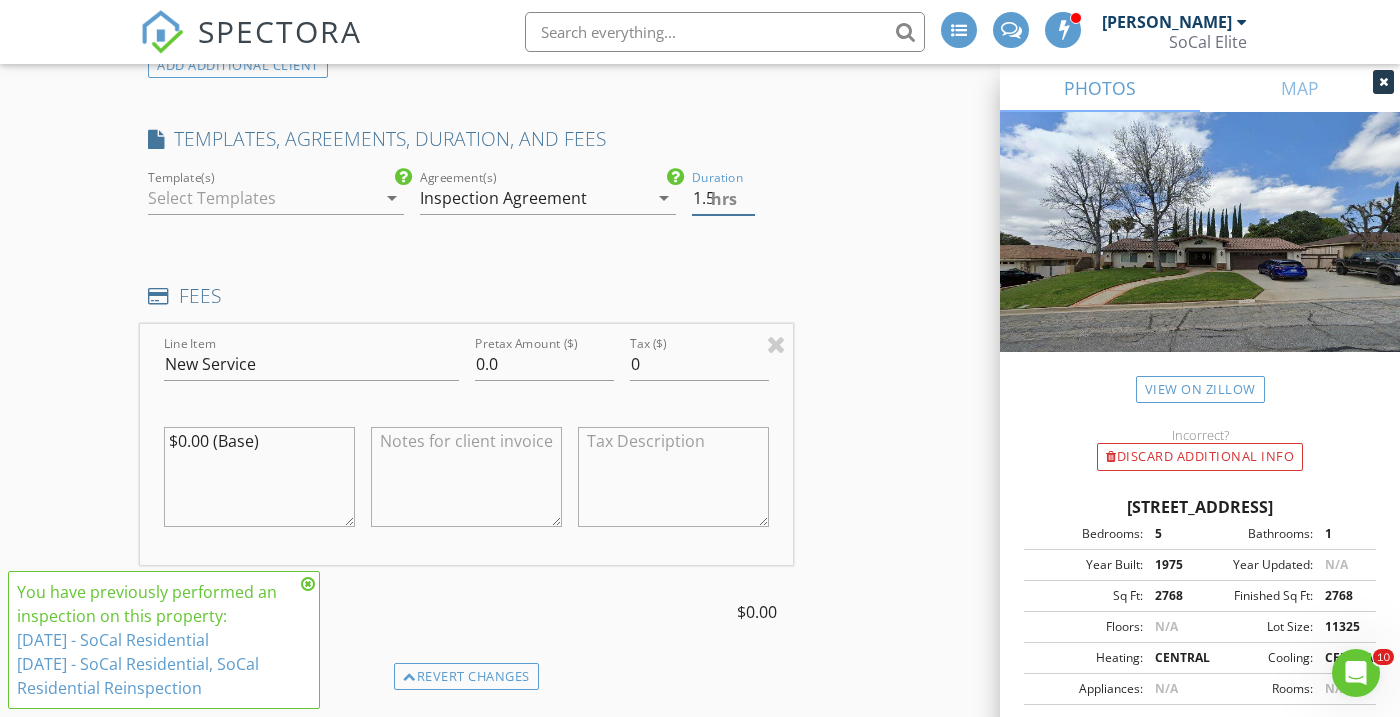 click on "1.5" at bounding box center [723, 198] 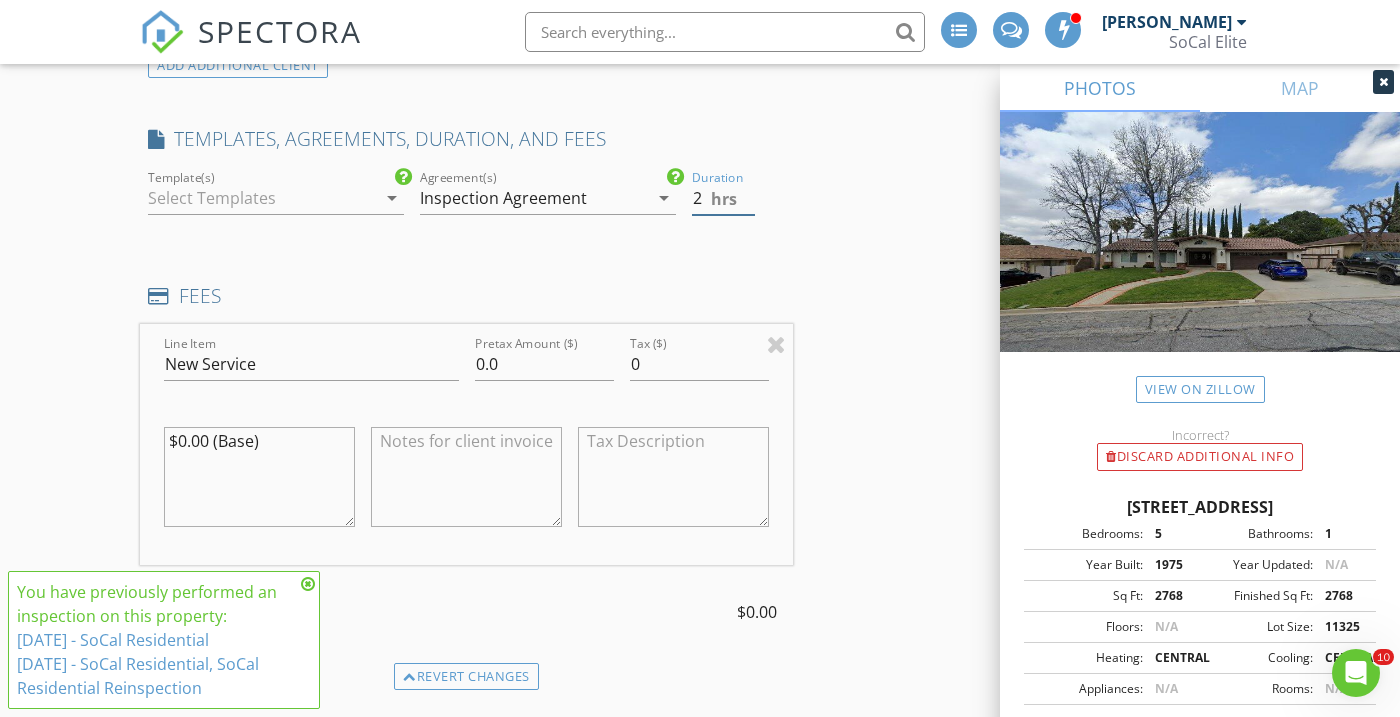 type on "2" 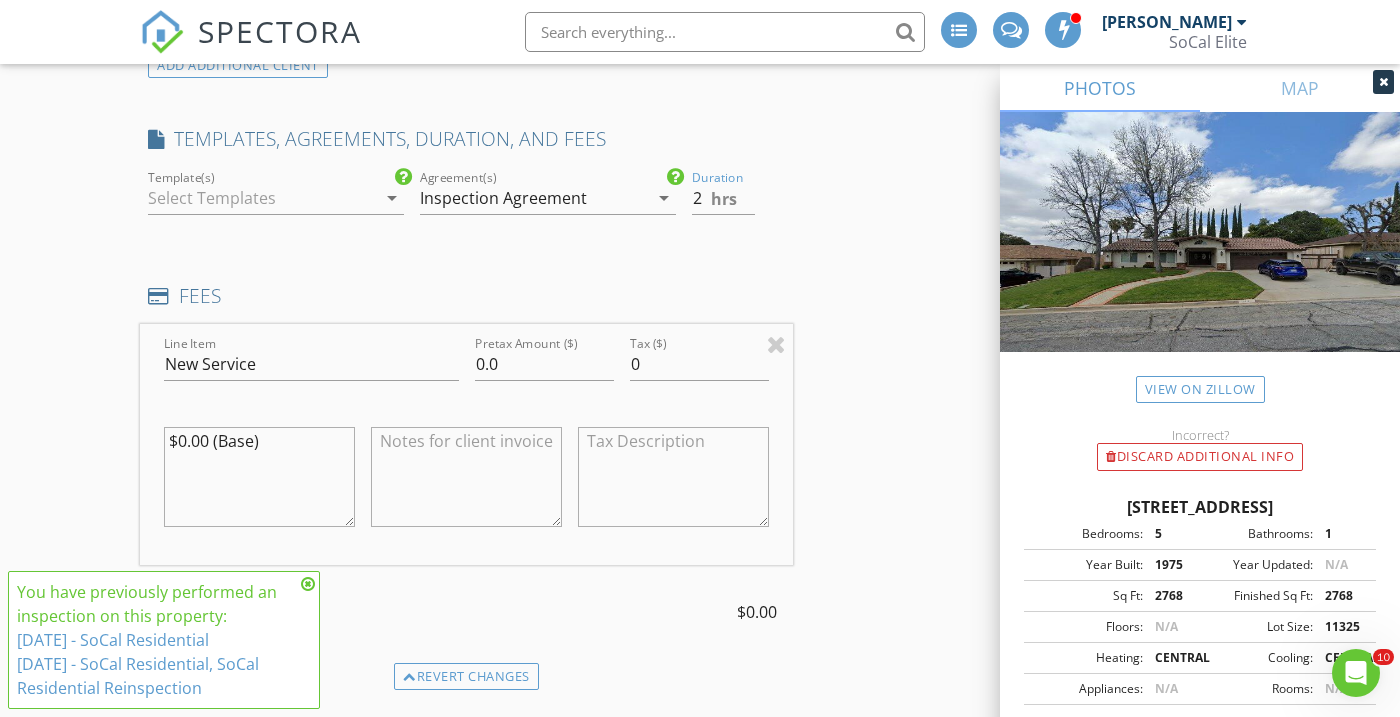 click on "INSPECTOR(S)
check_box   Kalee Fonseca   PRIMARY   Kalee Fonseca arrow_drop_down   check_box_outline_blank Kalee Fonseca specifically requested
Date/Time
07/09/2025 8:00 AM
Location
Address Search       Address 342 Canyon View Dr   Unit   City Calimesa   State CA   Zip 92320   County Riverside     Square Feet 2768   Year Built 1975   Foundation Slab arrow_drop_down     Kalee Fonseca     57.3 miles     (an hour)
client
check_box Enable Client CC email for this inspection   Client Search     check_box_outline_blank Client is a Company/Organization     First Name Ricky & Melissa   Last Name Luna   Email itsrickyluna@gmail.com   CC Email melissarae1@yahoo.com   Phone         Tags         Notes   Private Notes
ADD ADDITIONAL client
SERVICES
check_box_outline_blank     check_box" at bounding box center (700, 598) 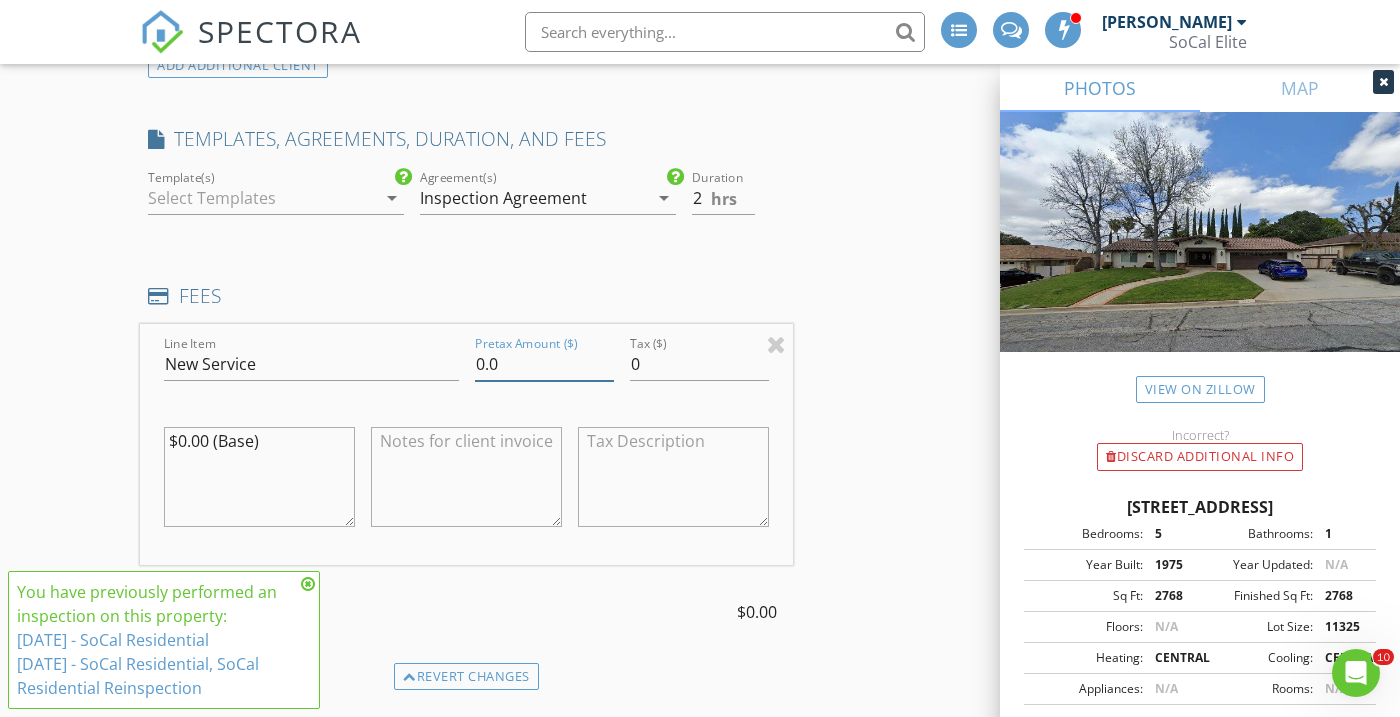 drag, startPoint x: 503, startPoint y: 367, endPoint x: 454, endPoint y: 363, distance: 49.162994 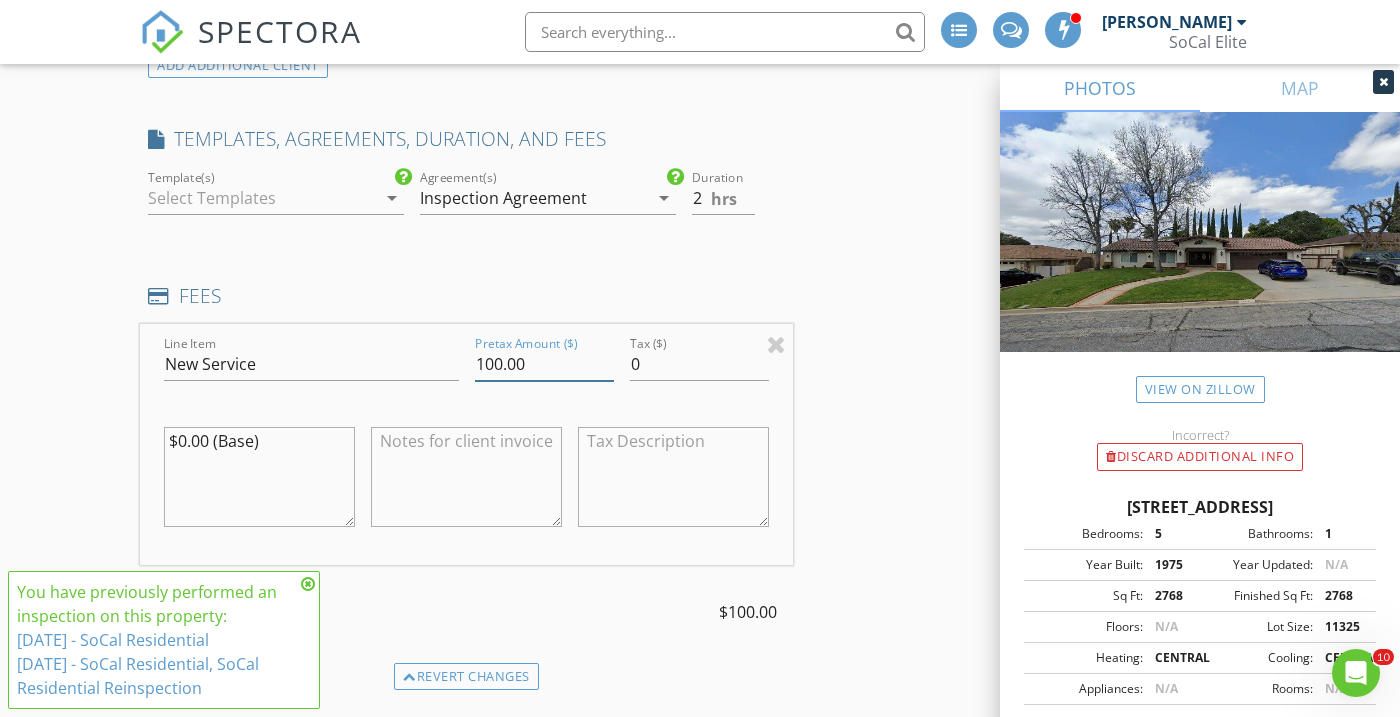 type on "100.00" 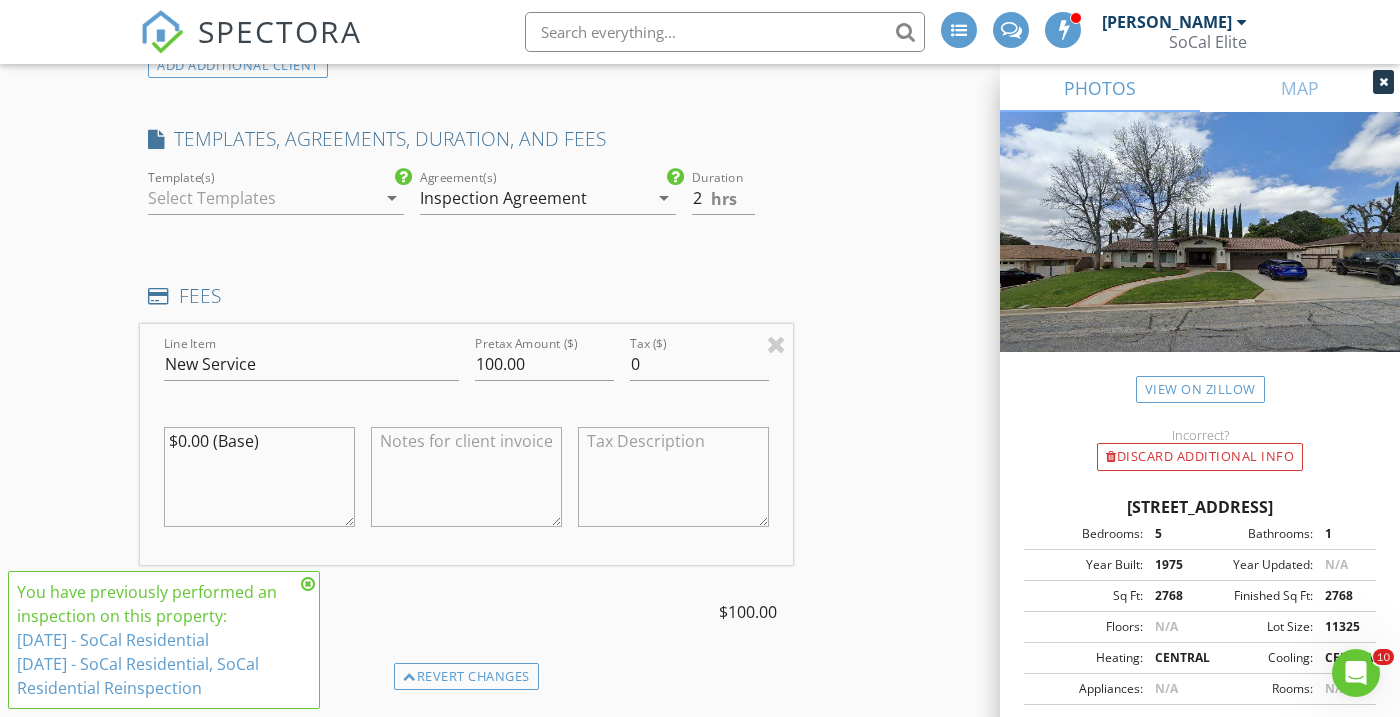 drag, startPoint x: 284, startPoint y: 443, endPoint x: 140, endPoint y: 439, distance: 144.05554 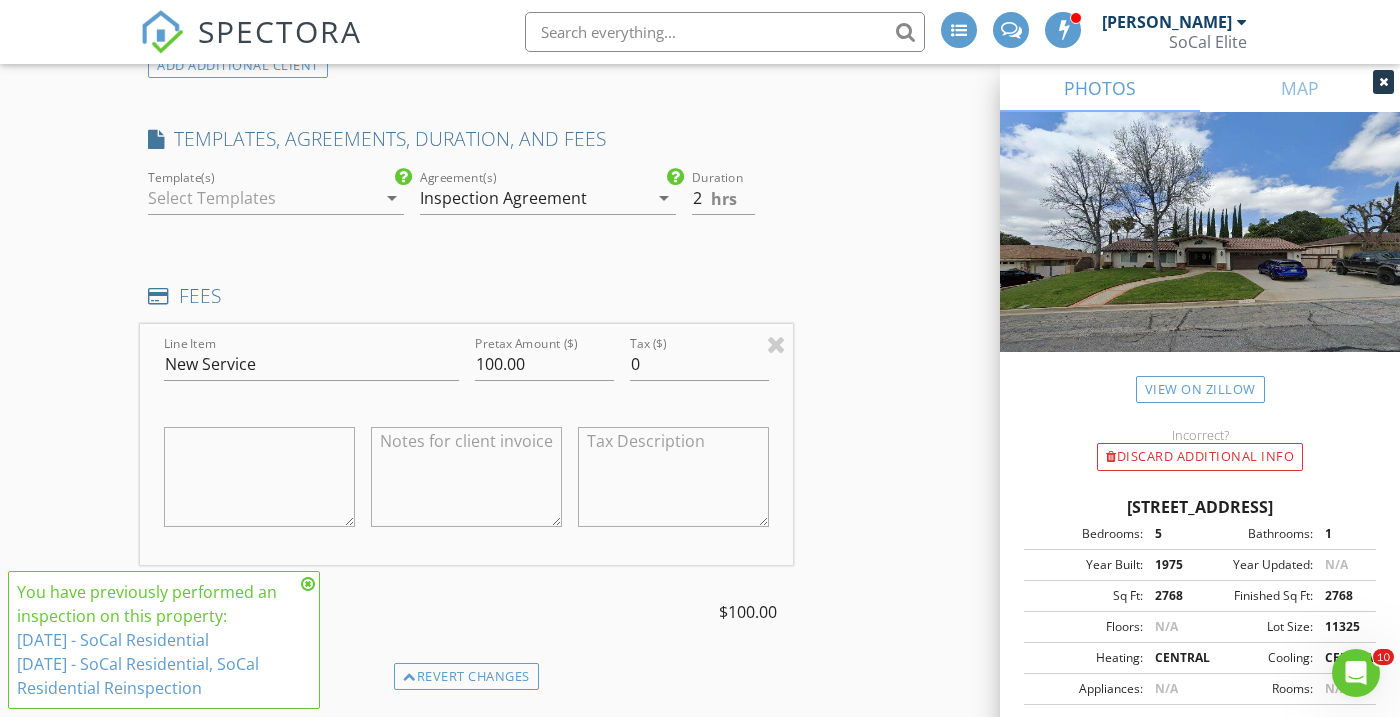 type 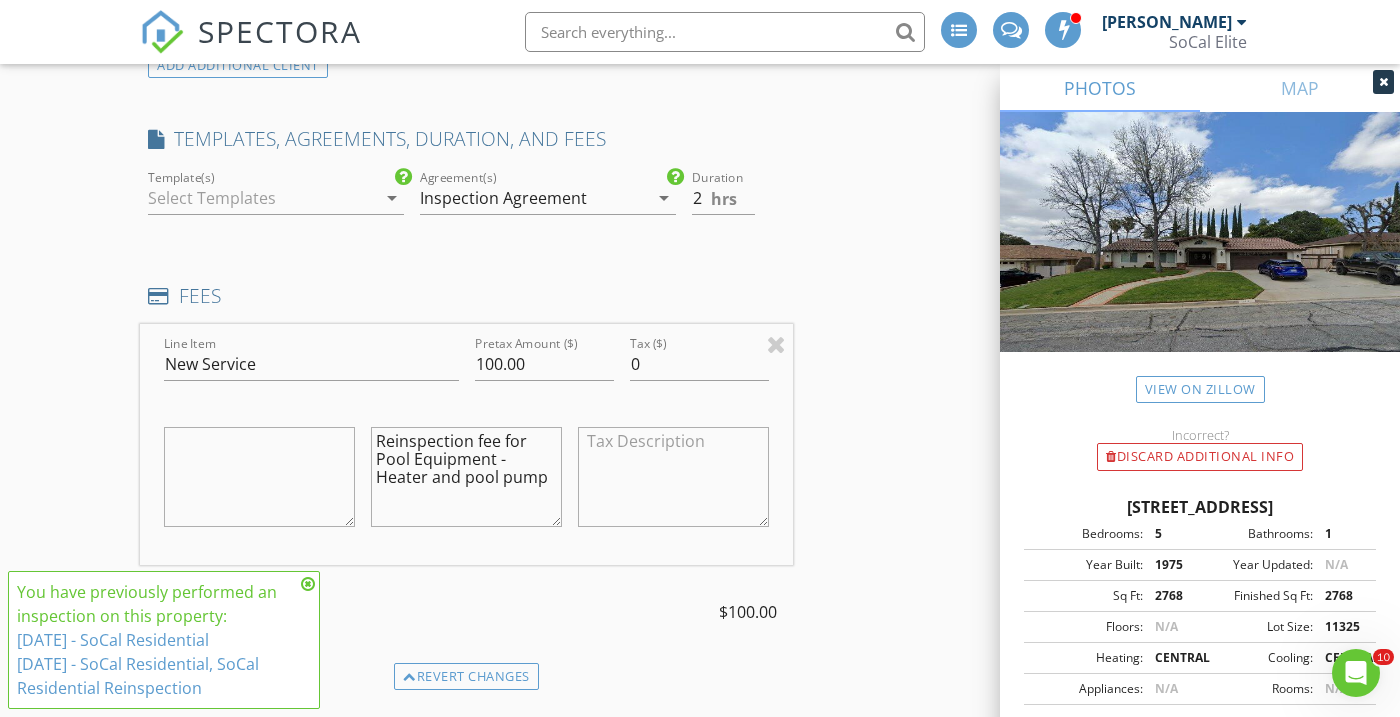click on "Reinspection fee for Pool Equipment - Heater and pool pump" at bounding box center [466, 477] 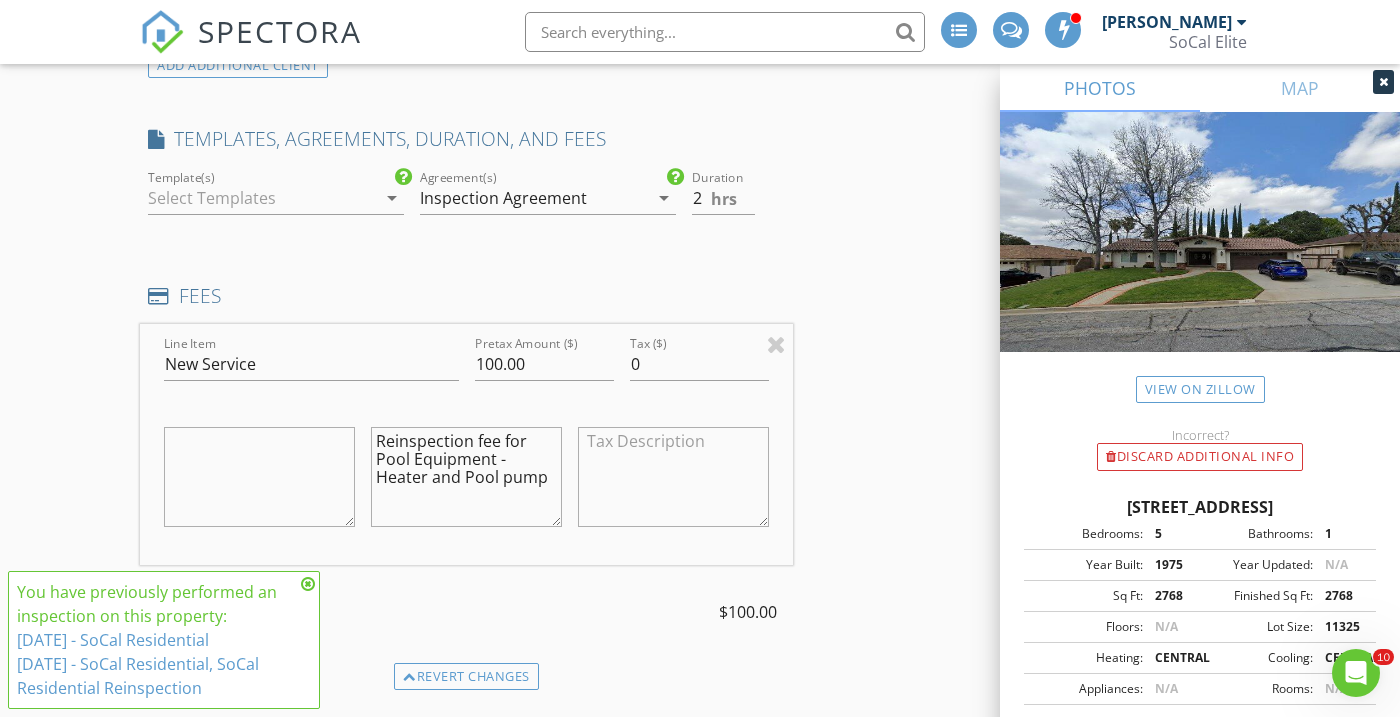 click on "Reinspection fee for Pool Equipment - Heater and Pool pump" at bounding box center (466, 477) 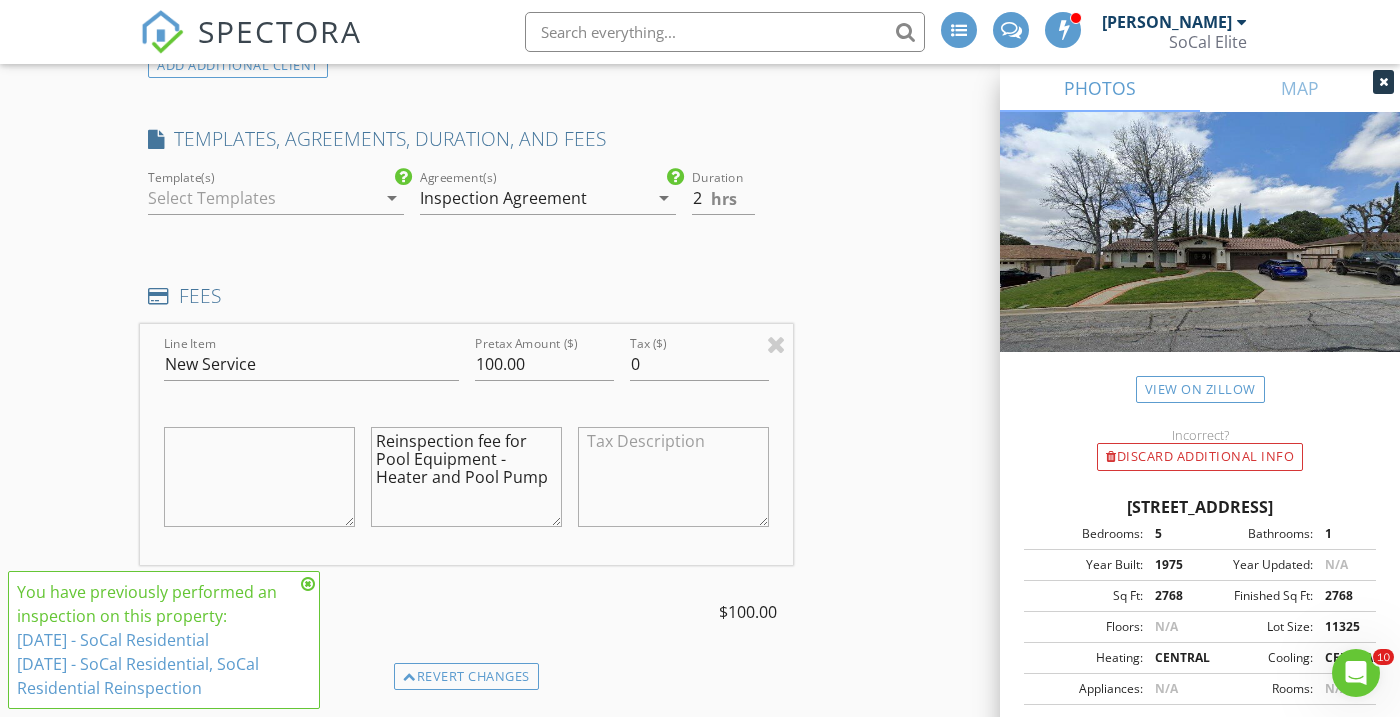 click on "Reinspection fee for Pool Equipment - Heater and Pool Pump" at bounding box center (466, 477) 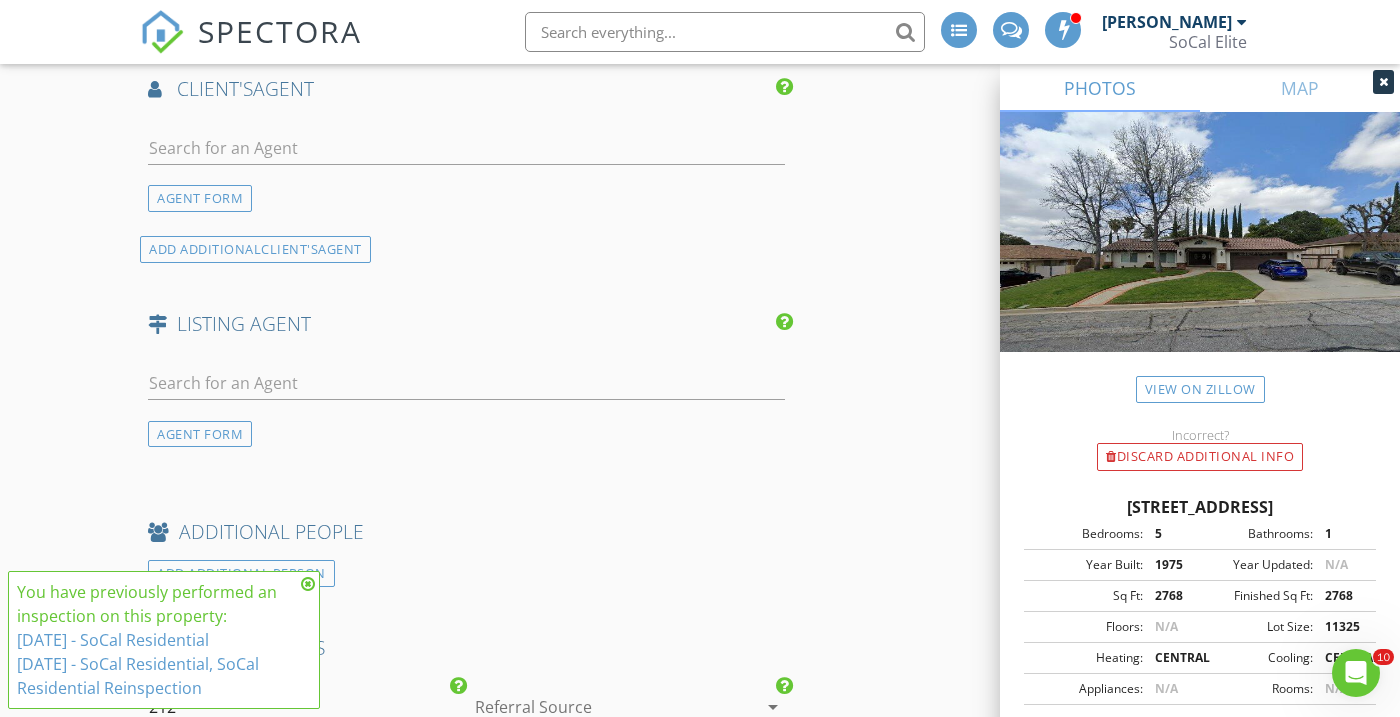 scroll, scrollTop: 2603, scrollLeft: 0, axis: vertical 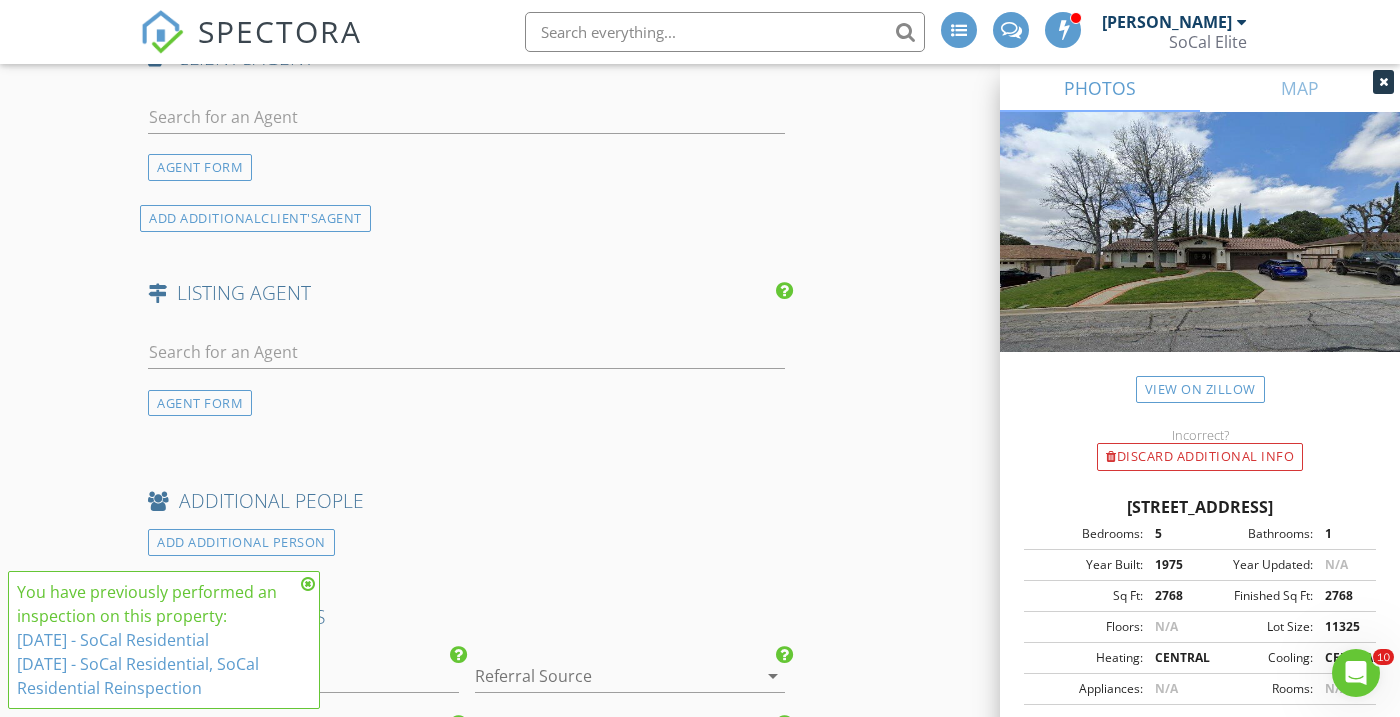 type on "Re-inspection fee for Pool Equipment - Heater and Pool Pump" 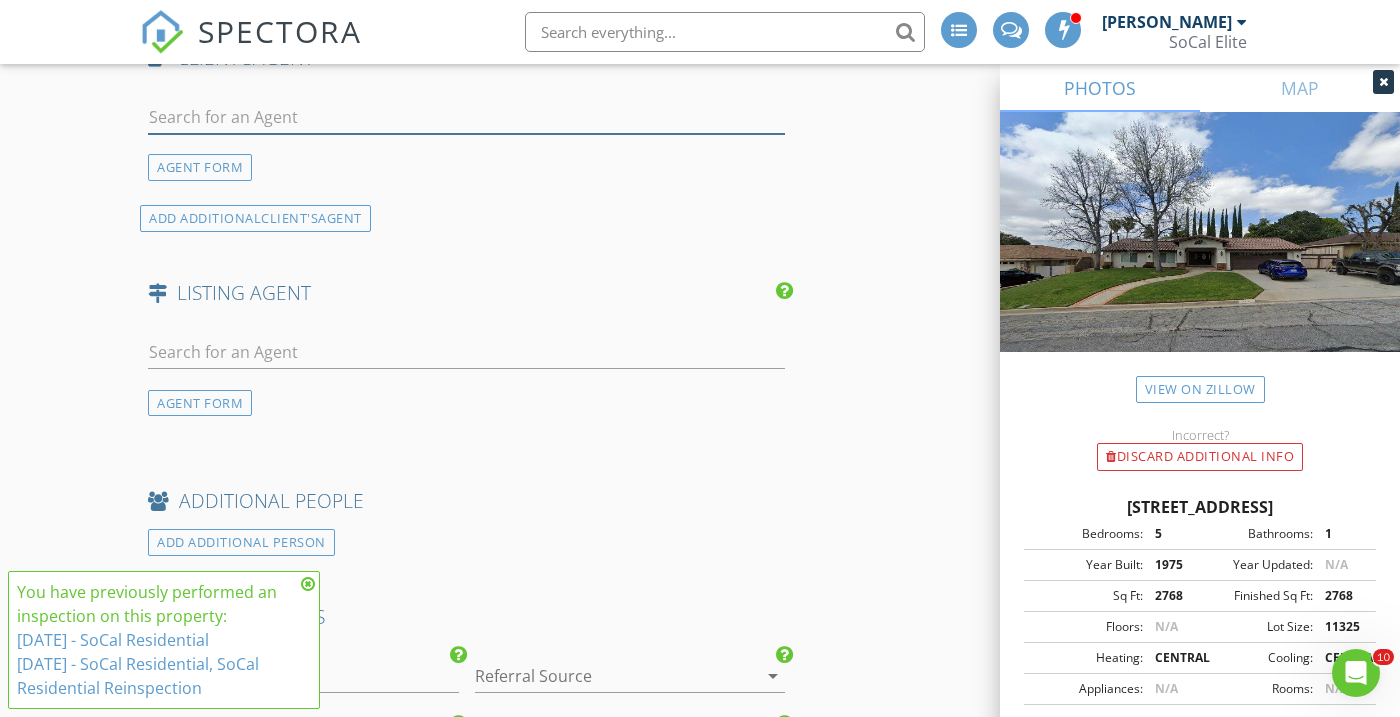 click at bounding box center (466, 117) 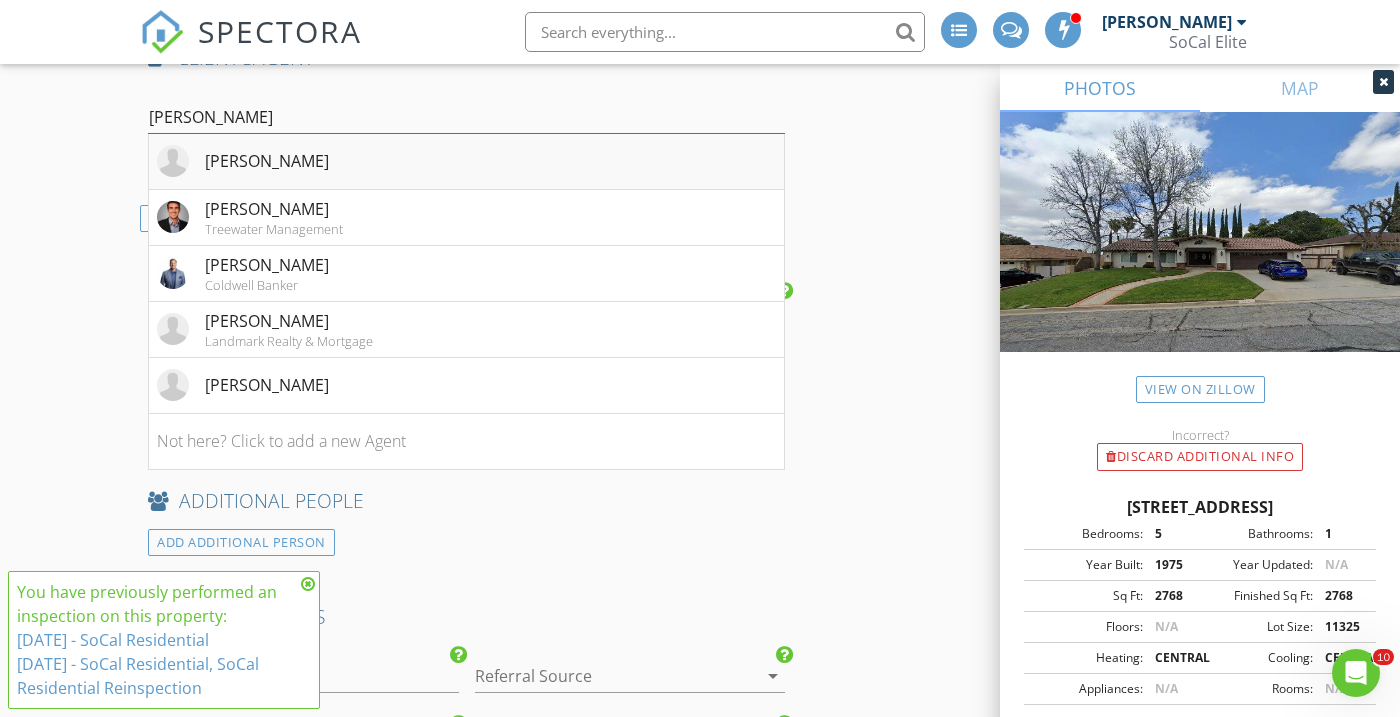 type on "john" 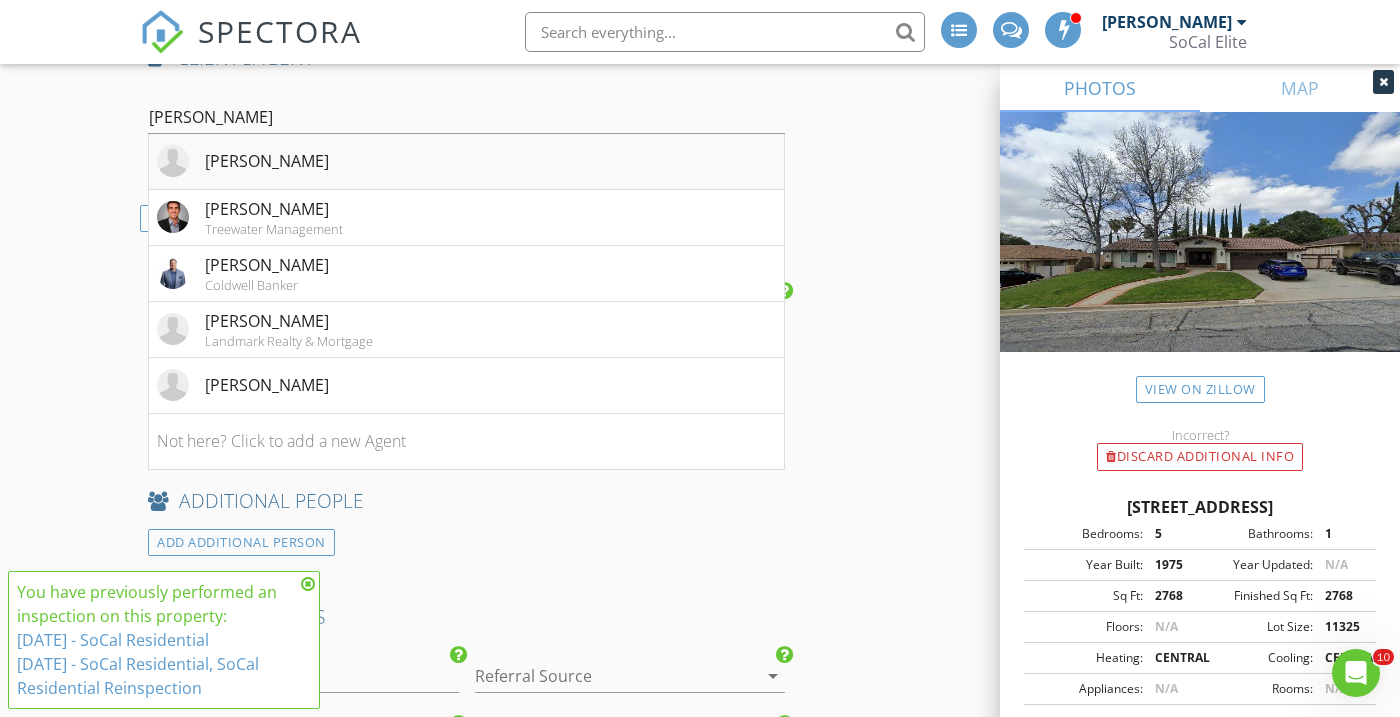click on "[PERSON_NAME]" at bounding box center (267, 161) 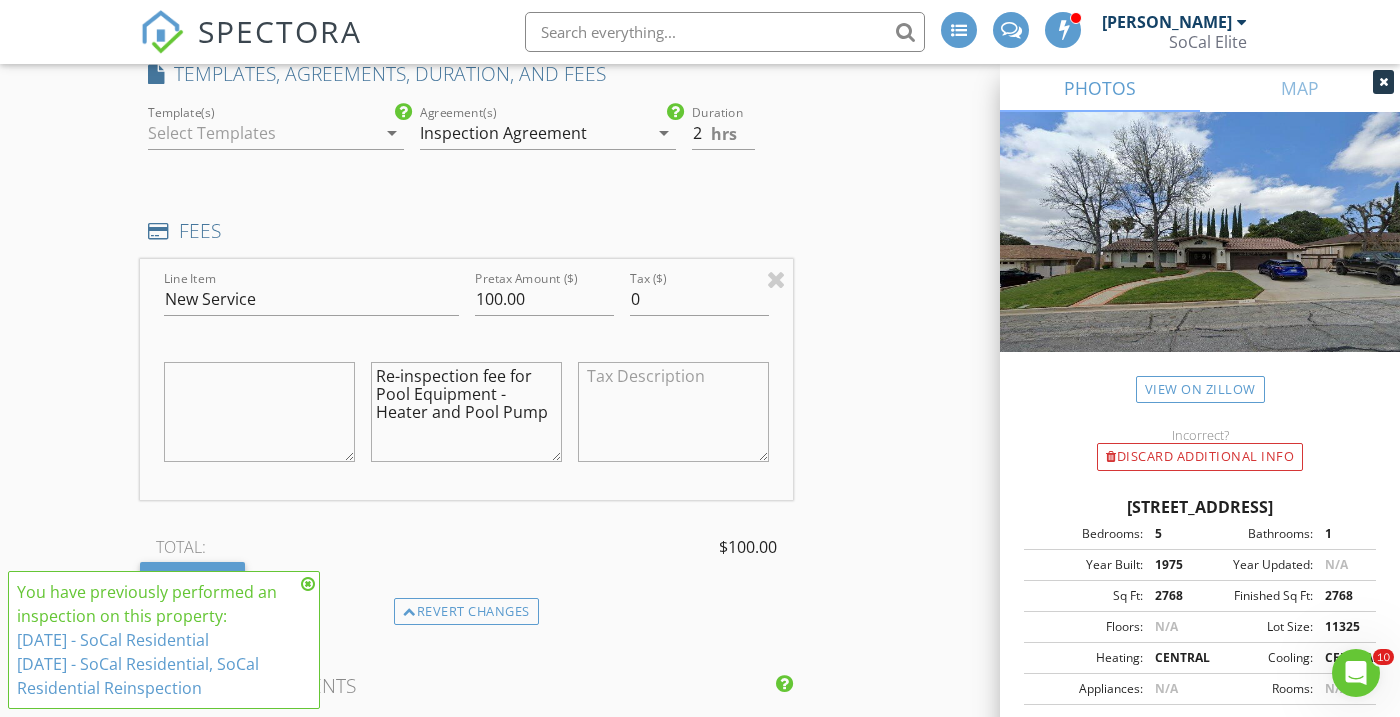 scroll, scrollTop: 1489, scrollLeft: 0, axis: vertical 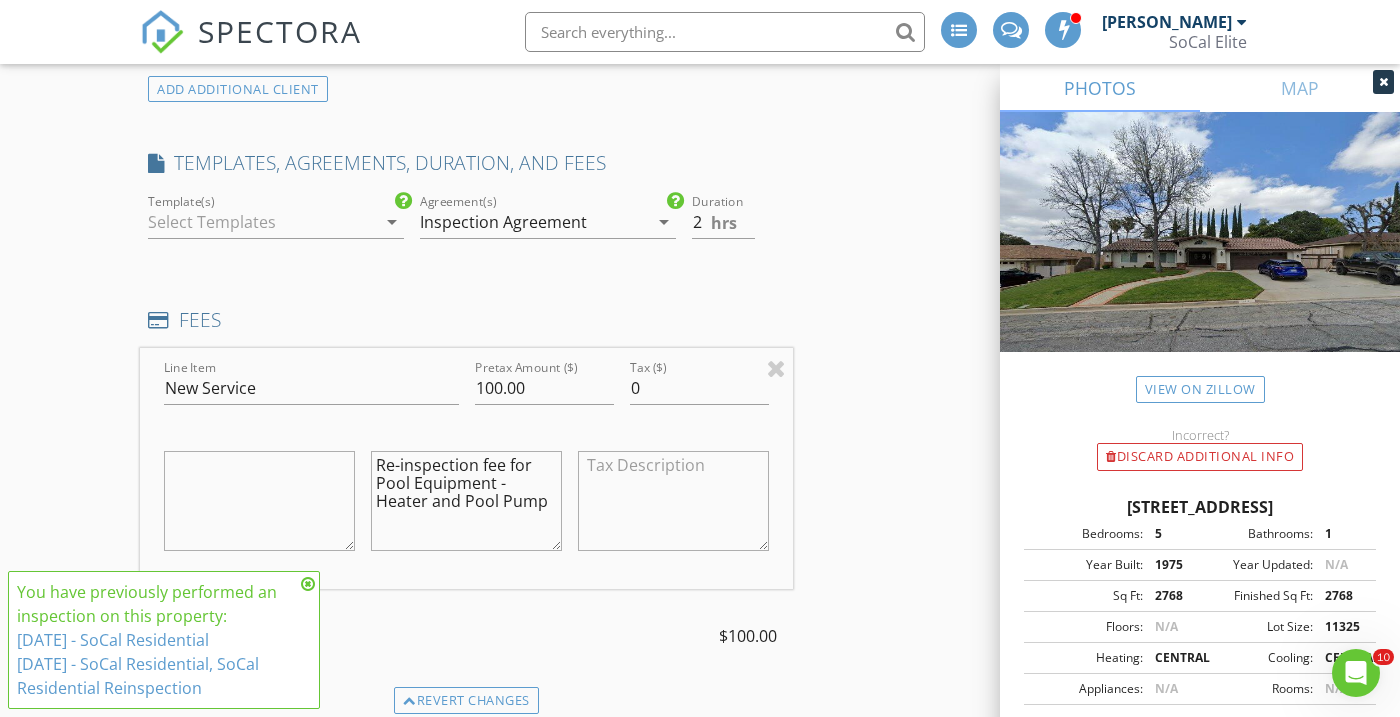 click on "arrow_drop_down" at bounding box center [392, 222] 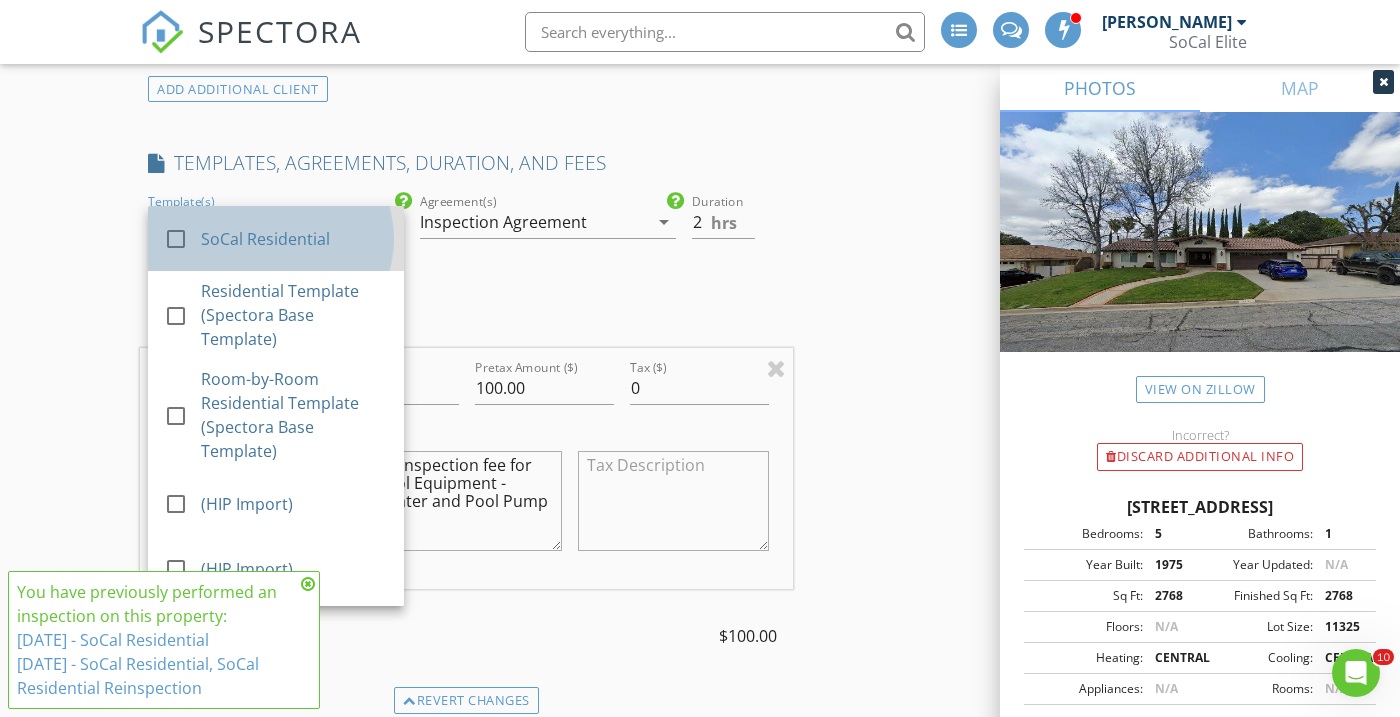 click on "SoCal Residential" at bounding box center [294, 239] 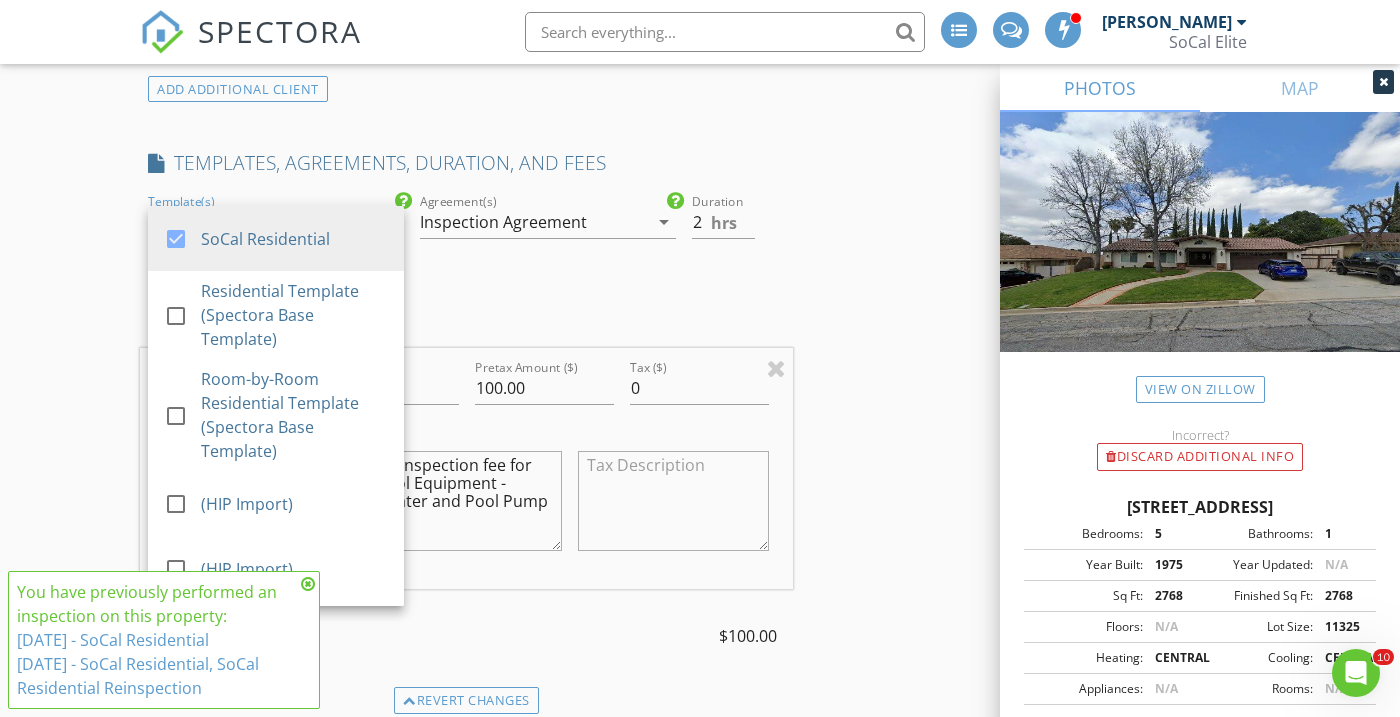 click on "New Inspection
INSPECTOR(S)
check_box   Kalee Fonseca   PRIMARY   Kalee Fonseca arrow_drop_down   check_box_outline_blank Kalee Fonseca specifically requested
Date/Time
07/09/2025 8:00 AM
Location
Address Search       Address 342 Canyon View Dr   Unit   City Calimesa   State CA   Zip 92320   County Riverside     Square Feet 2768   Year Built 1975   Foundation Slab arrow_drop_down     Kalee Fonseca     57.3 miles     (an hour)
client
check_box Enable Client CC email for this inspection   Client Search     check_box_outline_blank Client is a Company/Organization     First Name Ricky & Melissa   Last Name Luna   Email itsrickyluna@gmail.com   CC Email melissarae1@yahoo.com   Phone         Tags         Notes   Private Notes
ADD ADDITIONAL client
SERVICES
check_box" at bounding box center (700, 778) 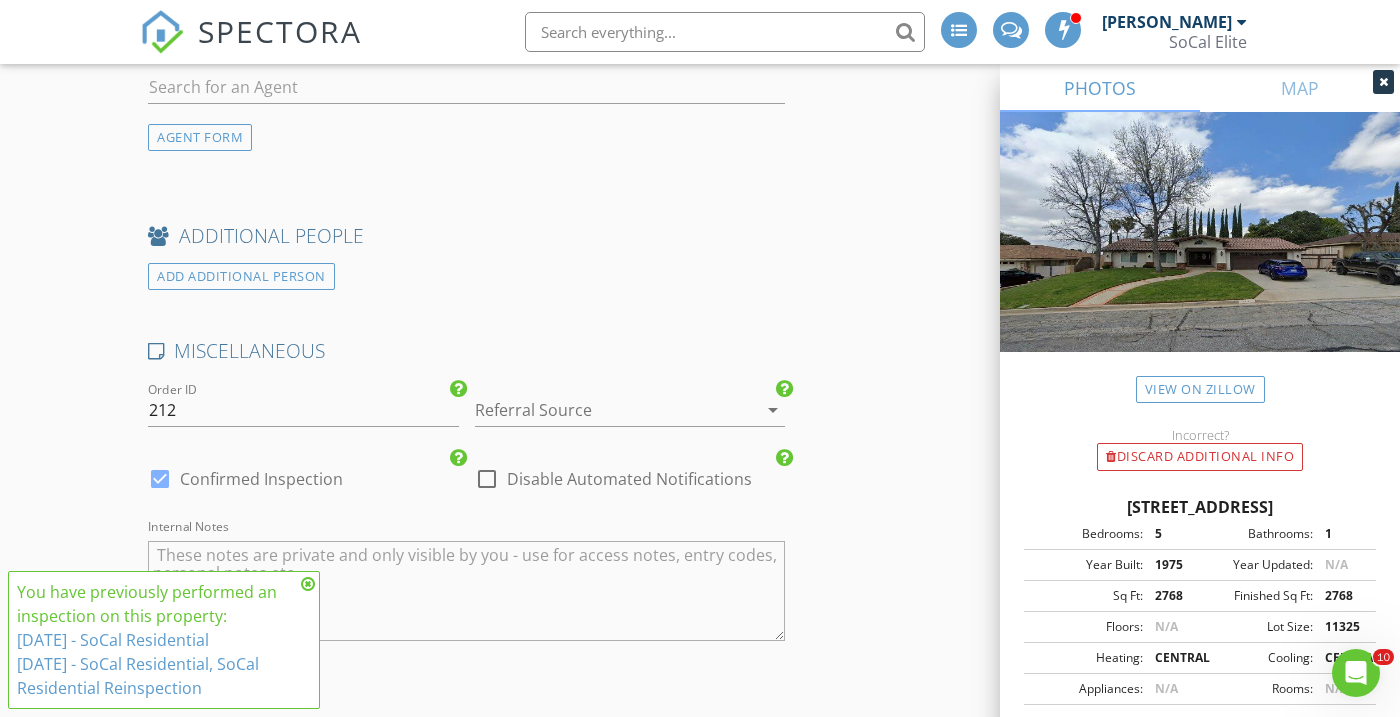 scroll, scrollTop: 3680, scrollLeft: 0, axis: vertical 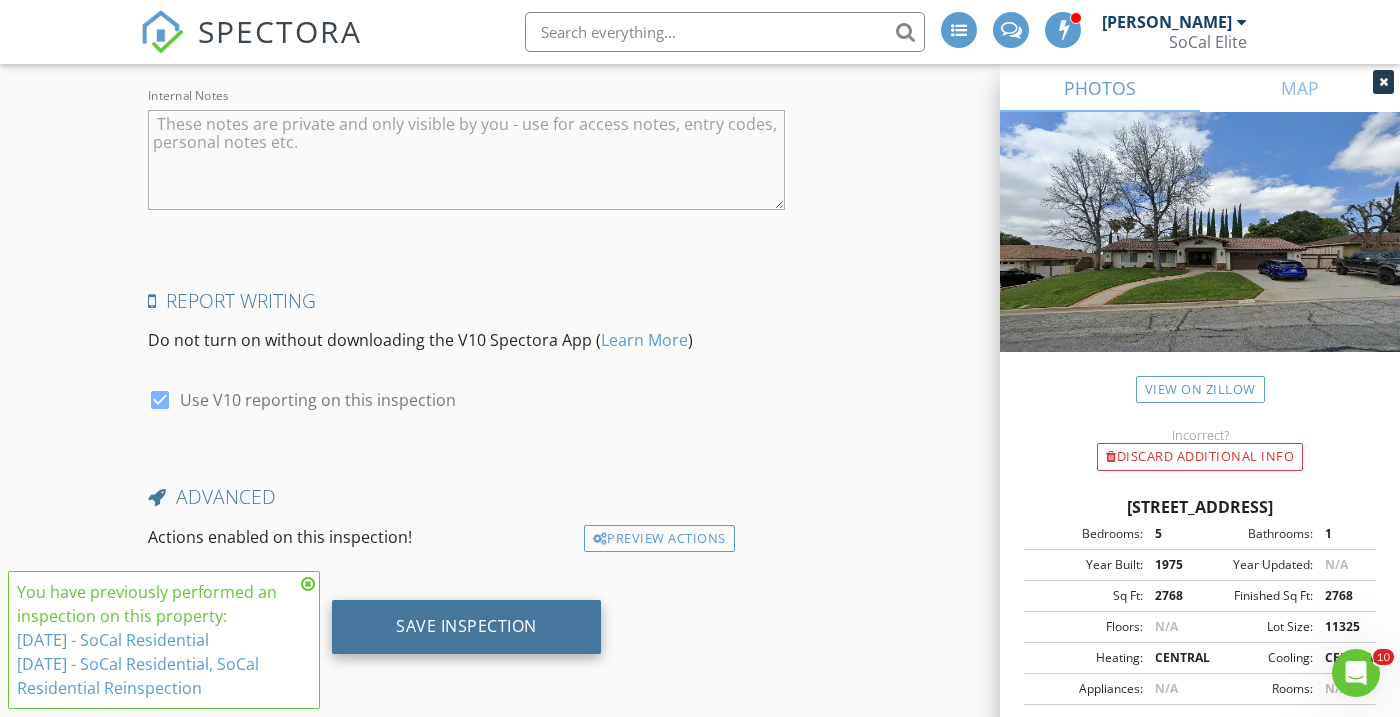 click on "Save Inspection" at bounding box center [466, 626] 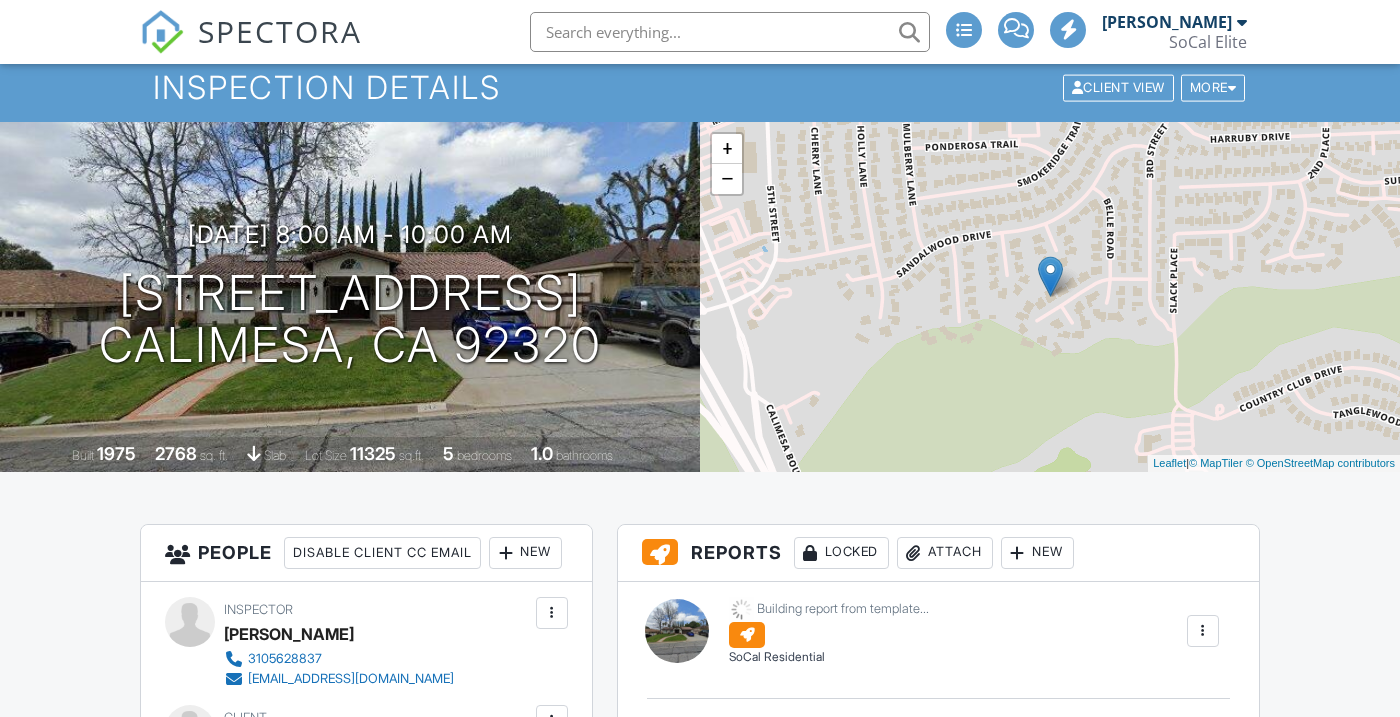 scroll, scrollTop: 500, scrollLeft: 0, axis: vertical 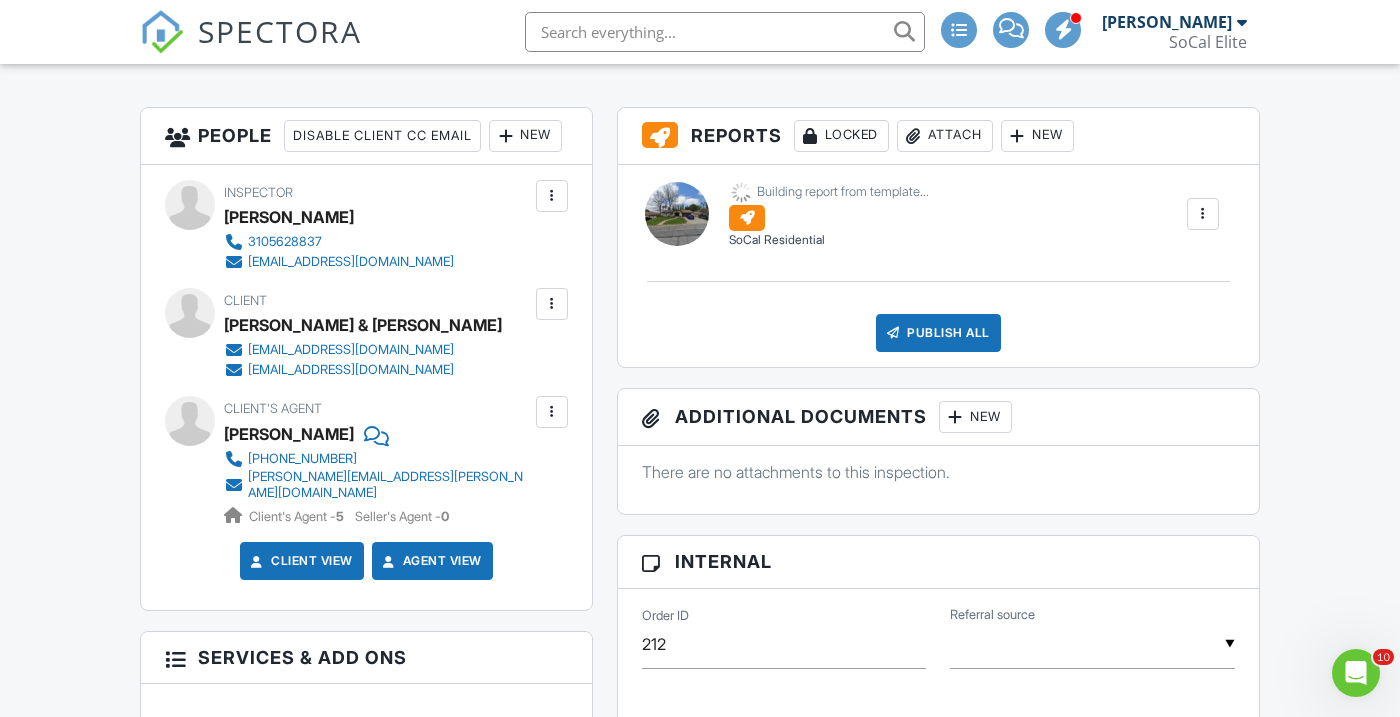 click 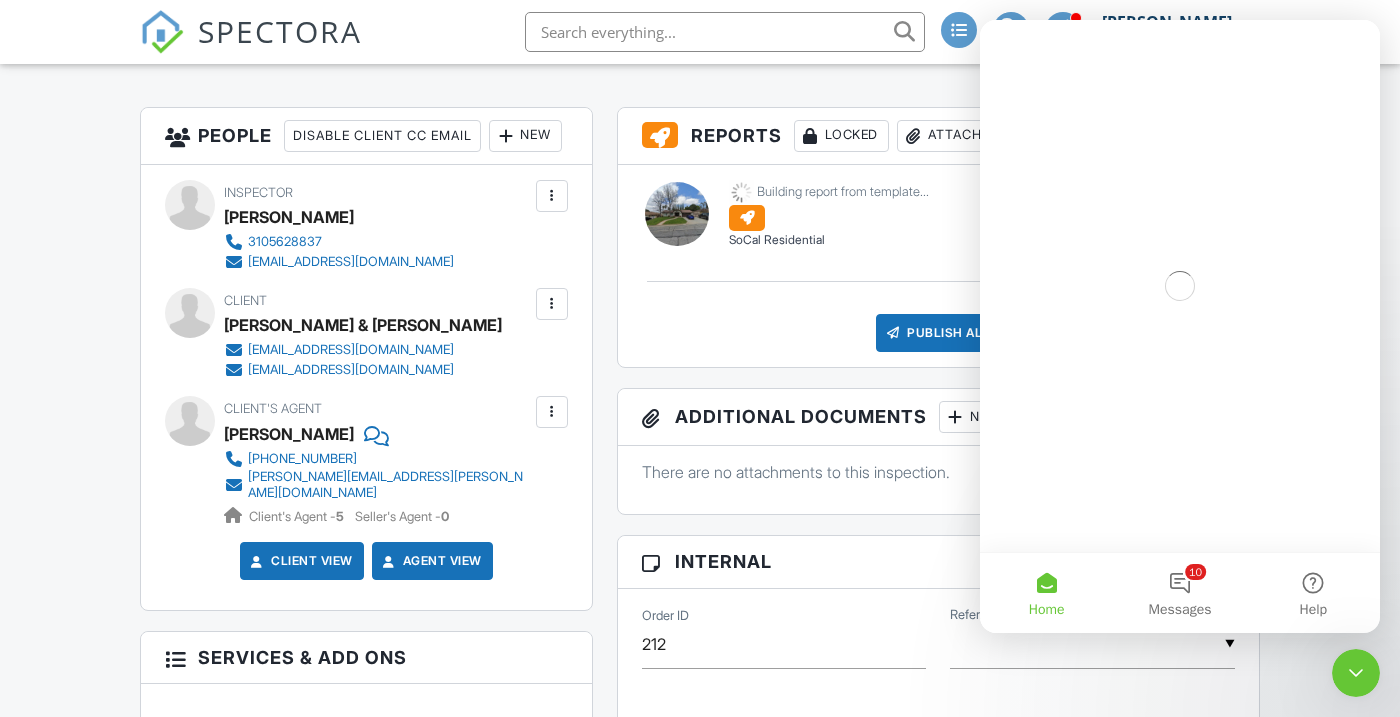 scroll, scrollTop: 0, scrollLeft: 0, axis: both 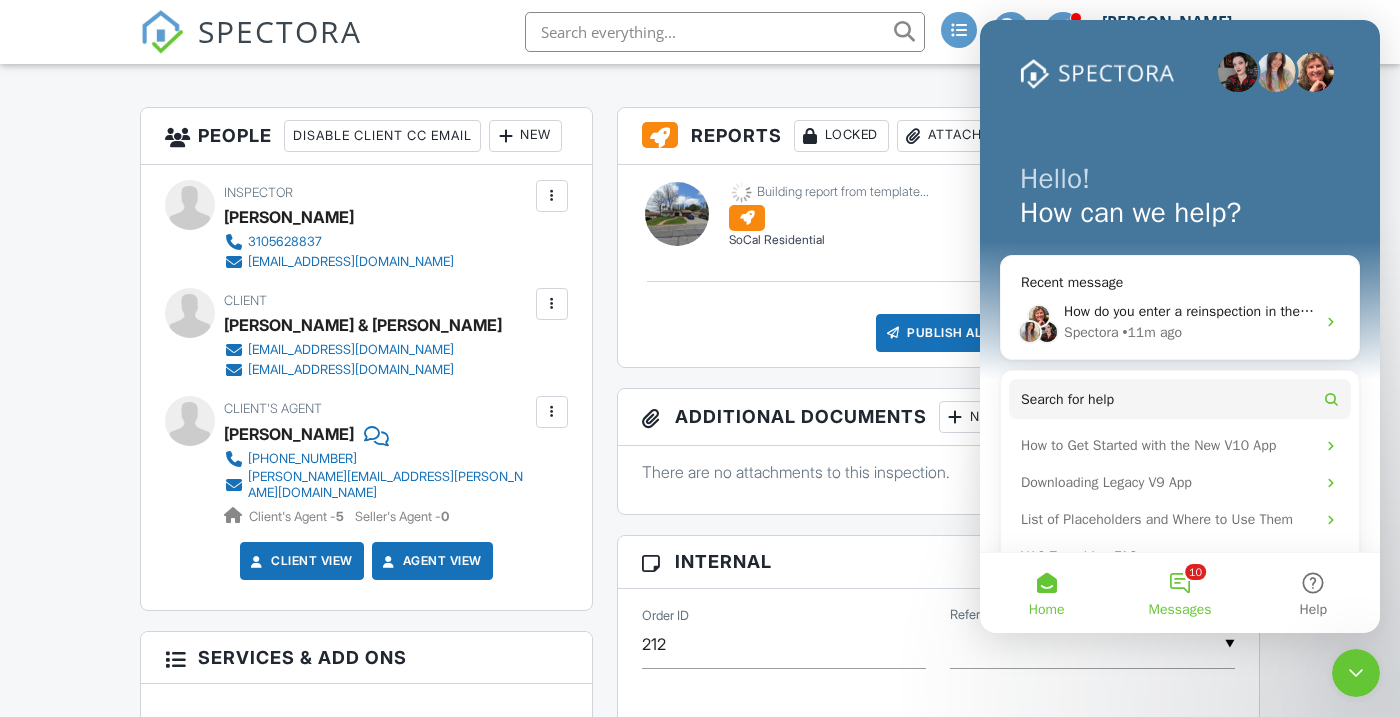 click on "10 Messages" at bounding box center [1179, 593] 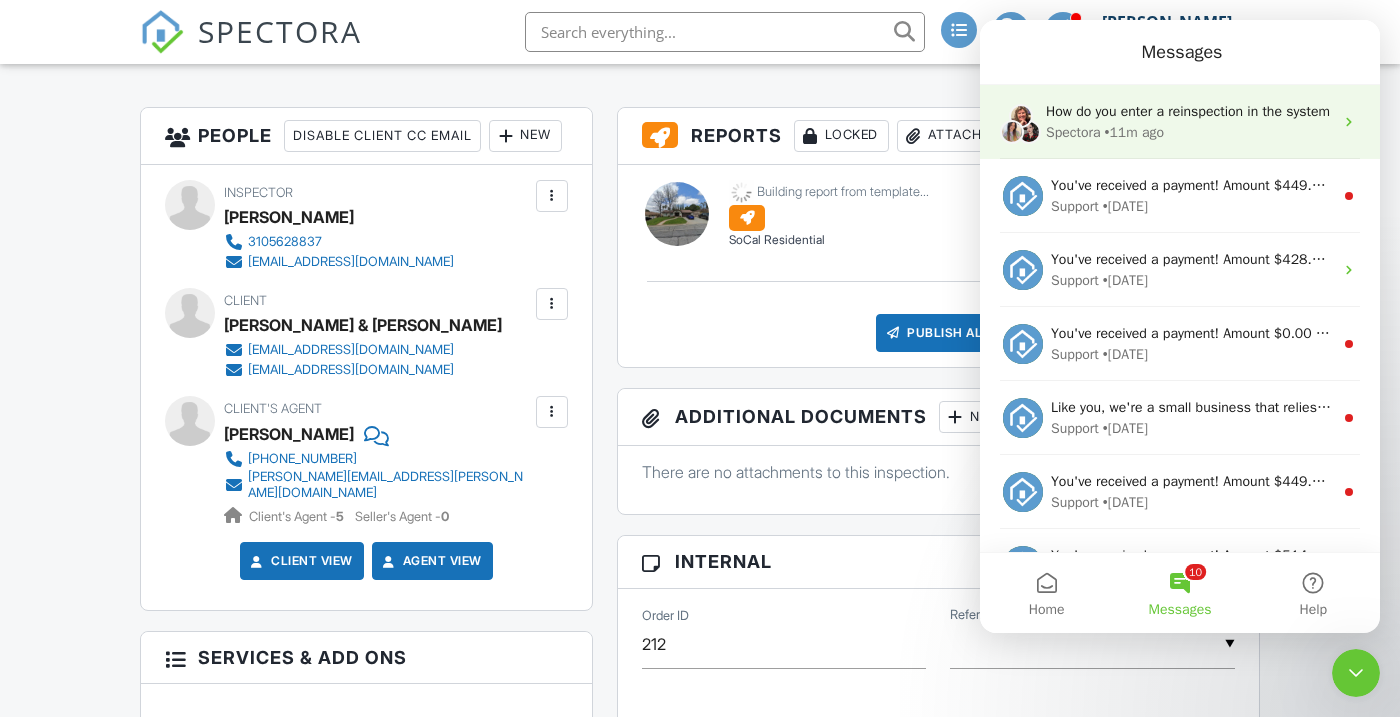 click on "How do you enter a reinspection in the system" at bounding box center [1188, 111] 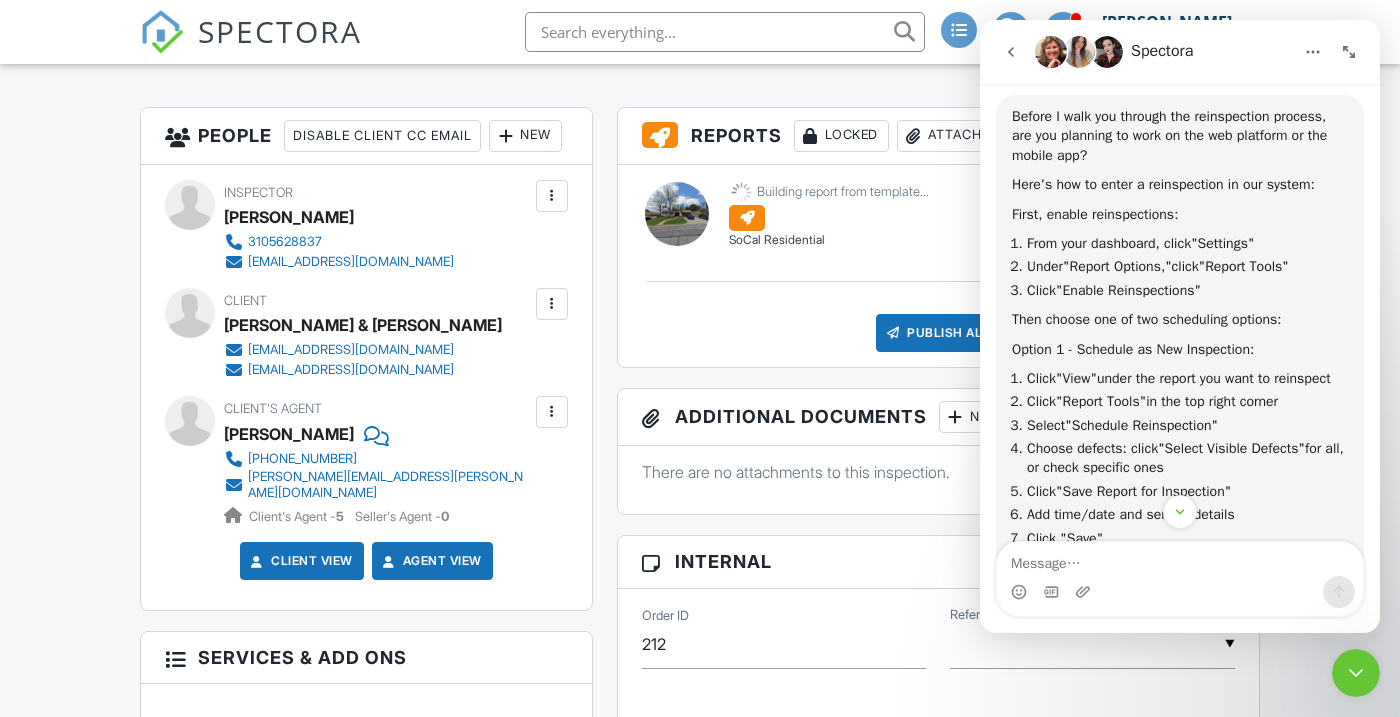 scroll, scrollTop: 595, scrollLeft: 0, axis: vertical 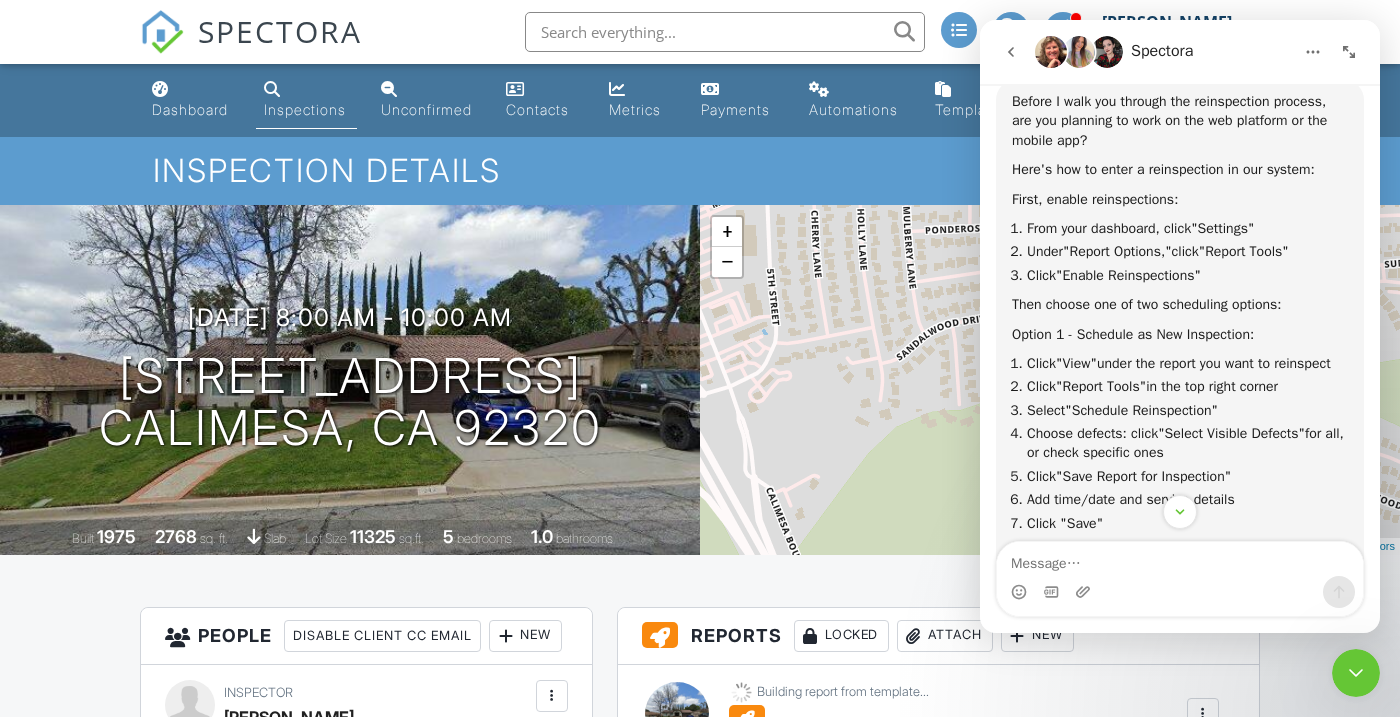click 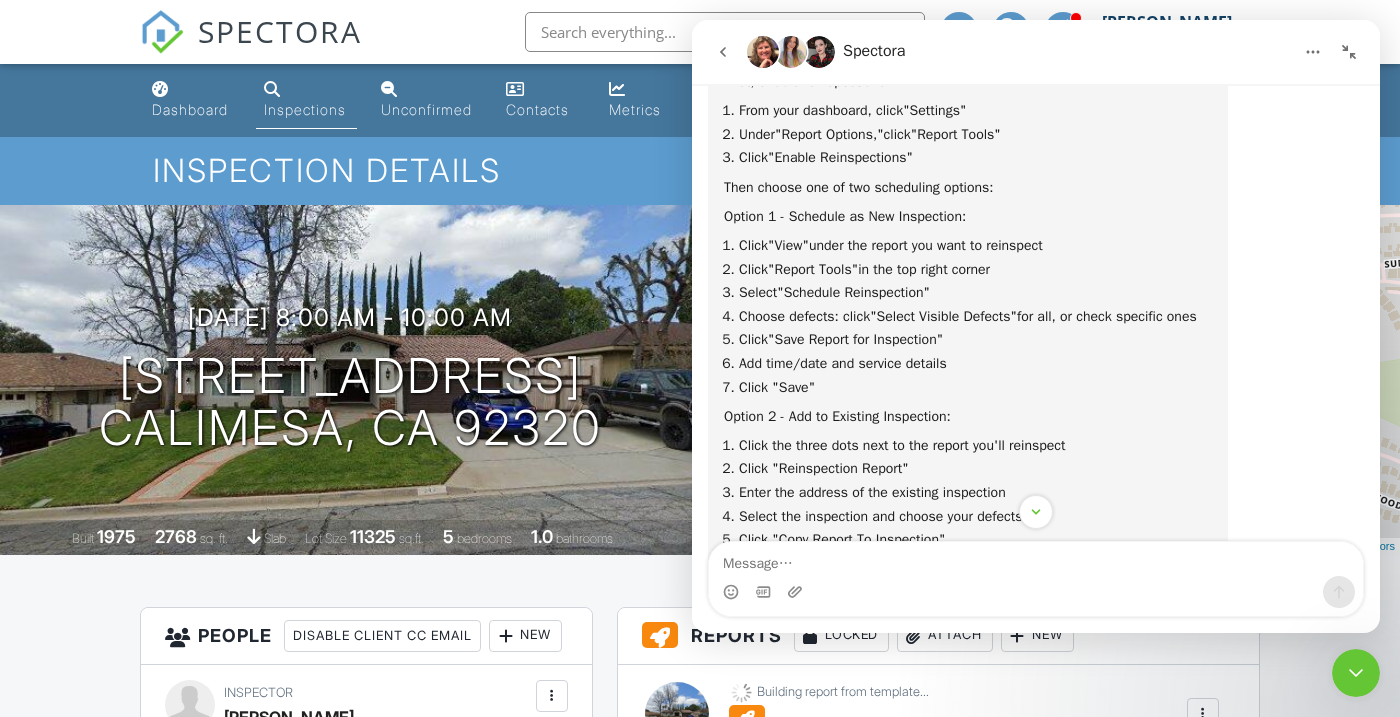click 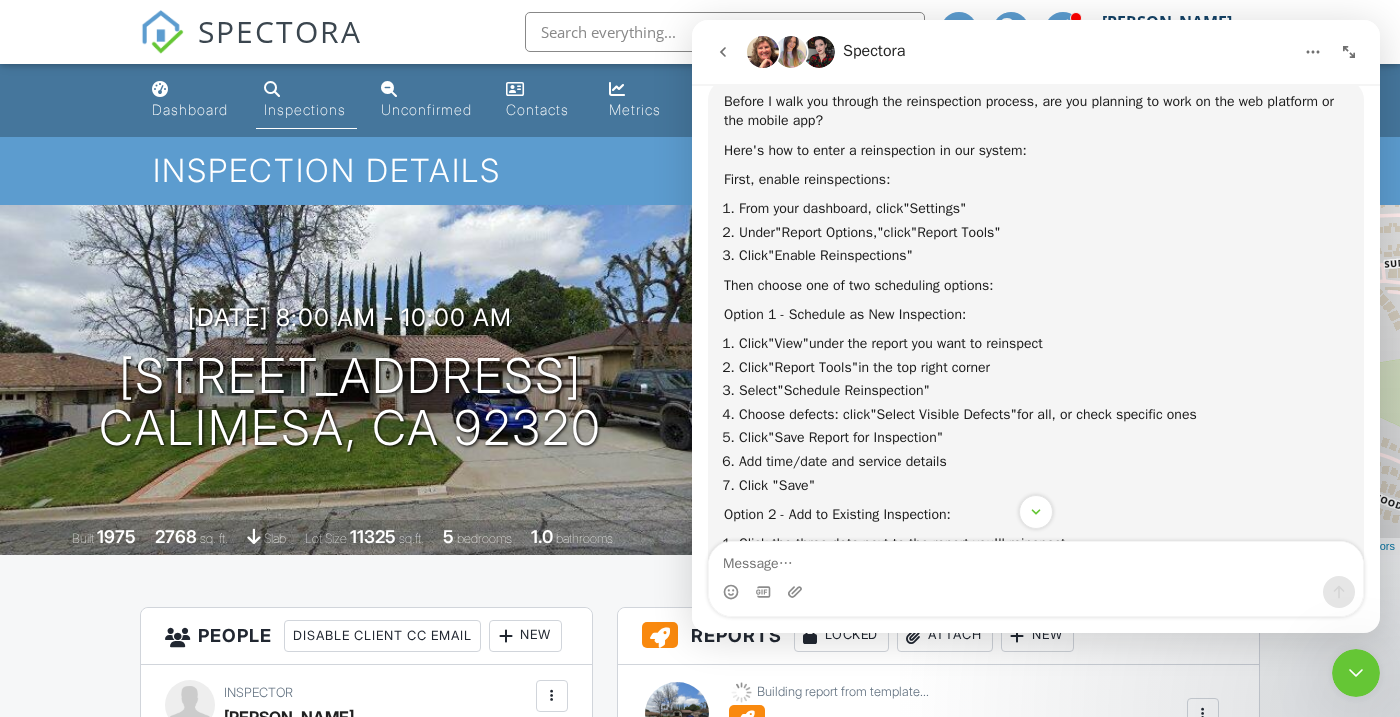scroll, scrollTop: 595, scrollLeft: 0, axis: vertical 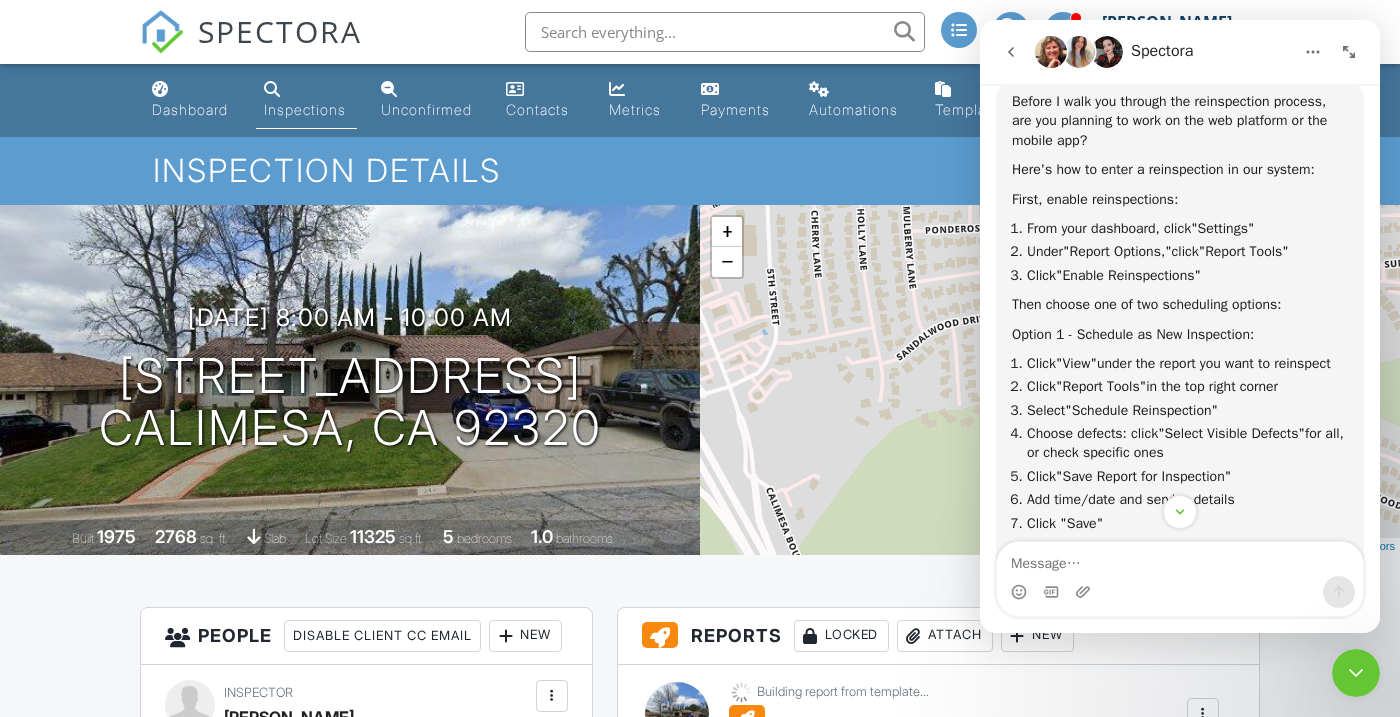 click 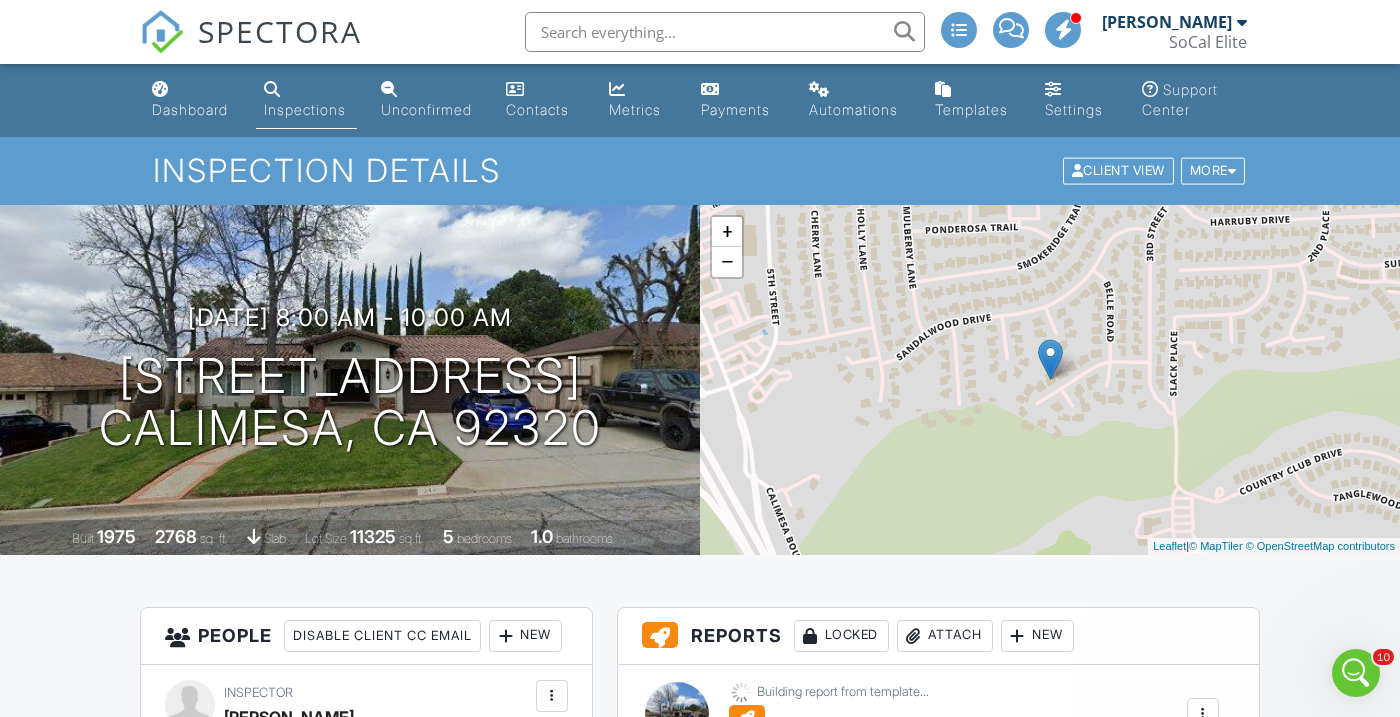 scroll, scrollTop: 0, scrollLeft: 0, axis: both 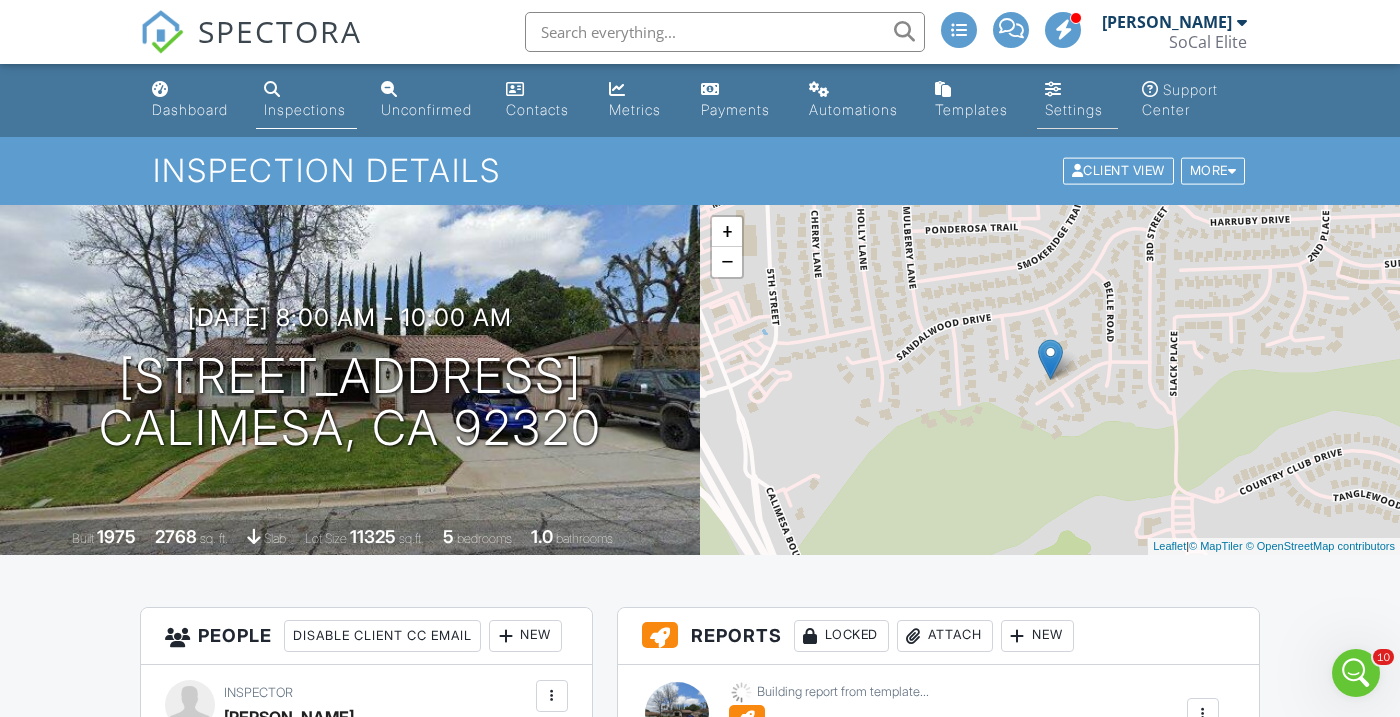 click on "Settings" at bounding box center (1077, 100) 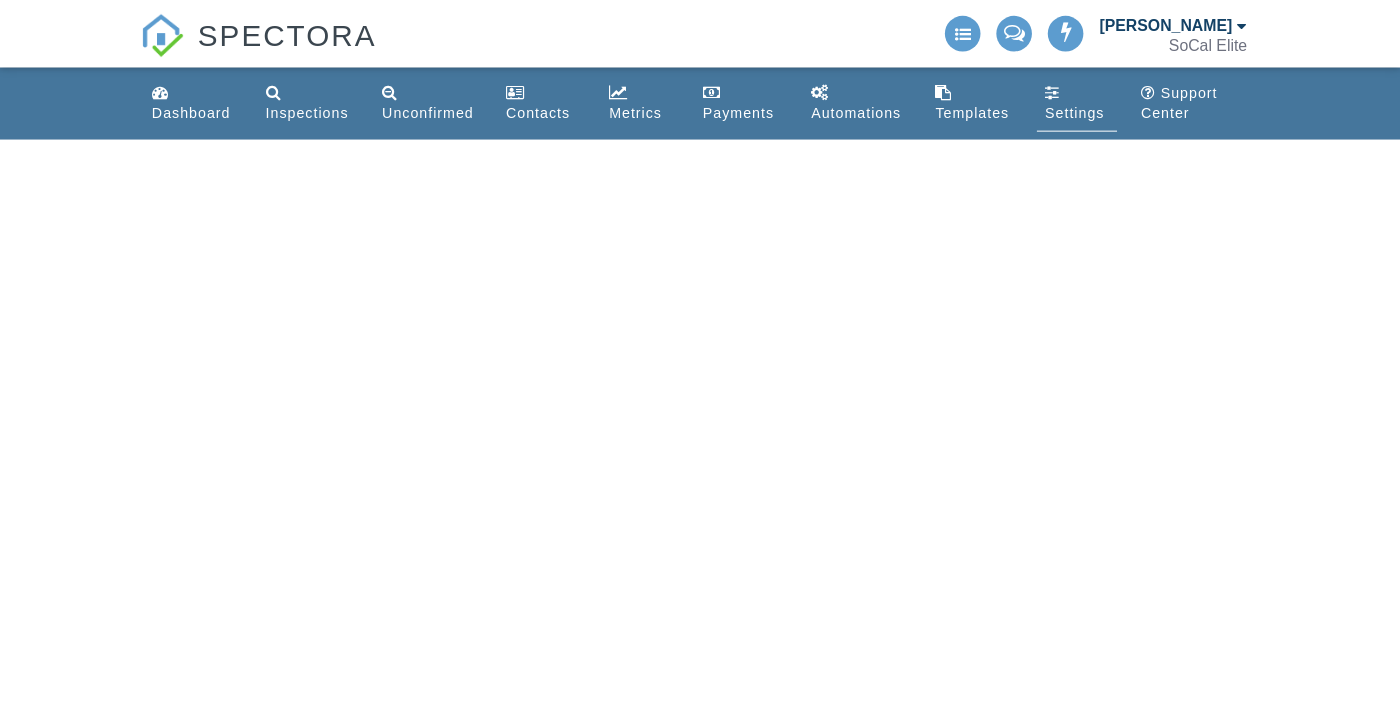 scroll, scrollTop: 0, scrollLeft: 0, axis: both 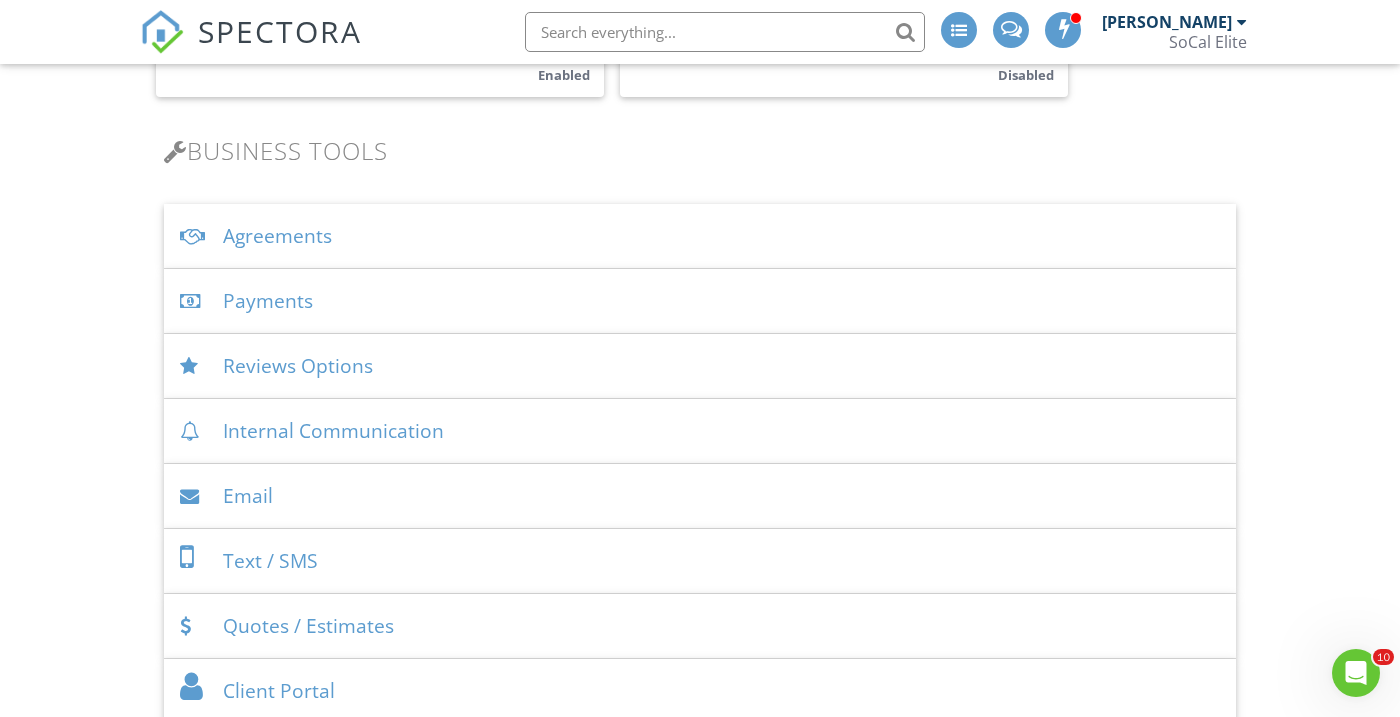 click on "Reviews Options" at bounding box center (700, 366) 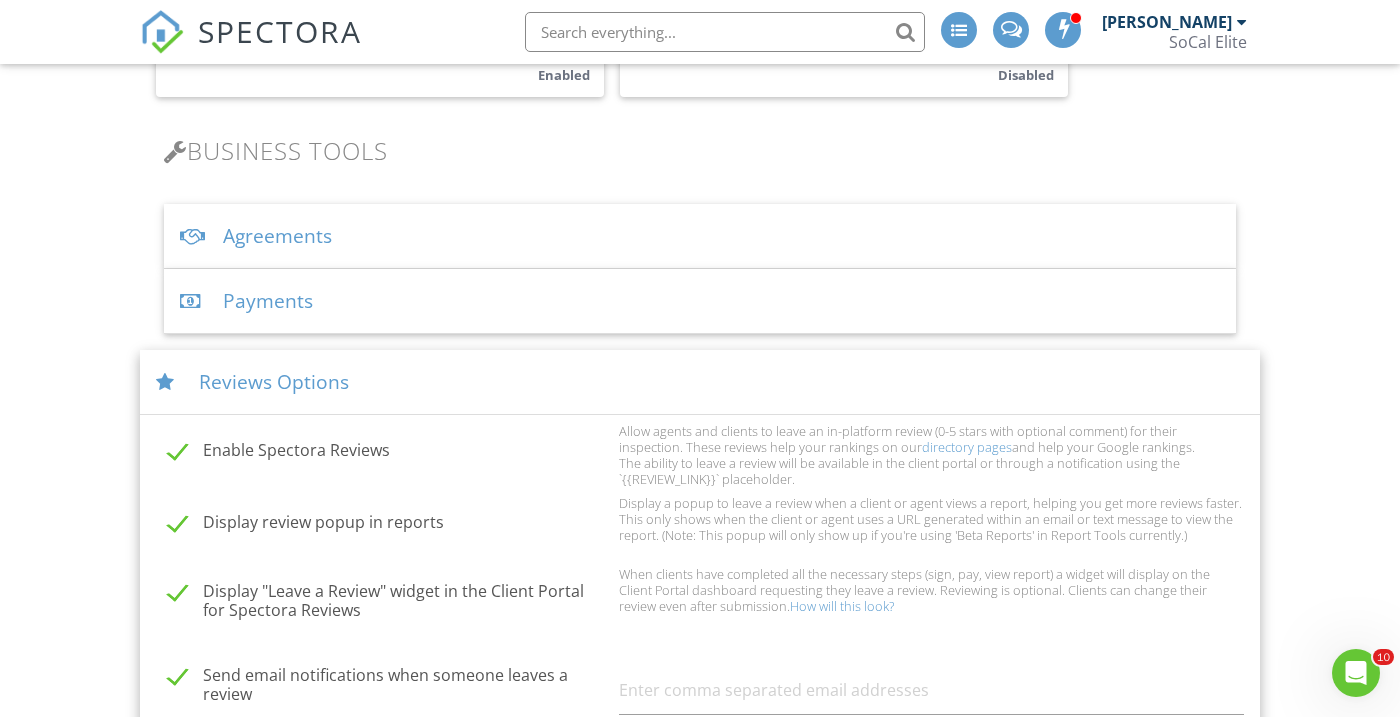 click on "Reviews Options" at bounding box center (700, 382) 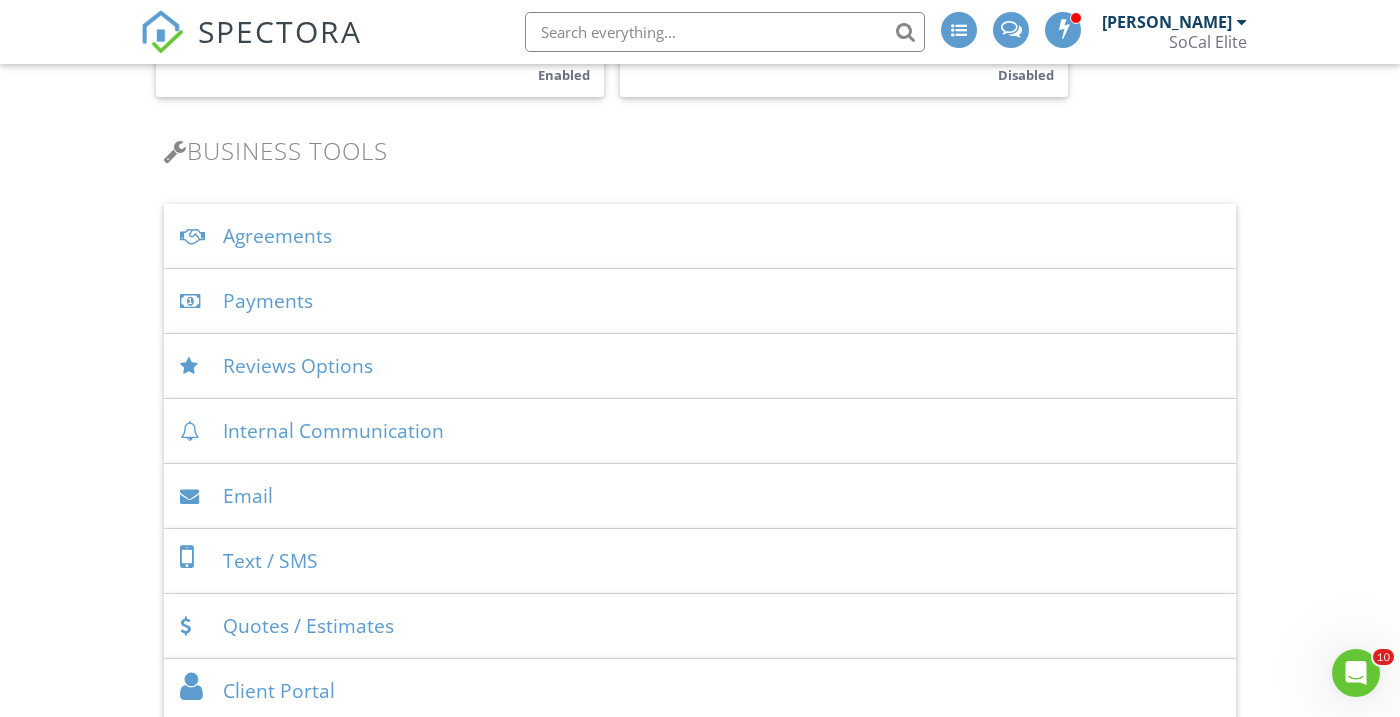 click on "Reviews Options" at bounding box center (700, 366) 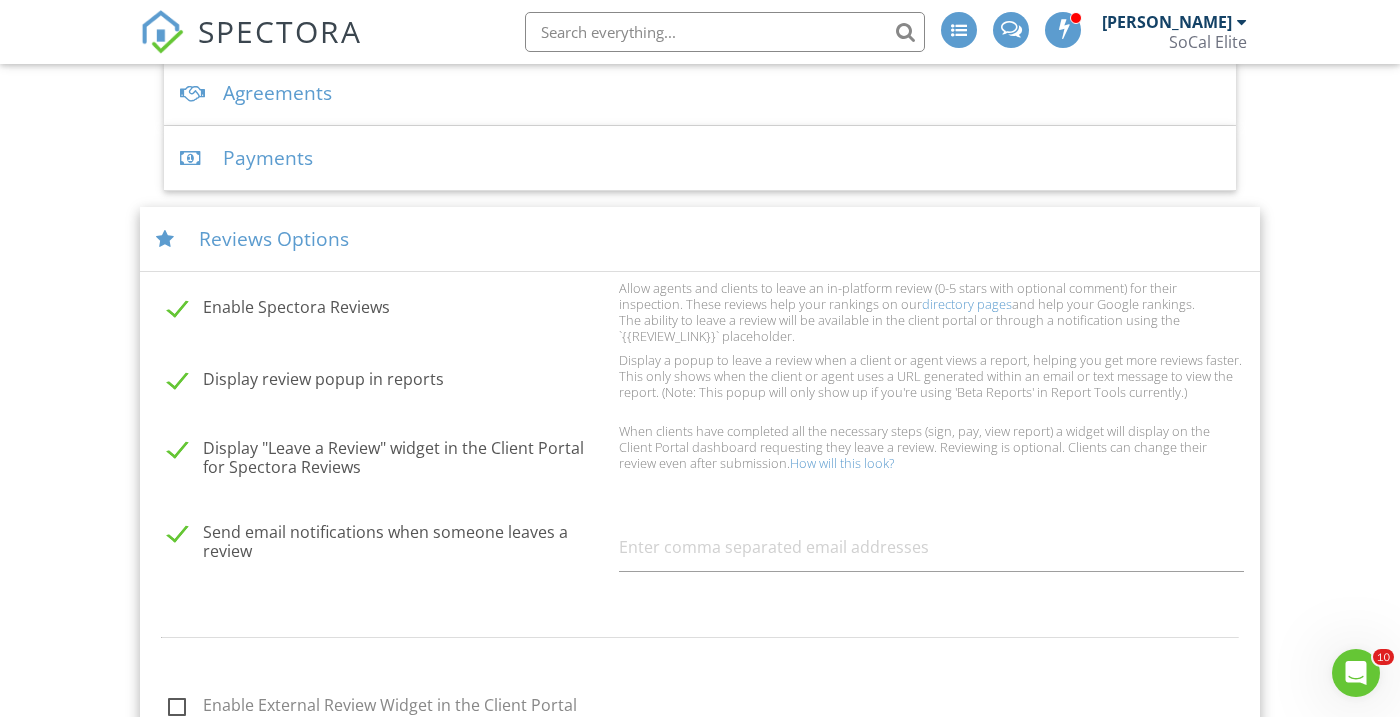 scroll, scrollTop: 641, scrollLeft: 0, axis: vertical 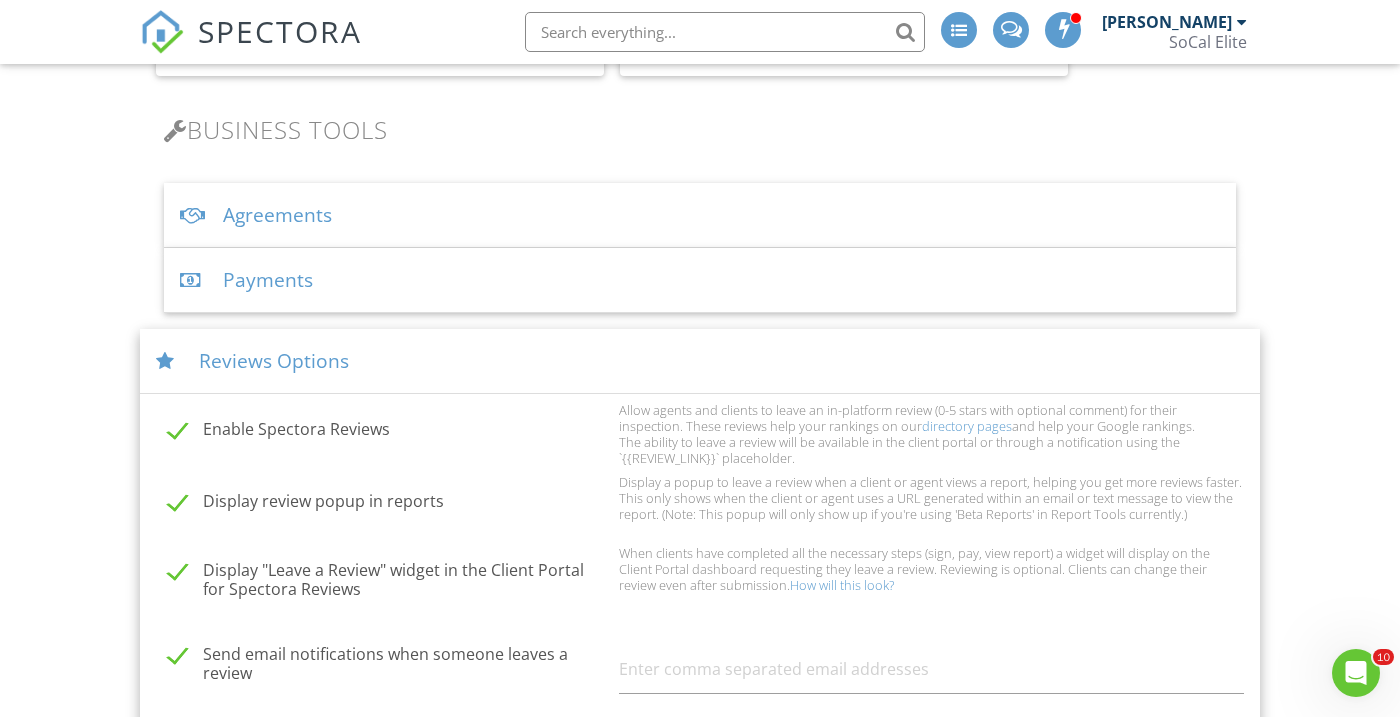 click on "Reviews Options" at bounding box center (700, 361) 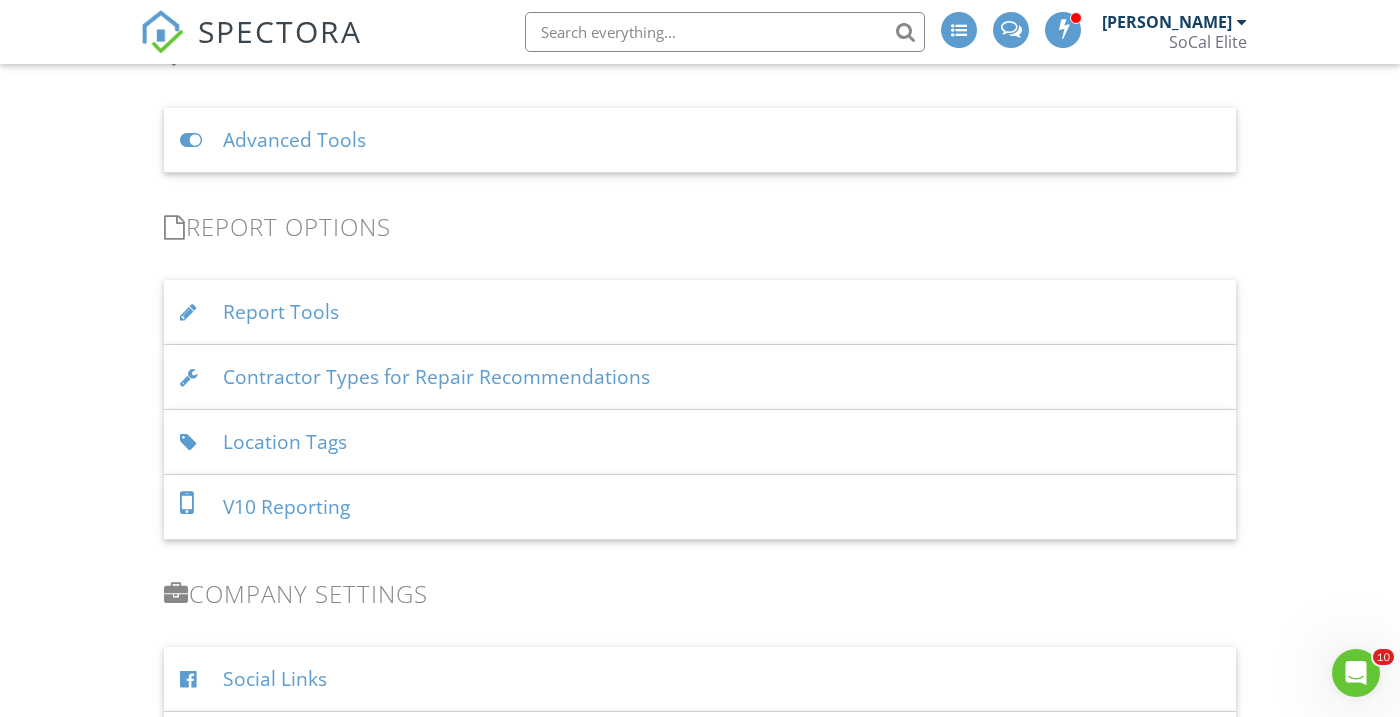 scroll, scrollTop: 1779, scrollLeft: 0, axis: vertical 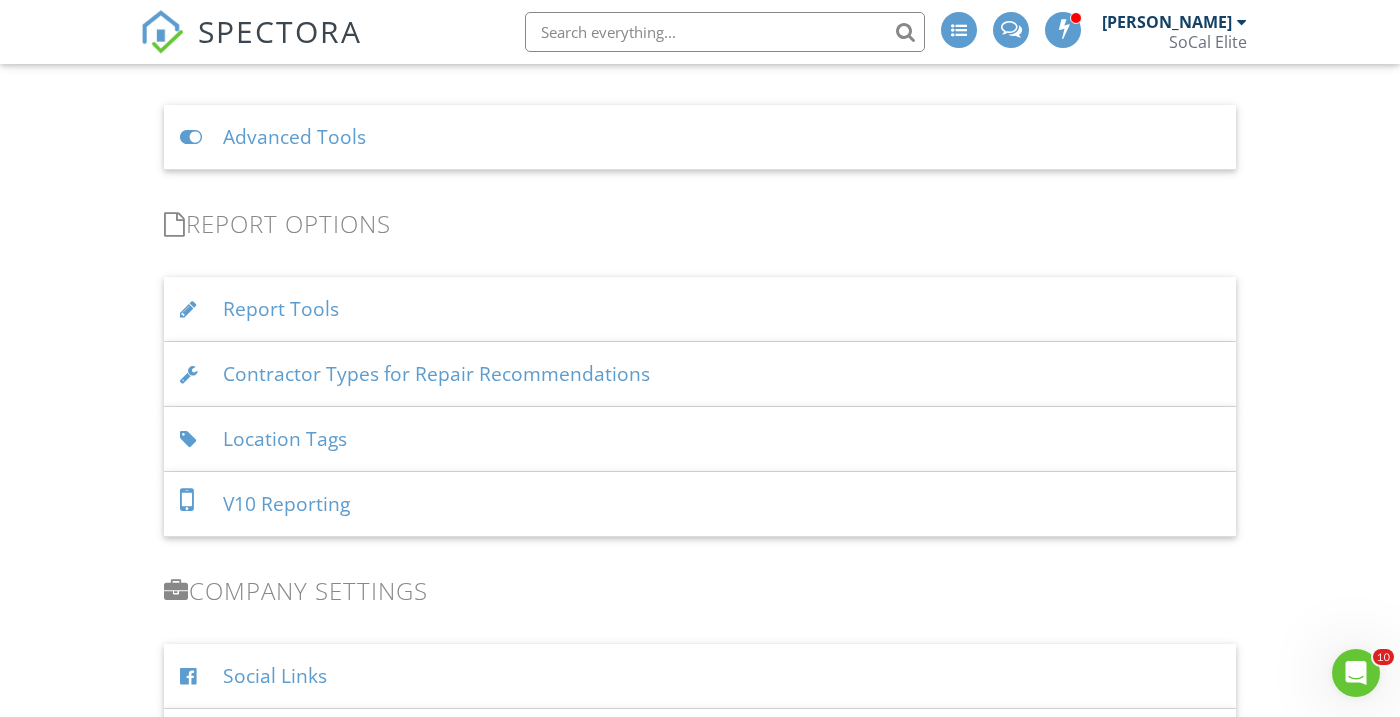 click on "Report Tools" at bounding box center (700, 309) 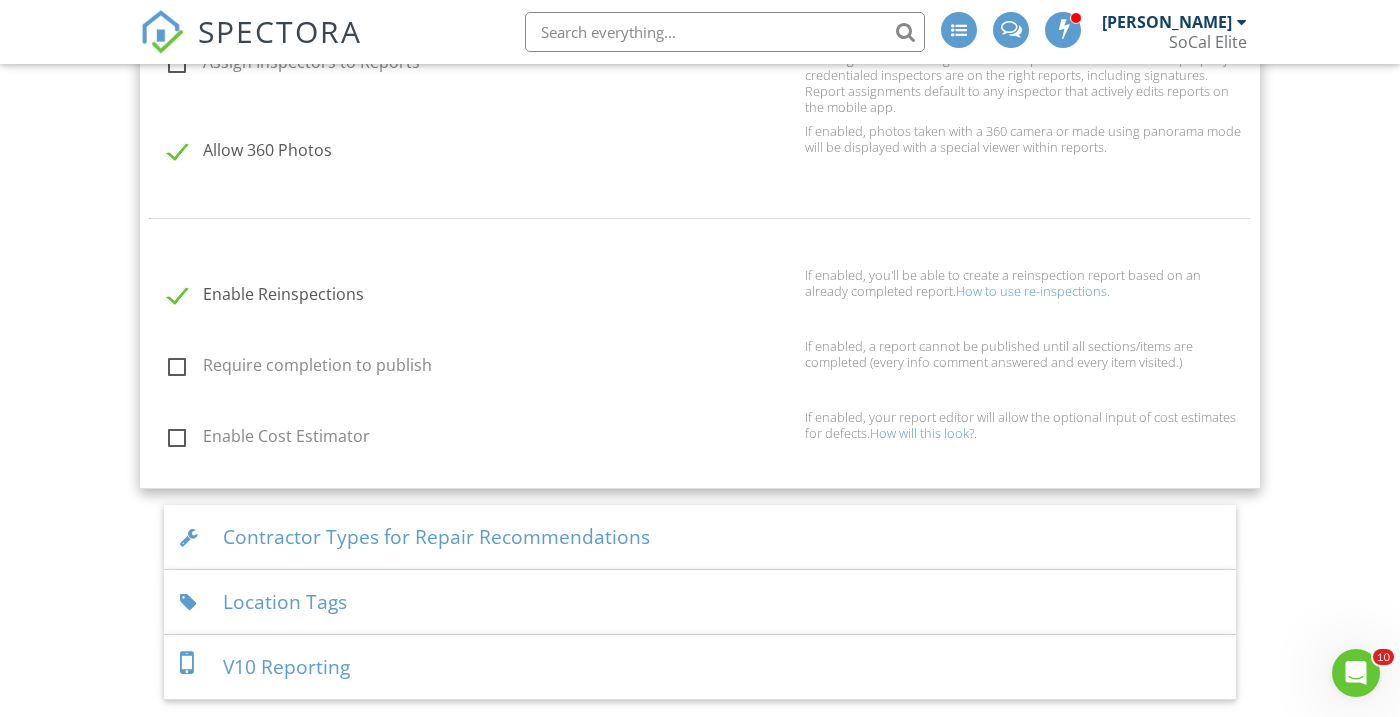 scroll, scrollTop: 2099, scrollLeft: 0, axis: vertical 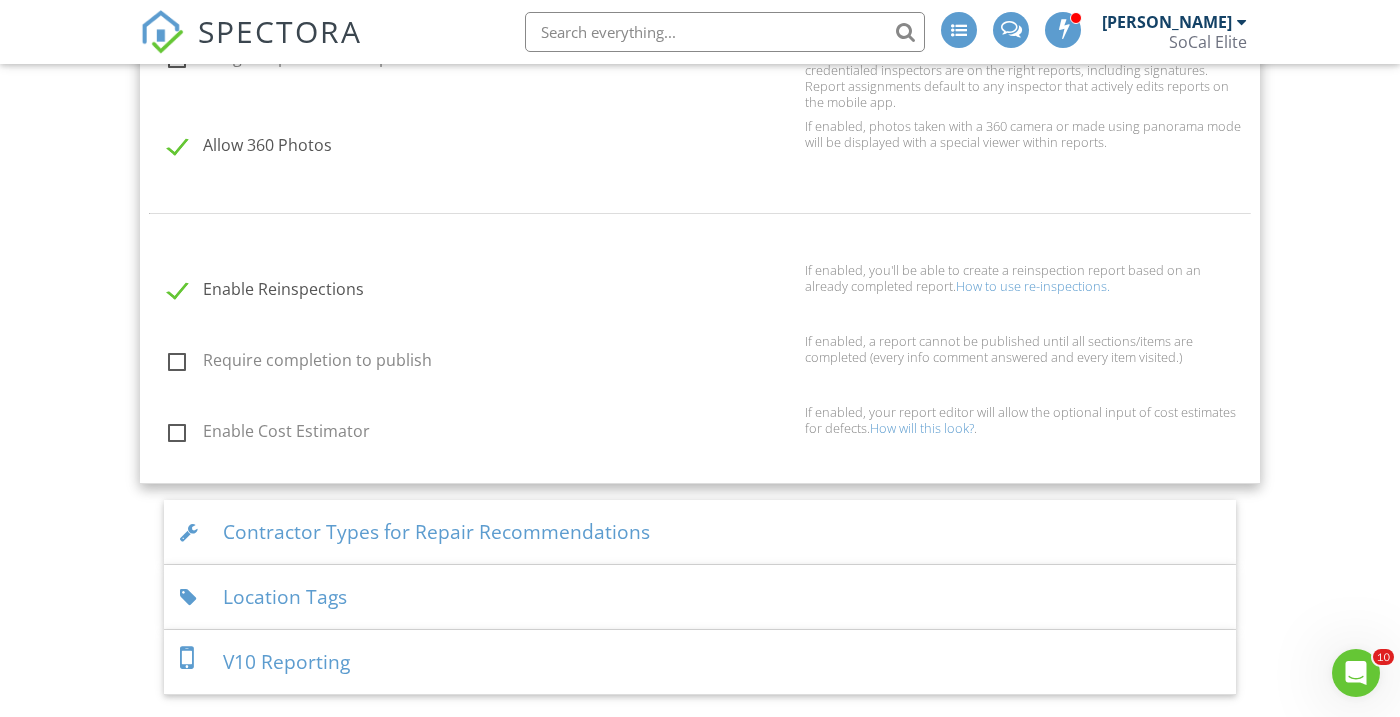 click on "How to use re-inspections." at bounding box center [1033, 286] 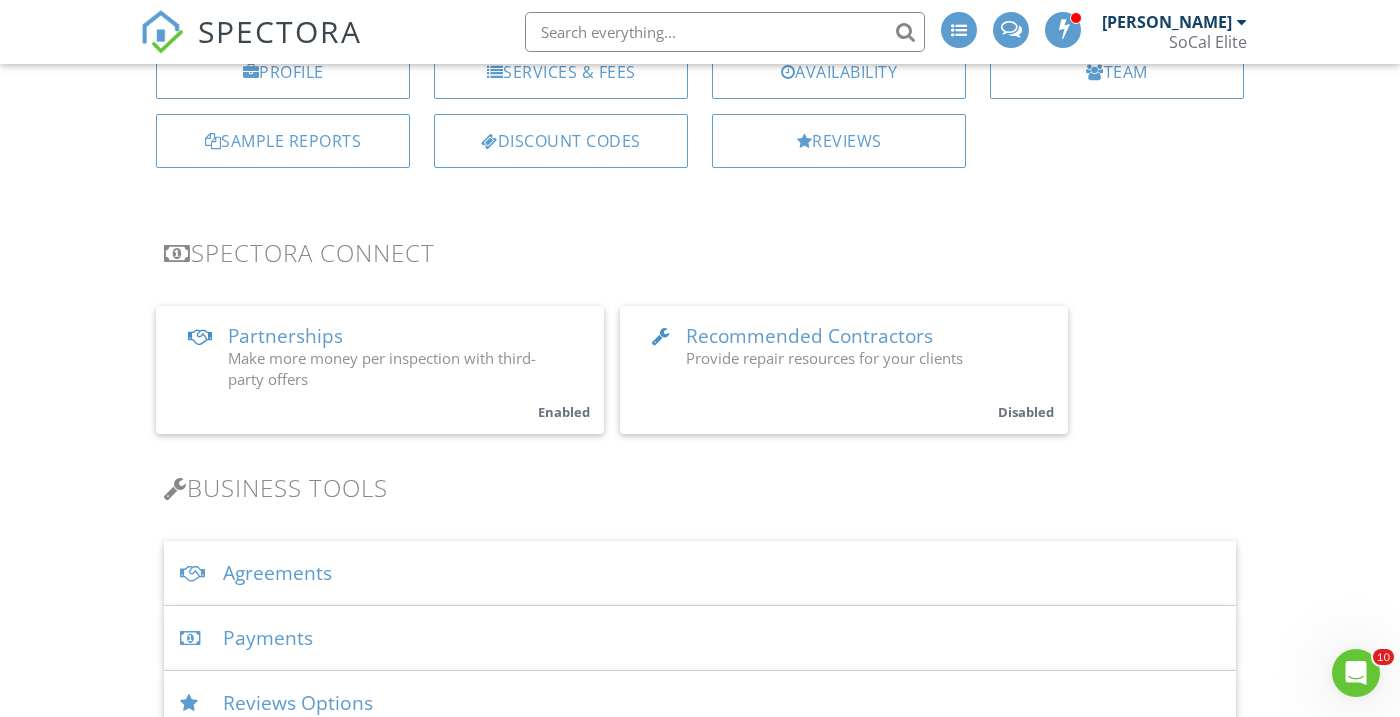 scroll, scrollTop: 0, scrollLeft: 0, axis: both 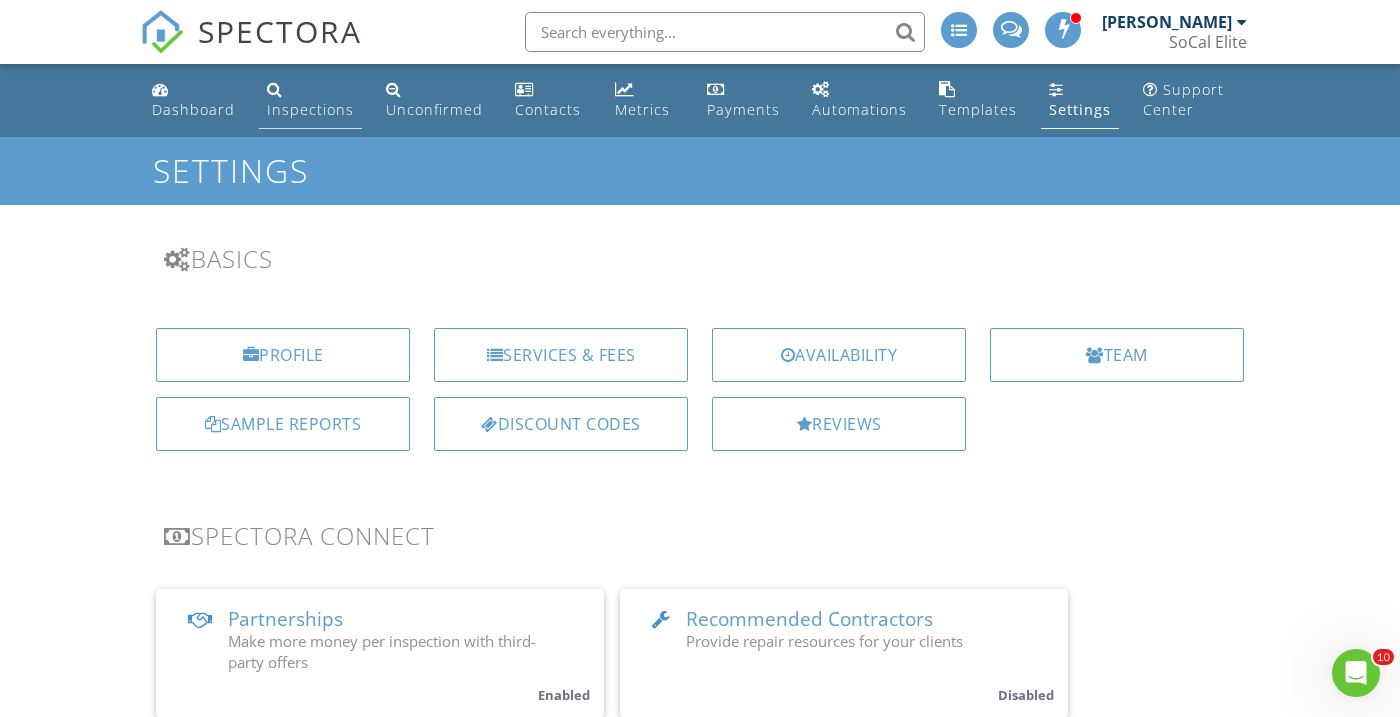 click on "Inspections" at bounding box center [310, 109] 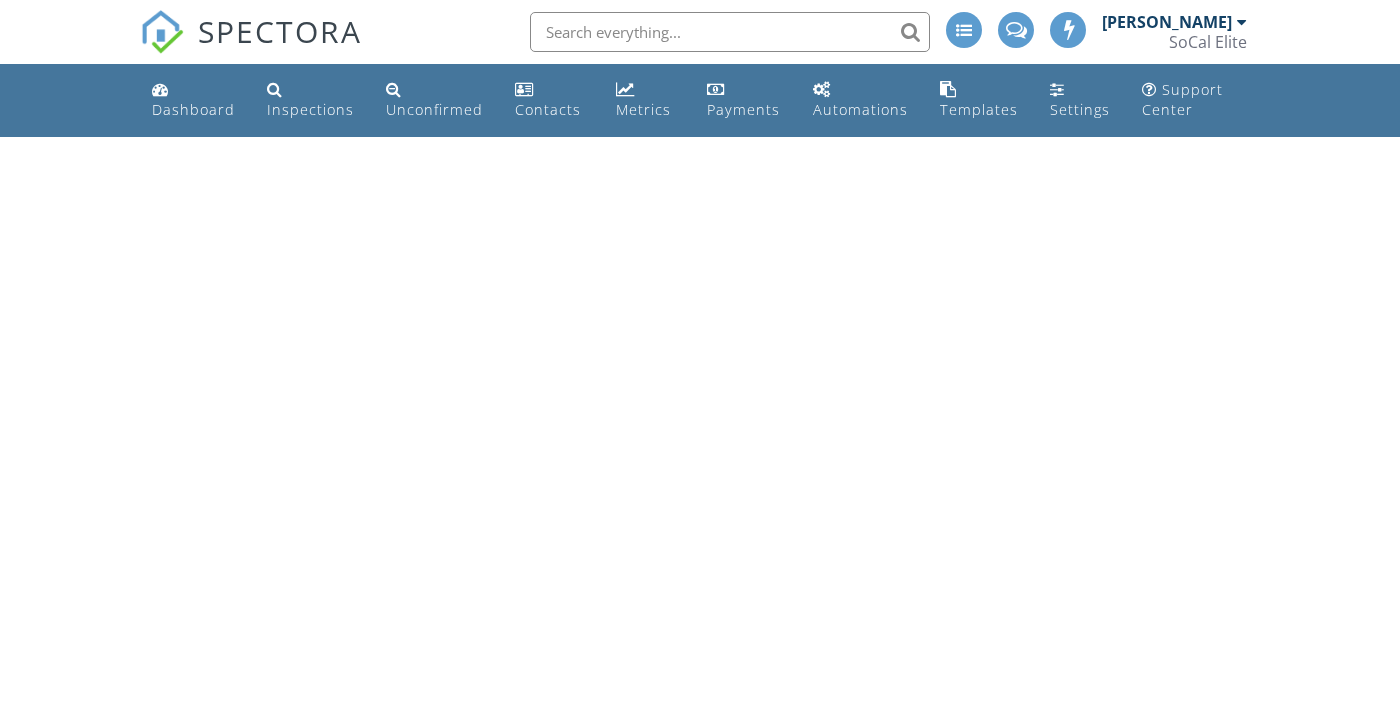 scroll, scrollTop: 0, scrollLeft: 0, axis: both 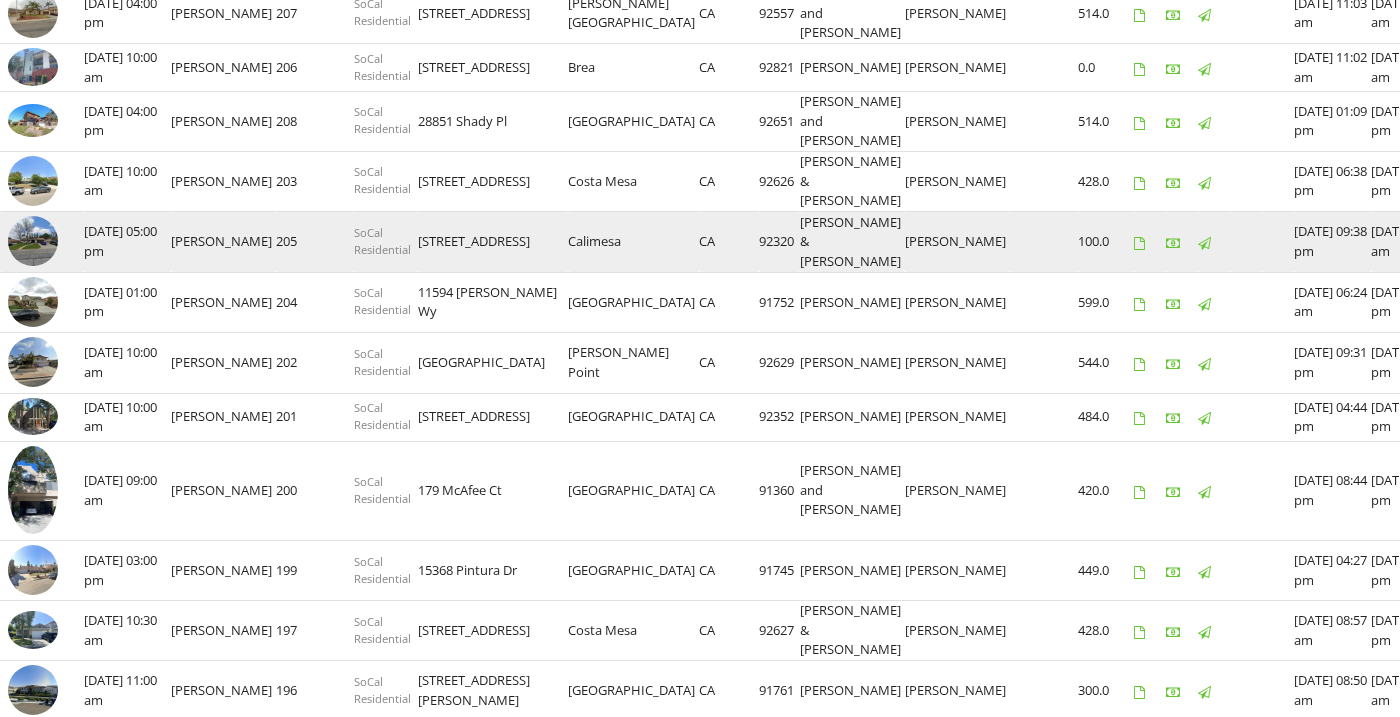 click at bounding box center (33, 241) 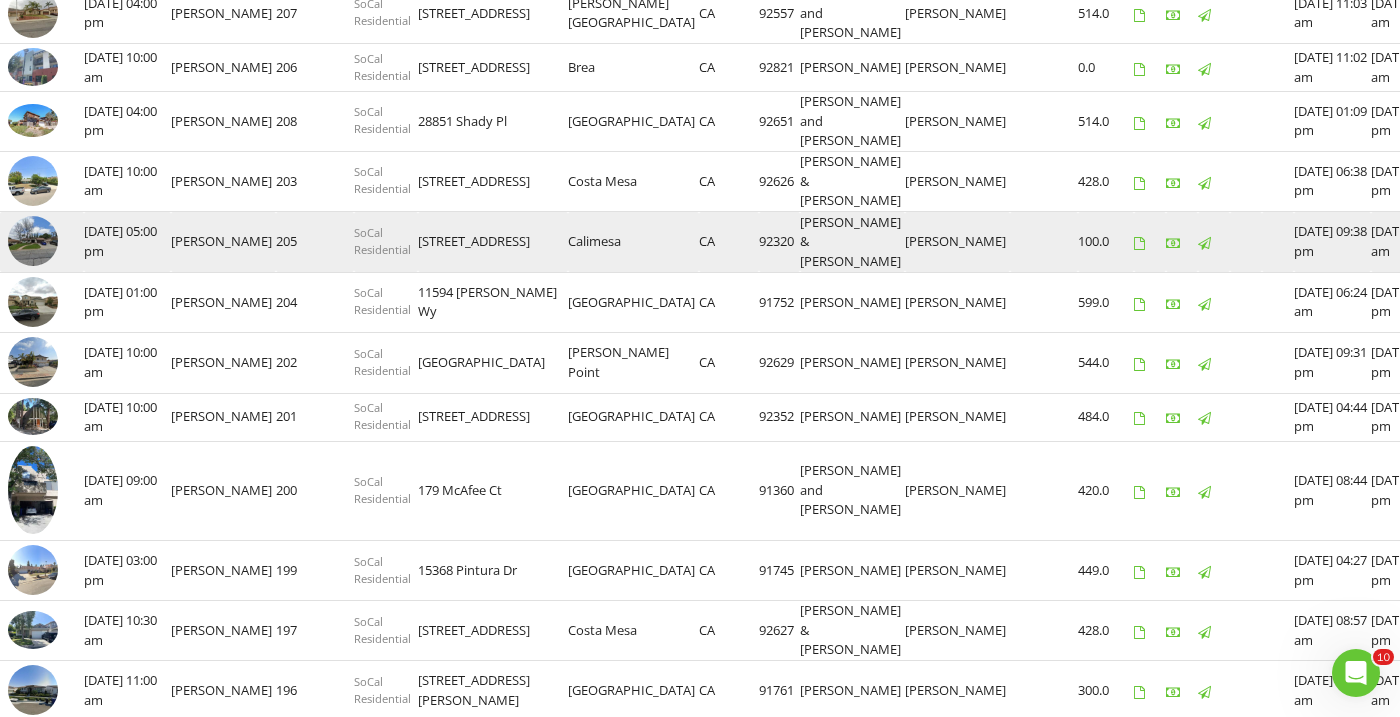 scroll, scrollTop: 0, scrollLeft: 0, axis: both 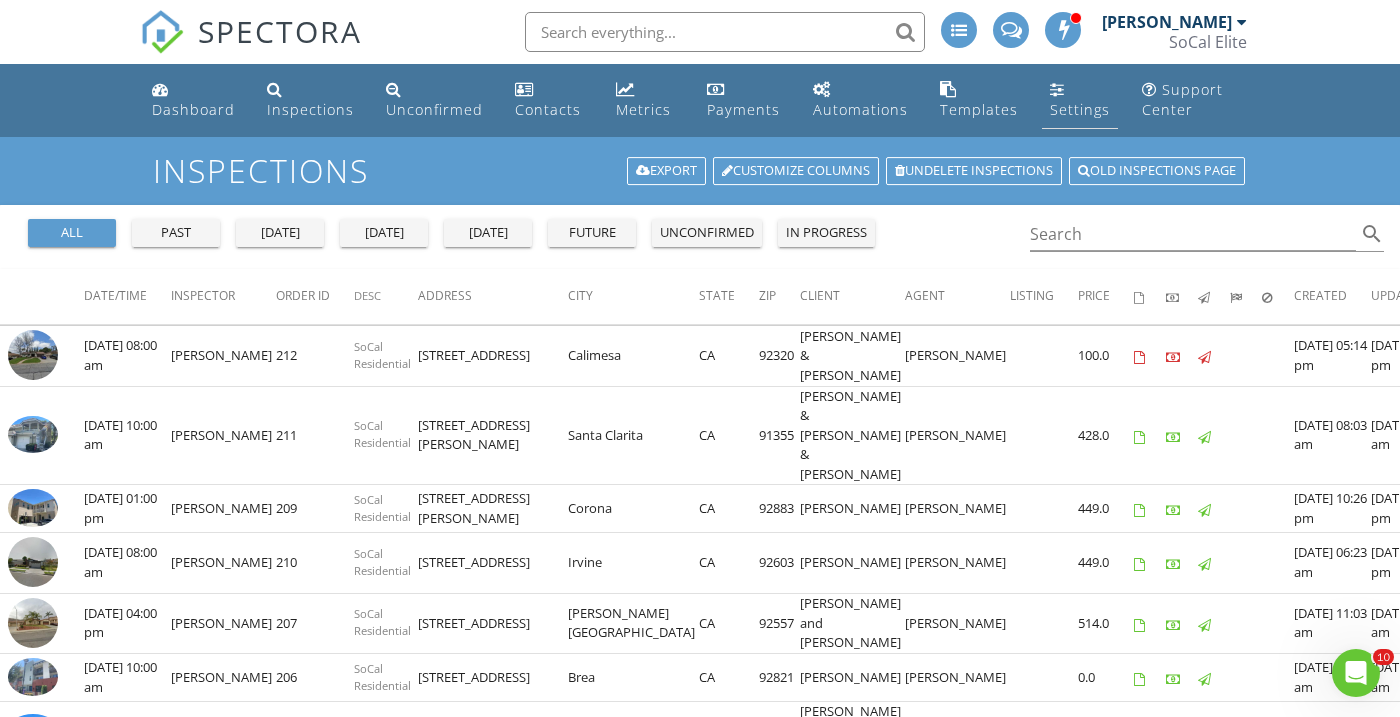 click on "Settings" at bounding box center [1080, 100] 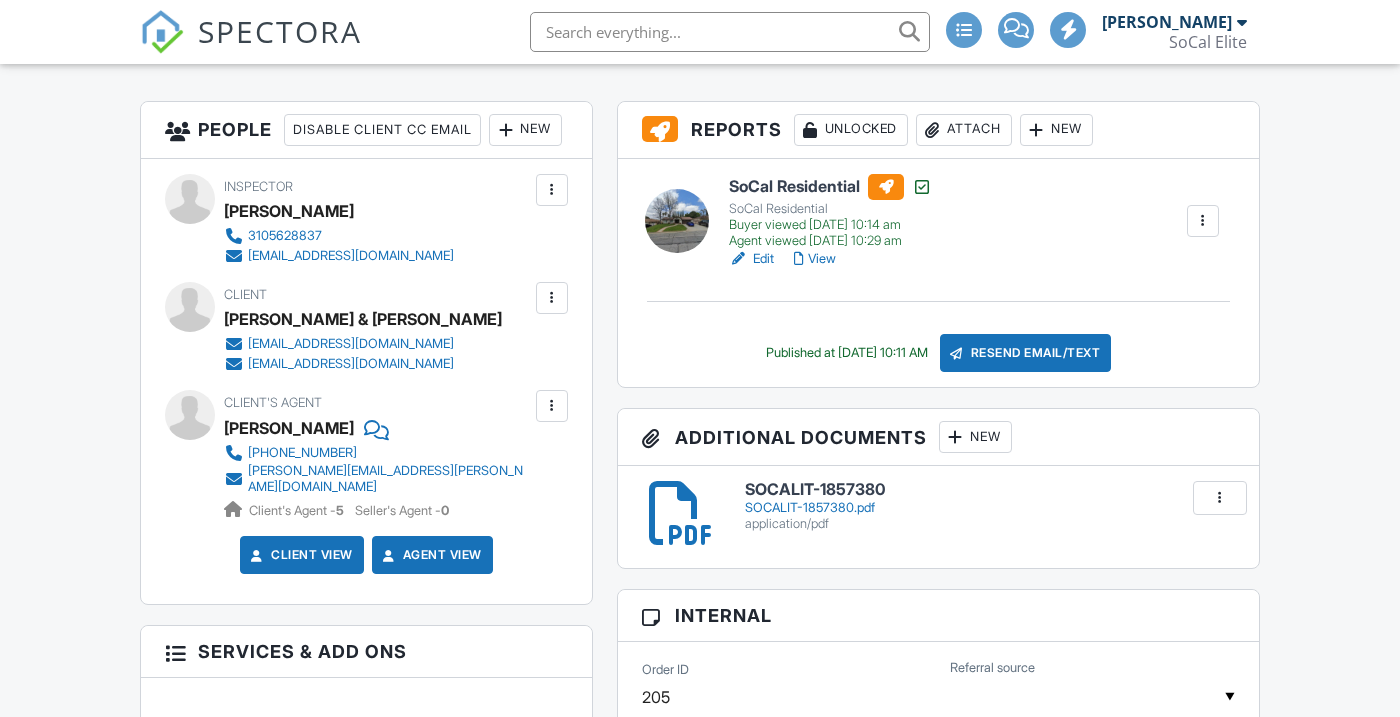 scroll, scrollTop: 506, scrollLeft: 0, axis: vertical 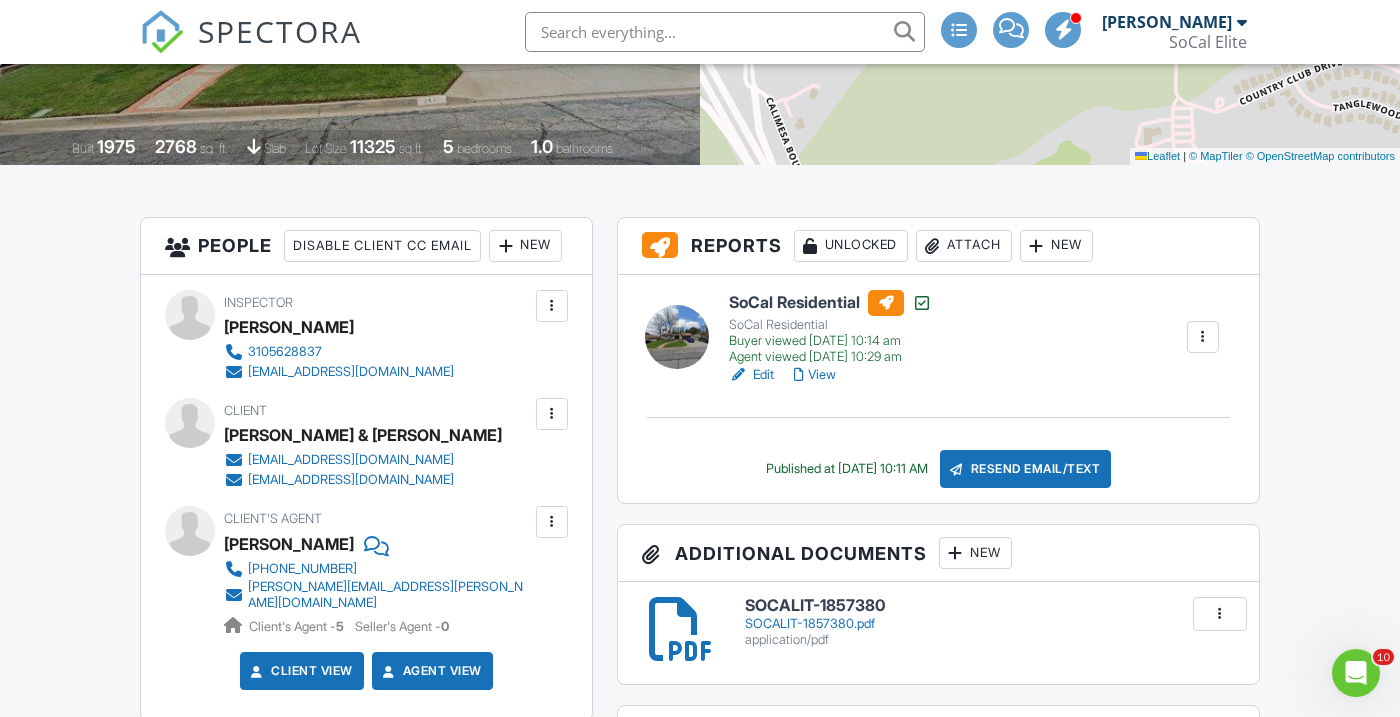 click at bounding box center [1203, 337] 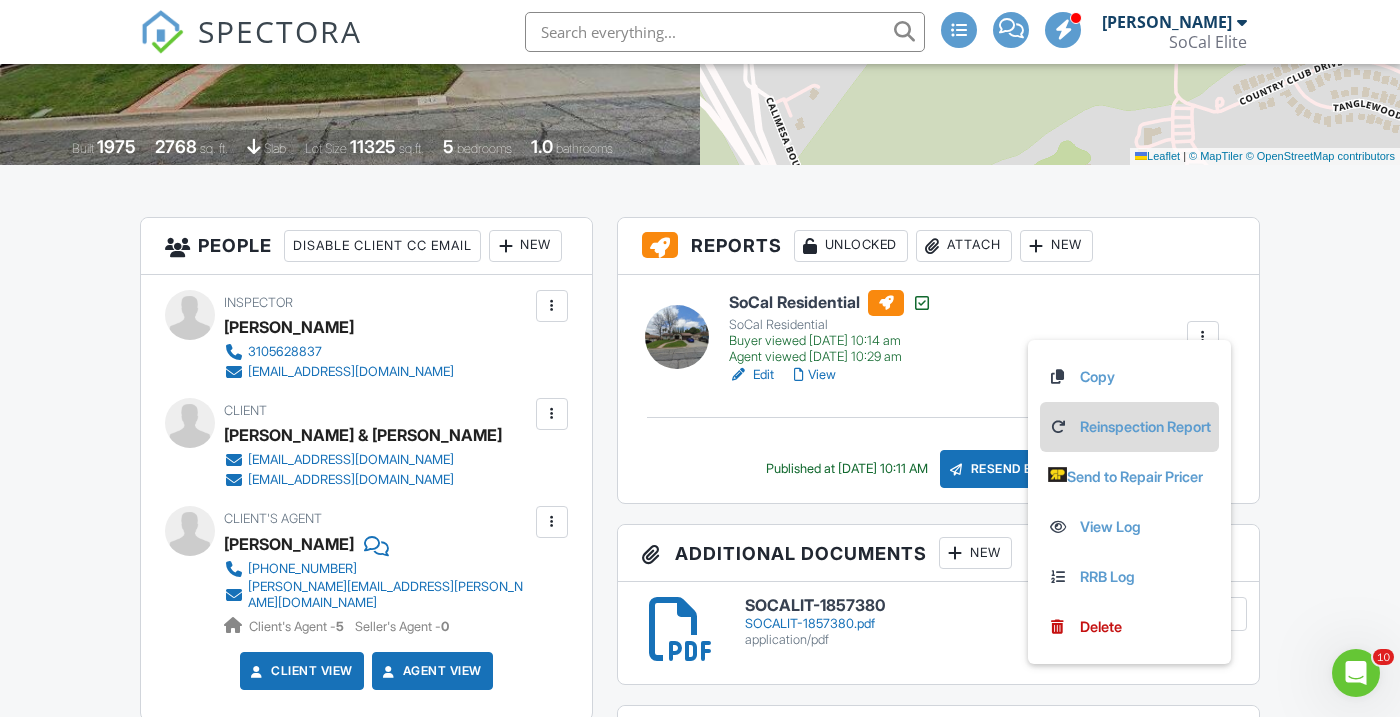 click on "Reinspection Report" at bounding box center [1129, 427] 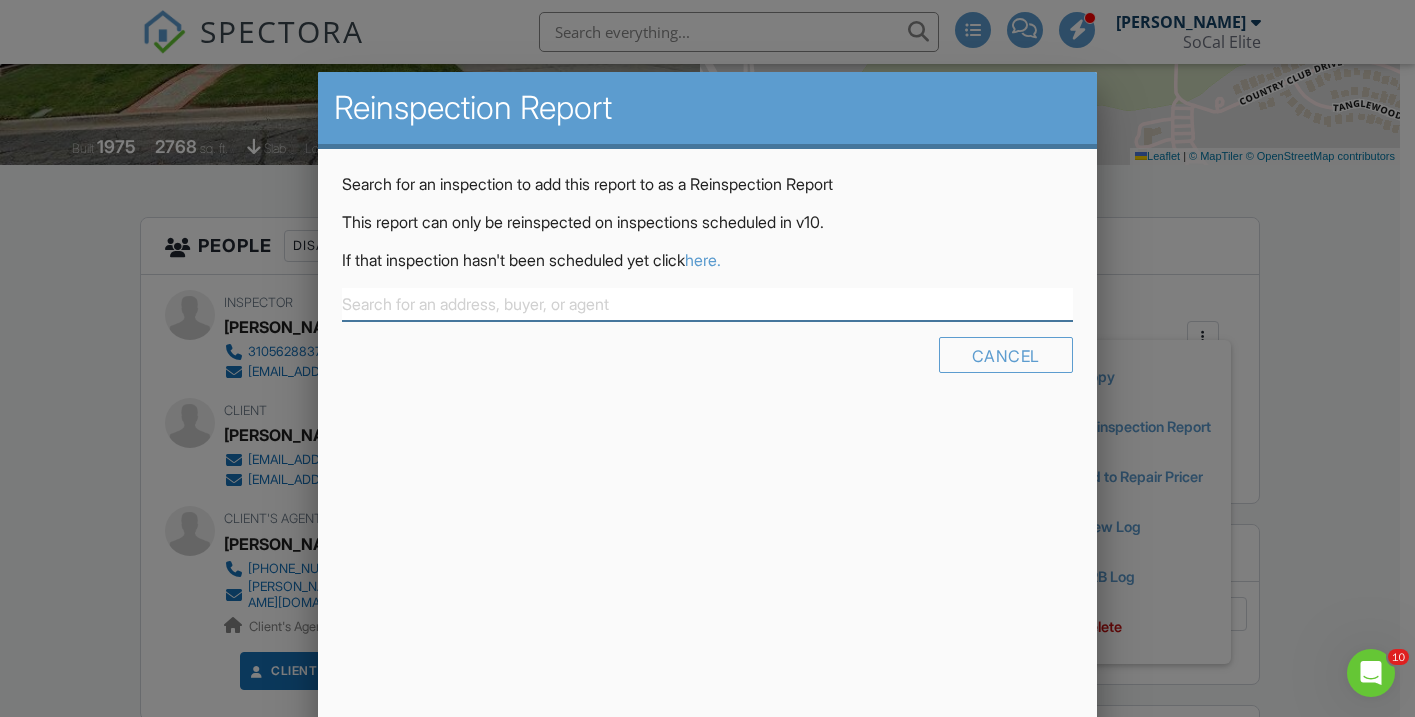 click at bounding box center (707, 304) 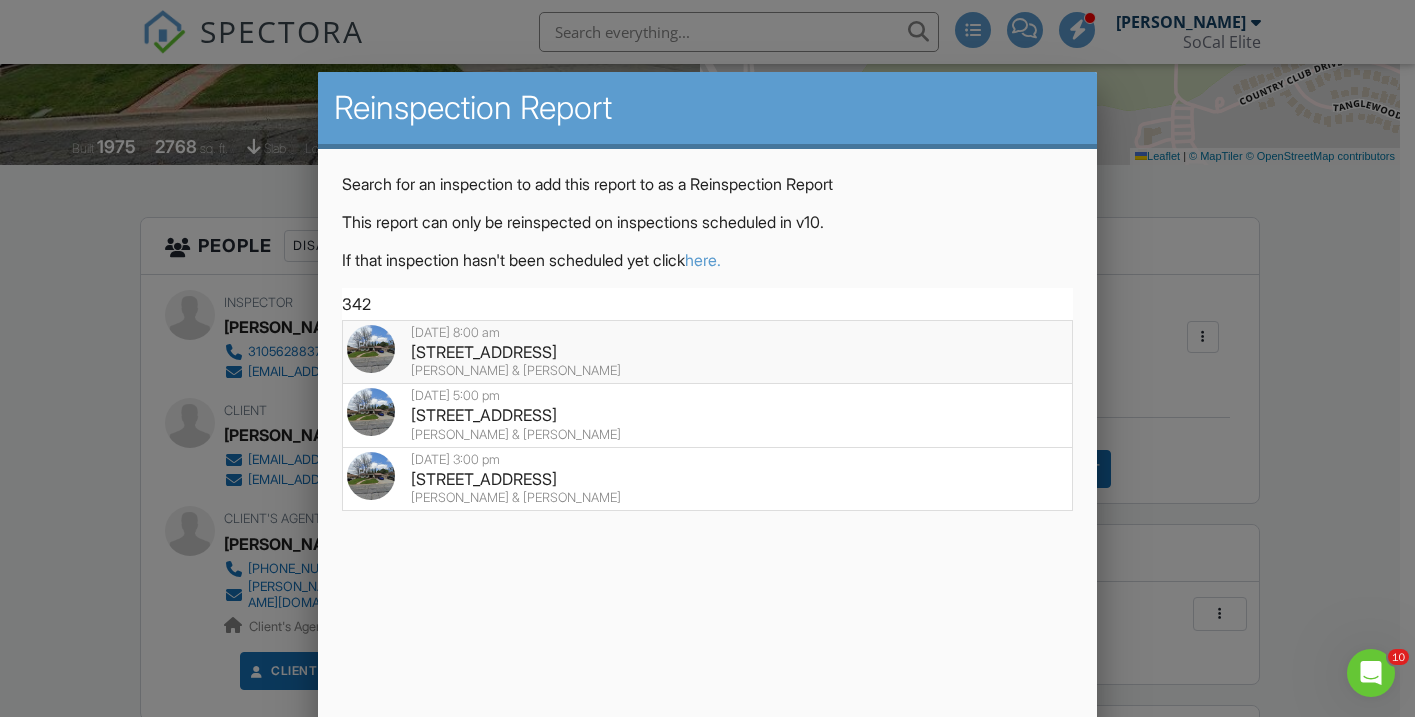click on "[STREET_ADDRESS]" at bounding box center (707, 352) 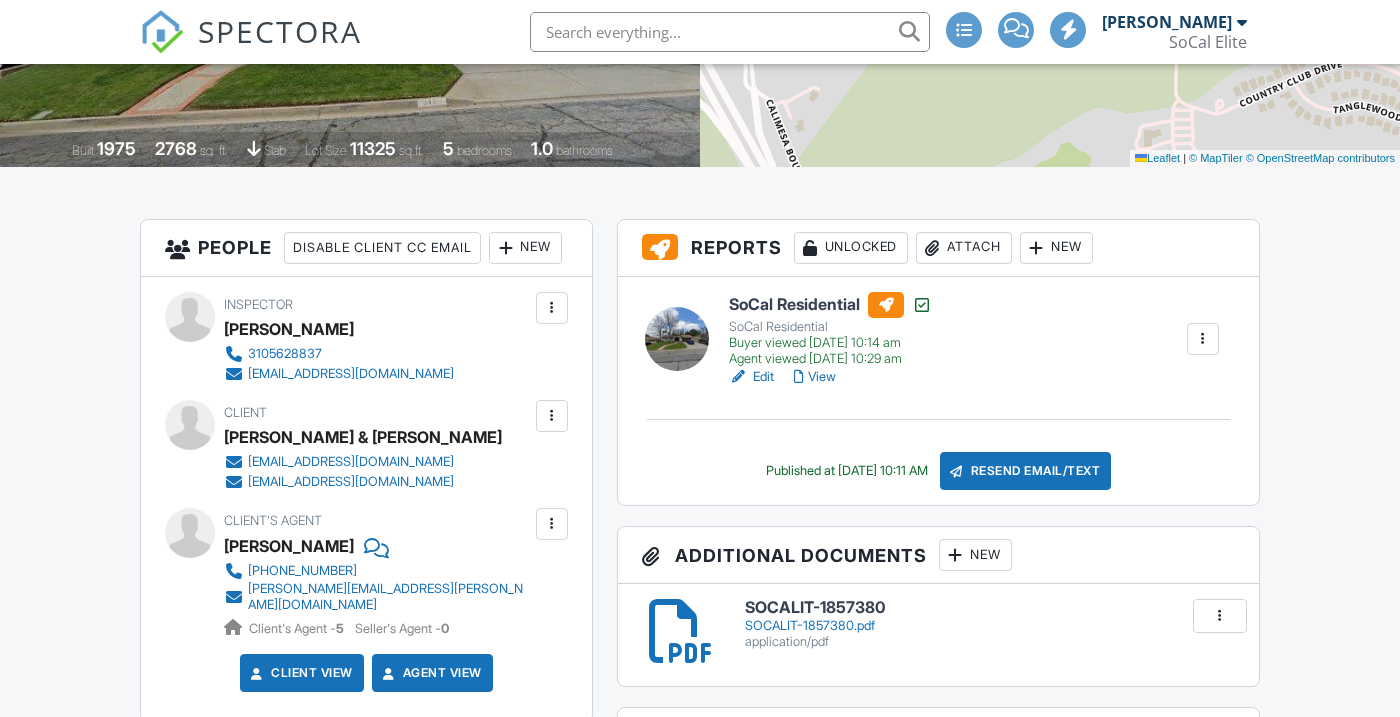scroll, scrollTop: 510, scrollLeft: 0, axis: vertical 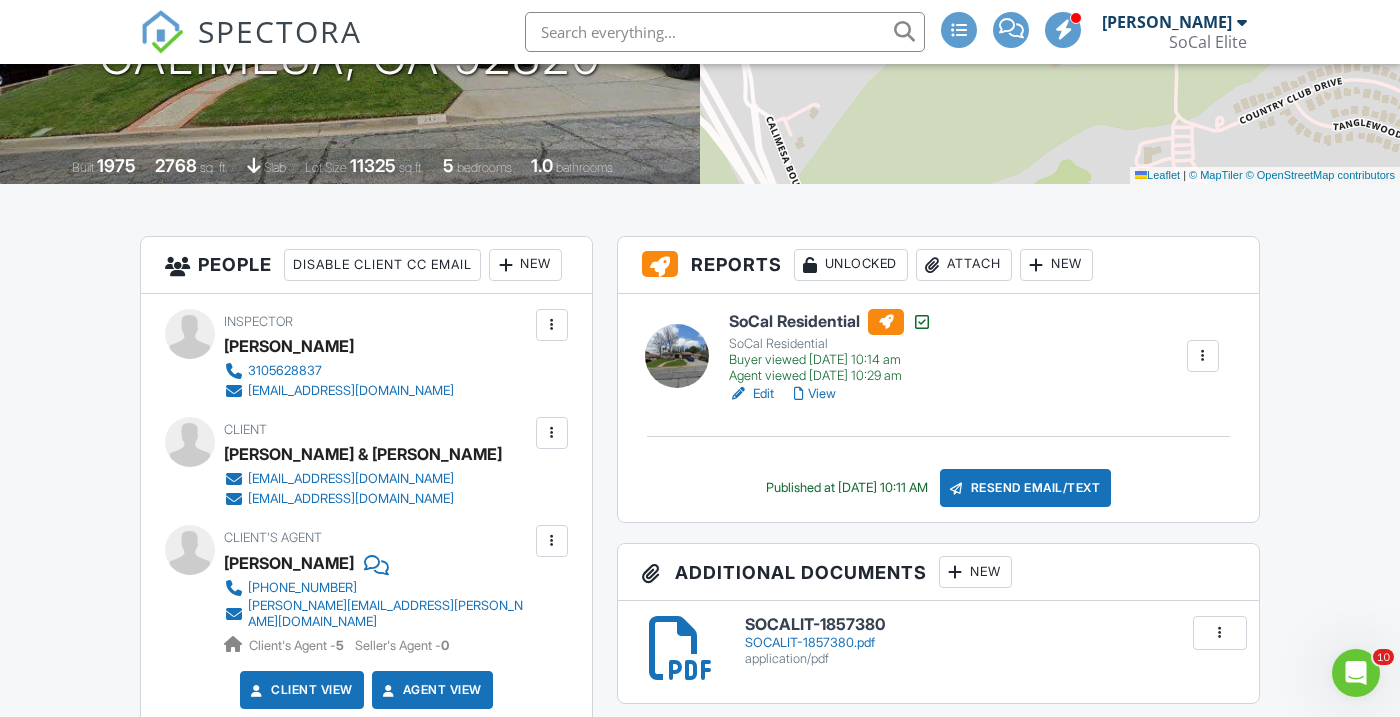 click at bounding box center (1203, 356) 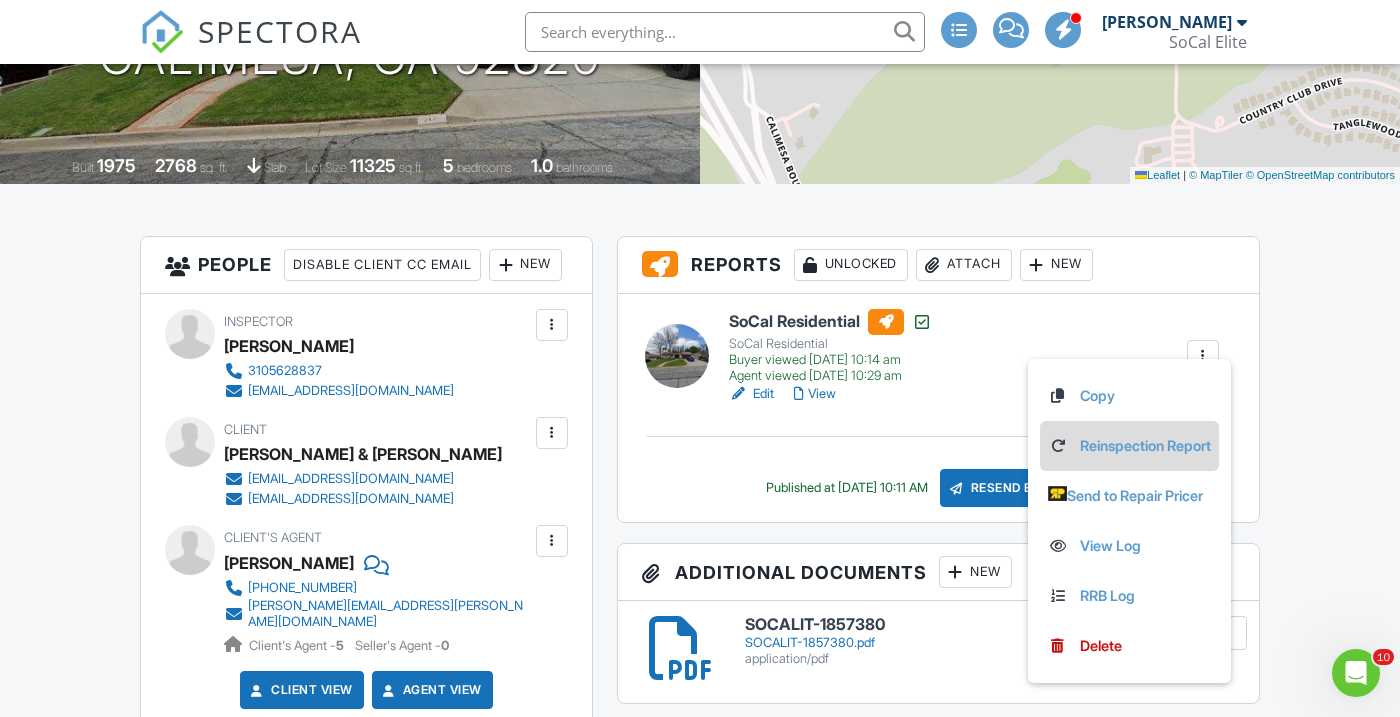 click on "Reinspection Report" at bounding box center [1129, 446] 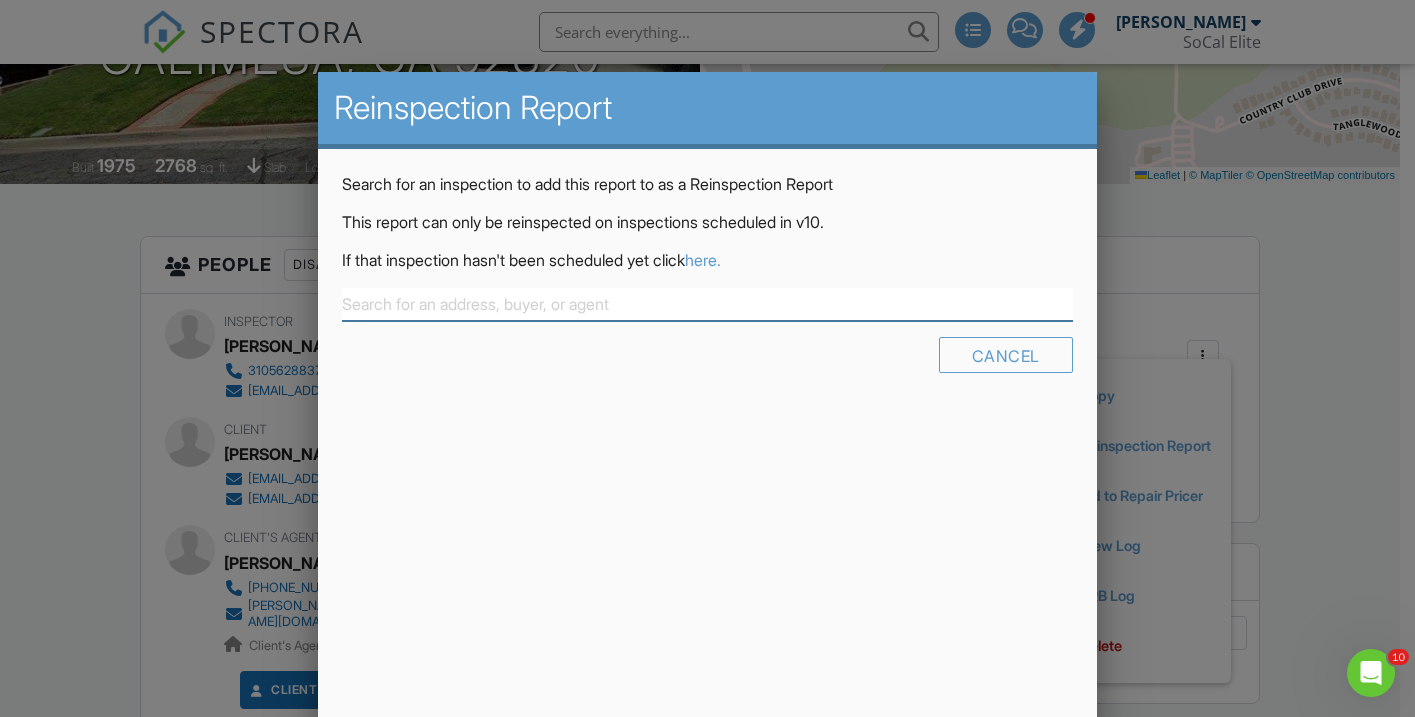 click at bounding box center [707, 304] 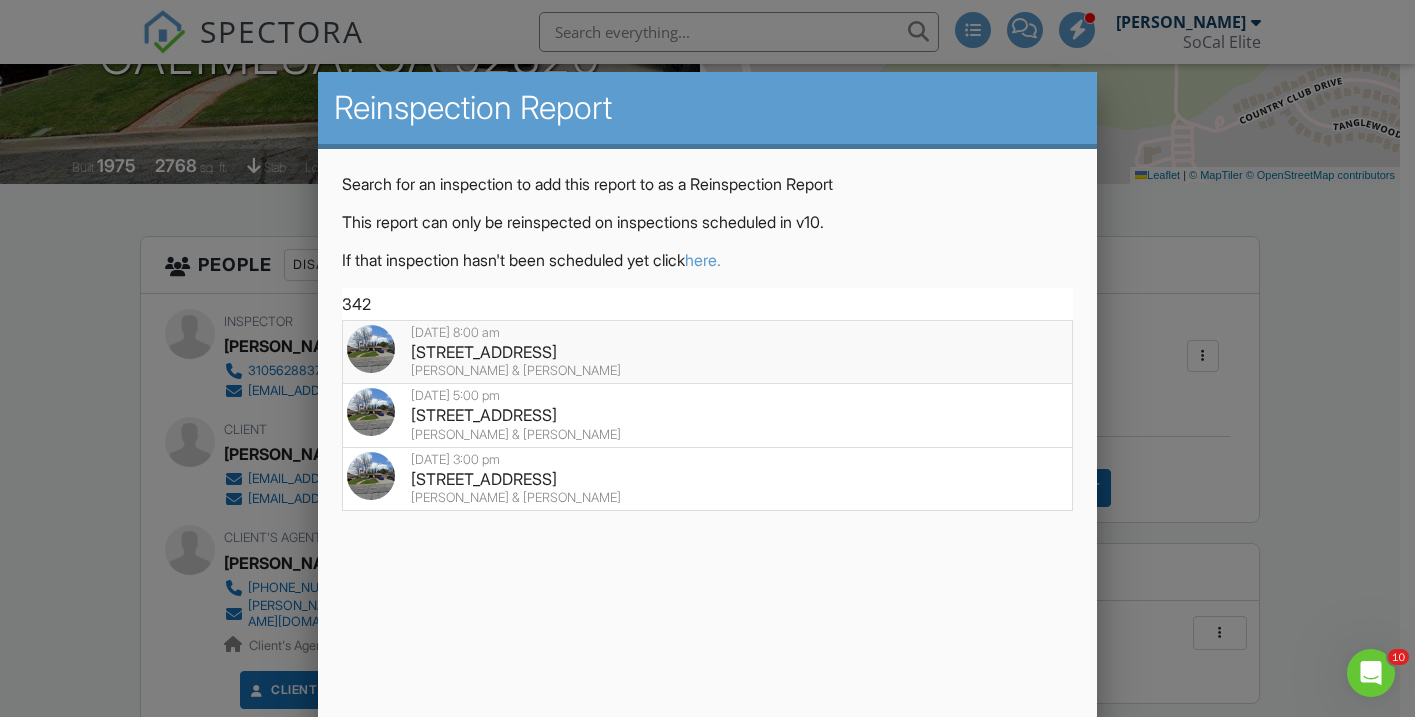 click on "[STREET_ADDRESS]" at bounding box center (707, 352) 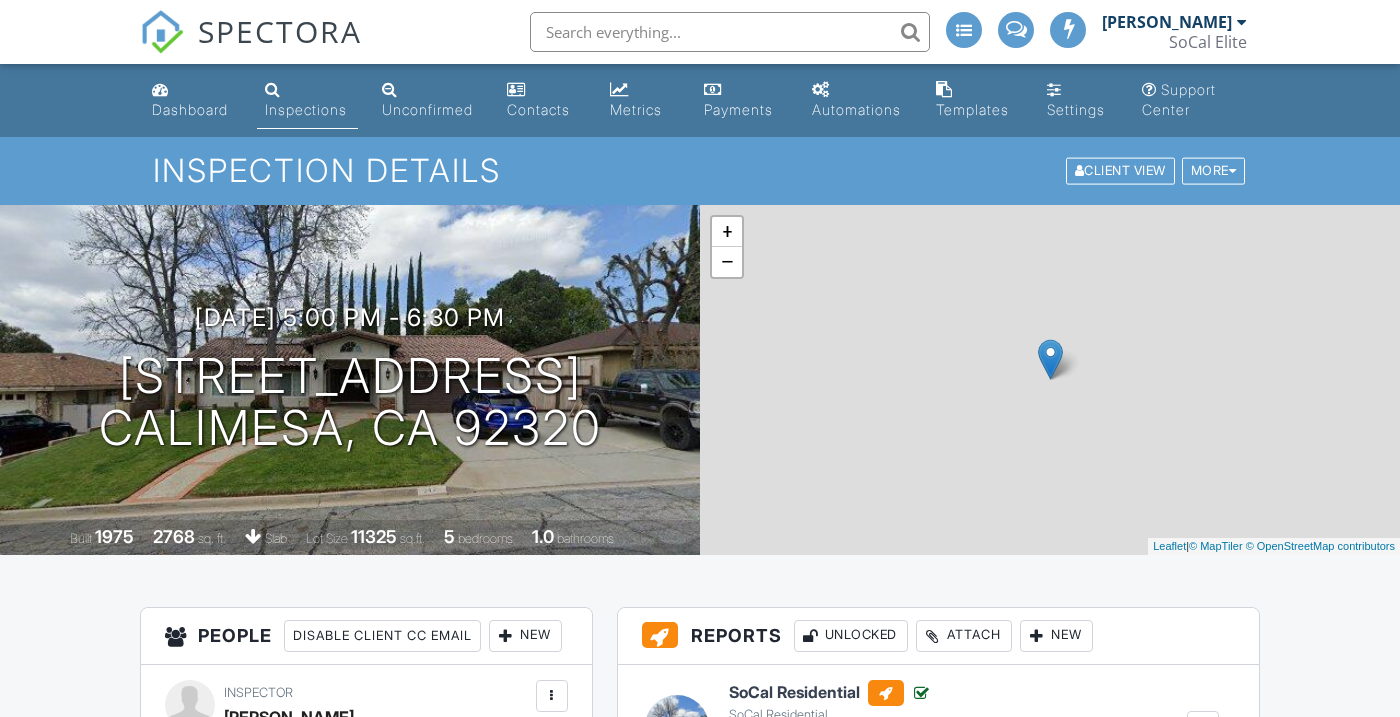 scroll, scrollTop: 0, scrollLeft: 0, axis: both 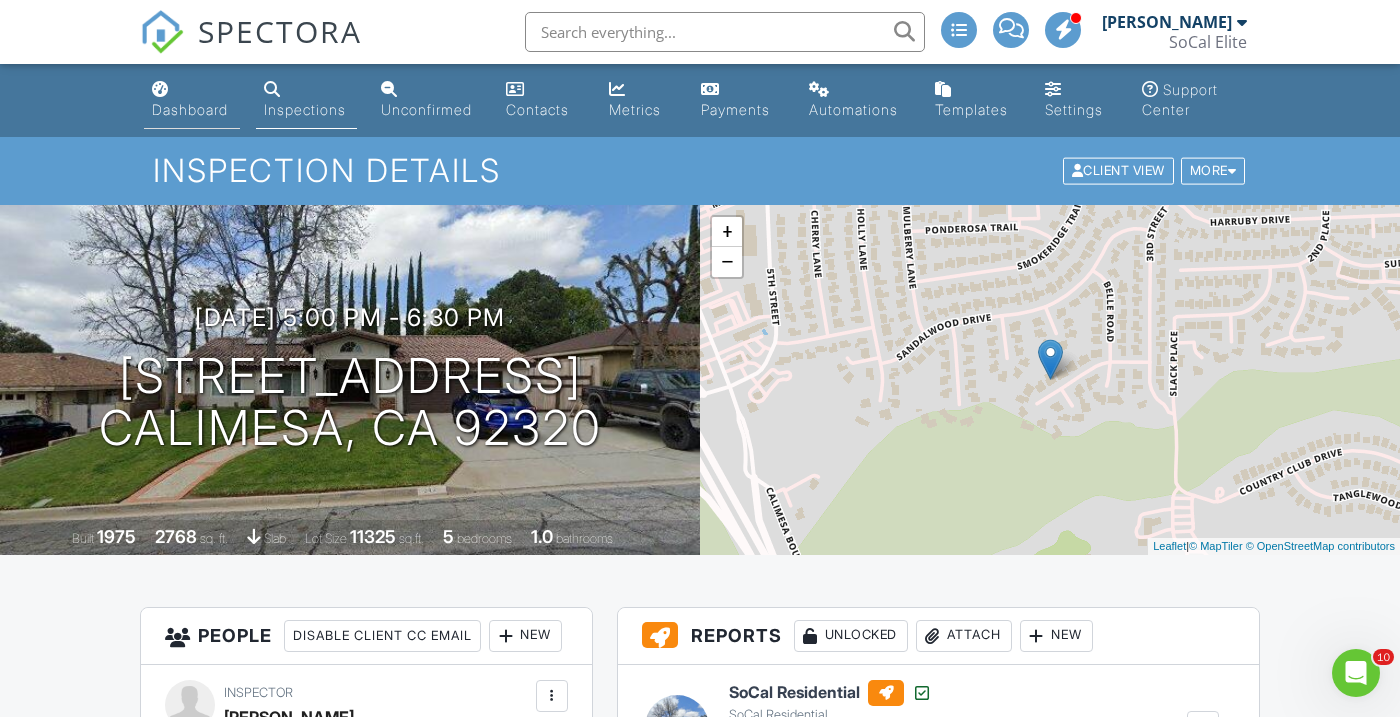 click on "Dashboard" at bounding box center [190, 109] 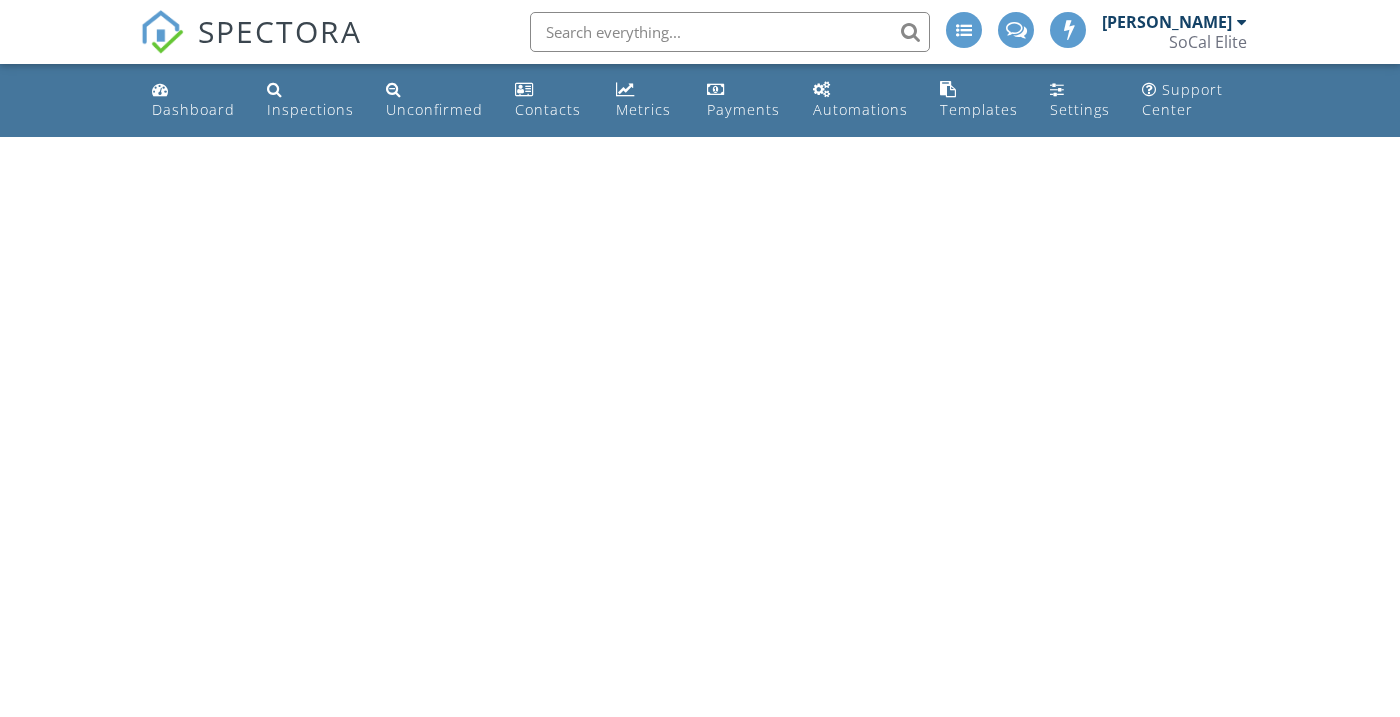 scroll, scrollTop: 0, scrollLeft: 0, axis: both 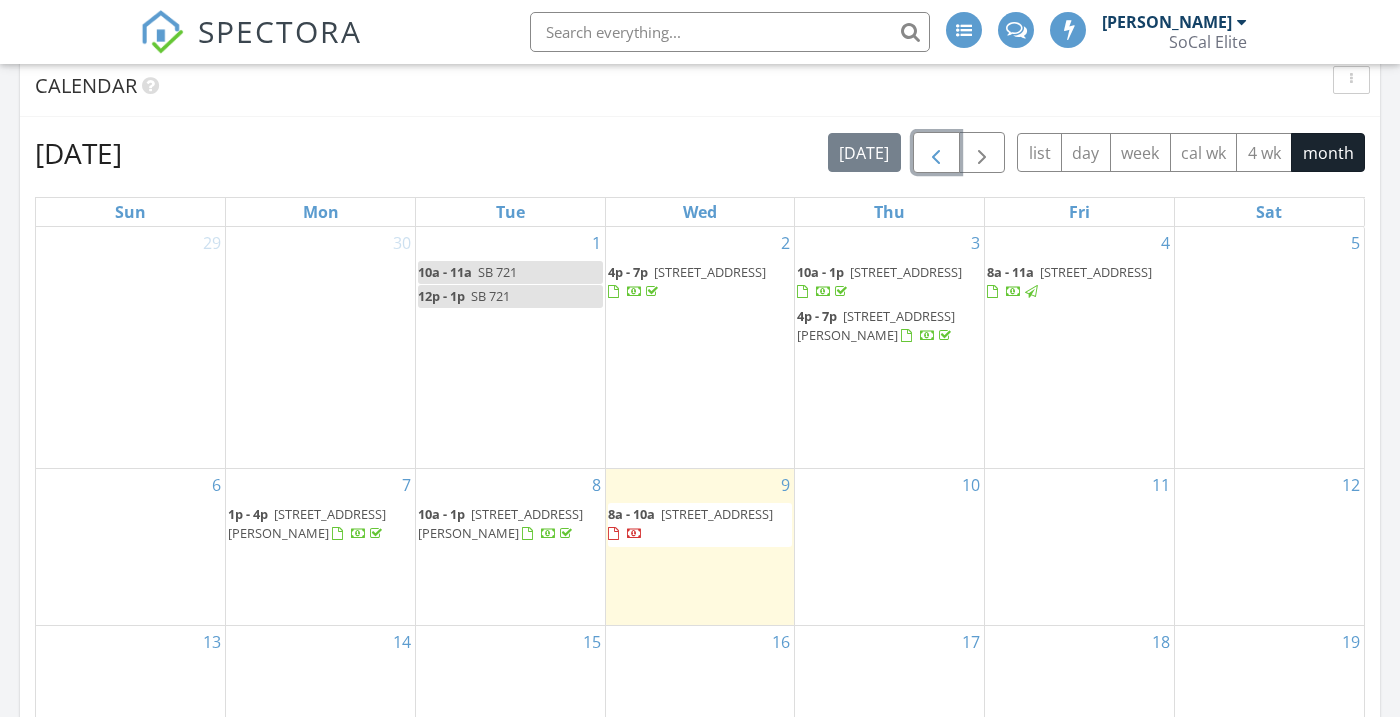 click at bounding box center [936, 153] 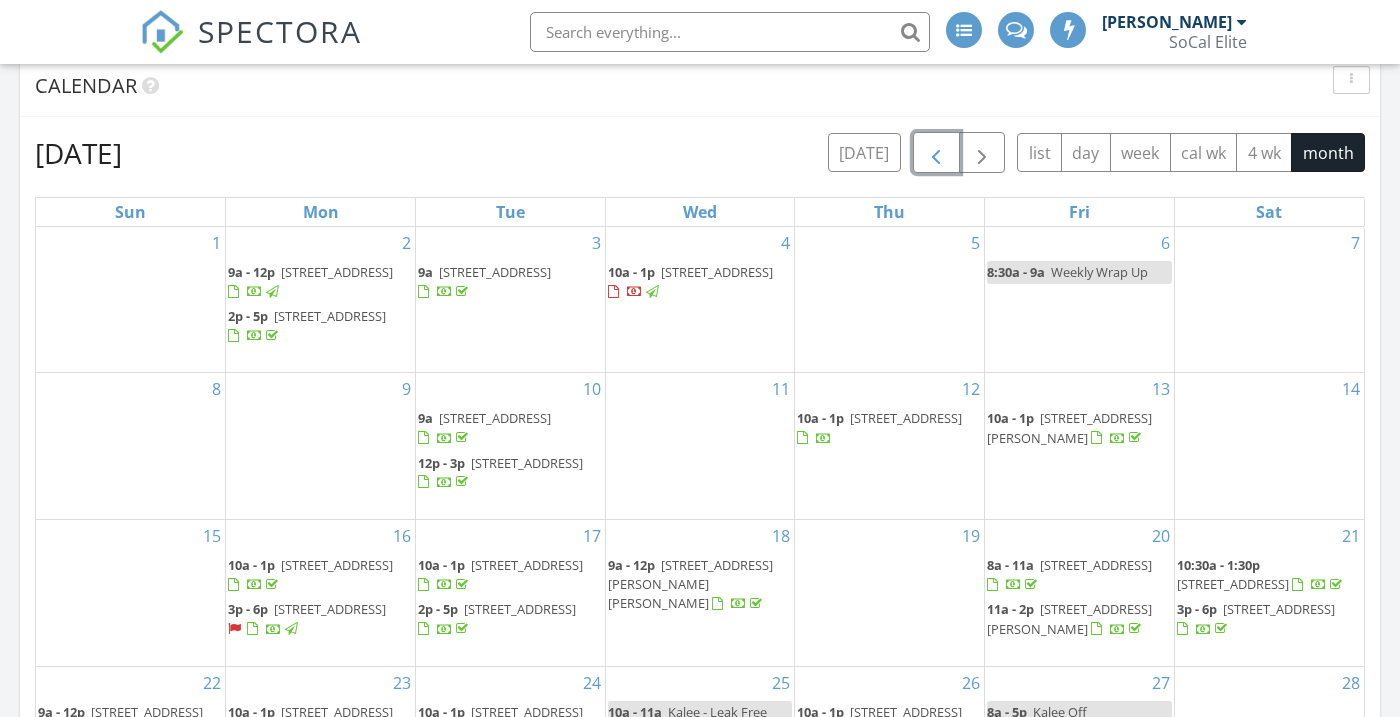 scroll, scrollTop: 10, scrollLeft: 10, axis: both 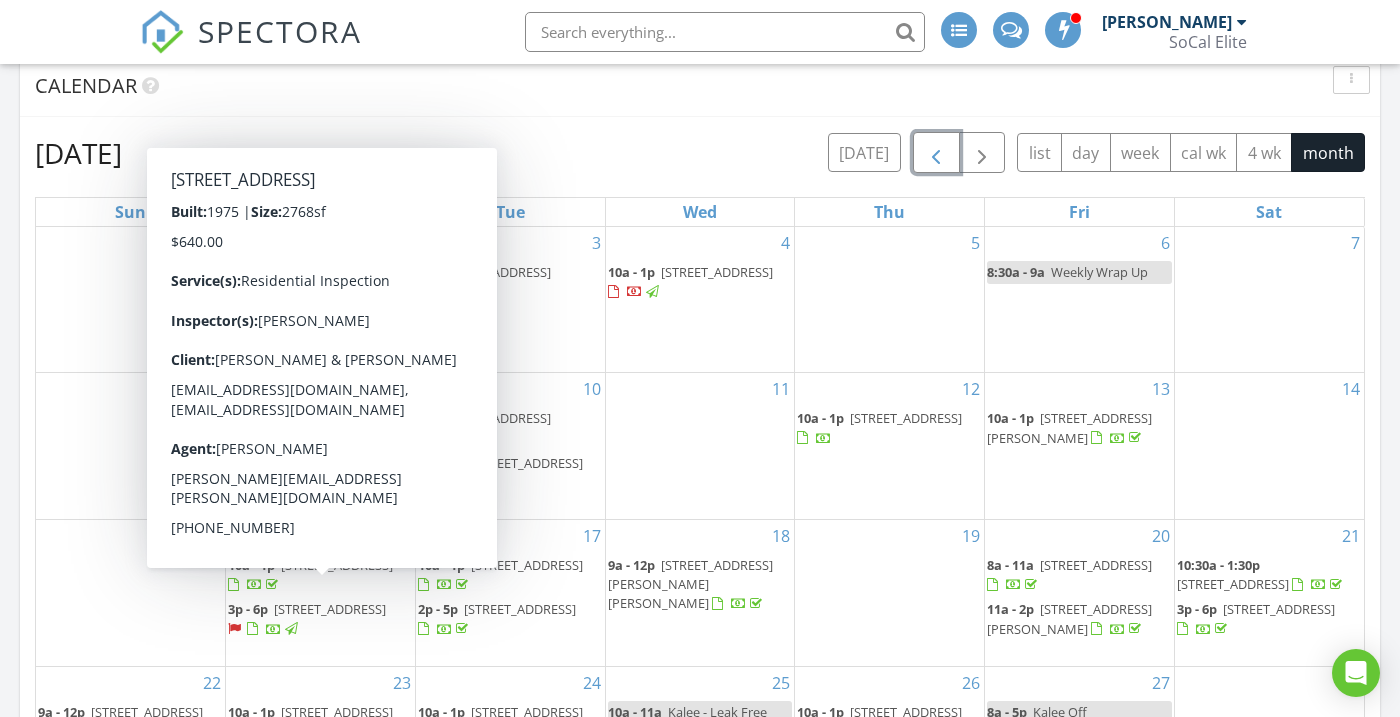 click on "342 Canyon View Dr, Calimesa 92320" at bounding box center (330, 609) 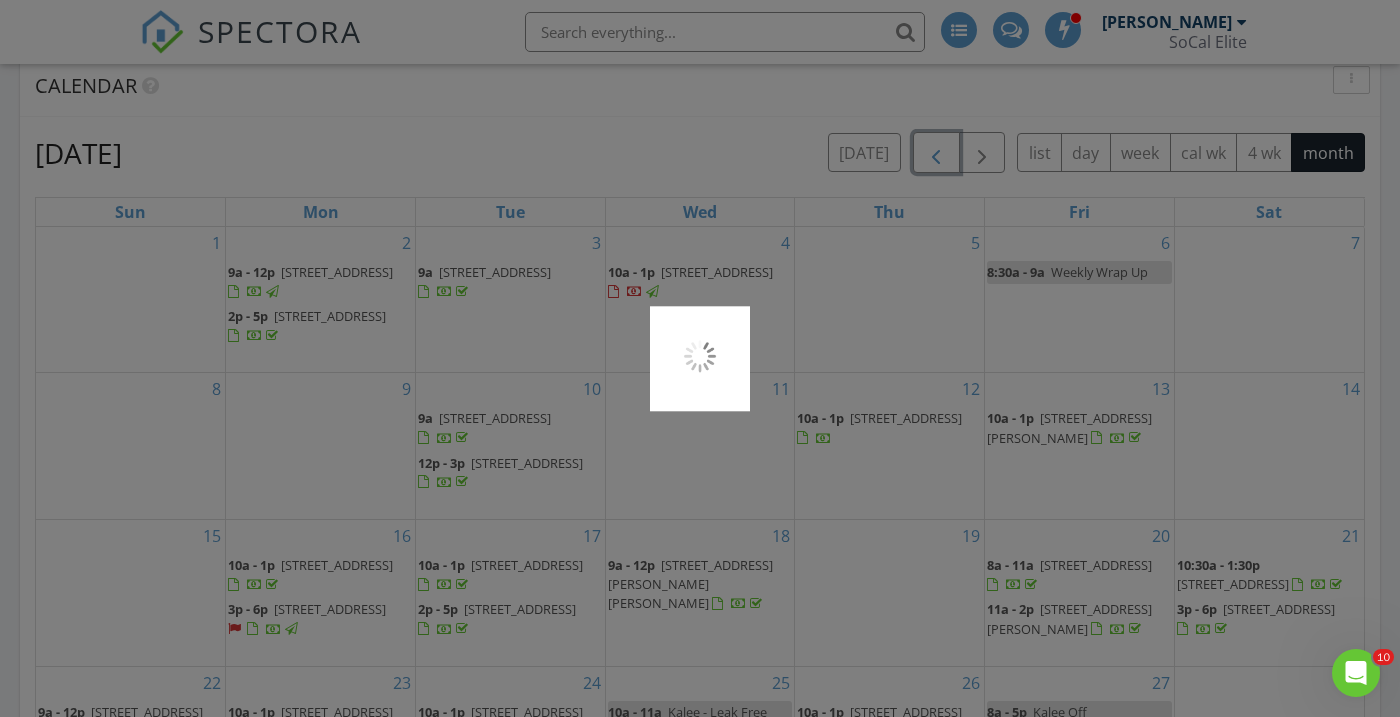 scroll, scrollTop: 0, scrollLeft: 0, axis: both 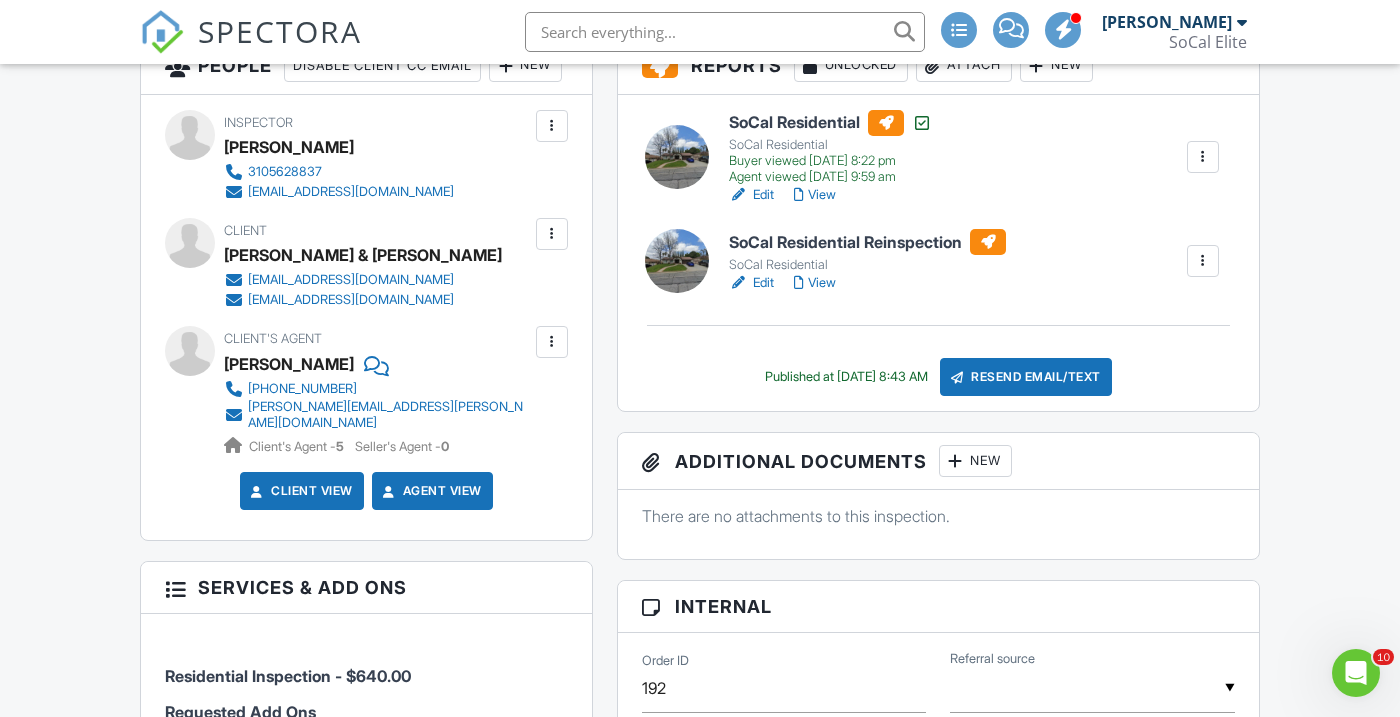 click on "View" at bounding box center [815, 283] 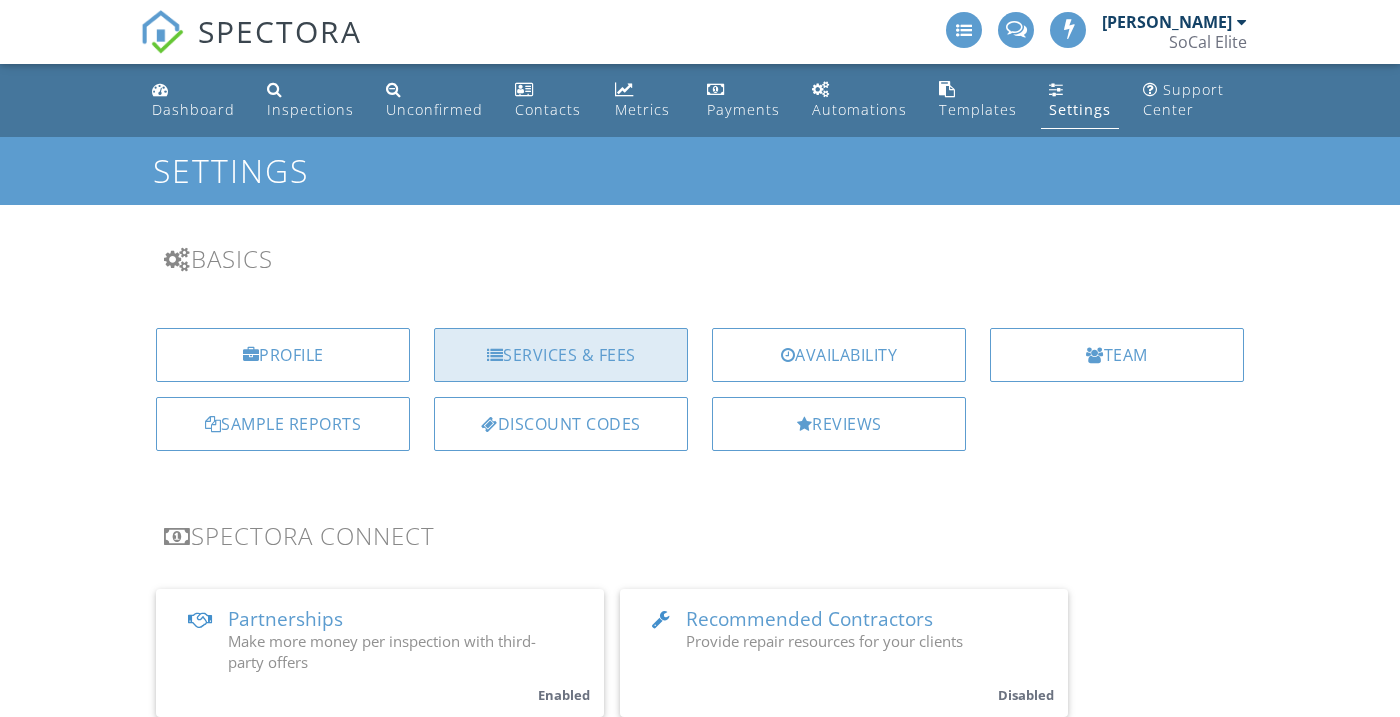 scroll, scrollTop: 0, scrollLeft: 0, axis: both 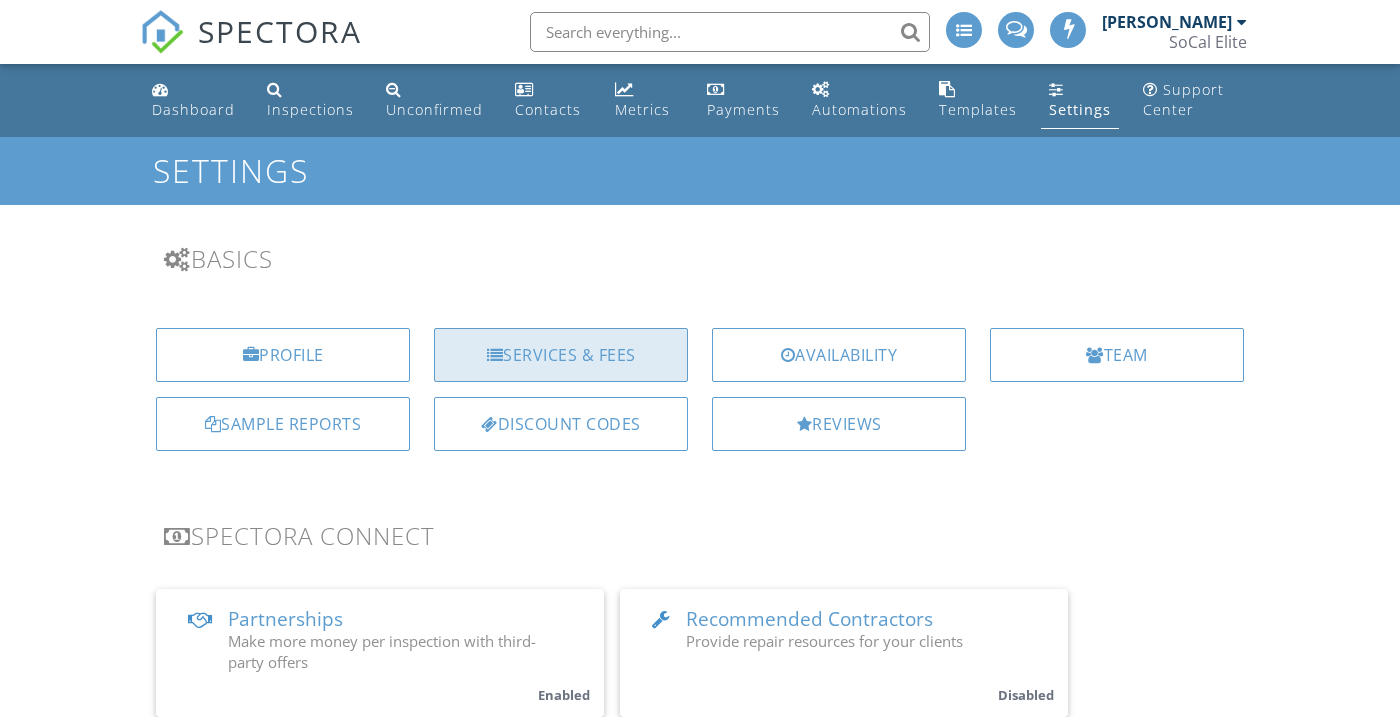 click on "Services & Fees" at bounding box center (561, 355) 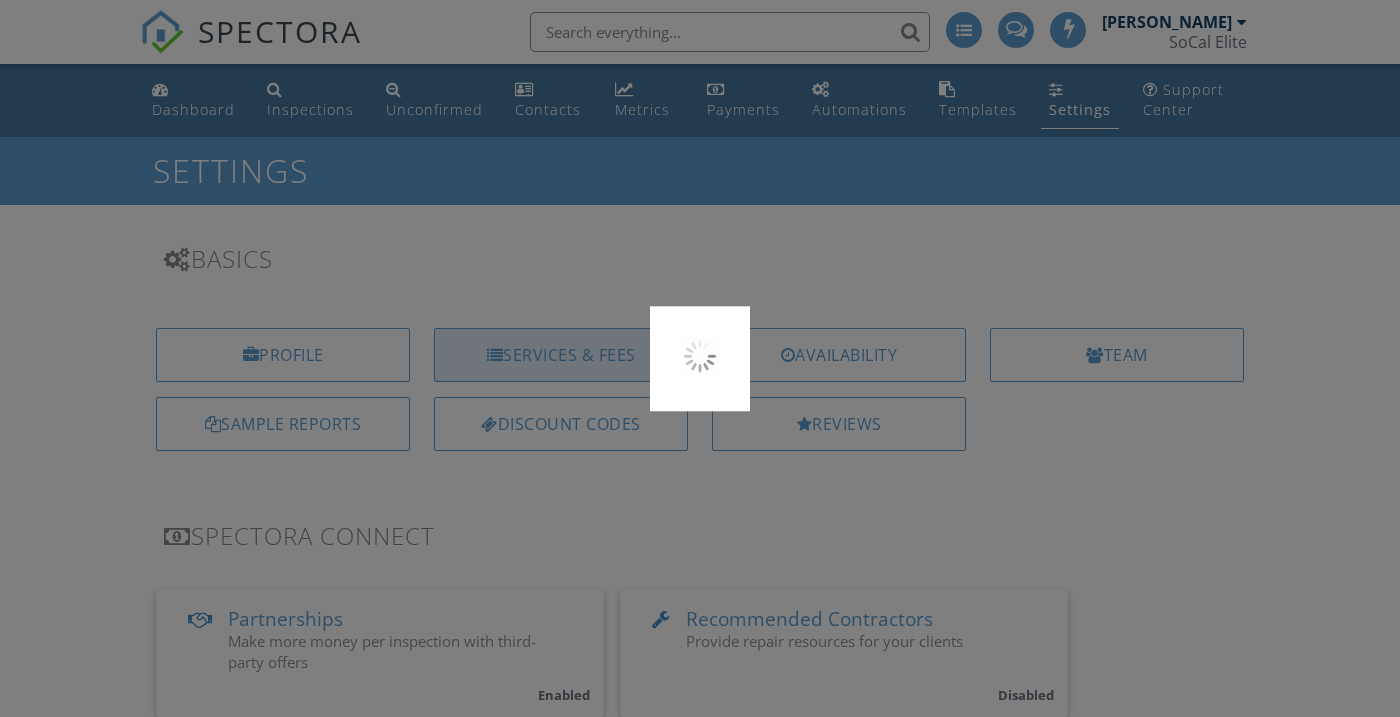 scroll, scrollTop: 0, scrollLeft: 0, axis: both 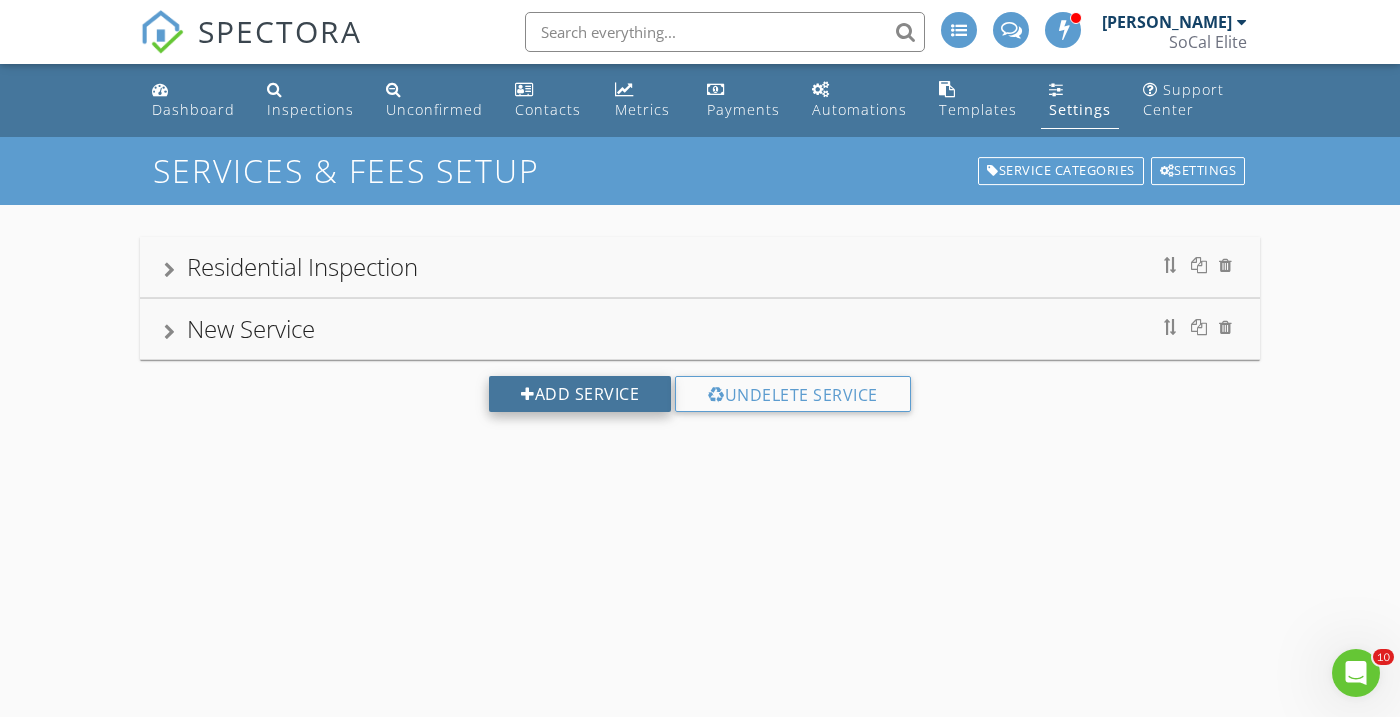click on "Add Service" at bounding box center [580, 394] 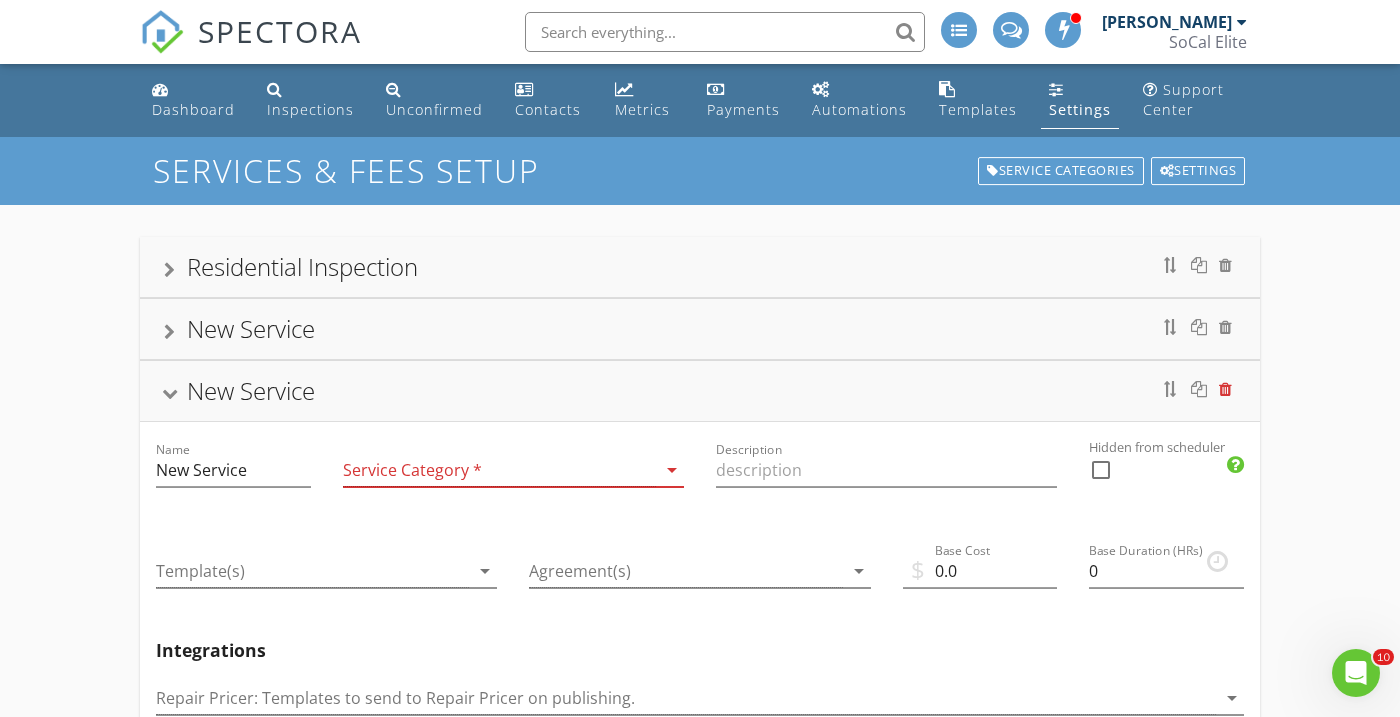 click at bounding box center (1225, 389) 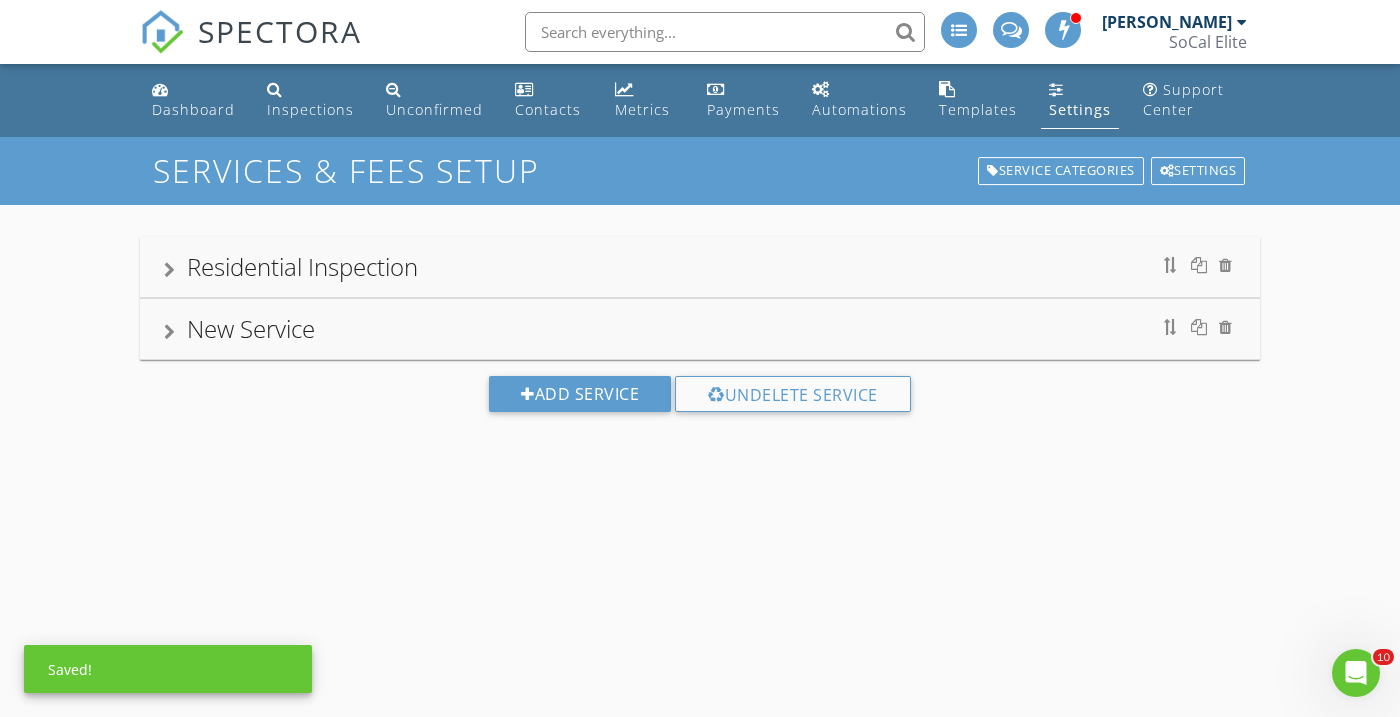 click on "New Service" at bounding box center (251, 328) 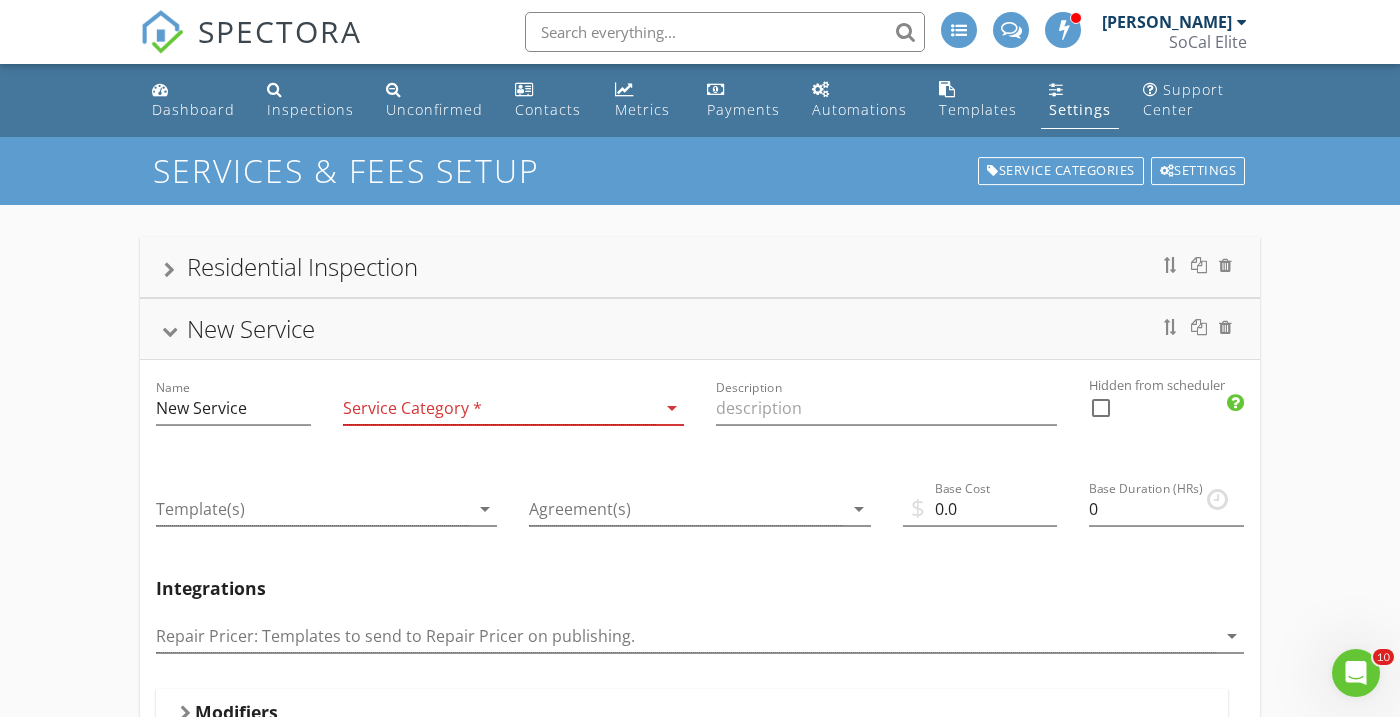click at bounding box center (499, 408) 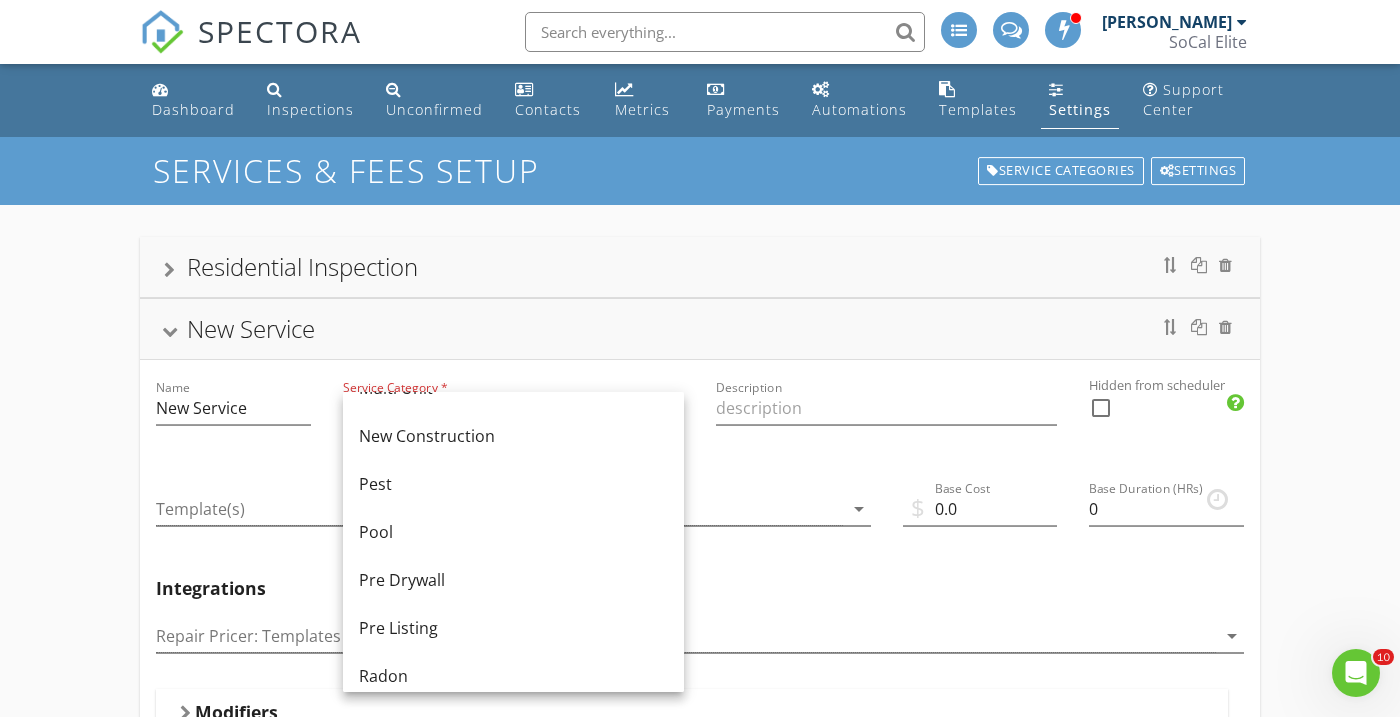 scroll, scrollTop: 702, scrollLeft: 0, axis: vertical 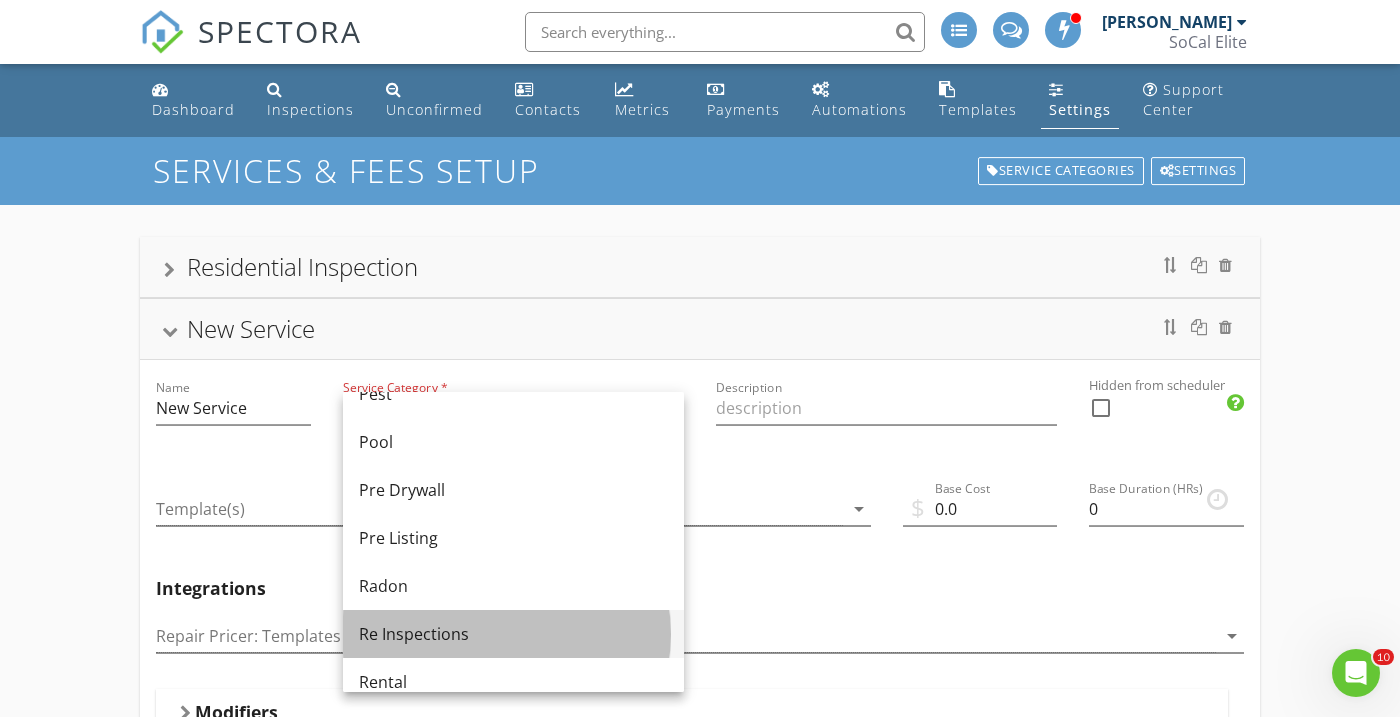 click on "Re Inspections" at bounding box center [513, 634] 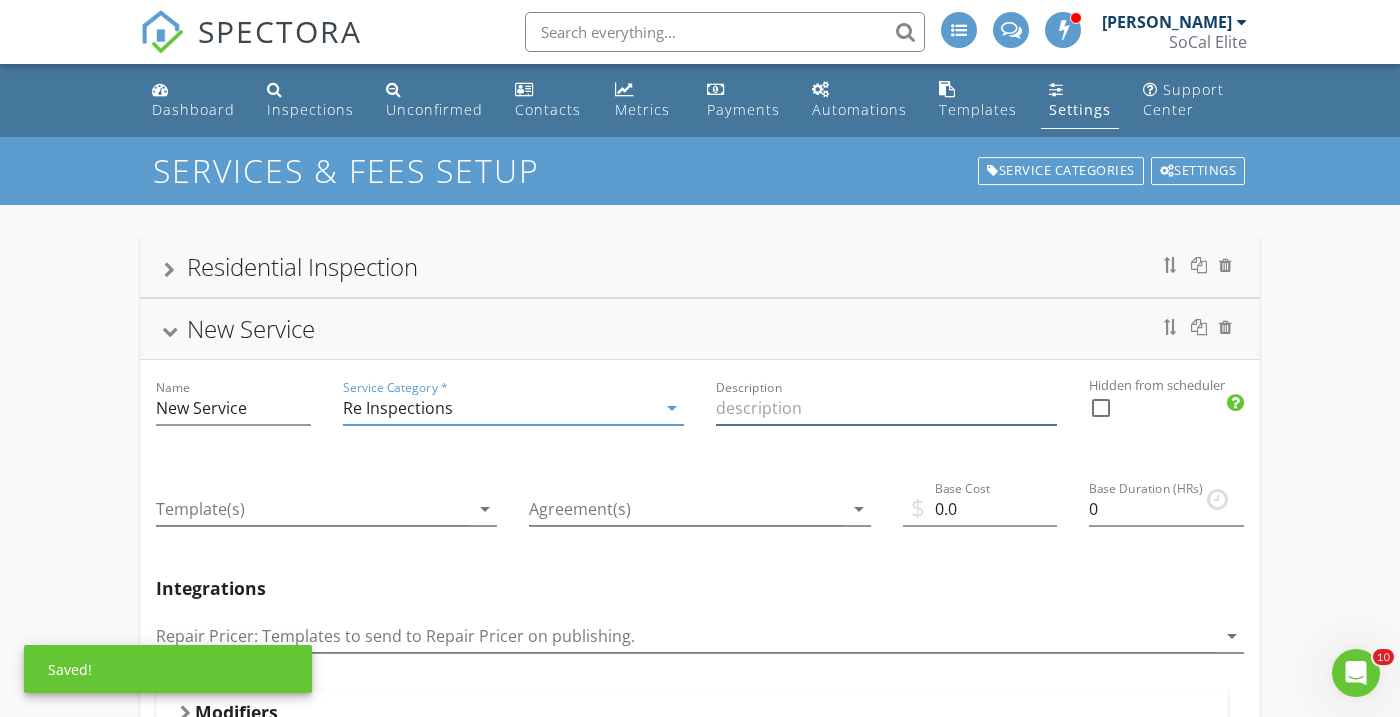 click at bounding box center [886, 408] 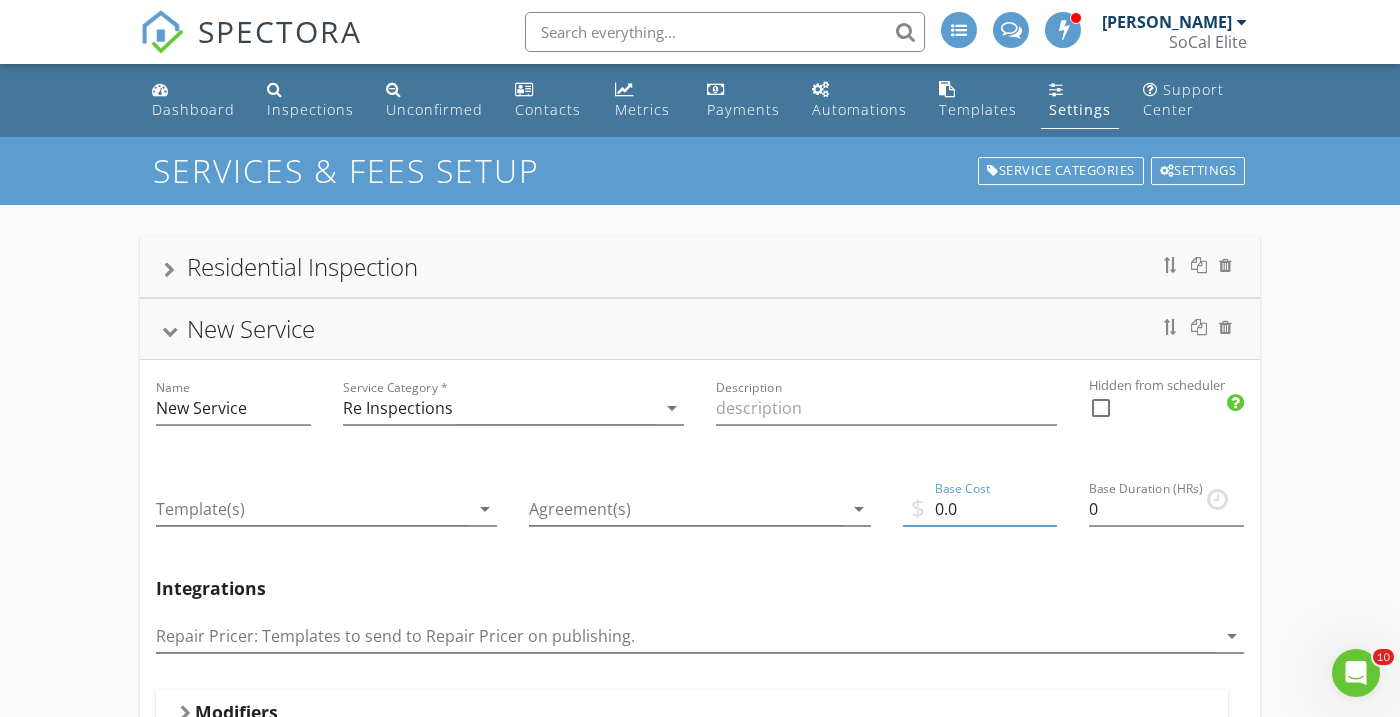 click on "0.0" at bounding box center (980, 509) 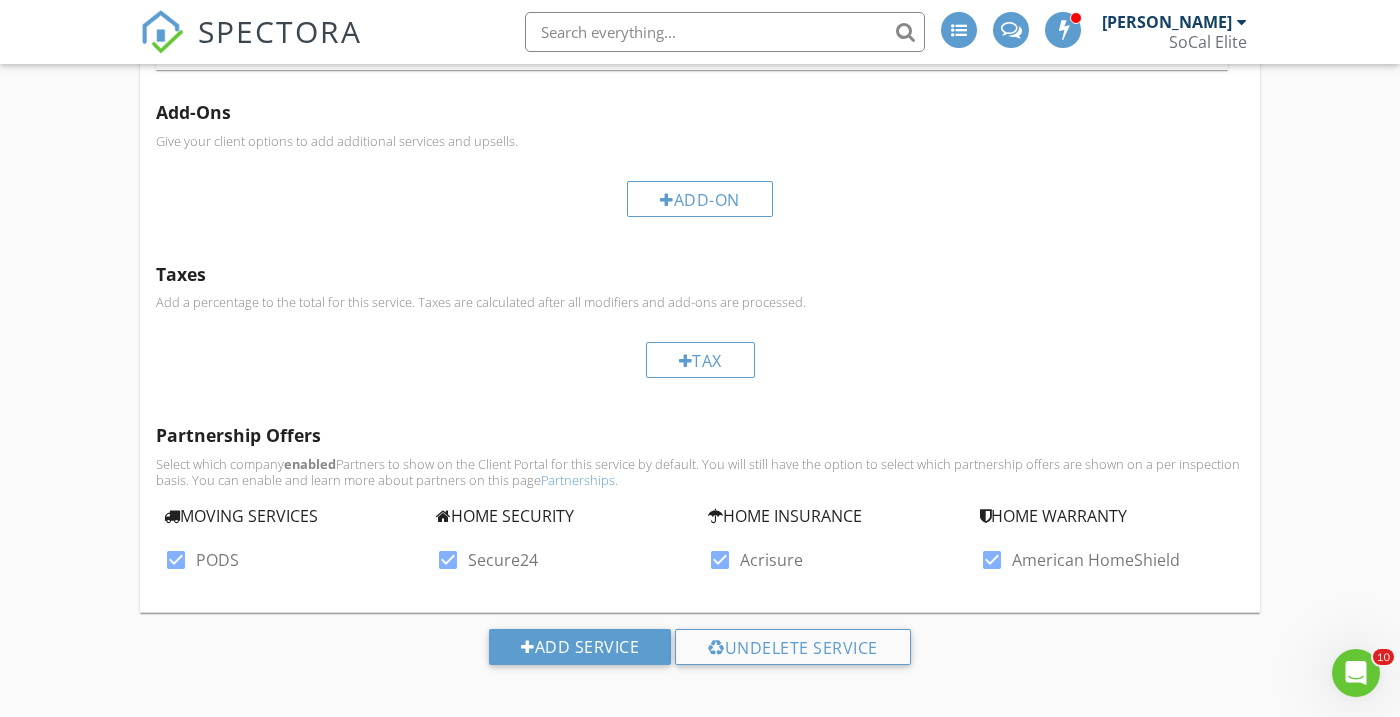 scroll, scrollTop: 717, scrollLeft: 0, axis: vertical 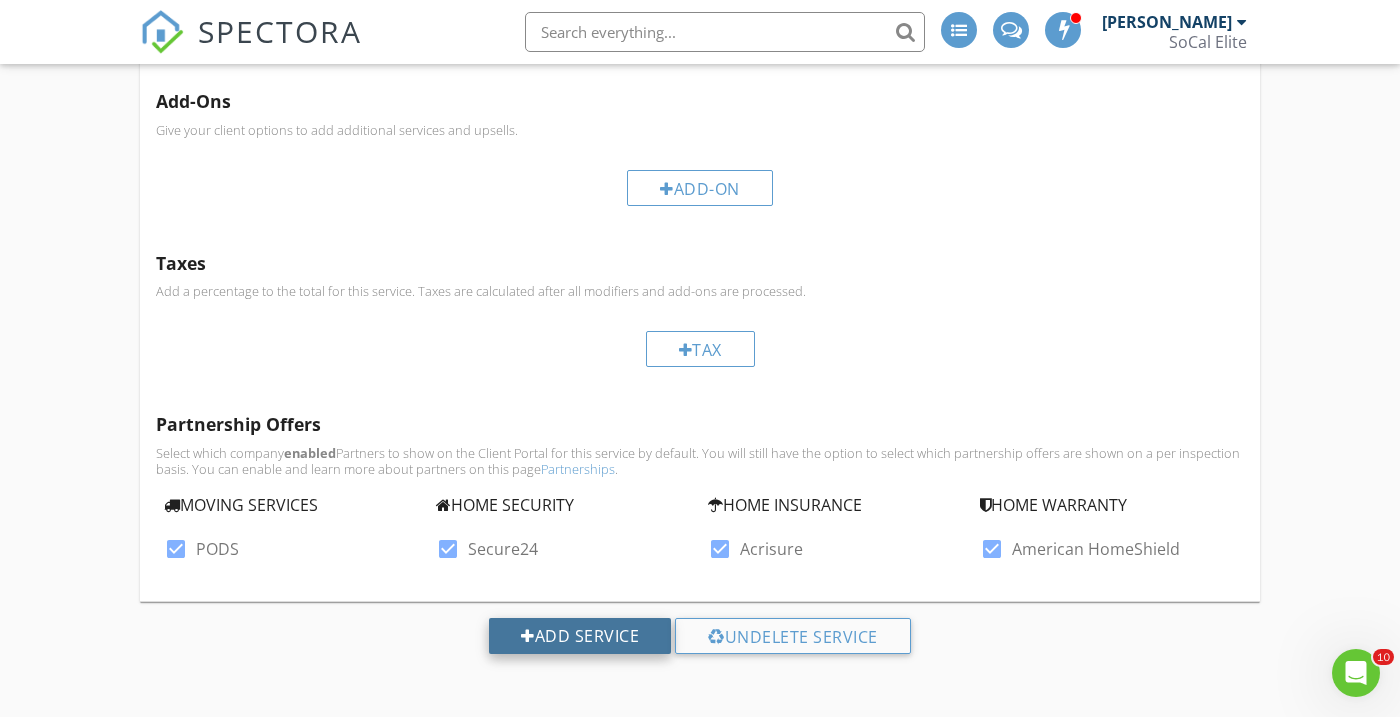 type on "150.00" 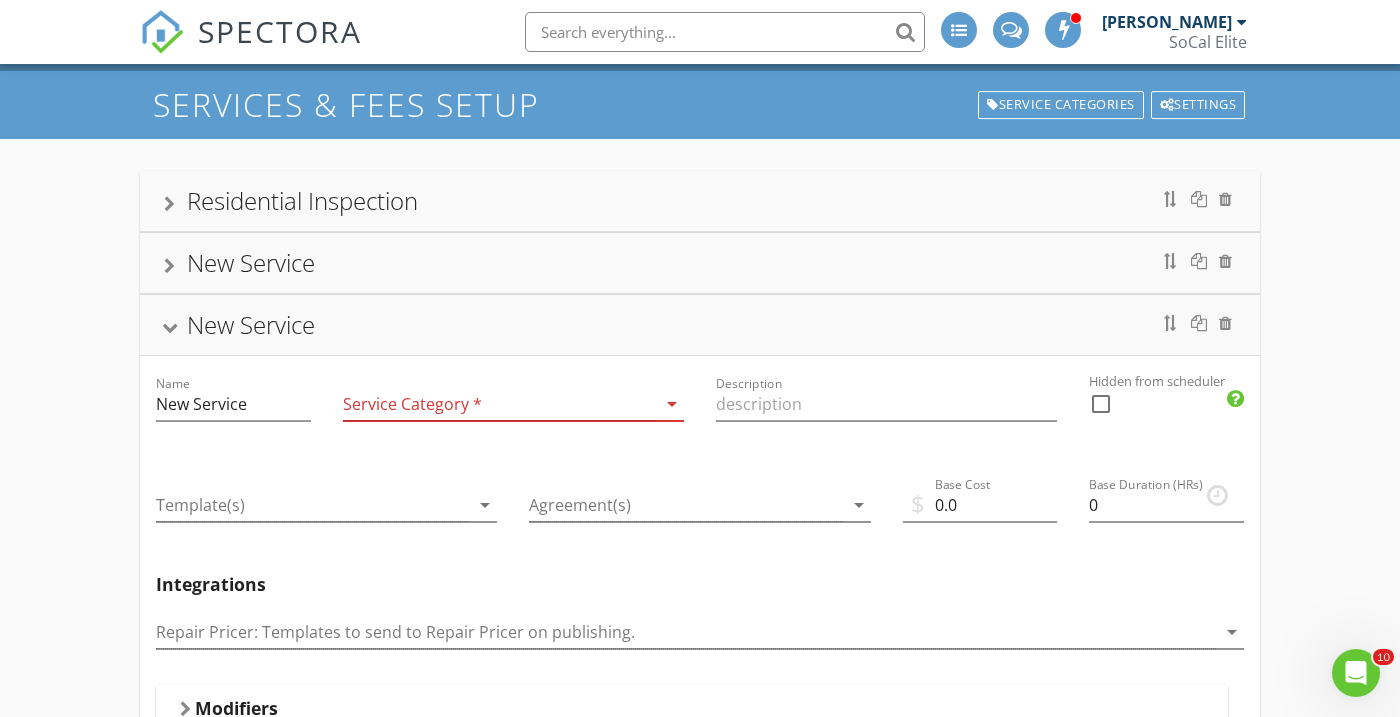 scroll, scrollTop: 53, scrollLeft: 0, axis: vertical 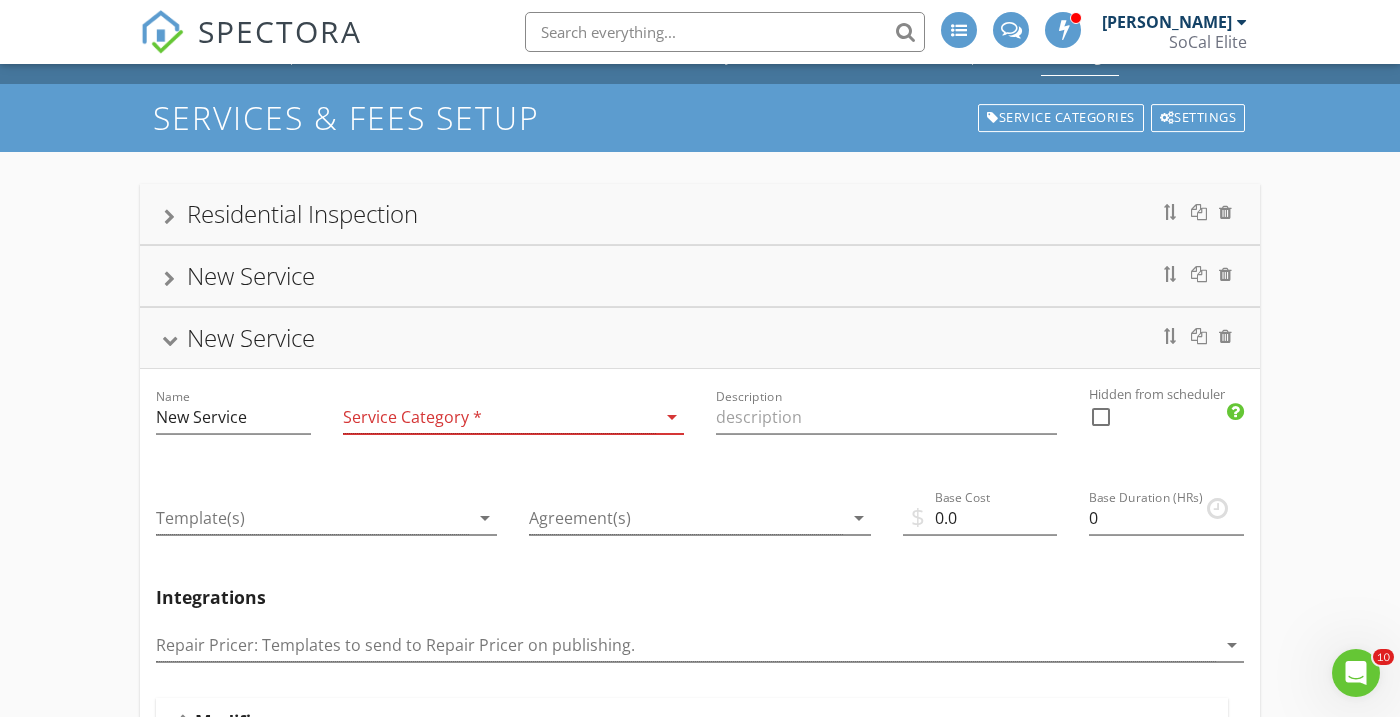 click on "New Service" at bounding box center [700, 276] 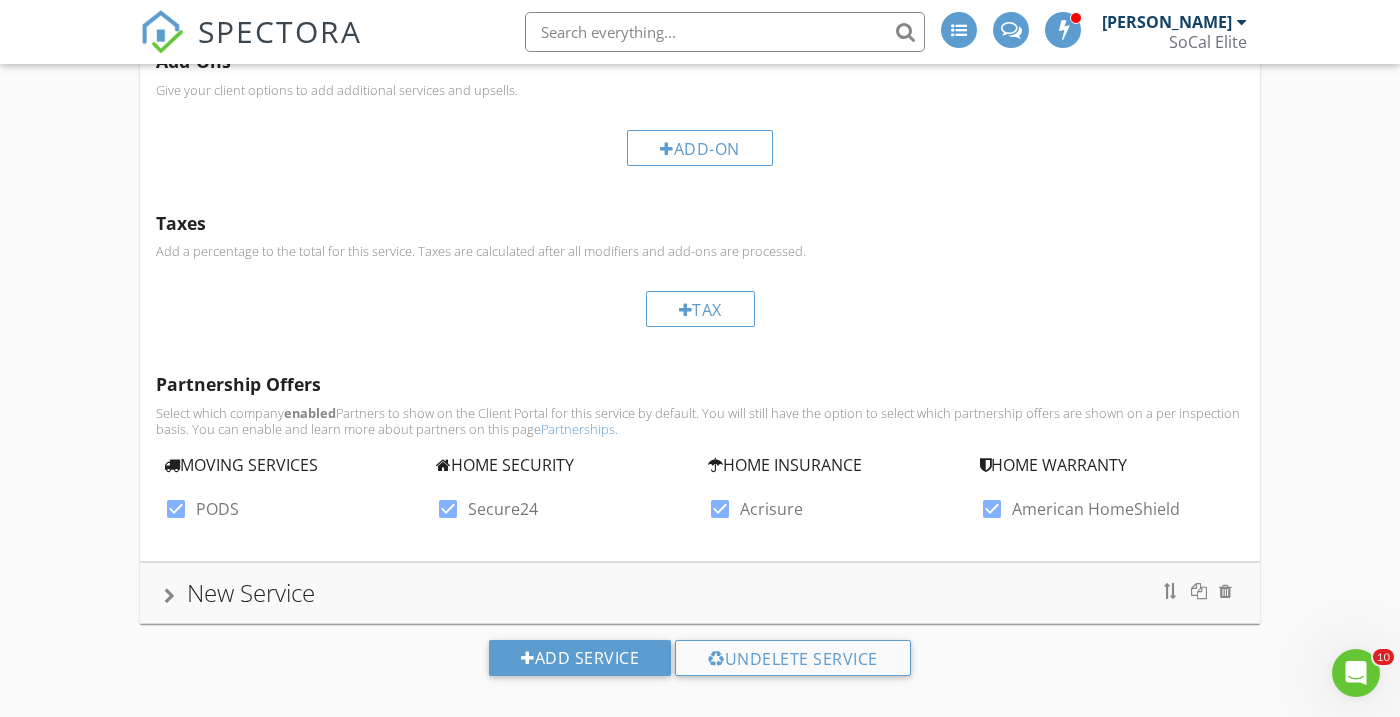 scroll, scrollTop: 779, scrollLeft: 0, axis: vertical 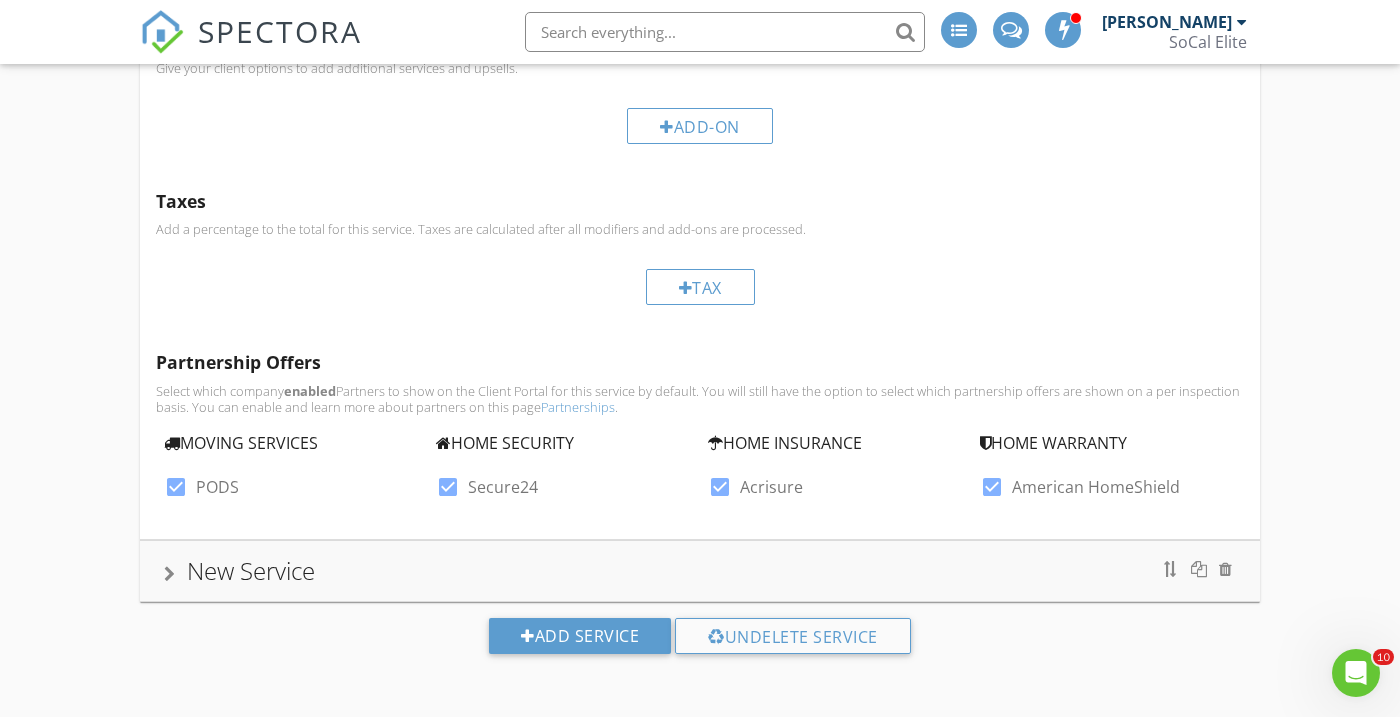 click on "Residential Inspection         New Service   Name New Service   Service Category * Re Inspections arrow_drop_down   Description   Hidden from scheduler   check_box_outline_blank     Template(s) arrow_drop_down   Agreement(s) arrow_drop_down   $   Base Cost 150.00   Base Duration (HRs) 0         Integrations     Repair Pricer: Templates to send to Repair Pricer on publishing. arrow_drop_down             Modifiers
Add additional fees & hours to your service when the
property matches certain criteria like square footage or age.
Modifiers
Add-Ons
Give your client options to add additional services and upsells.
Add-On
Taxes
Add a percentage to the total for this service. Taxes are calculated
after all modifiers and add-ons are processed.
Tax
Partnership Offers
Select which company  enabled" at bounding box center (700, 71) 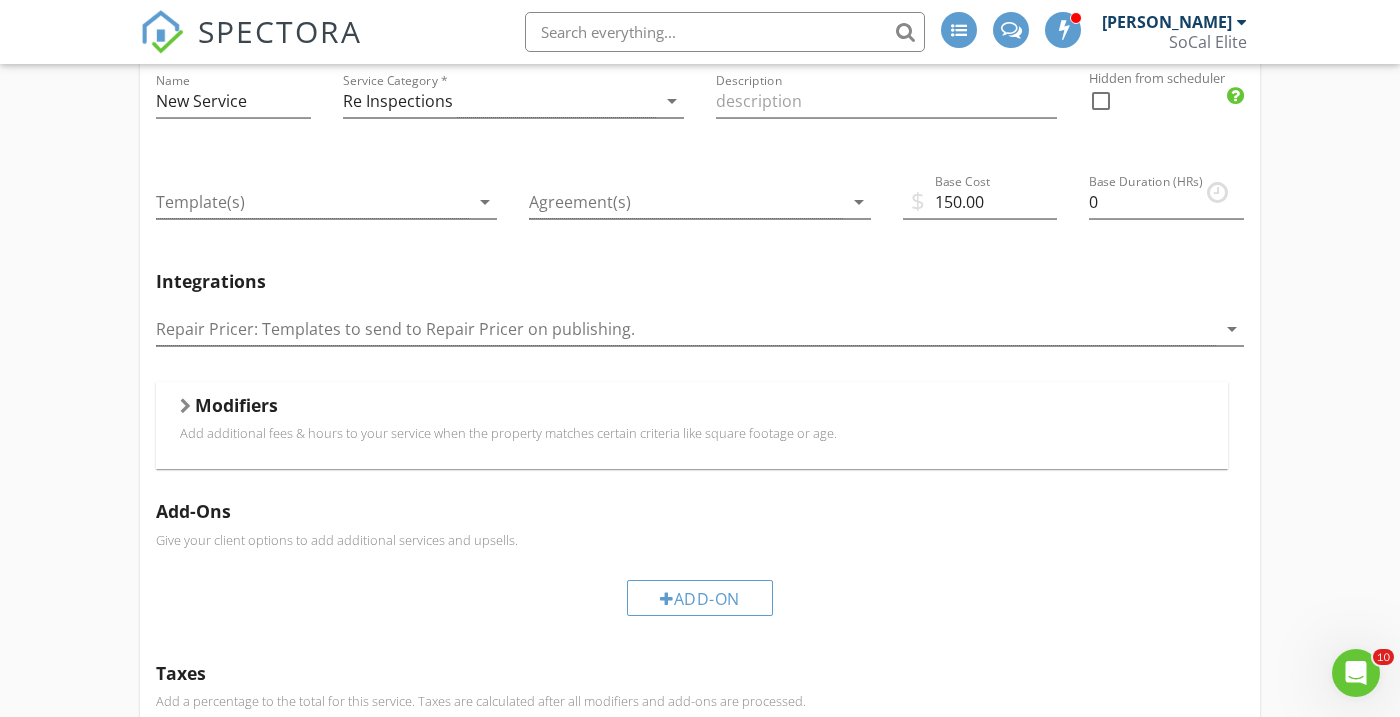scroll, scrollTop: 0, scrollLeft: 0, axis: both 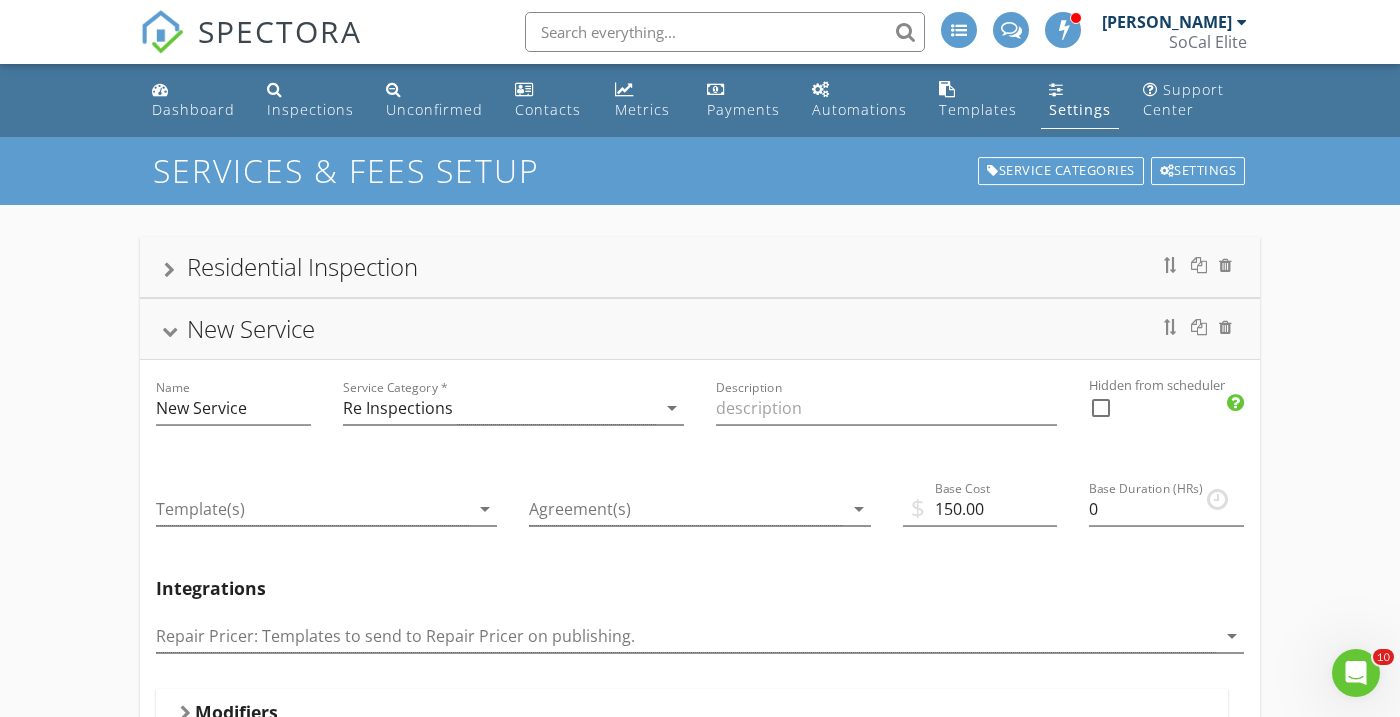 click on "New Service" at bounding box center (700, 329) 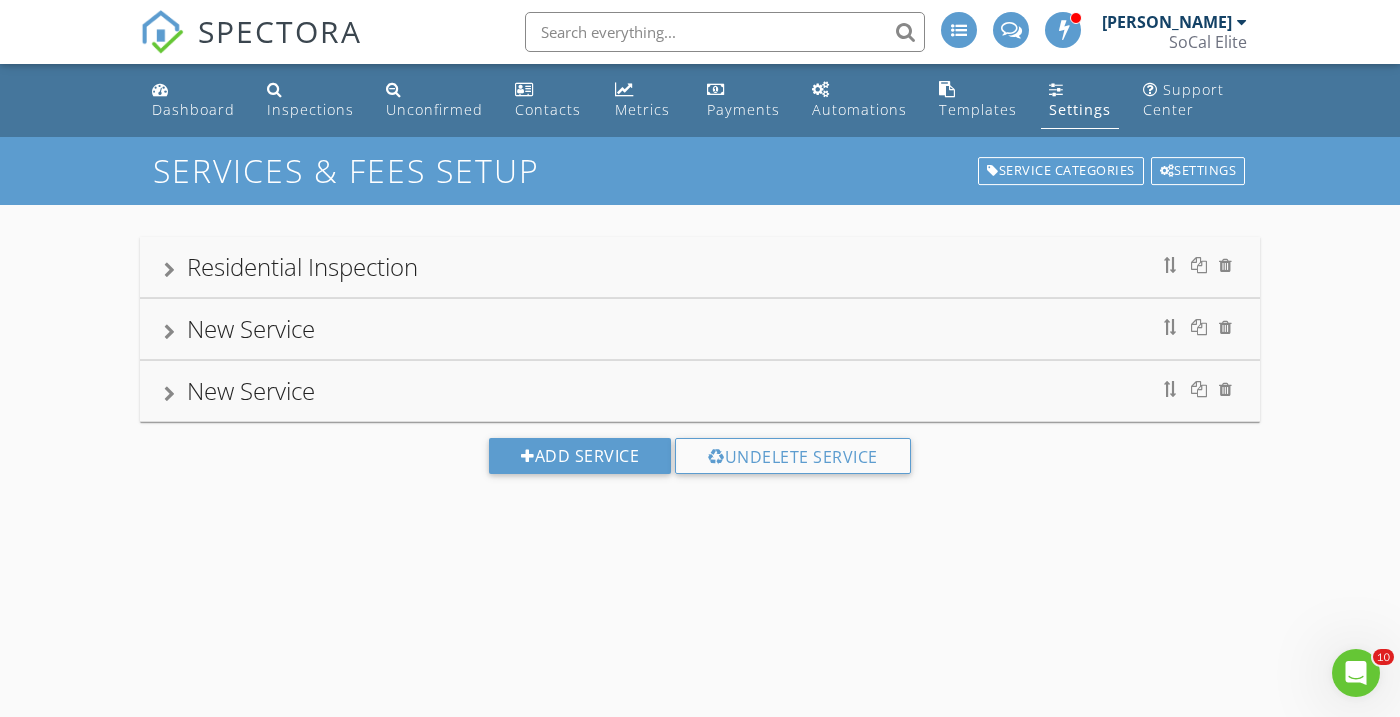 click on "New Service" at bounding box center [251, 328] 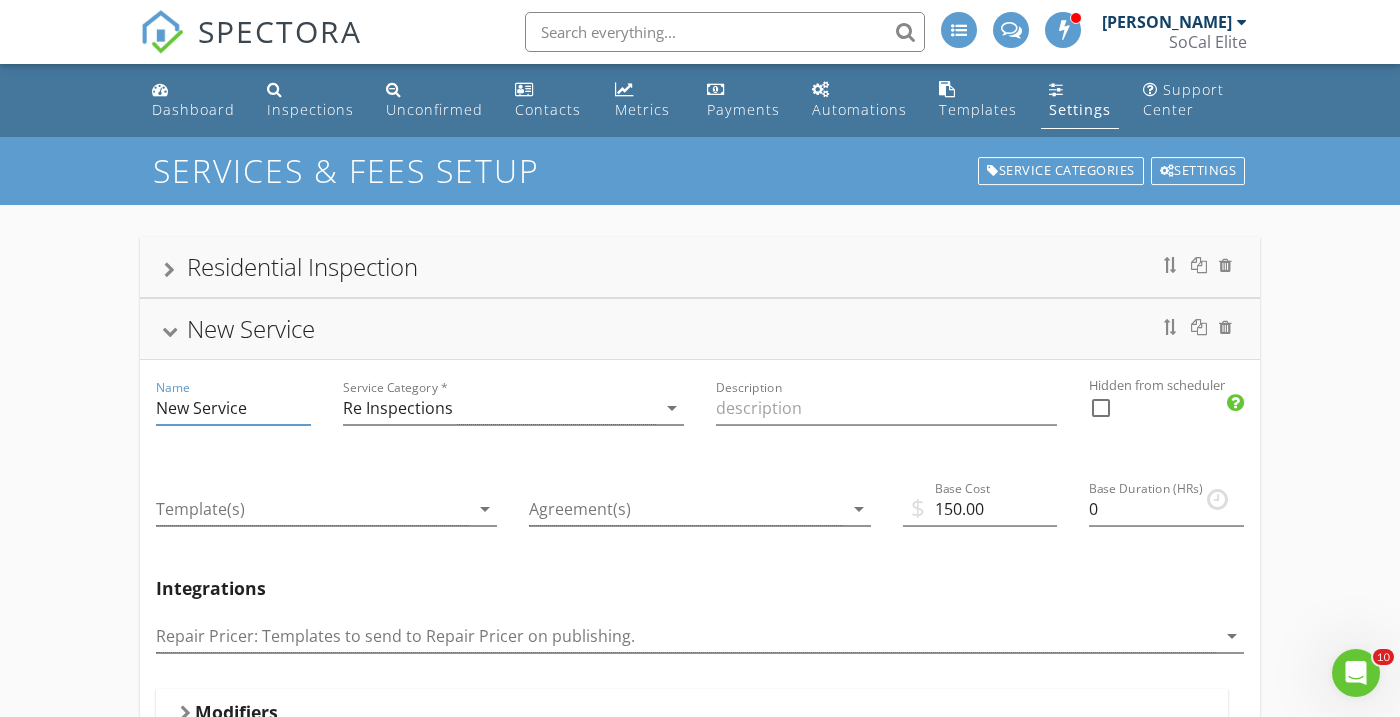 drag, startPoint x: 260, startPoint y: 408, endPoint x: 147, endPoint y: 410, distance: 113.0177 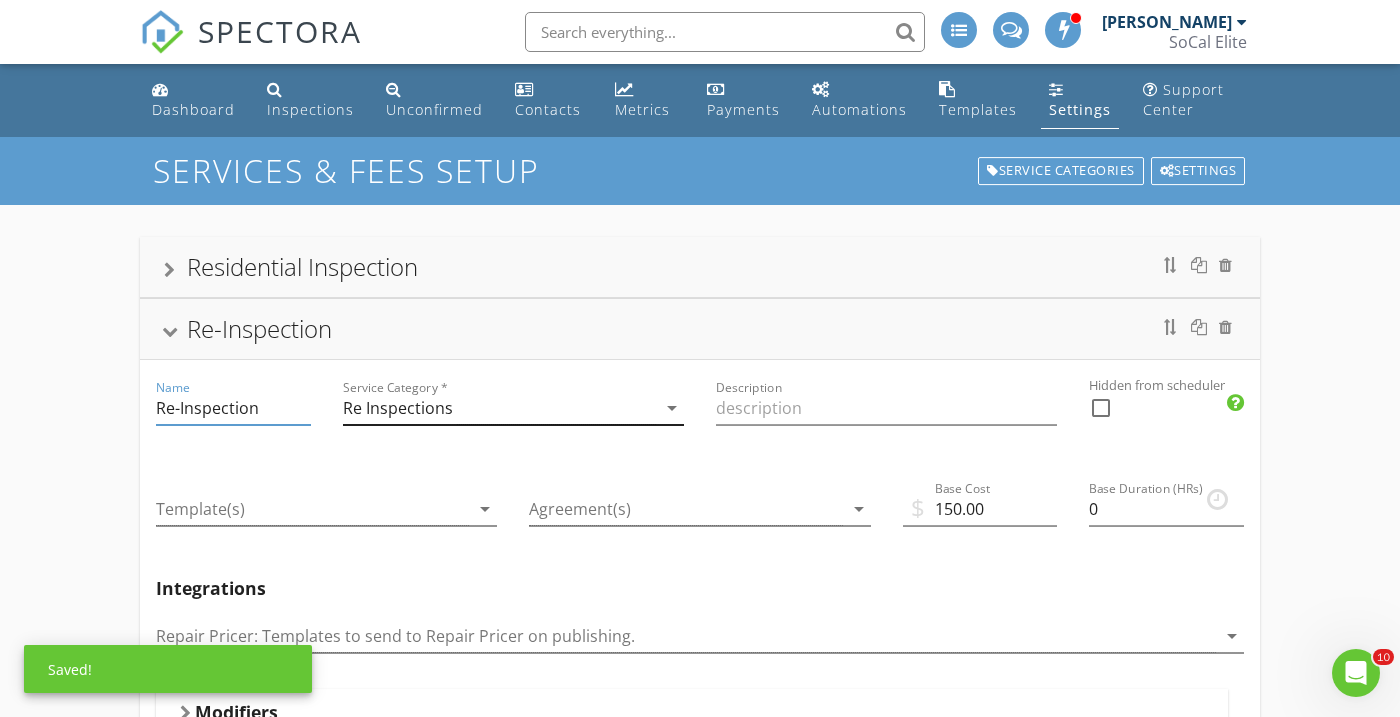 type on "Re-Inspection" 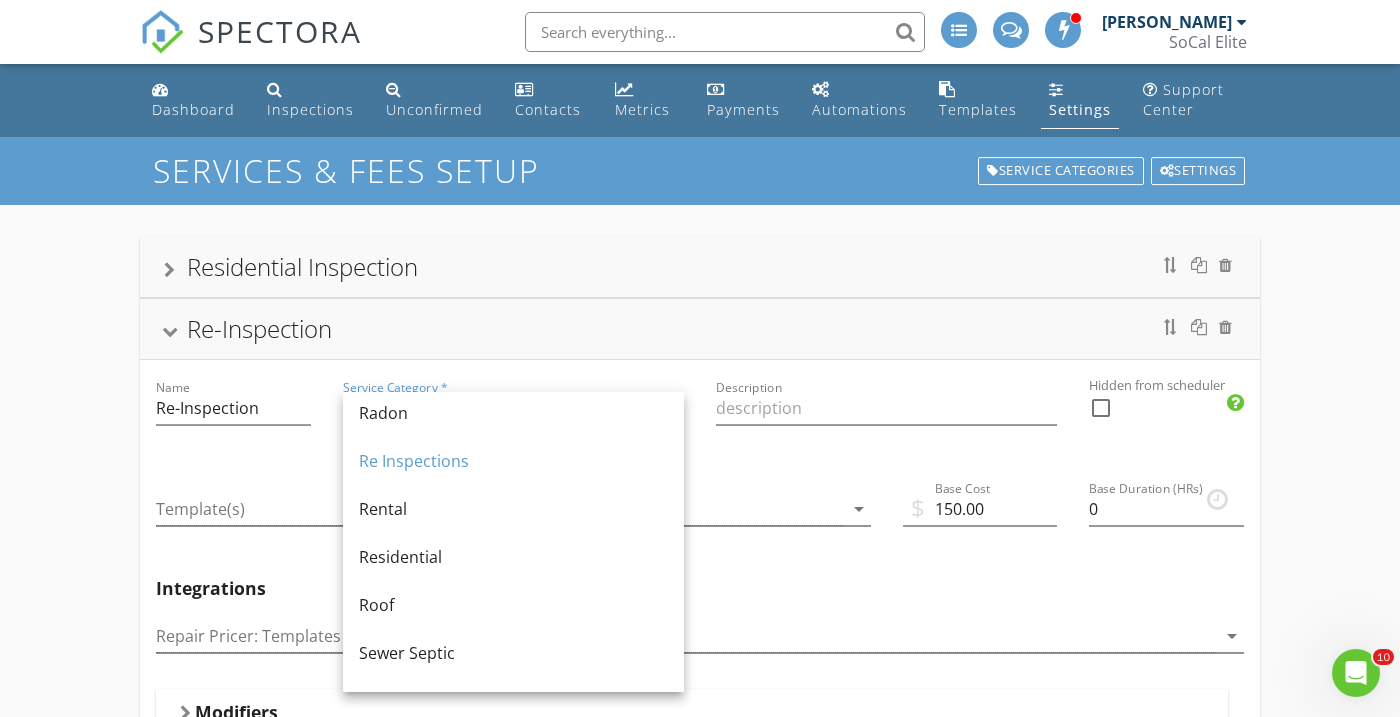 scroll, scrollTop: 898, scrollLeft: 0, axis: vertical 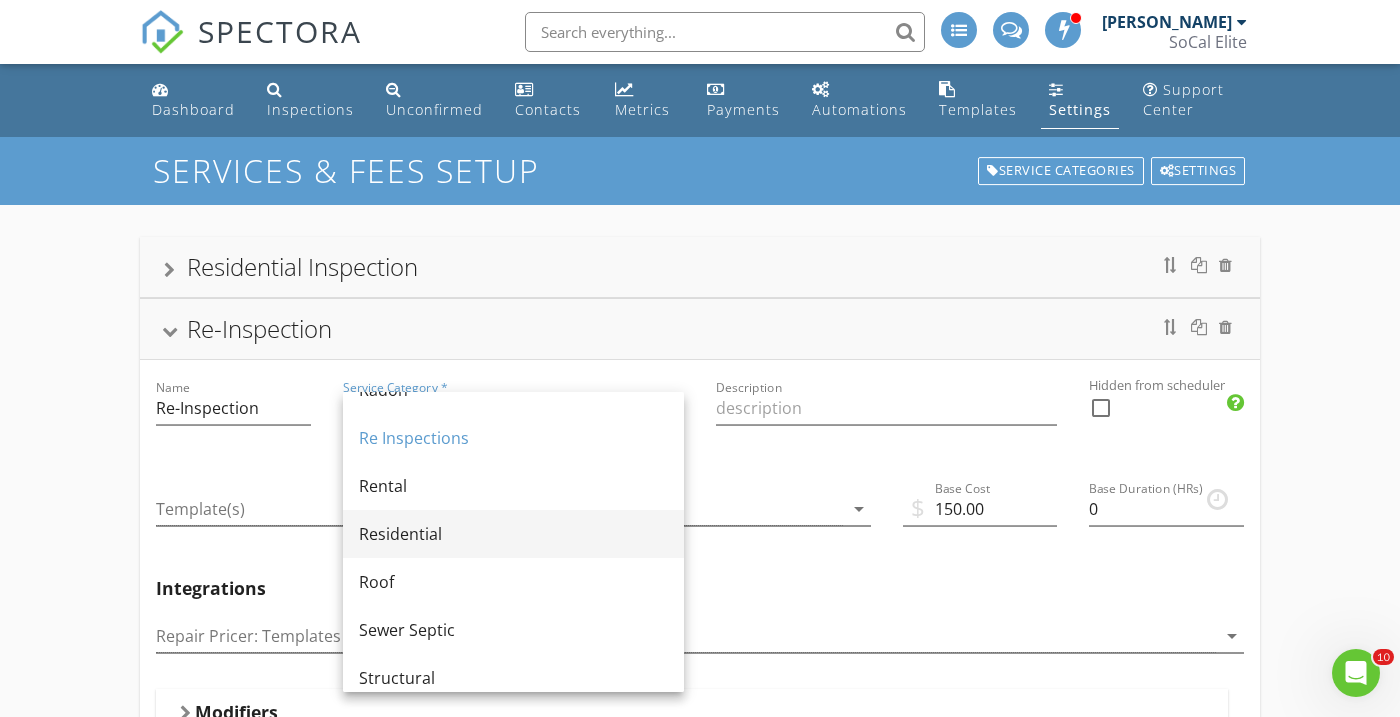 click on "Residential" at bounding box center (513, 534) 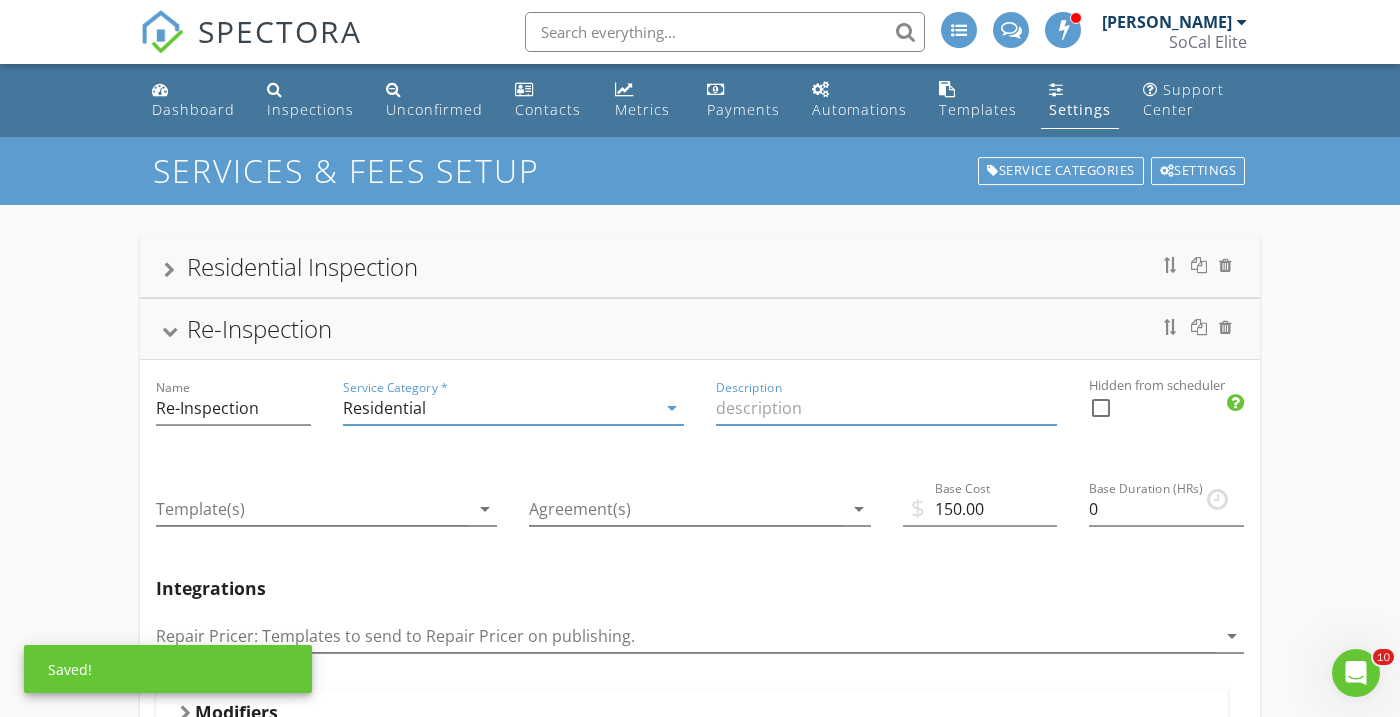 click at bounding box center (886, 408) 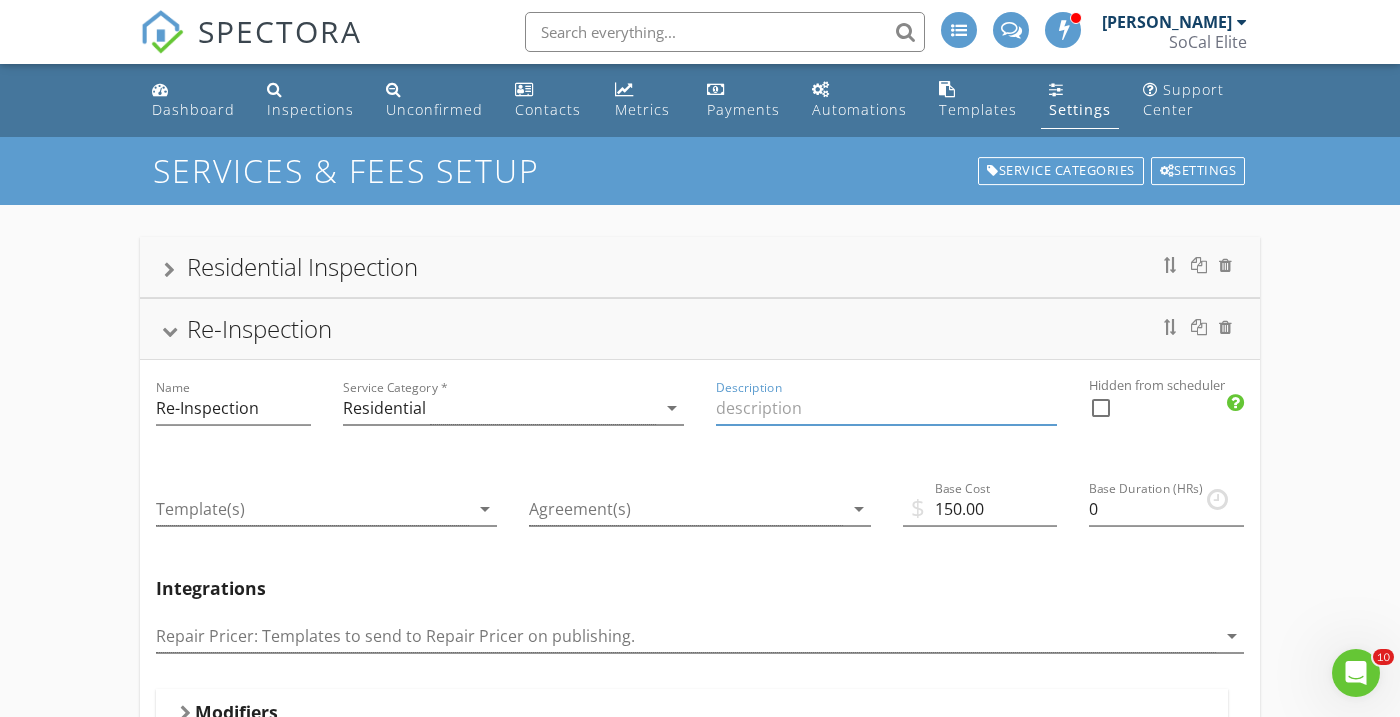 click at bounding box center [886, 408] 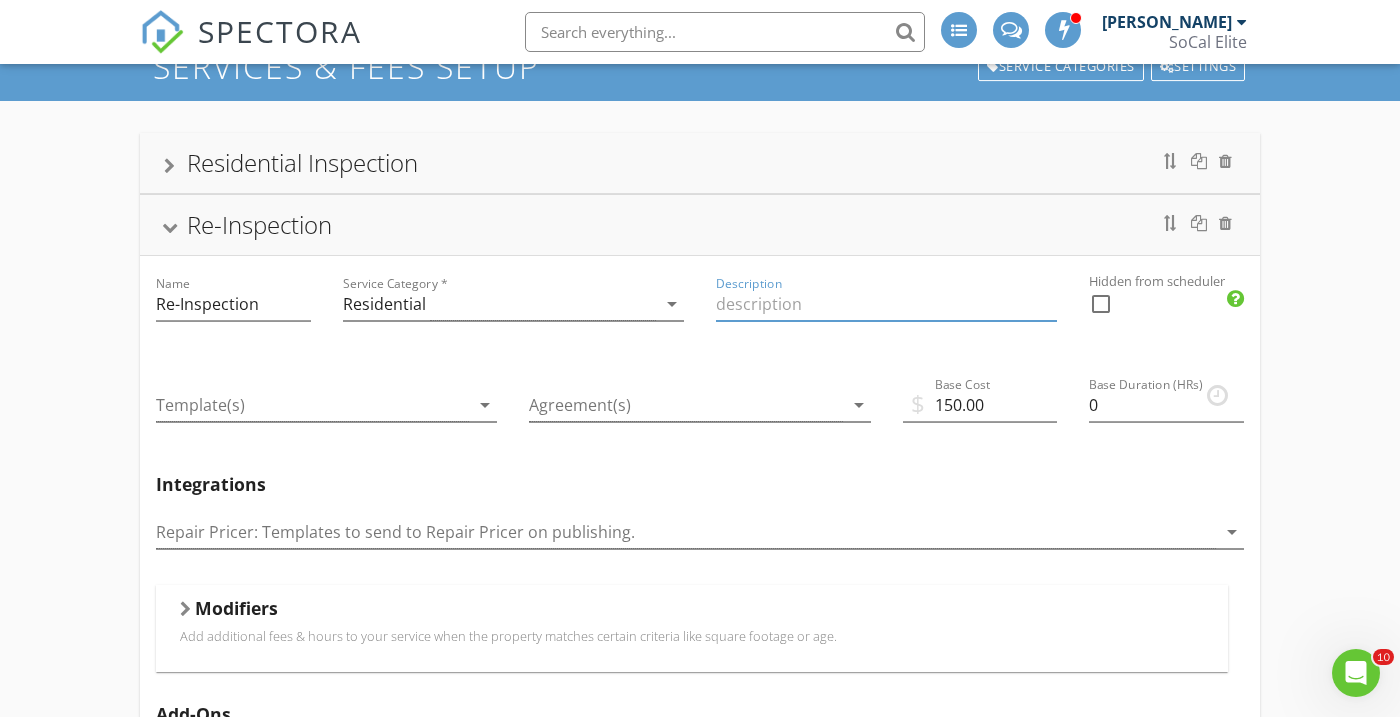scroll, scrollTop: 119, scrollLeft: 0, axis: vertical 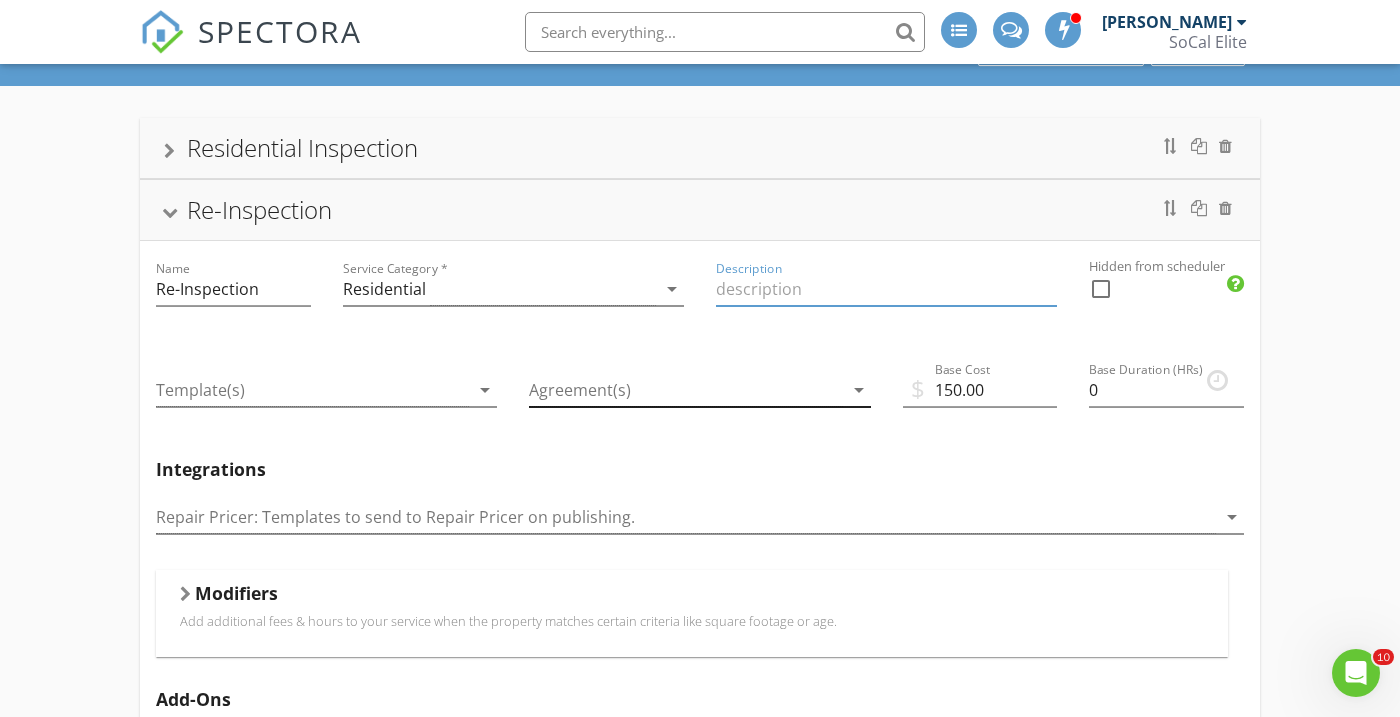 click at bounding box center [685, 390] 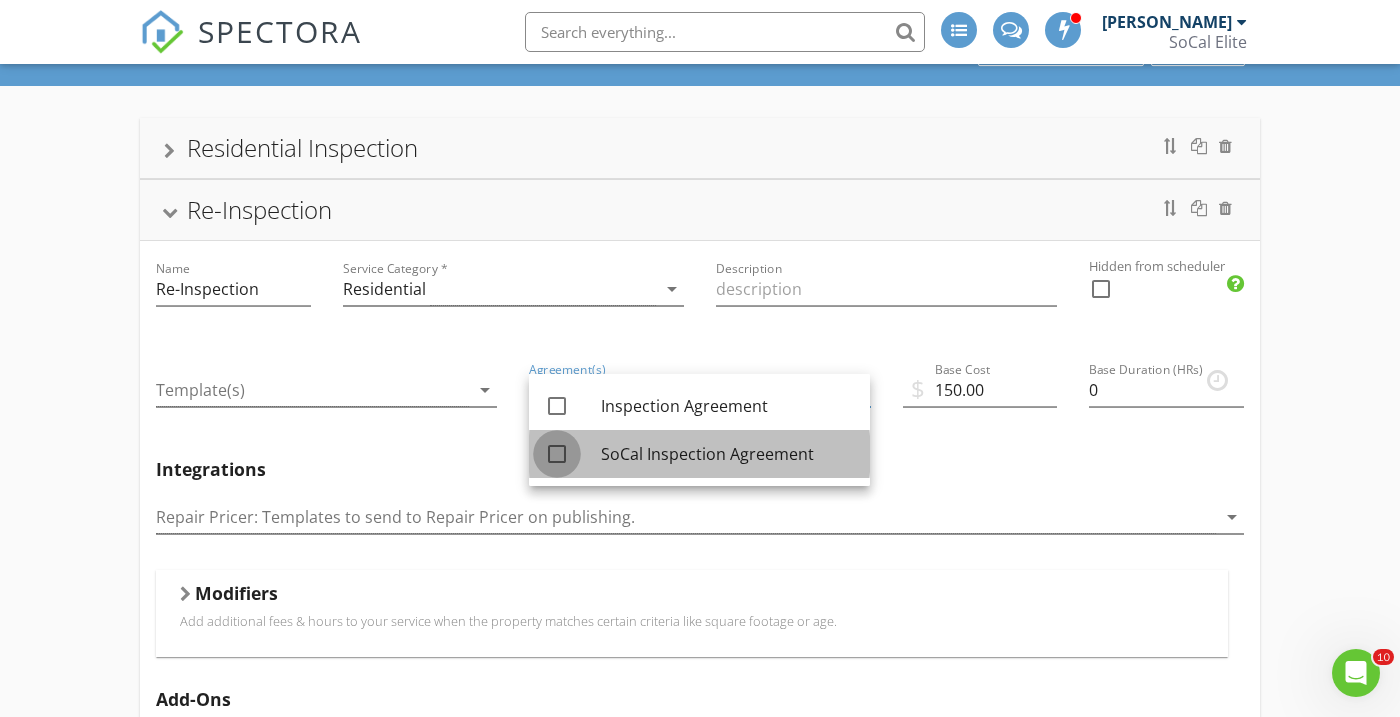click at bounding box center [557, 454] 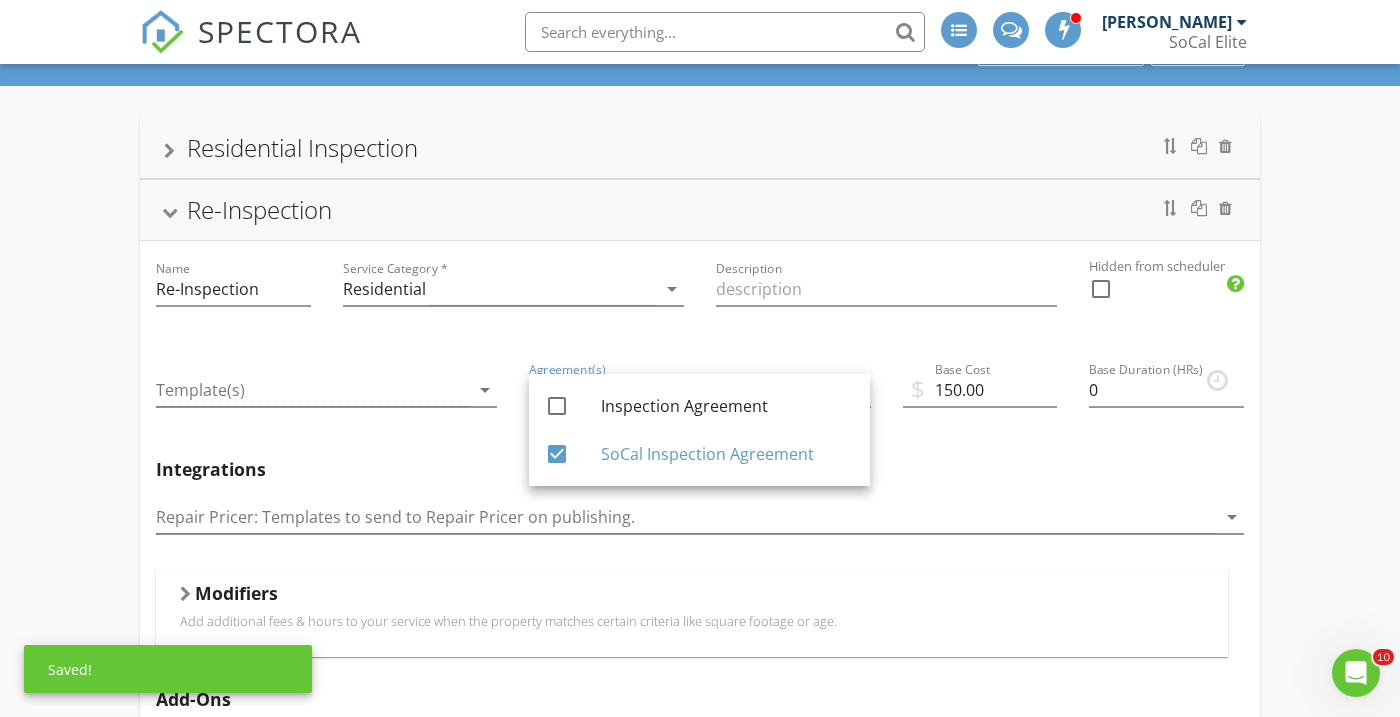 click on "Residential Inspection         Re-Inspection   Name Re-Inspection   Service Category * Residential arrow_drop_down   Description   Hidden from scheduler   check_box_outline_blank     Template(s) arrow_drop_down   Agreement(s) SoCal Inspection Agreement  arrow_drop_down   $   Base Cost 150.00   Base Duration (HRs) 0         Integrations     Repair Pricer: Templates to send to Repair Pricer on publishing. arrow_drop_down             Modifiers
Add additional fees & hours to your service when the
property matches certain criteria like square footage or age.
Modifiers
Add-Ons
Give your client options to add additional services and upsells.
Add-On
Taxes
Add a percentage to the total for this service. Taxes are calculated
after all modifiers and add-ons are processed.
Tax
Partnership Offers   enabled" at bounding box center (700, 731) 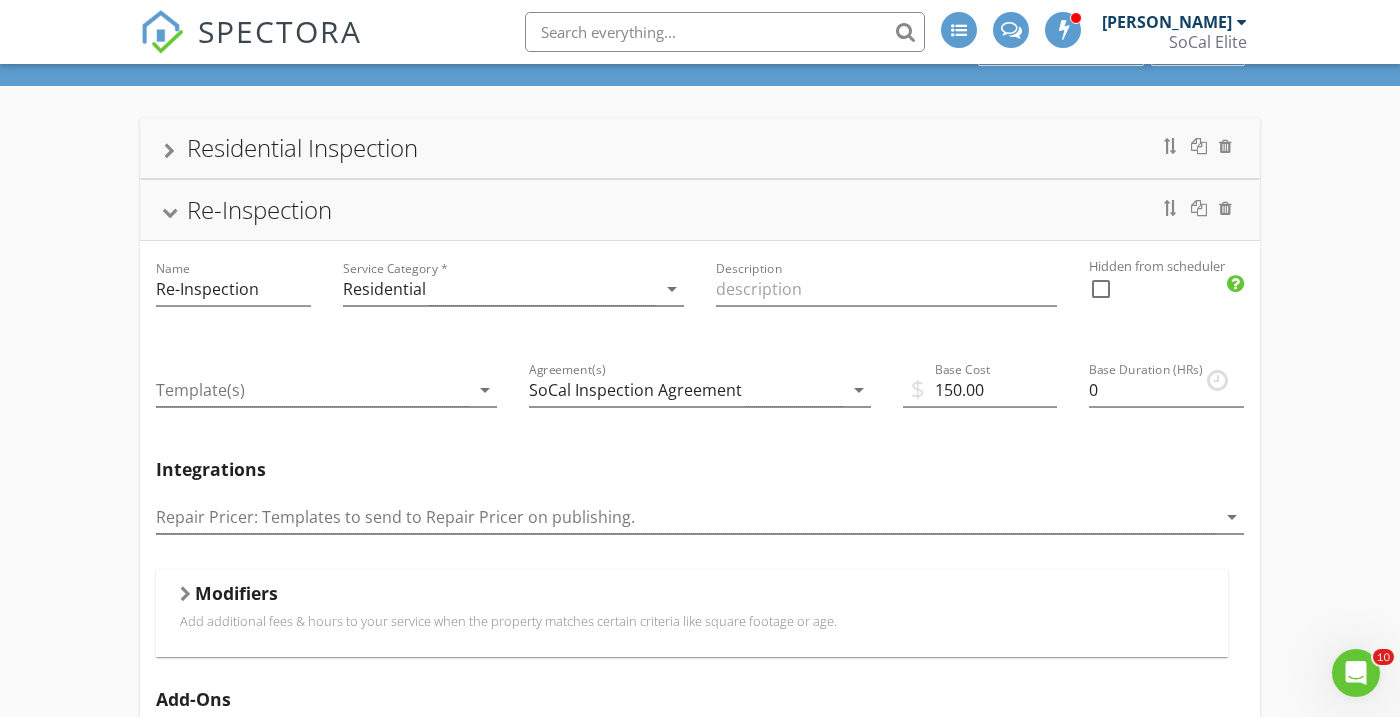 click on "Residential Inspection         Re-Inspection   Name Re-Inspection   Service Category * Residential arrow_drop_down   Description   Hidden from scheduler   check_box_outline_blank     Template(s) arrow_drop_down   Agreement(s) SoCal Inspection Agreement  arrow_drop_down   $   Base Cost 150.00   Base Duration (HRs) 0         Integrations     Repair Pricer: Templates to send to Repair Pricer on publishing. arrow_drop_down             Modifiers
Add additional fees & hours to your service when the
property matches certain criteria like square footage or age.
Modifiers
Add-Ons
Give your client options to add additional services and upsells.
Add-On
Taxes
Add a percentage to the total for this service. Taxes are calculated
after all modifiers and add-ons are processed.
Tax
Partnership Offers   enabled" at bounding box center (700, 731) 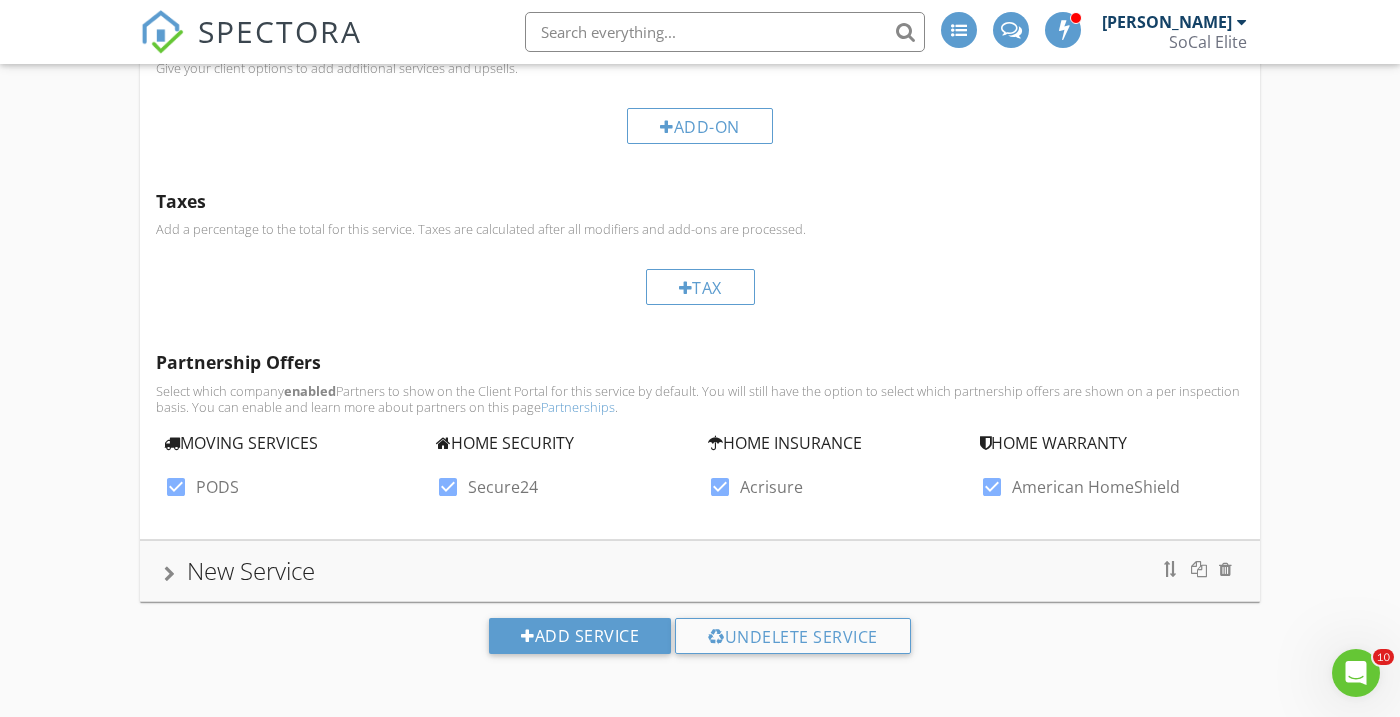 scroll, scrollTop: 0, scrollLeft: 0, axis: both 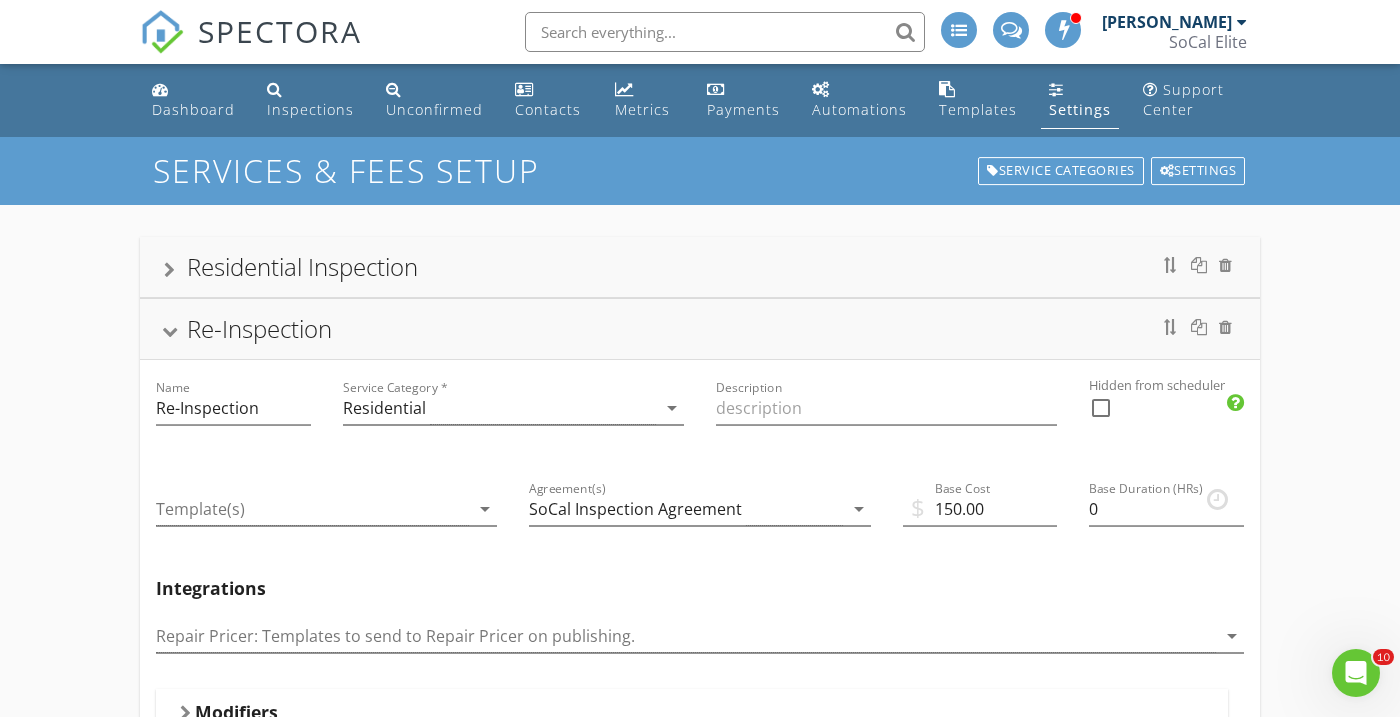 click on "Residential Inspection         Re-Inspection   Name Re-Inspection   Service Category * Residential arrow_drop_down   Description   Hidden from scheduler   check_box_outline_blank     Template(s) arrow_drop_down   Agreement(s) SoCal Inspection Agreement  arrow_drop_down   $   Base Cost 150.00   Base Duration (HRs) 0         Integrations     Repair Pricer: Templates to send to Repair Pricer on publishing. arrow_drop_down             Modifiers
Add additional fees & hours to your service when the
property matches certain criteria like square footage or age.
Modifiers
Add-Ons
Give your client options to add additional services and upsells.
Add-On
Taxes
Add a percentage to the total for this service. Taxes are calculated
after all modifiers and add-ons are processed.
Tax
Partnership Offers   enabled" at bounding box center [700, 850] 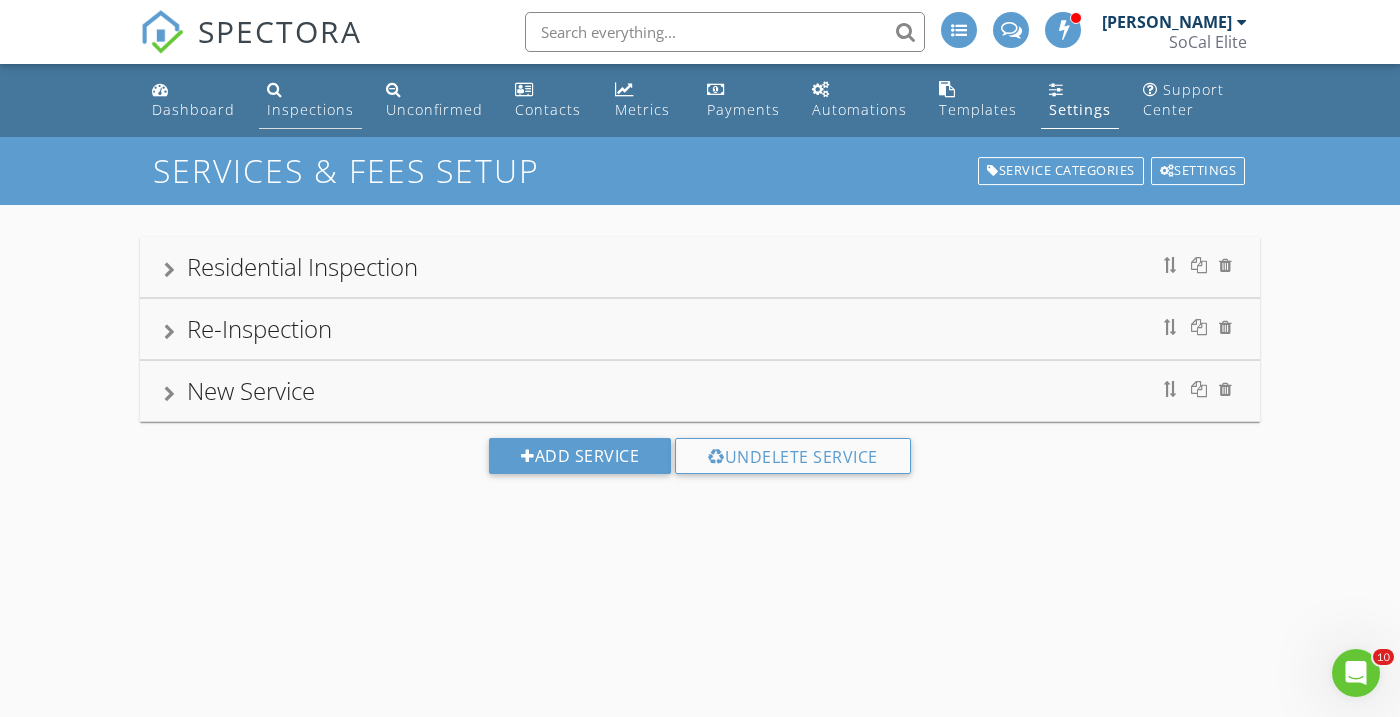 click on "Inspections" at bounding box center (310, 109) 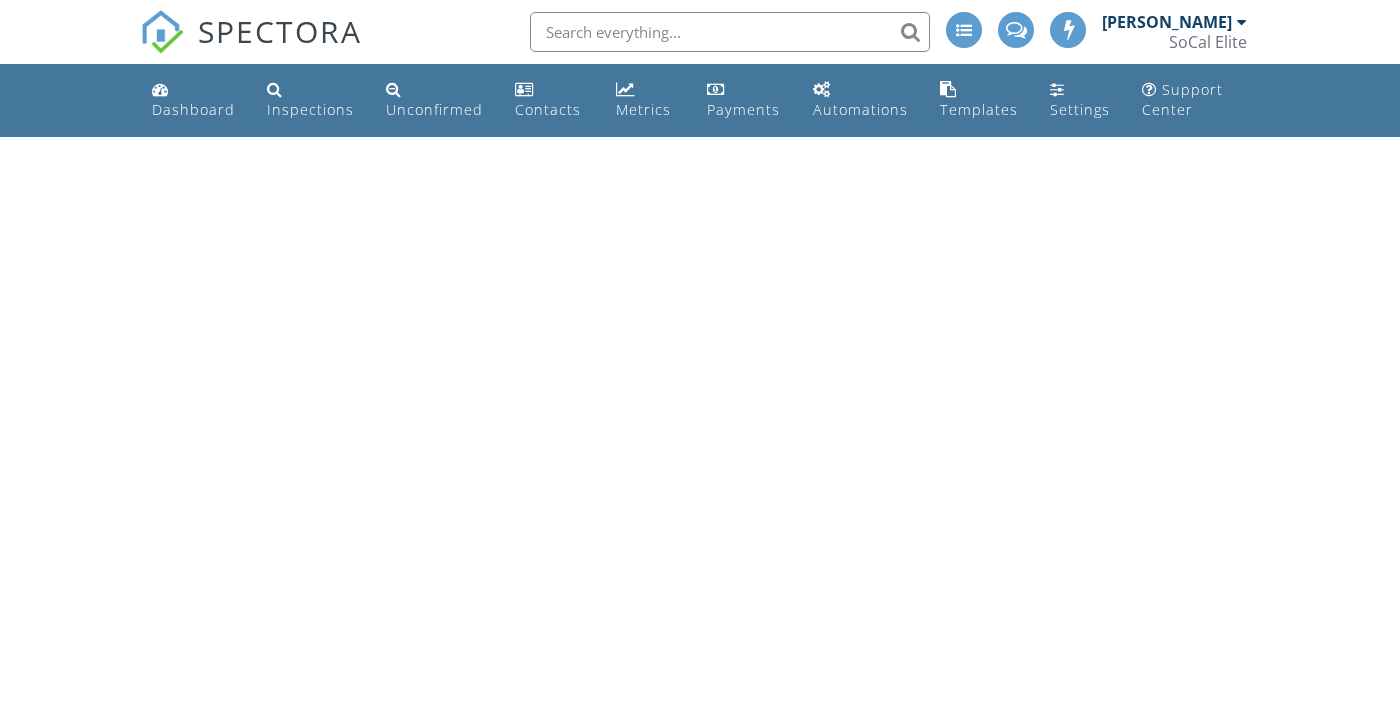 scroll, scrollTop: 0, scrollLeft: 0, axis: both 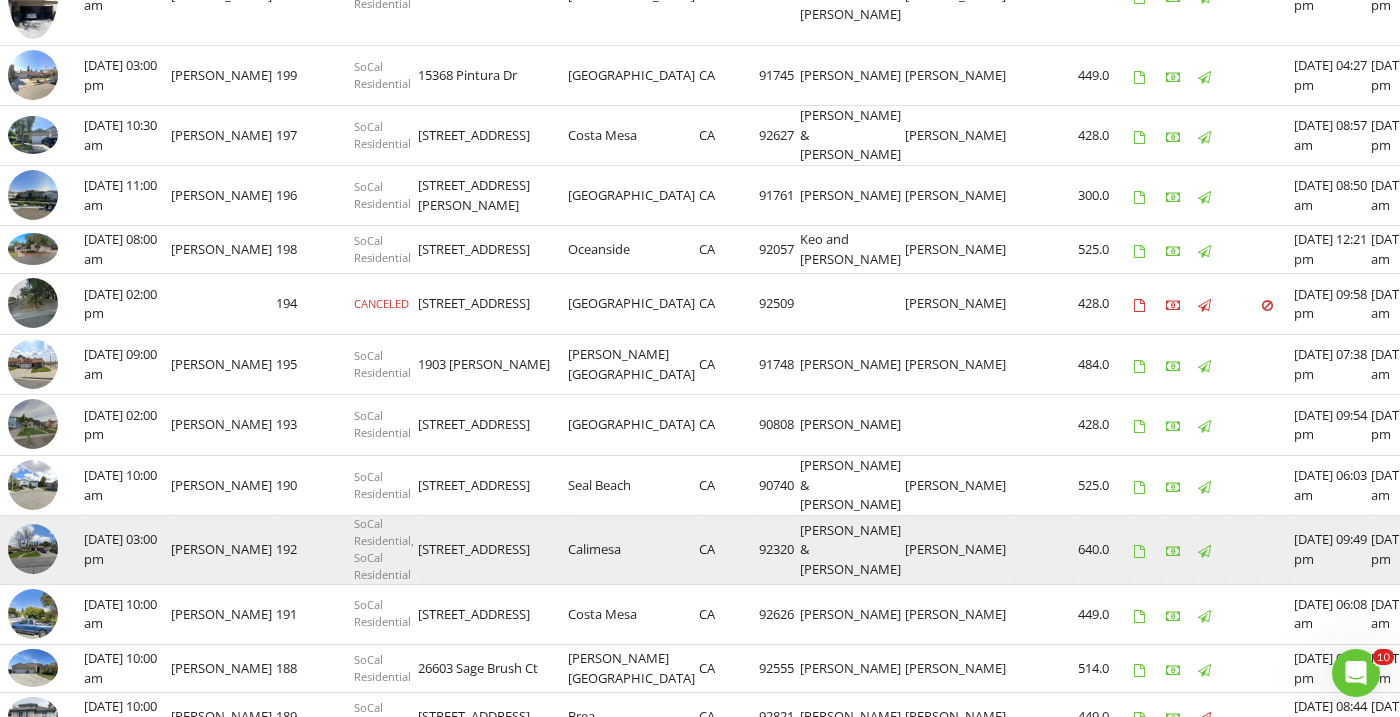 click at bounding box center [33, 549] 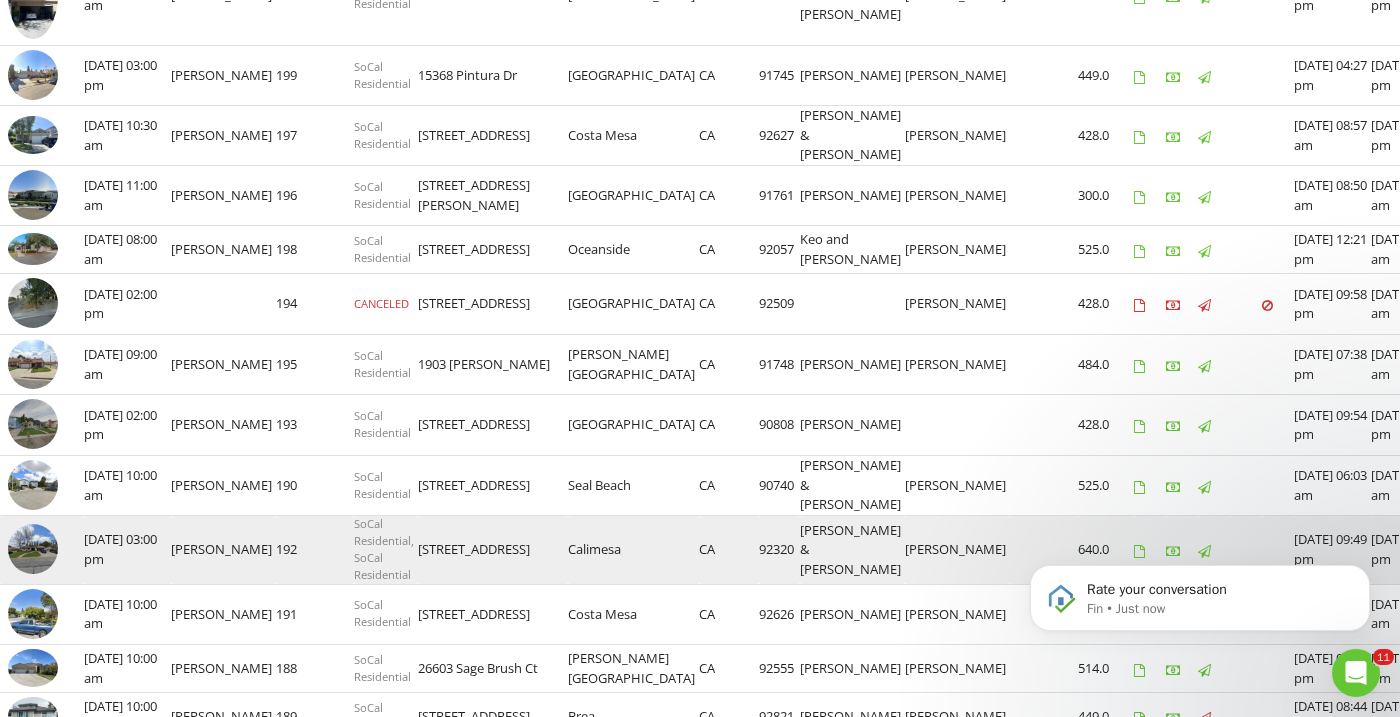 scroll, scrollTop: 0, scrollLeft: 0, axis: both 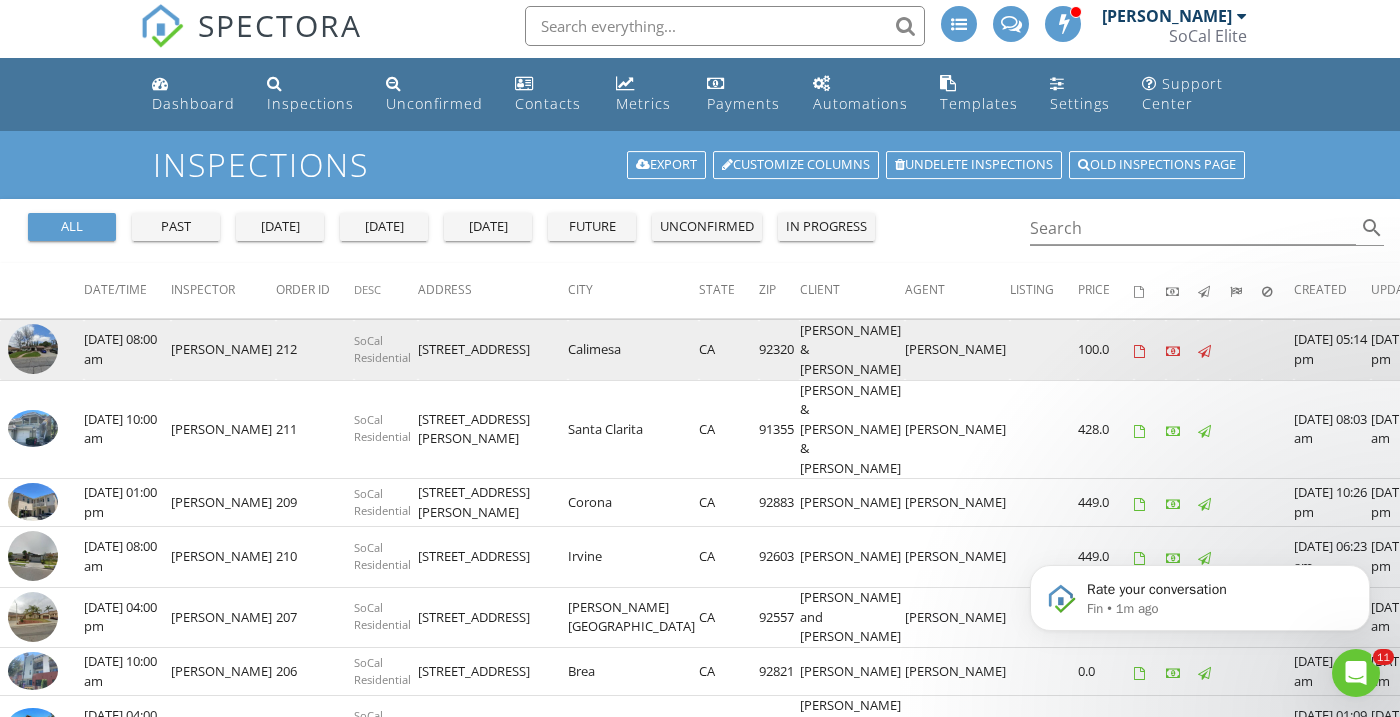 click at bounding box center (33, 349) 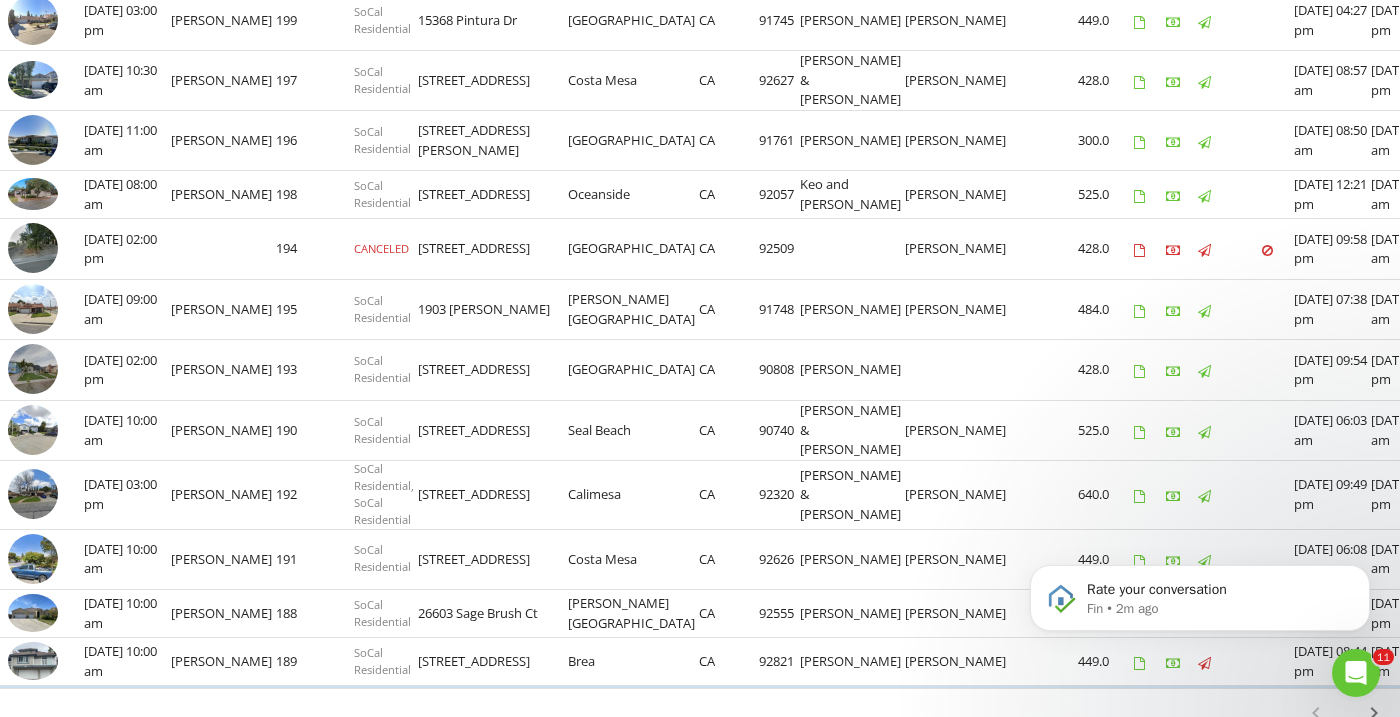 scroll, scrollTop: 1280, scrollLeft: 0, axis: vertical 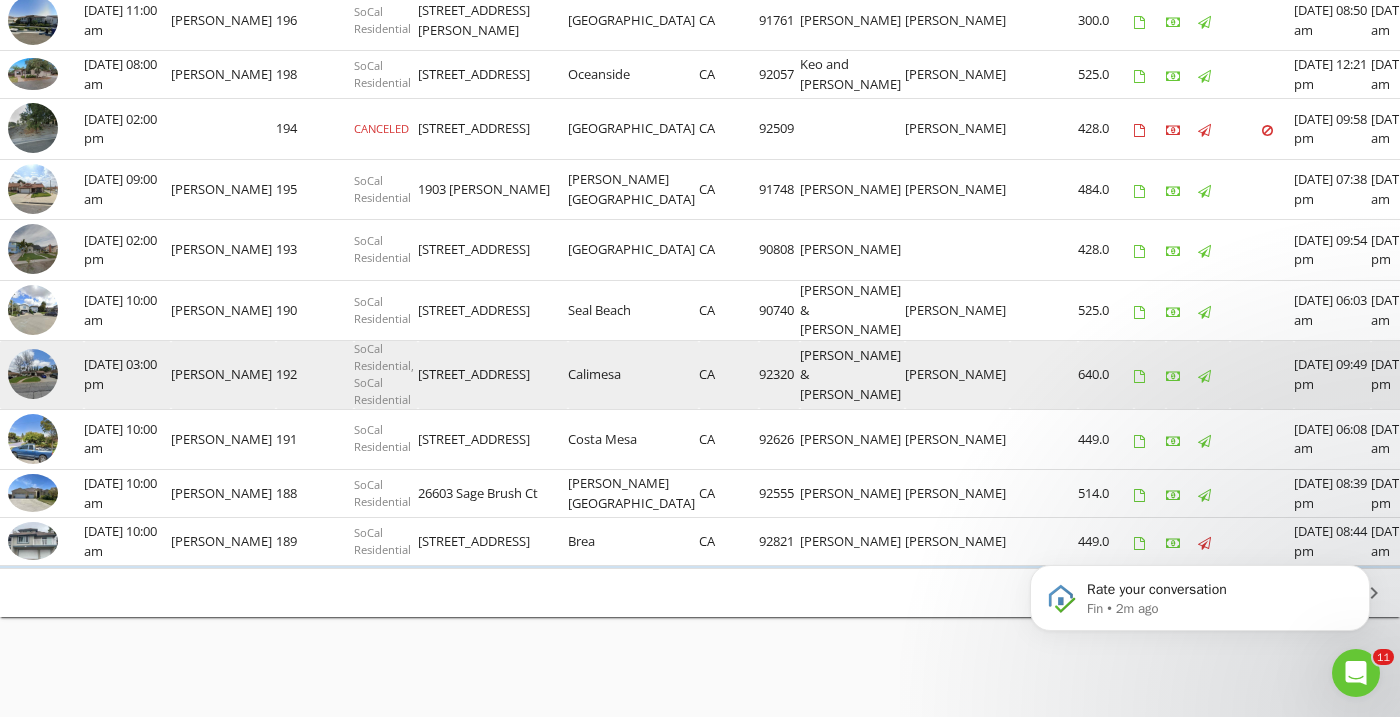click at bounding box center (33, 374) 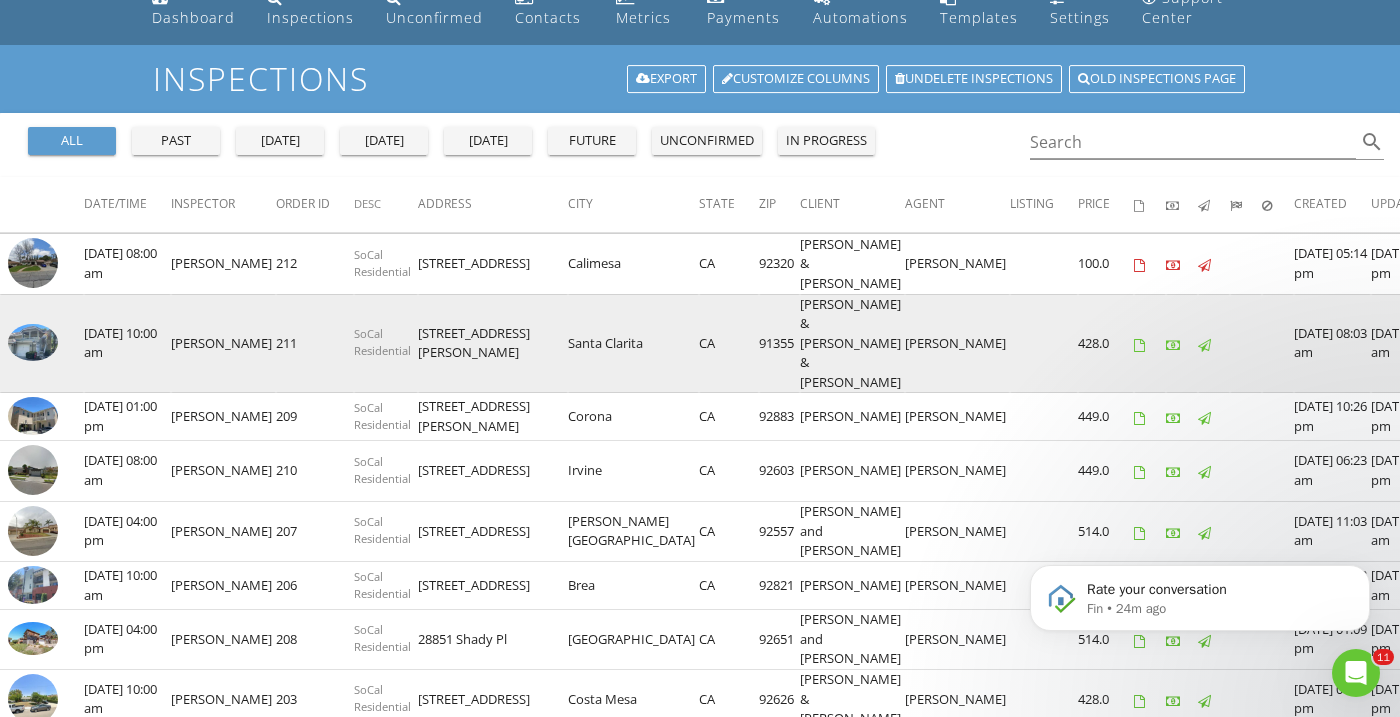 scroll, scrollTop: 34, scrollLeft: 0, axis: vertical 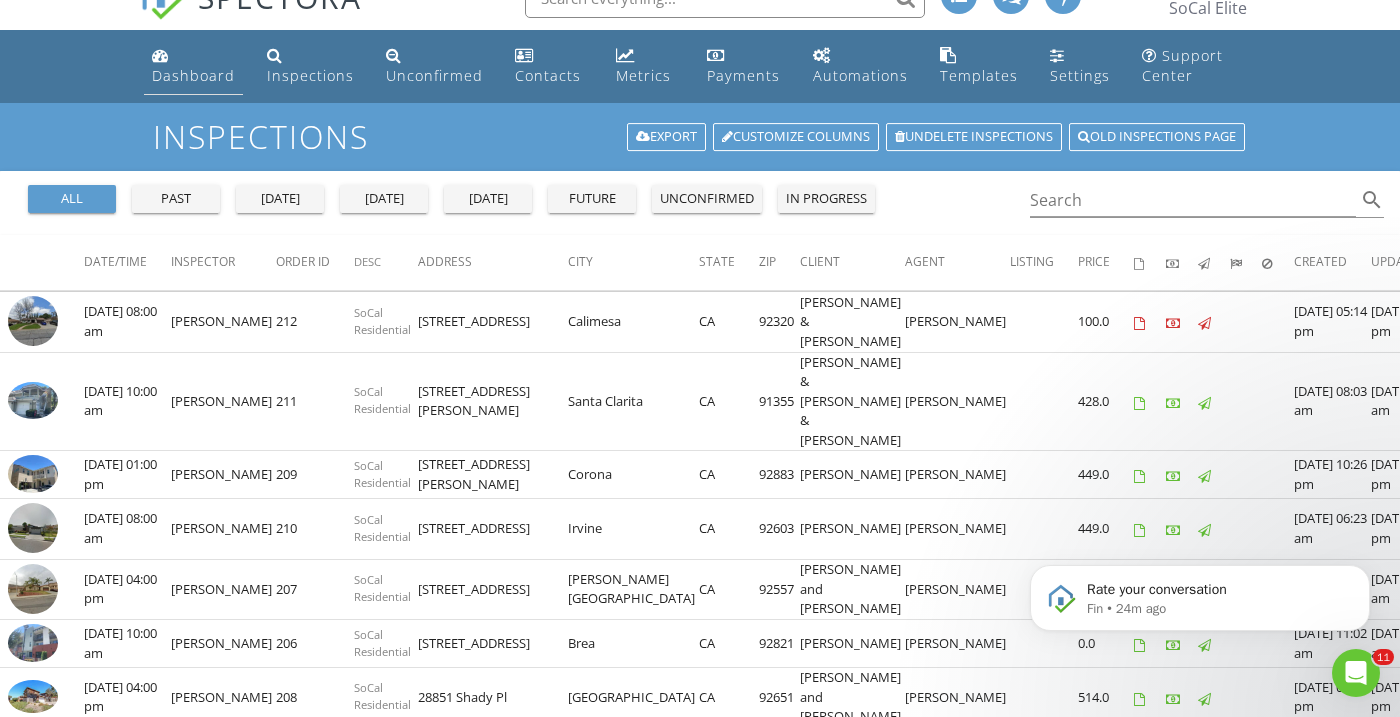 click on "Dashboard" at bounding box center (193, 75) 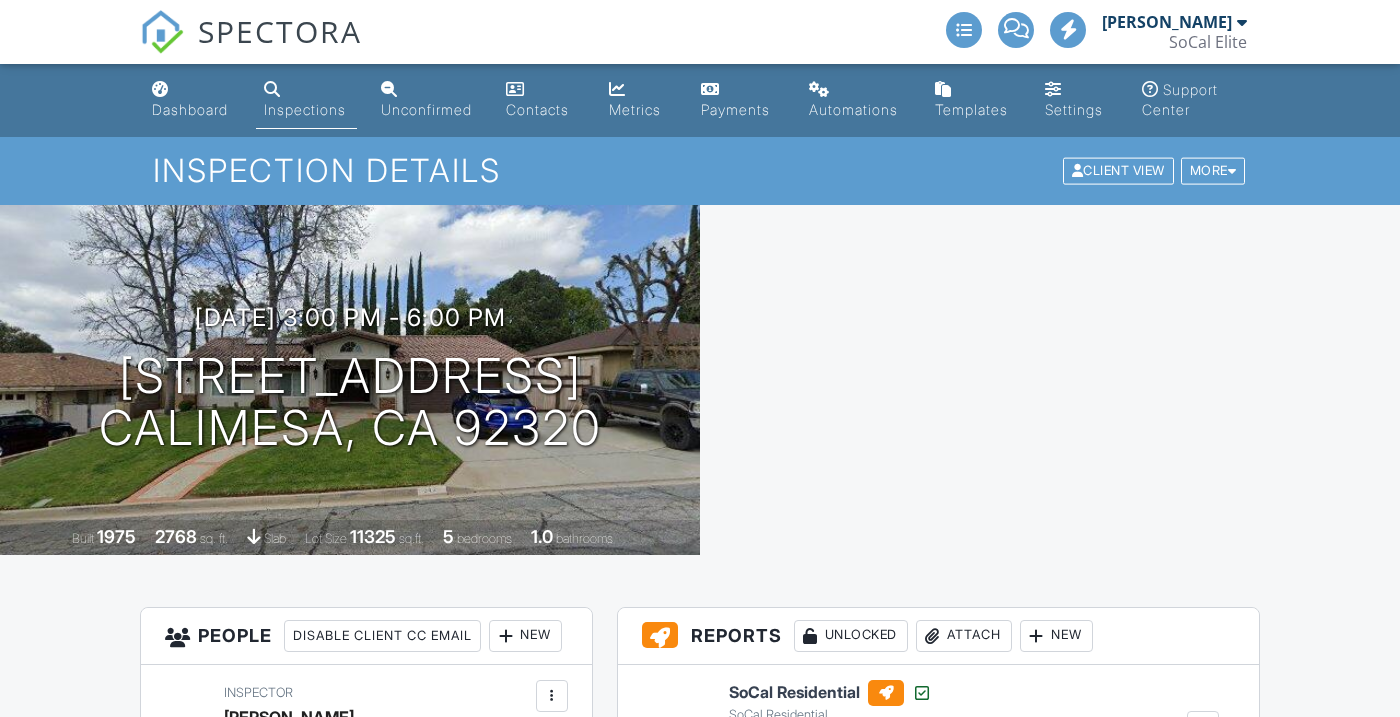 scroll, scrollTop: 0, scrollLeft: 0, axis: both 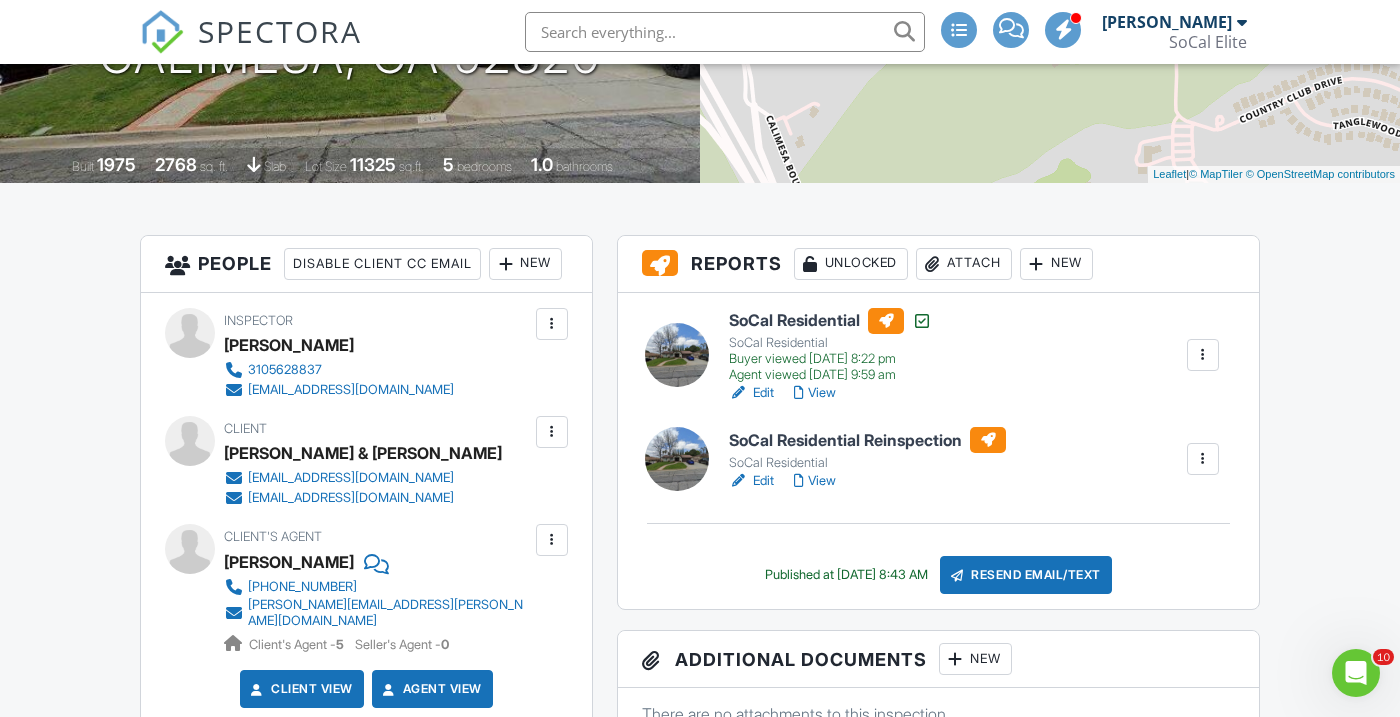 click on "View" at bounding box center (815, 393) 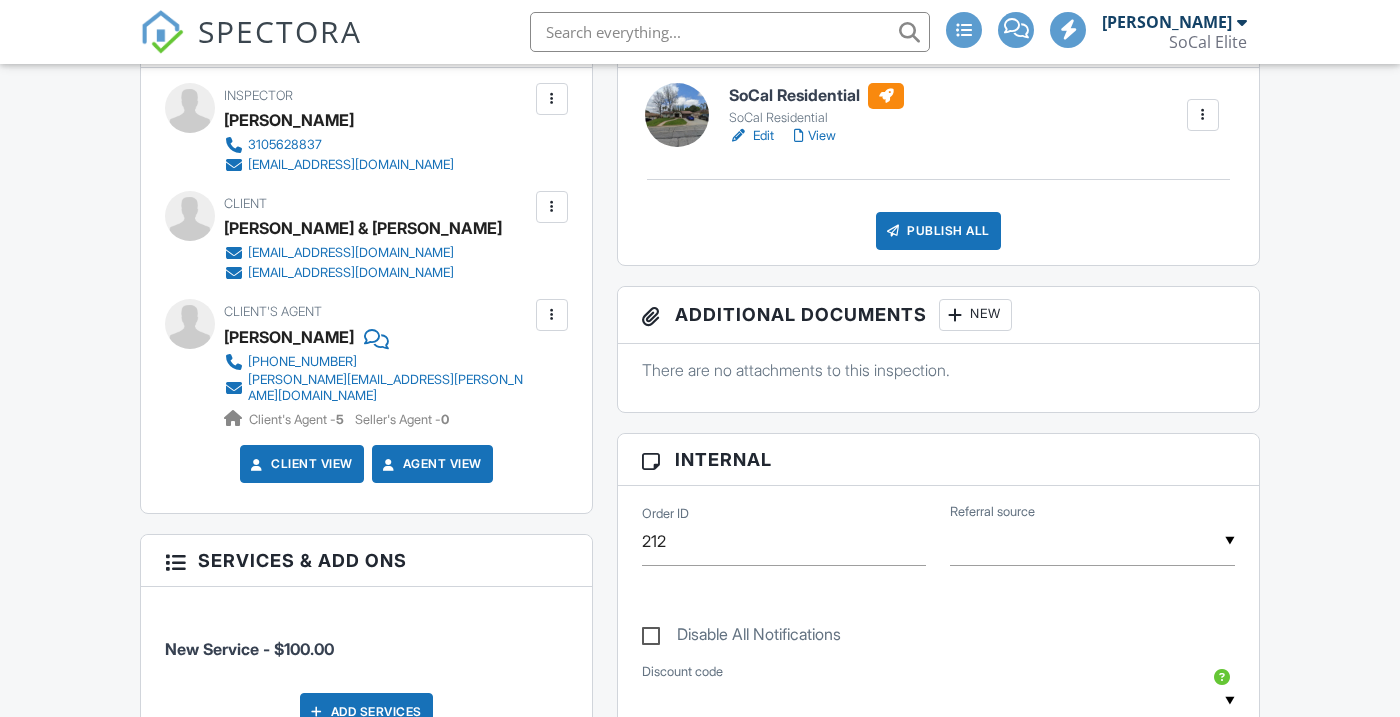 scroll, scrollTop: 597, scrollLeft: 0, axis: vertical 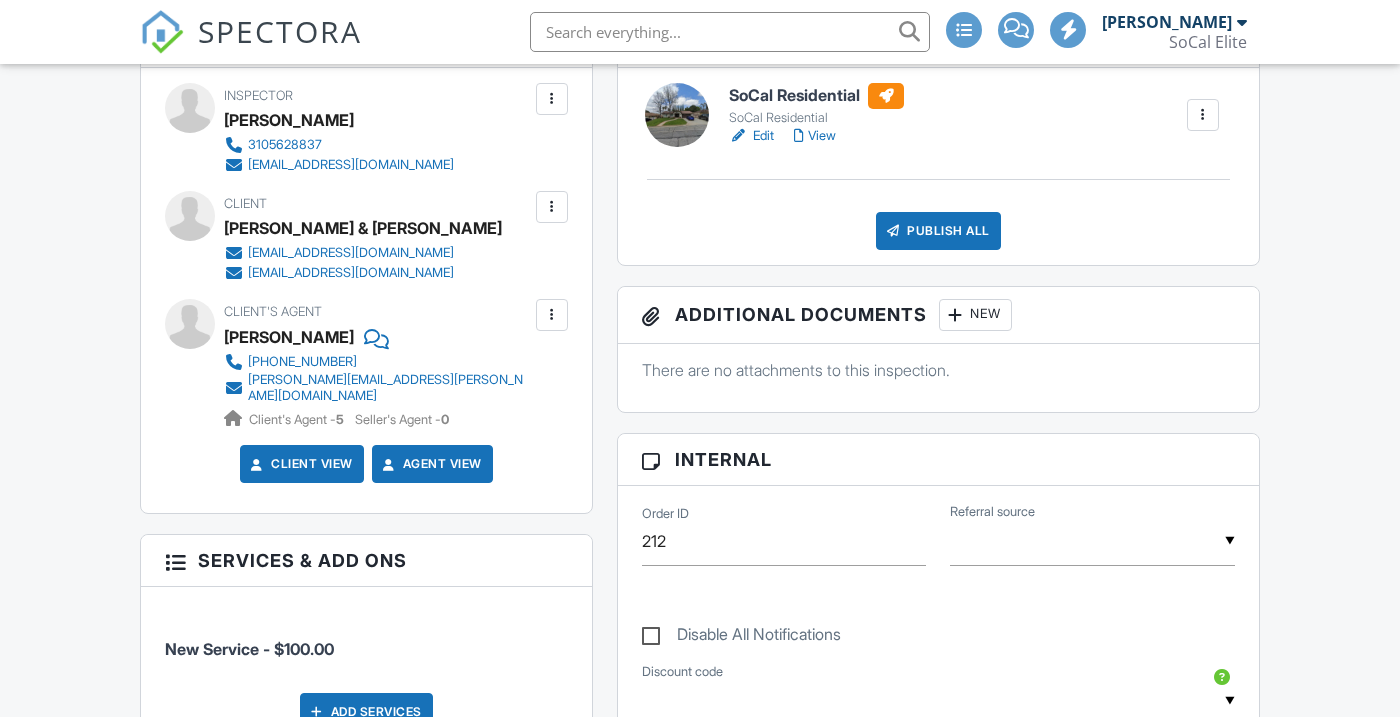 click on "View" at bounding box center [815, 136] 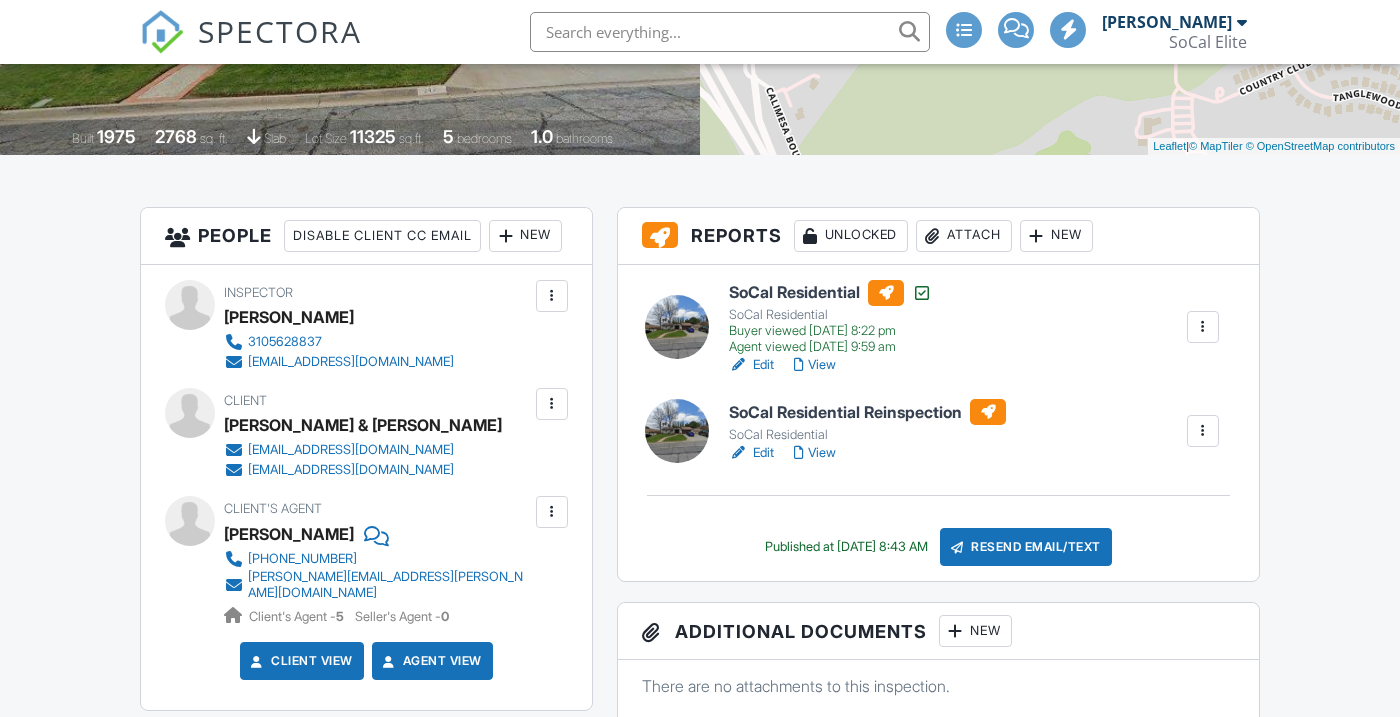 click on "Edit" at bounding box center (751, 365) 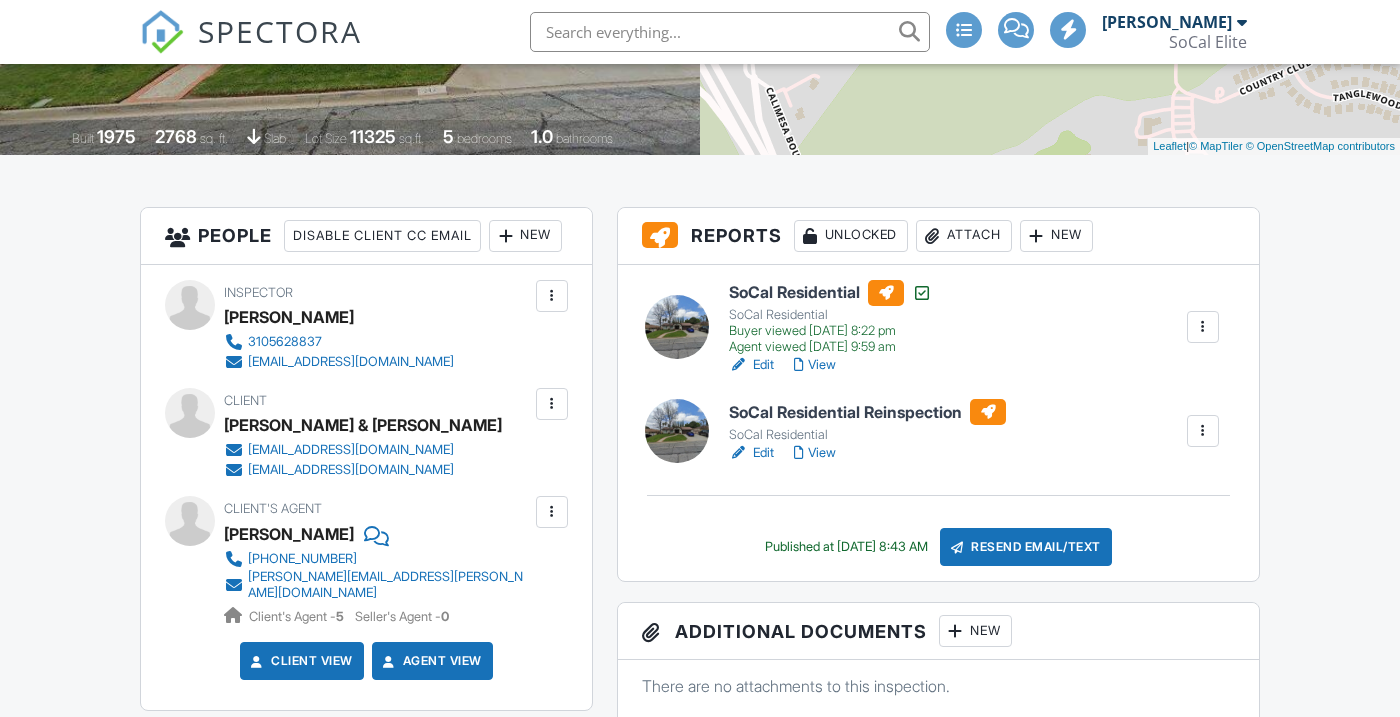scroll, scrollTop: 400, scrollLeft: 0, axis: vertical 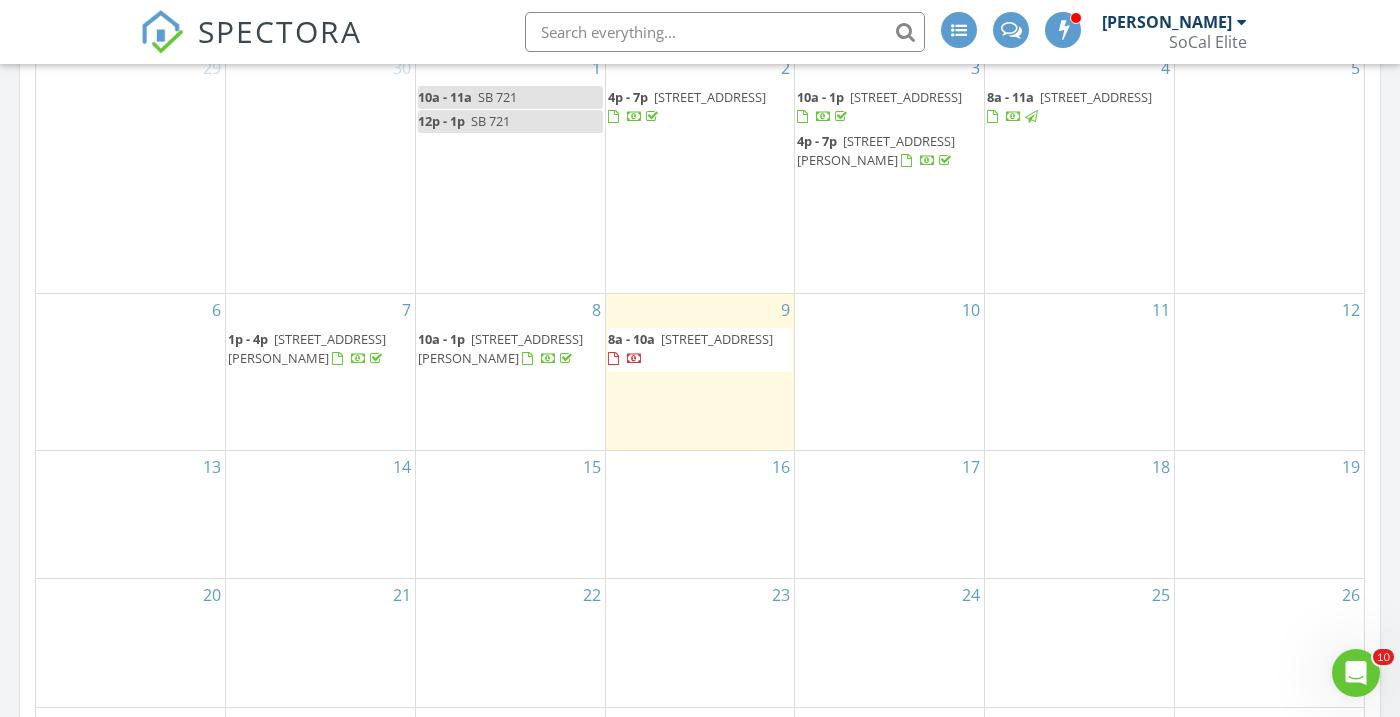 click on "12" at bounding box center (1269, 371) 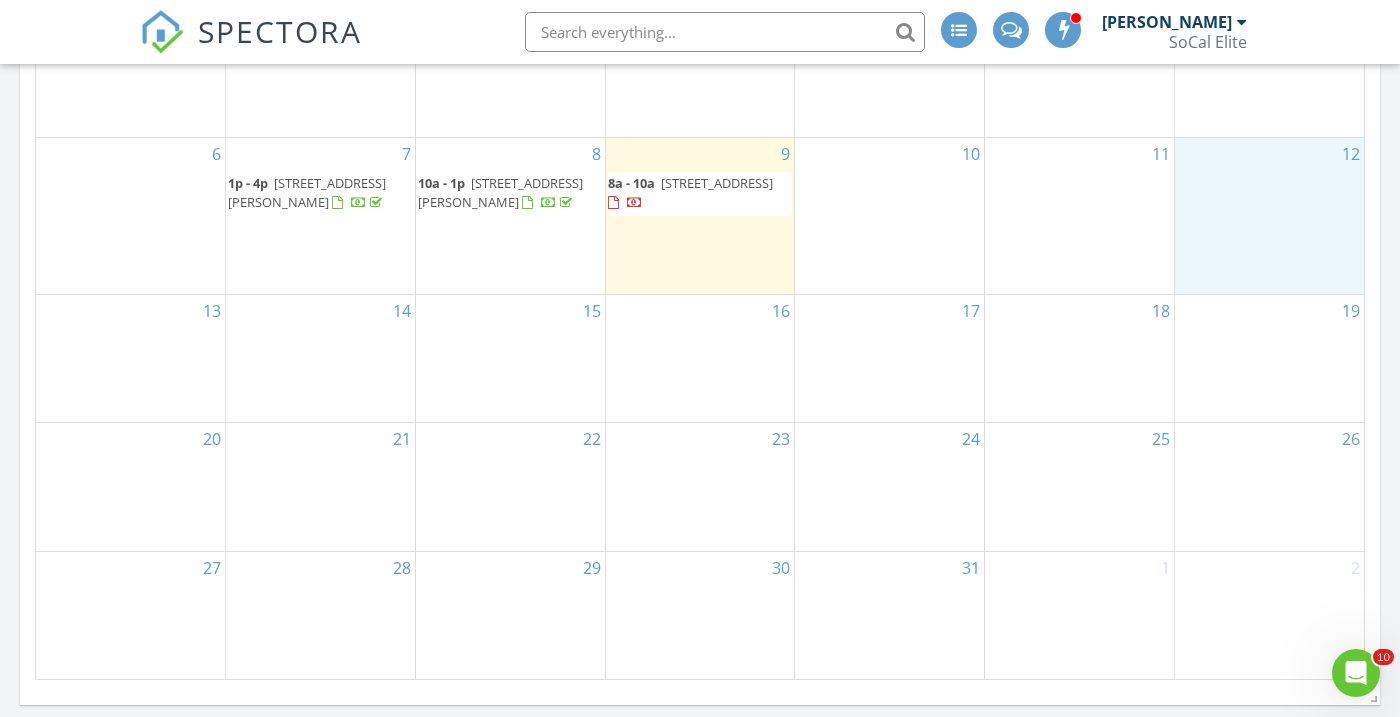 scroll, scrollTop: 1241, scrollLeft: 0, axis: vertical 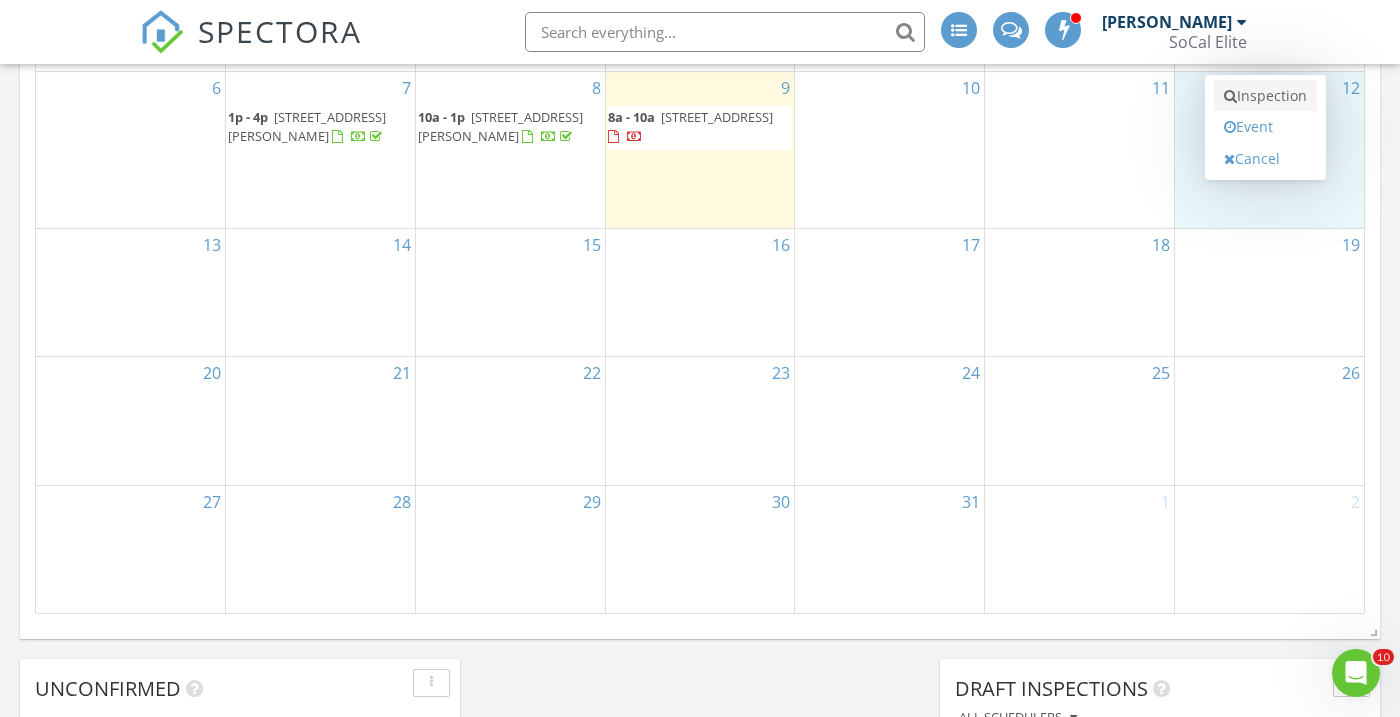 click on "Inspection" at bounding box center [1265, 96] 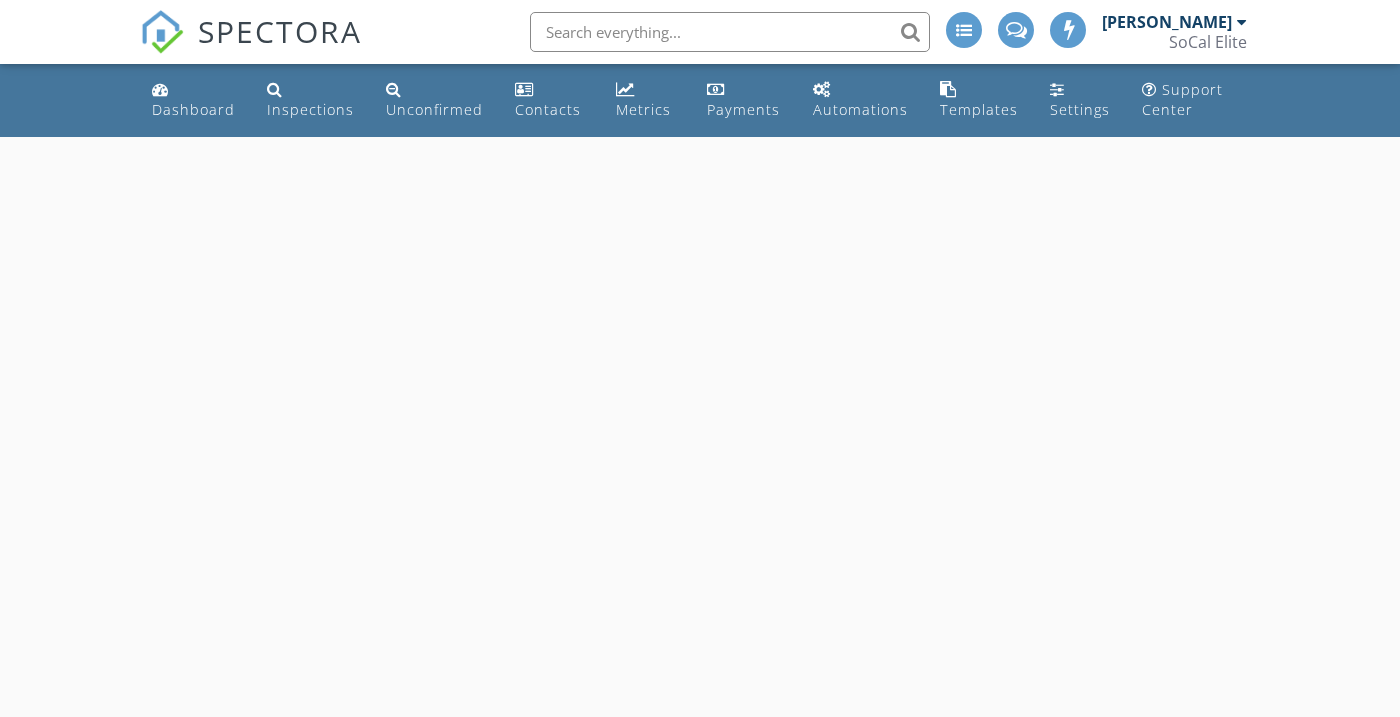 scroll, scrollTop: 0, scrollLeft: 0, axis: both 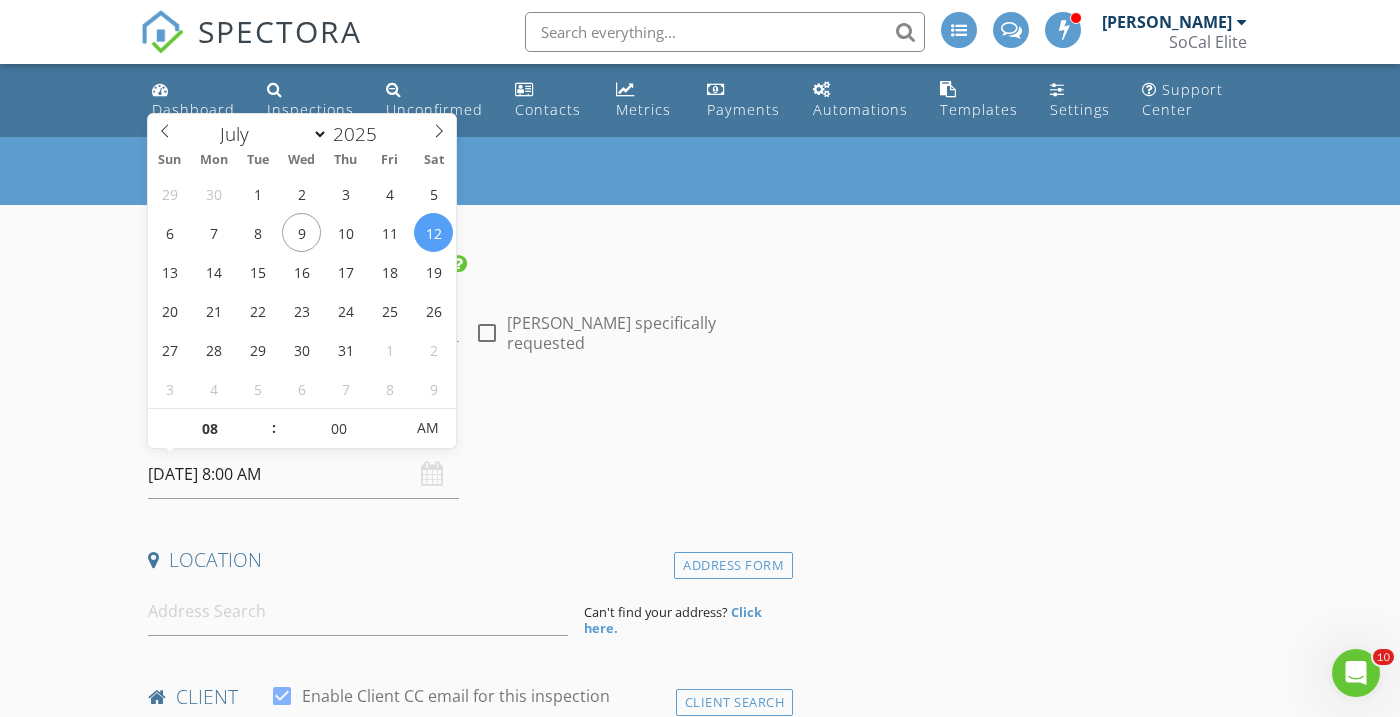 click on "07/12/2025 8:00 AM" at bounding box center [303, 474] 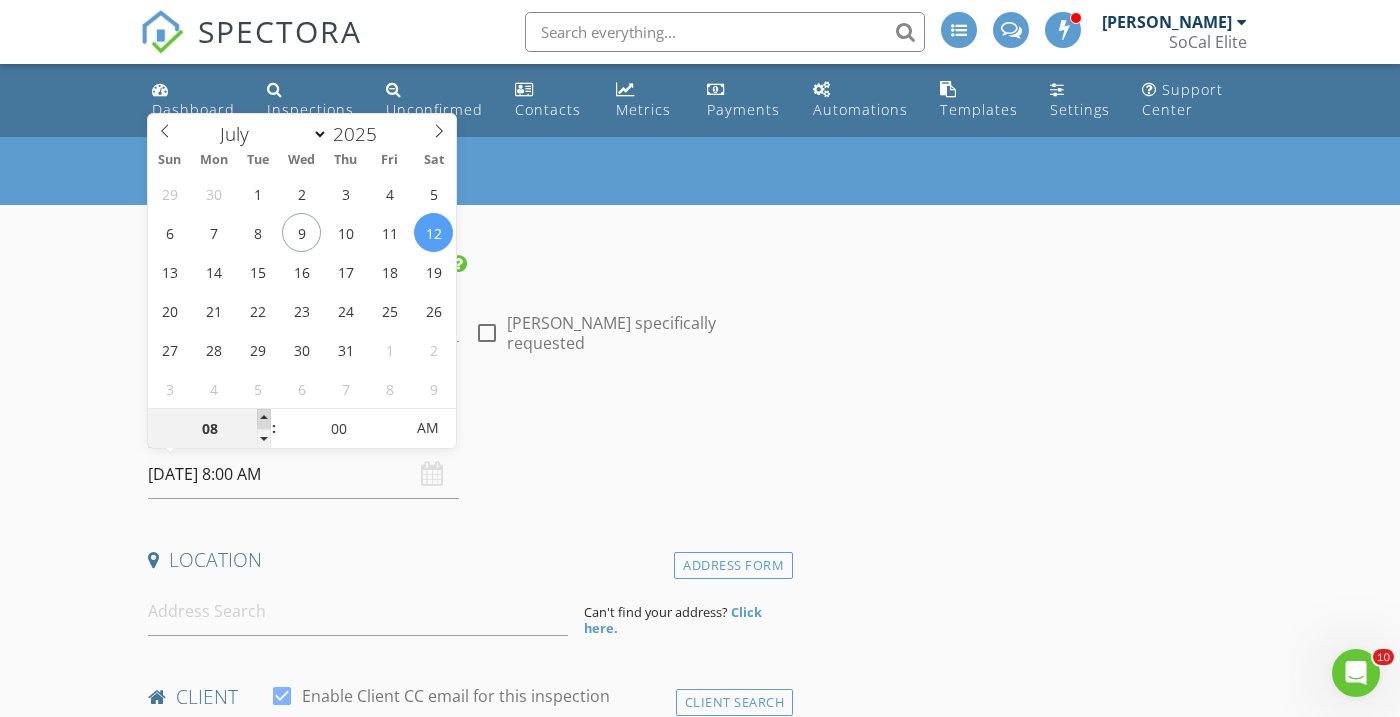 type on "09" 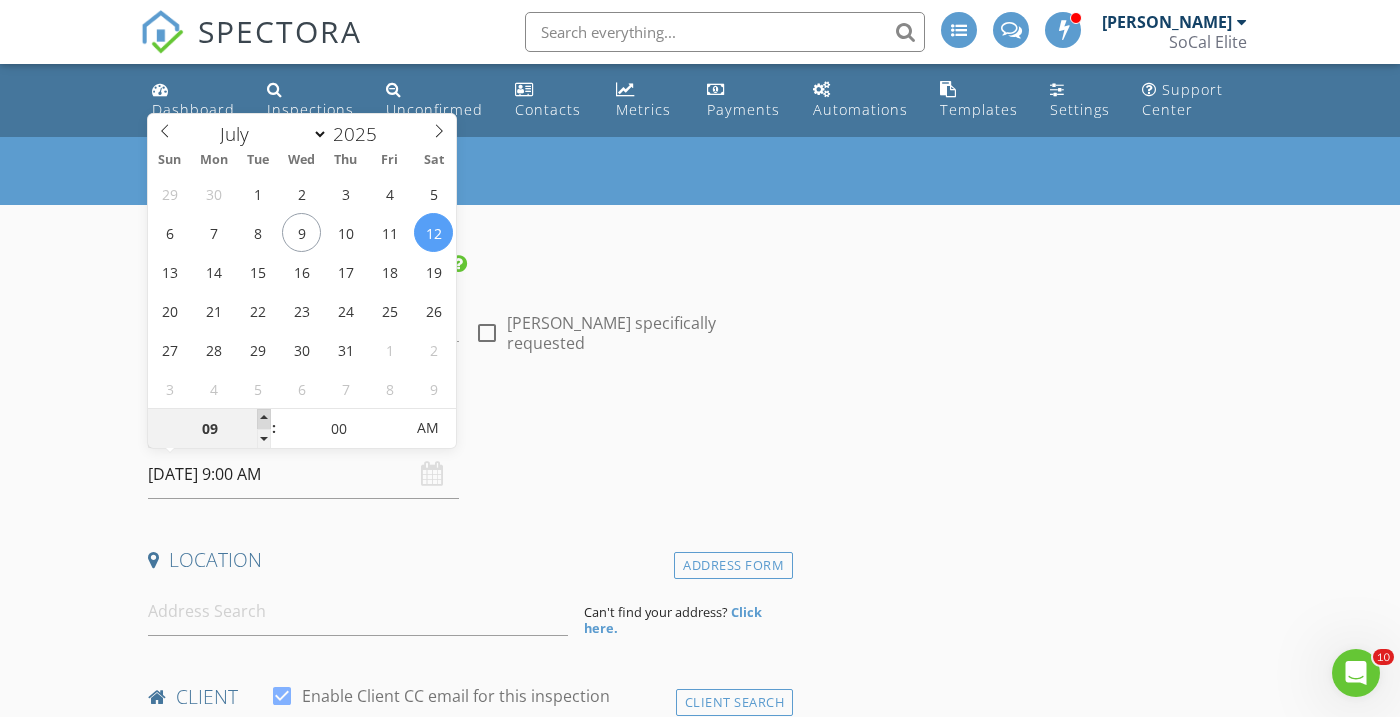 click at bounding box center [264, 419] 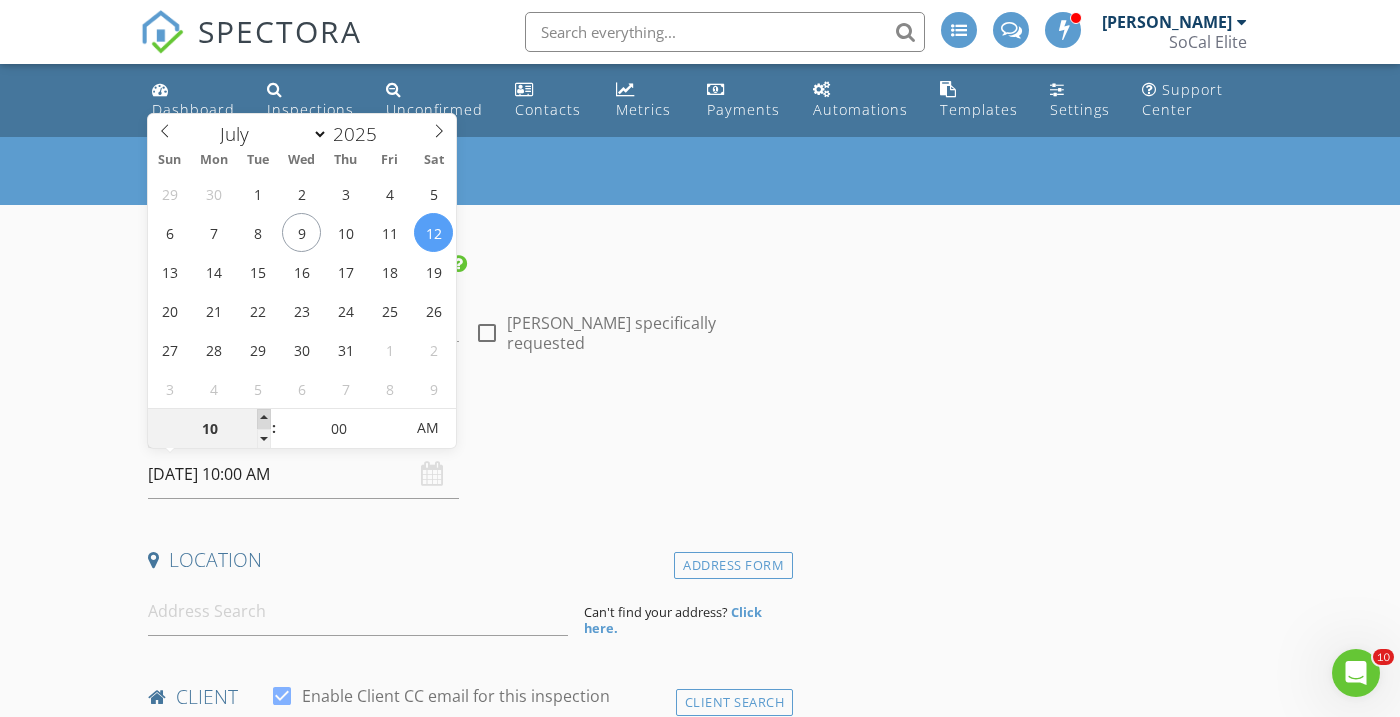click at bounding box center [264, 419] 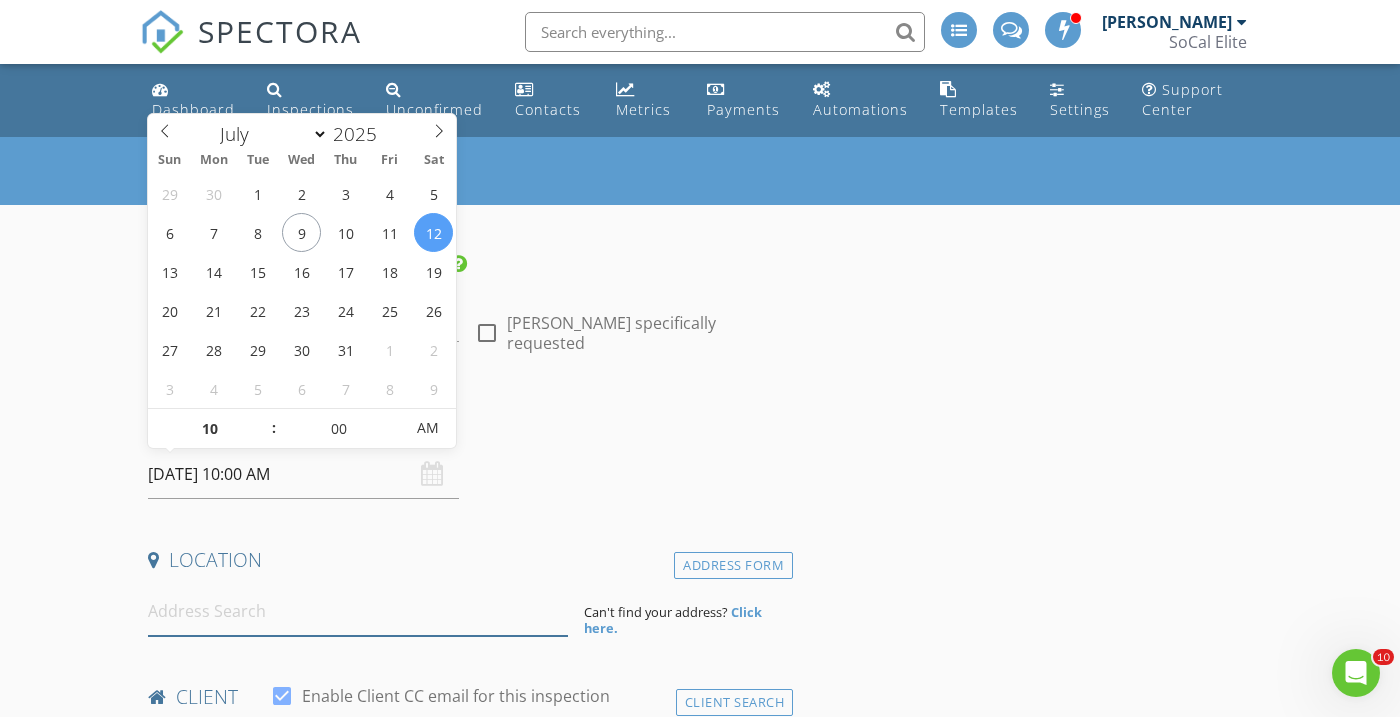 click at bounding box center (358, 611) 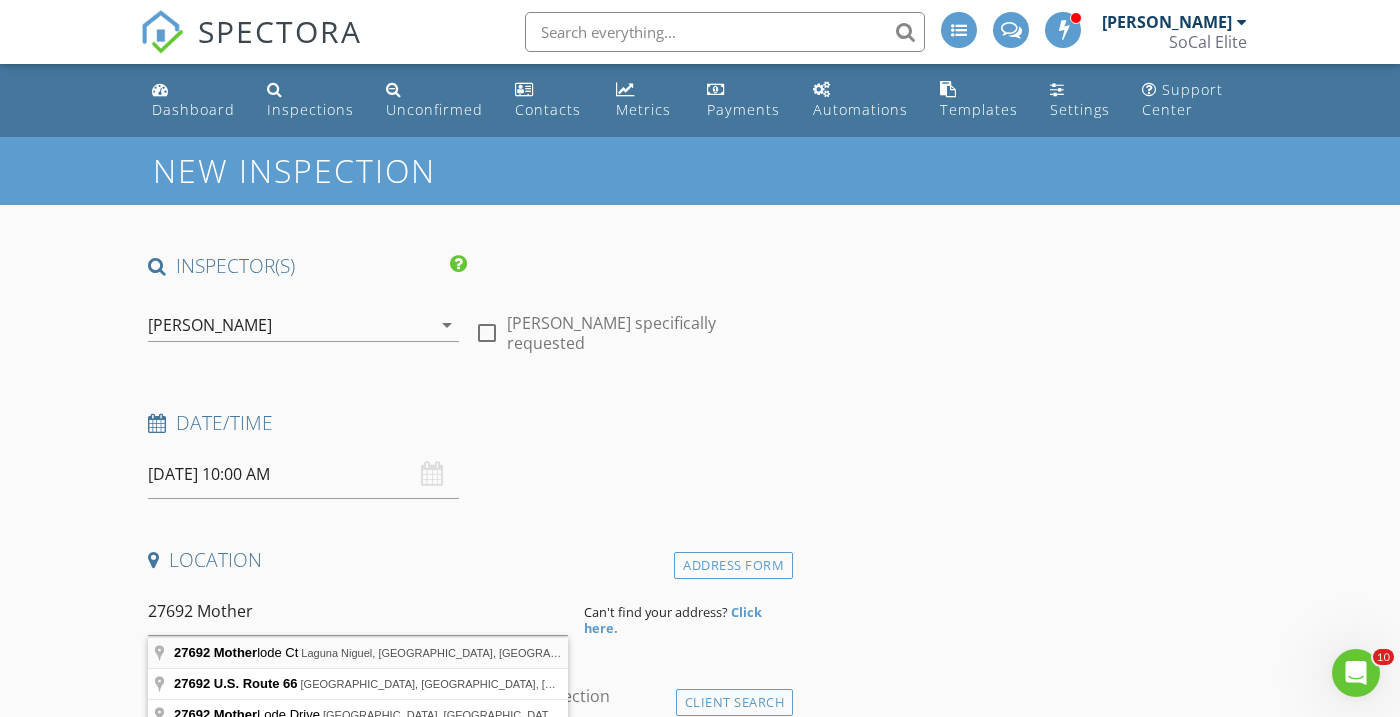 type on "27692 Motherlode Ct, Laguna Niguel, CA, USA" 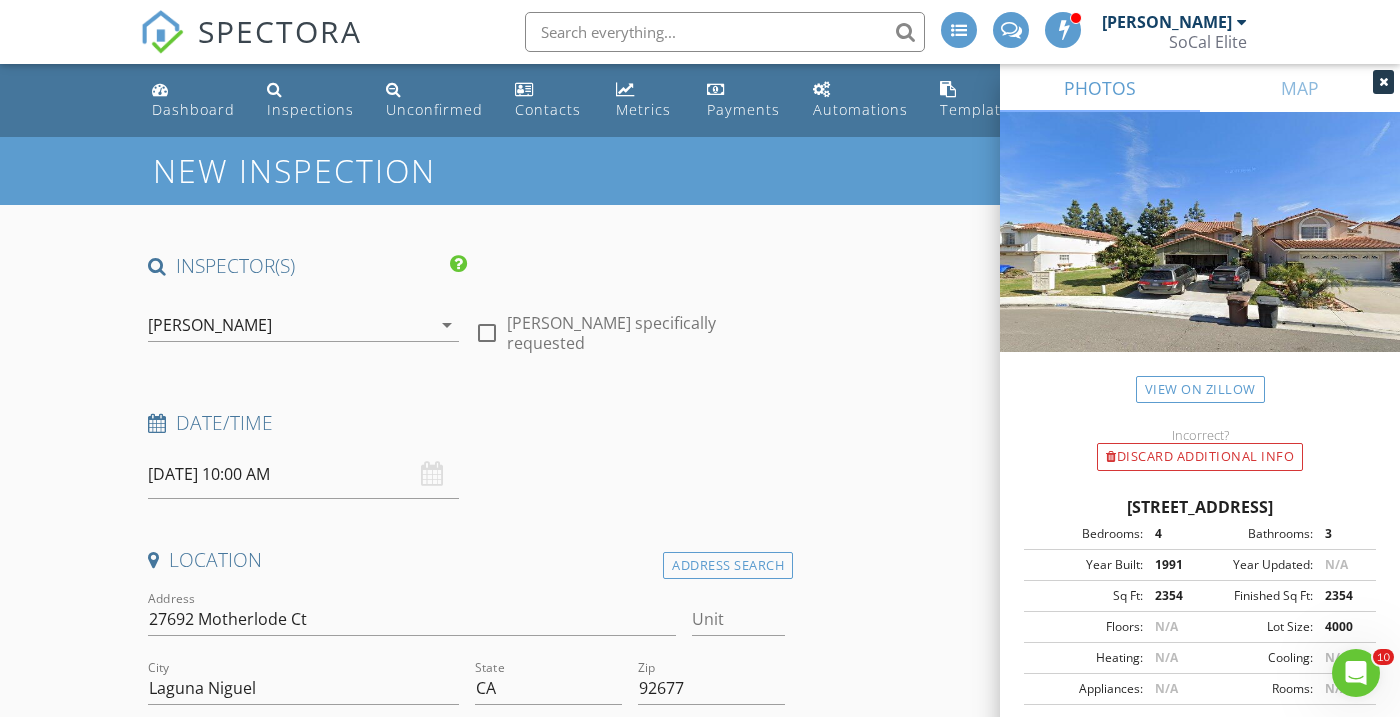 scroll, scrollTop: 304, scrollLeft: 0, axis: vertical 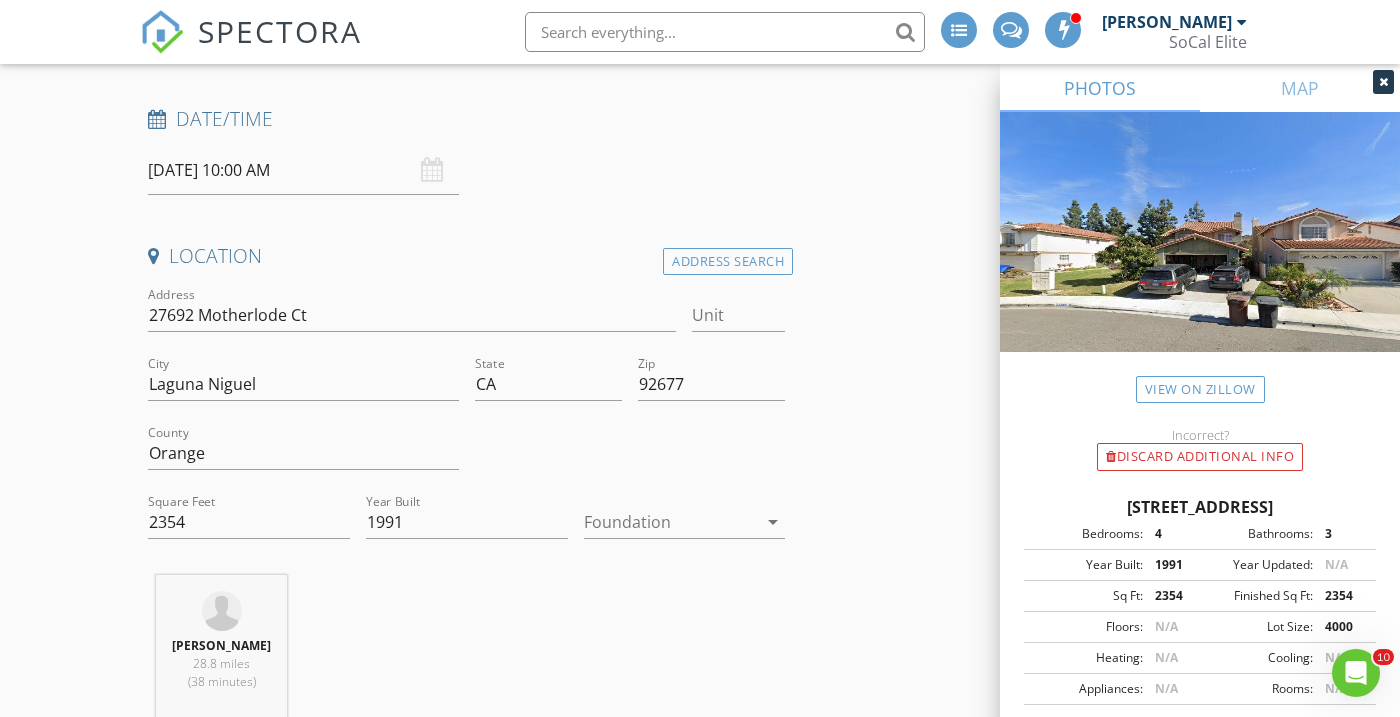 click at bounding box center [671, 522] 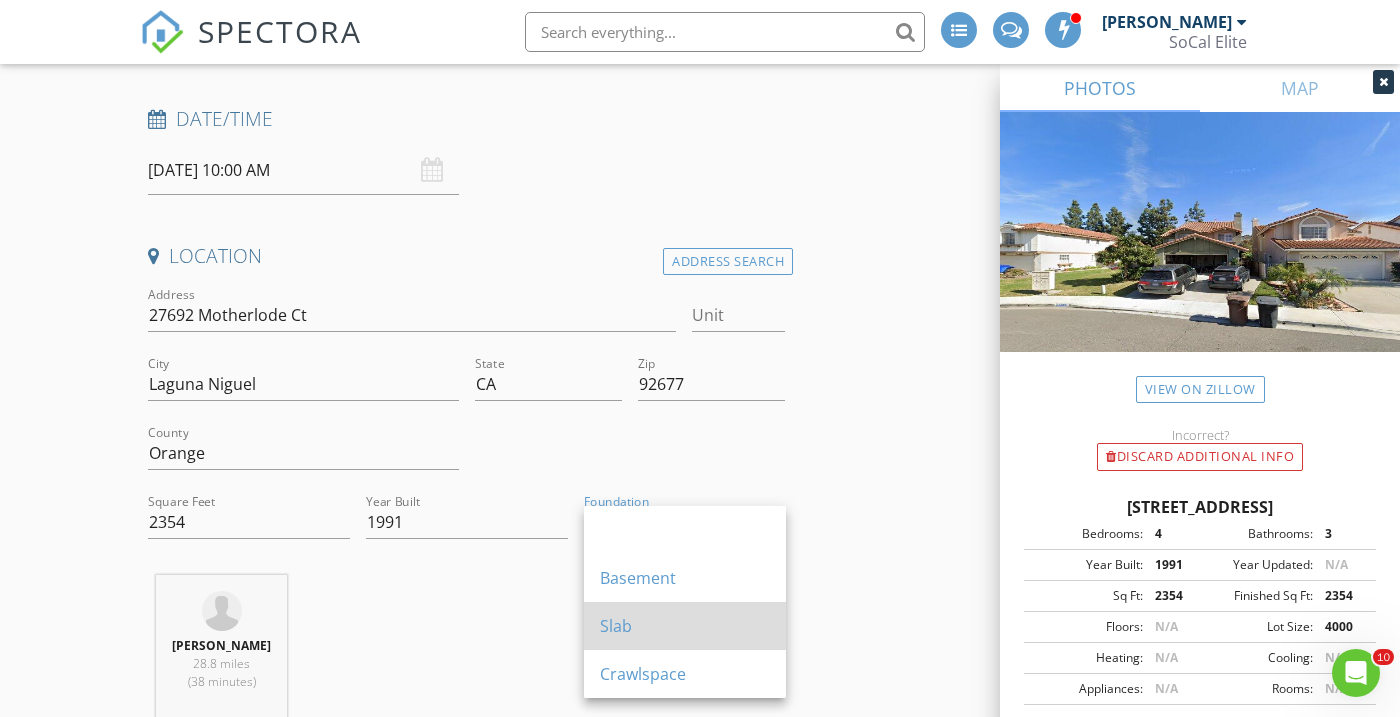 click on "Slab" at bounding box center [685, 626] 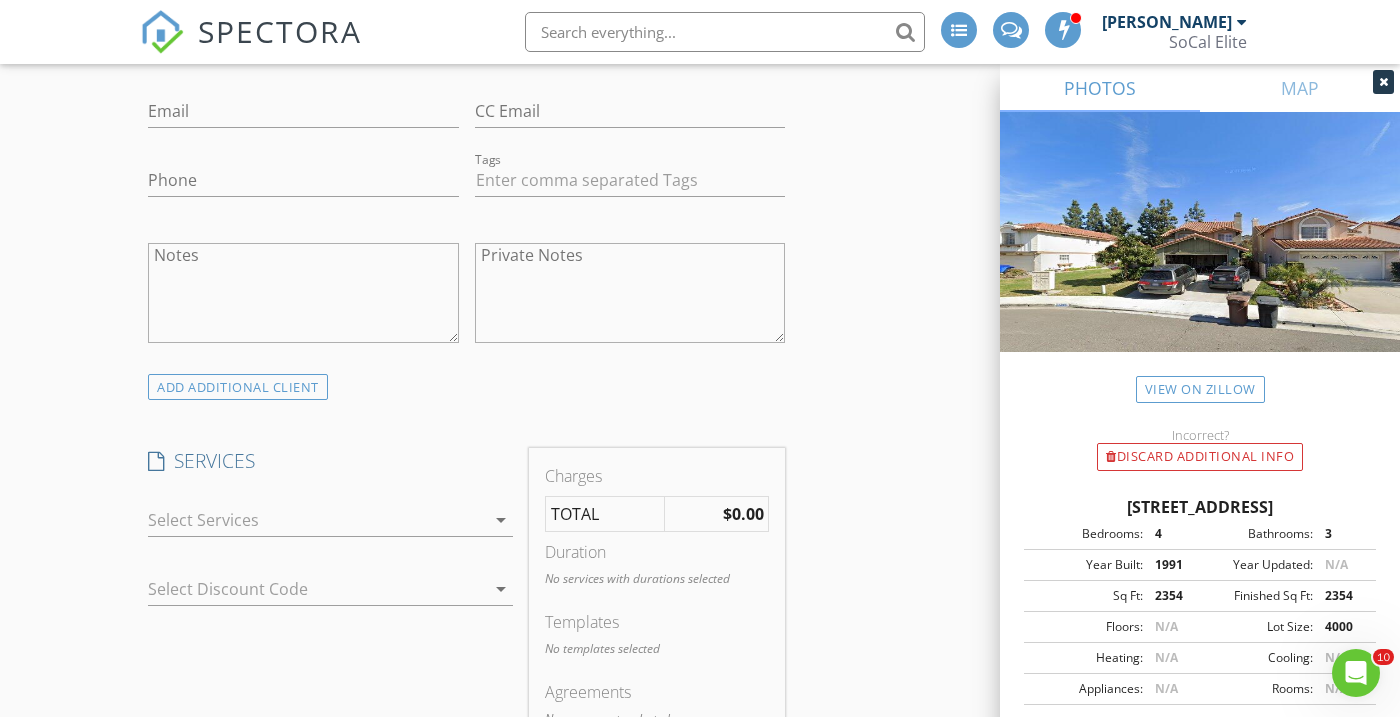scroll, scrollTop: 1272, scrollLeft: 0, axis: vertical 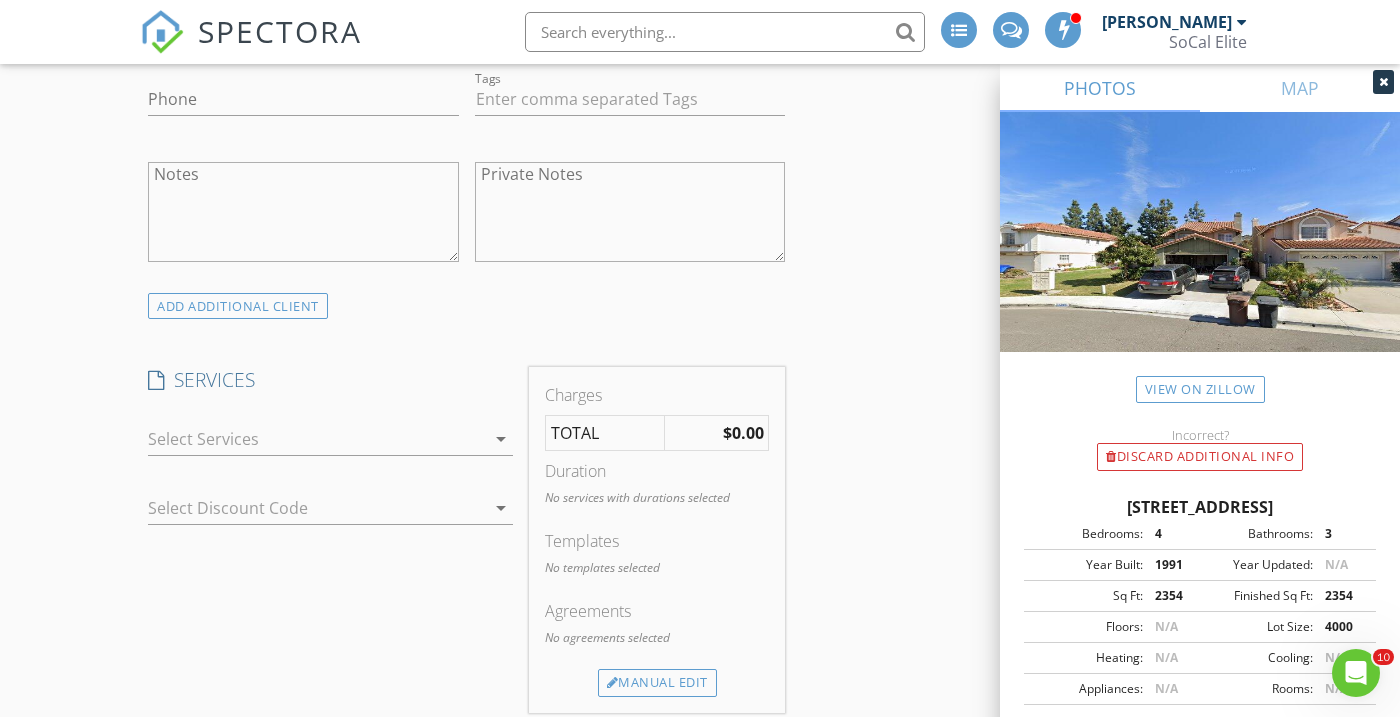 click at bounding box center (316, 439) 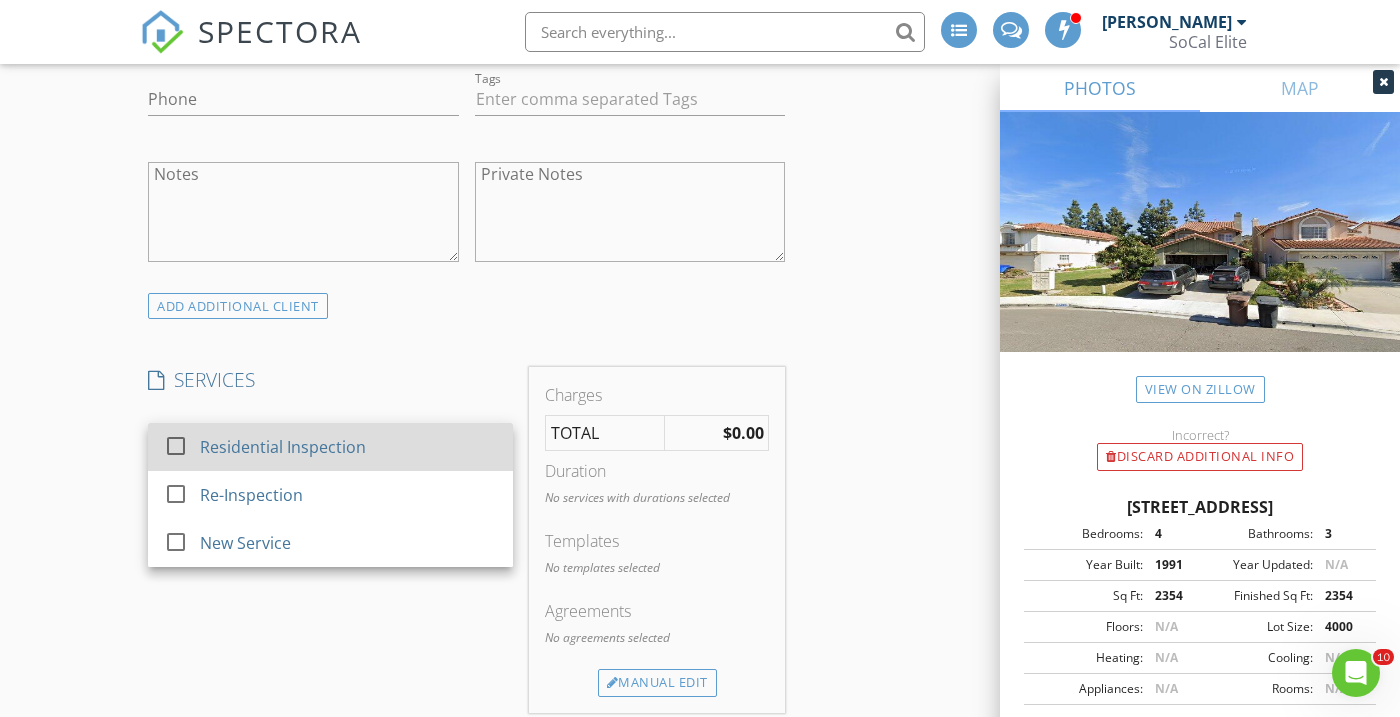 click on "Residential Inspection" at bounding box center [283, 447] 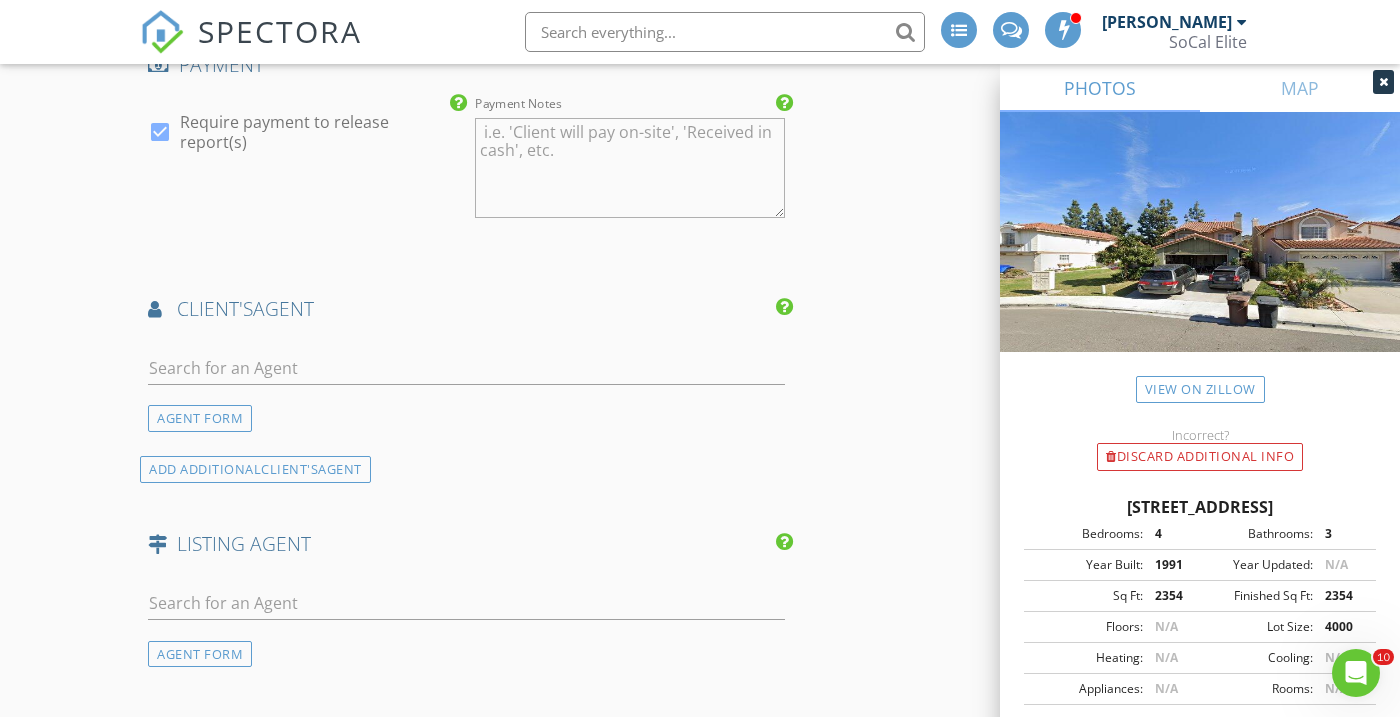 scroll, scrollTop: 2225, scrollLeft: 0, axis: vertical 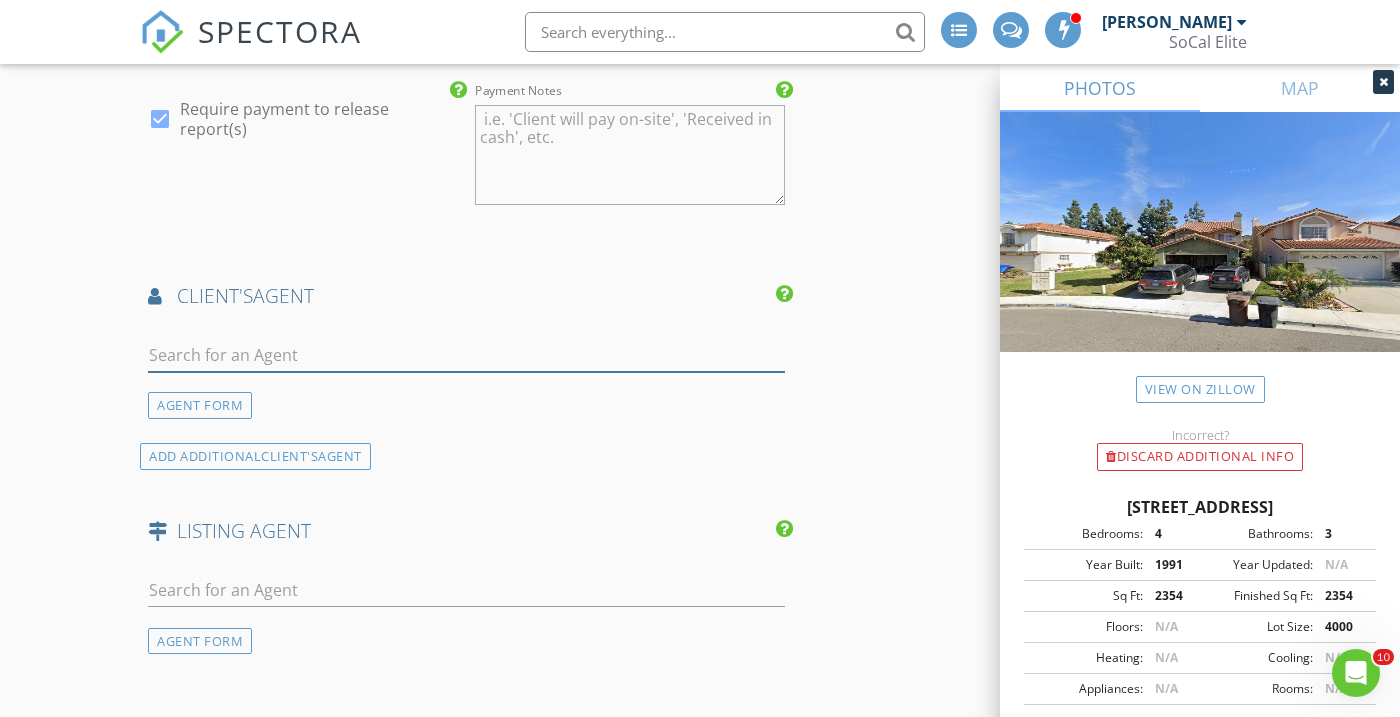 click at bounding box center (466, 355) 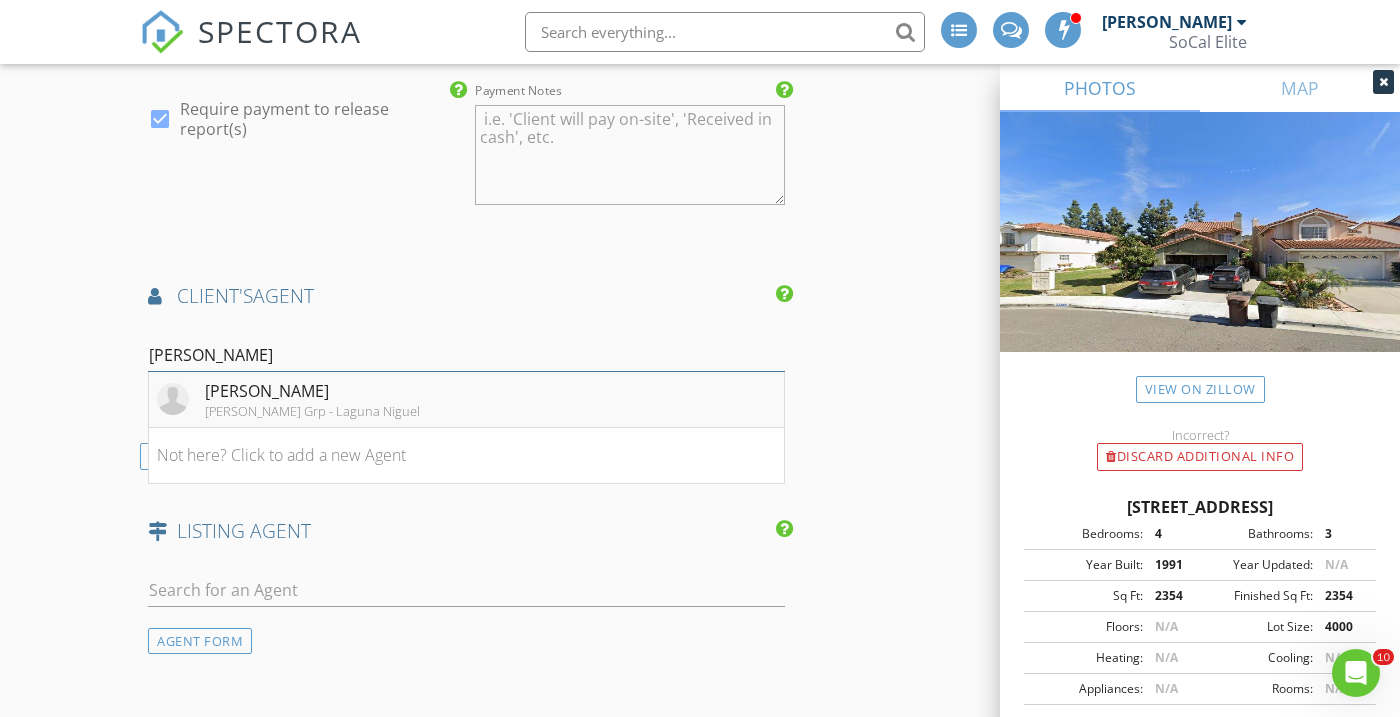 type on "[PERSON_NAME]" 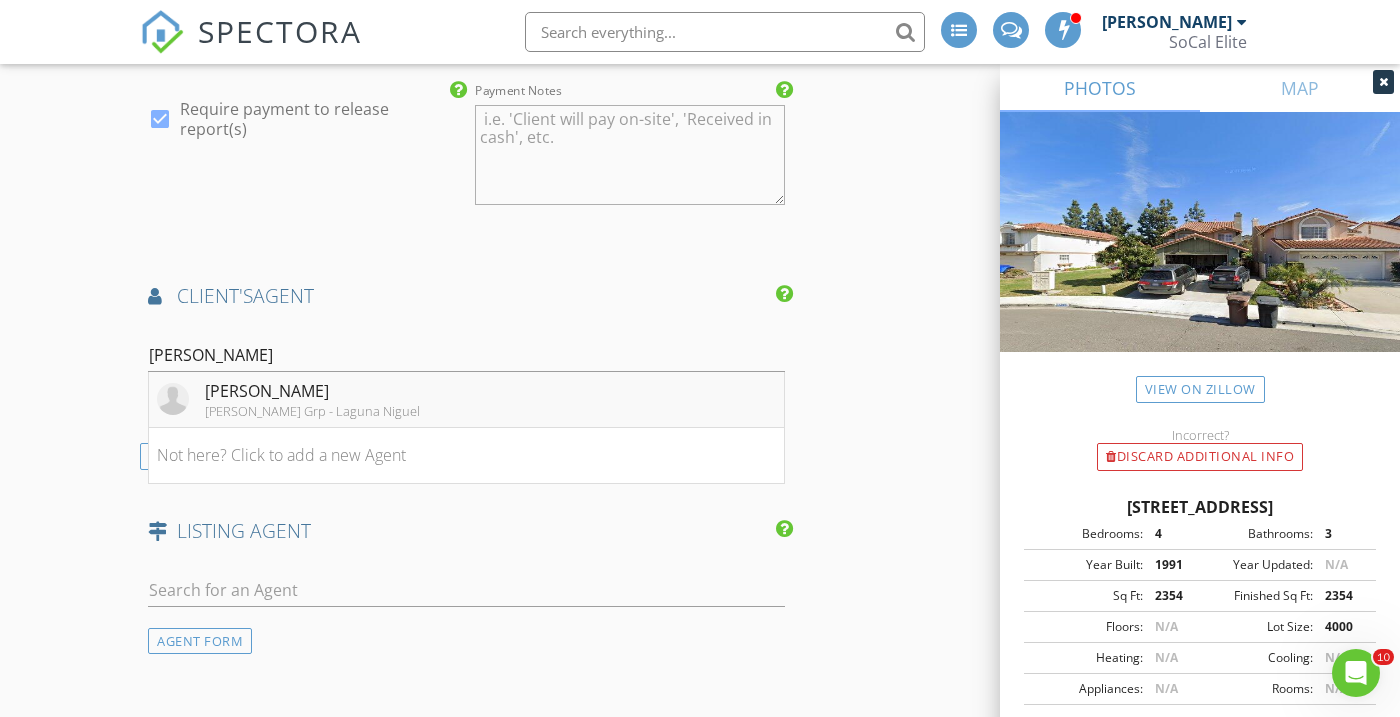 click on "[PERSON_NAME]" at bounding box center [312, 391] 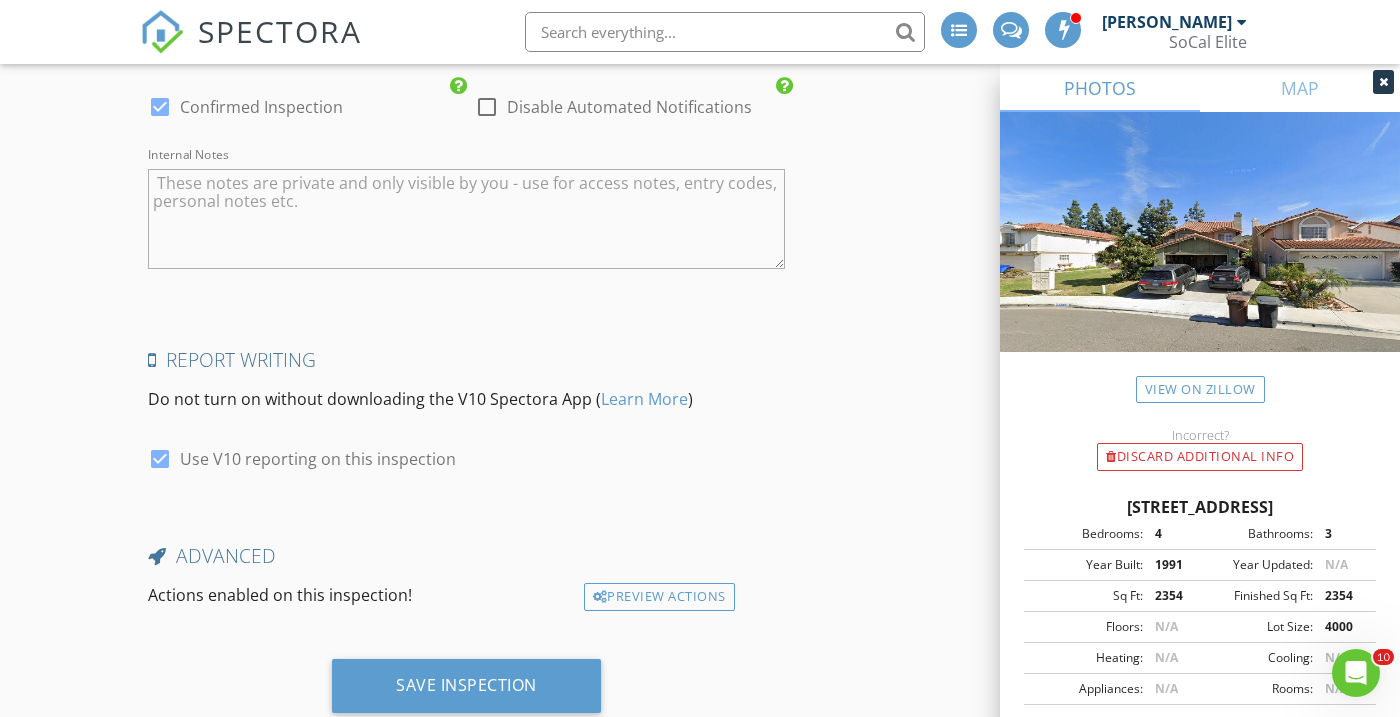 scroll, scrollTop: 3540, scrollLeft: 0, axis: vertical 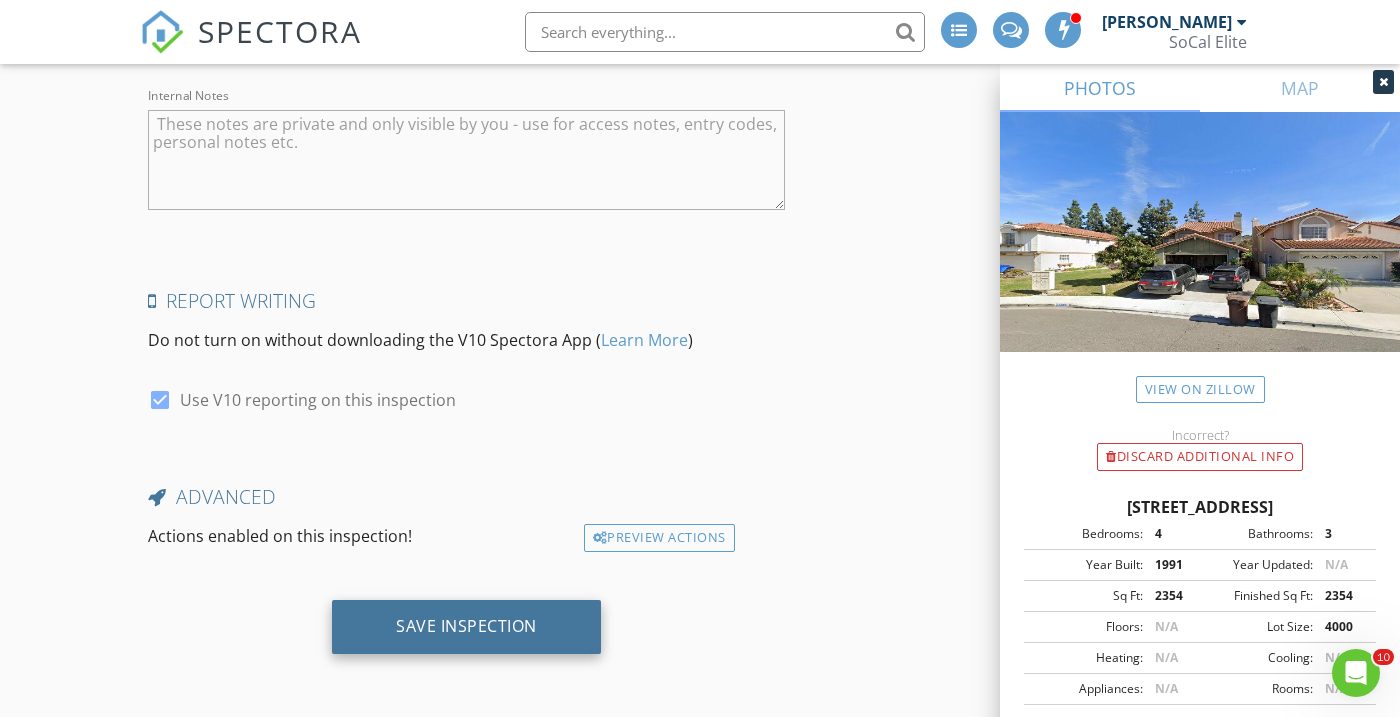 click on "Save Inspection" at bounding box center [466, 626] 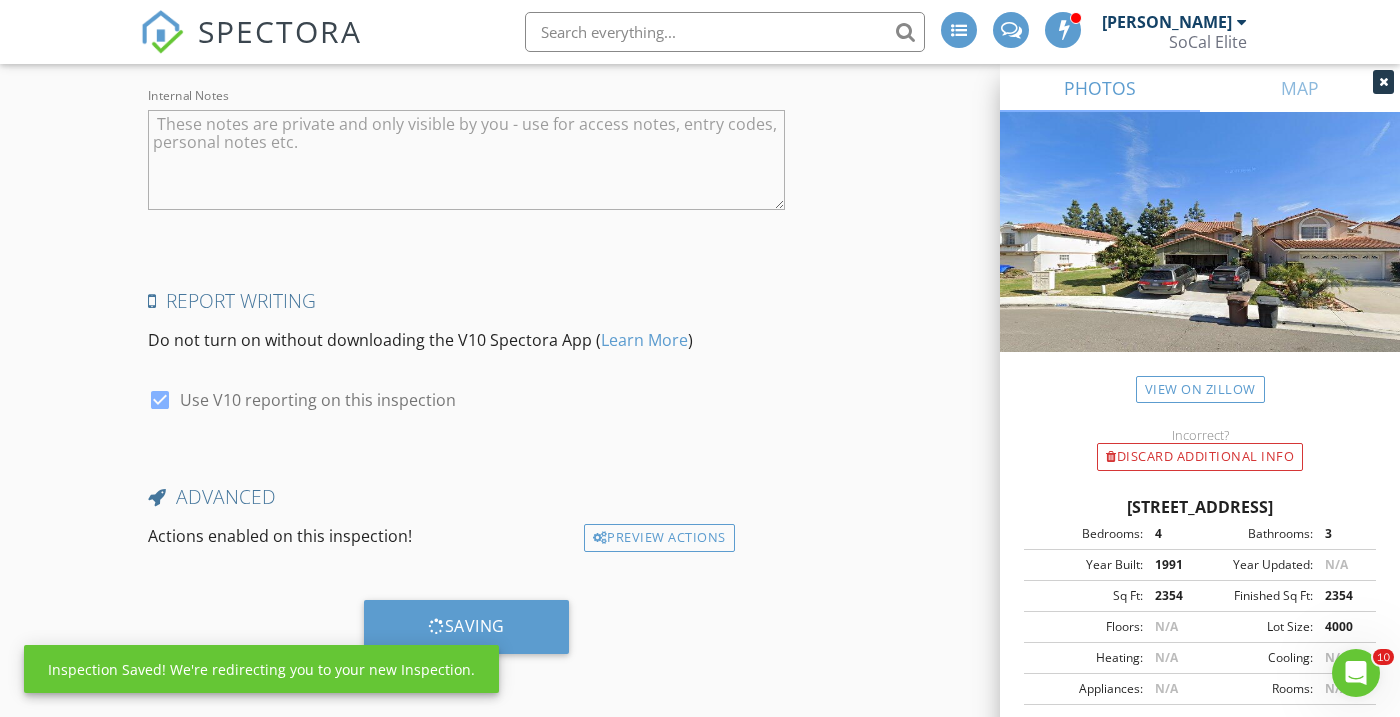 scroll, scrollTop: 3022, scrollLeft: 0, axis: vertical 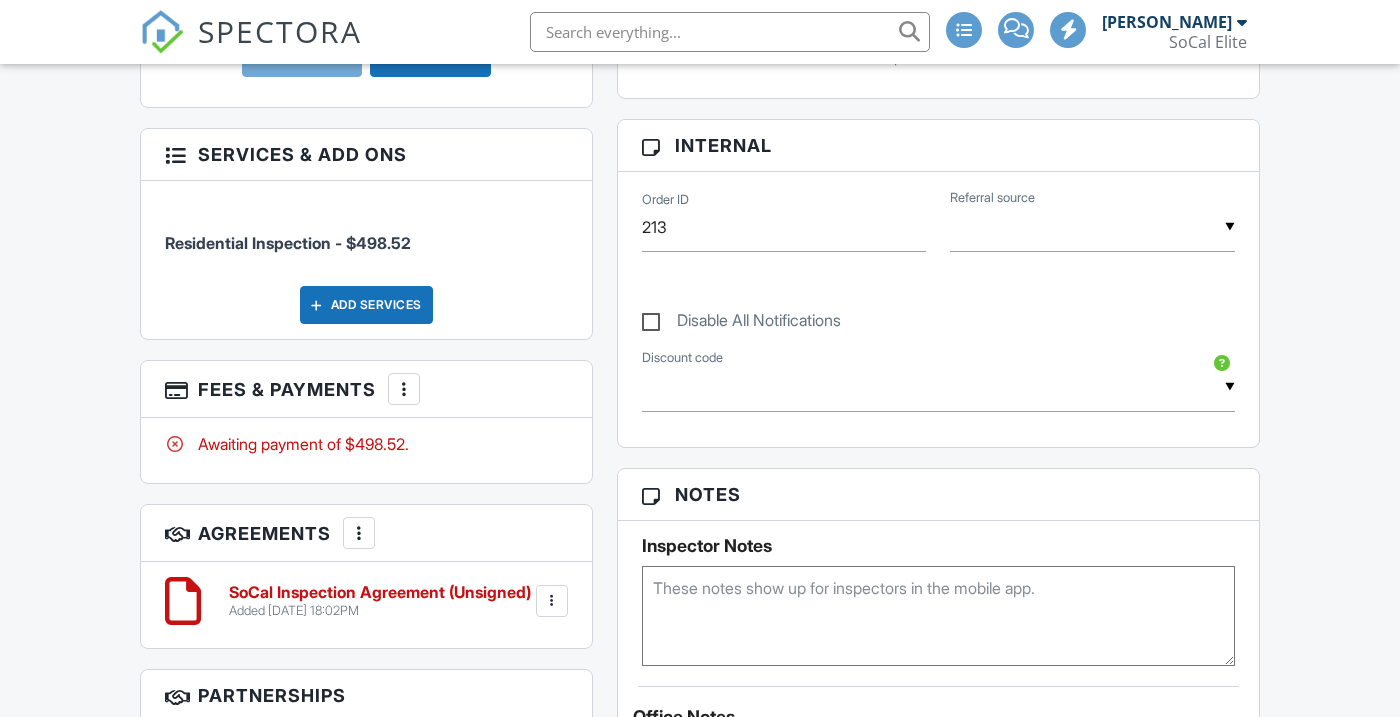 click at bounding box center [404, 389] 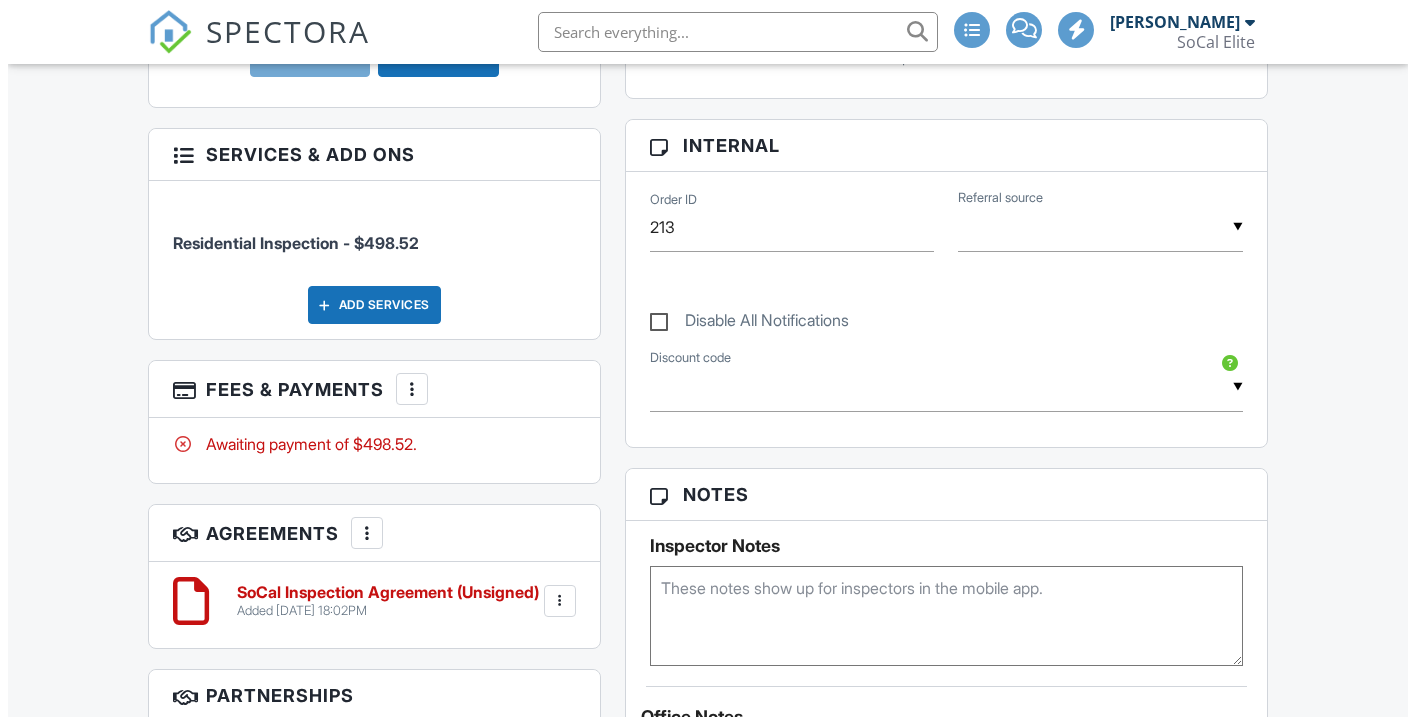 scroll, scrollTop: 0, scrollLeft: 0, axis: both 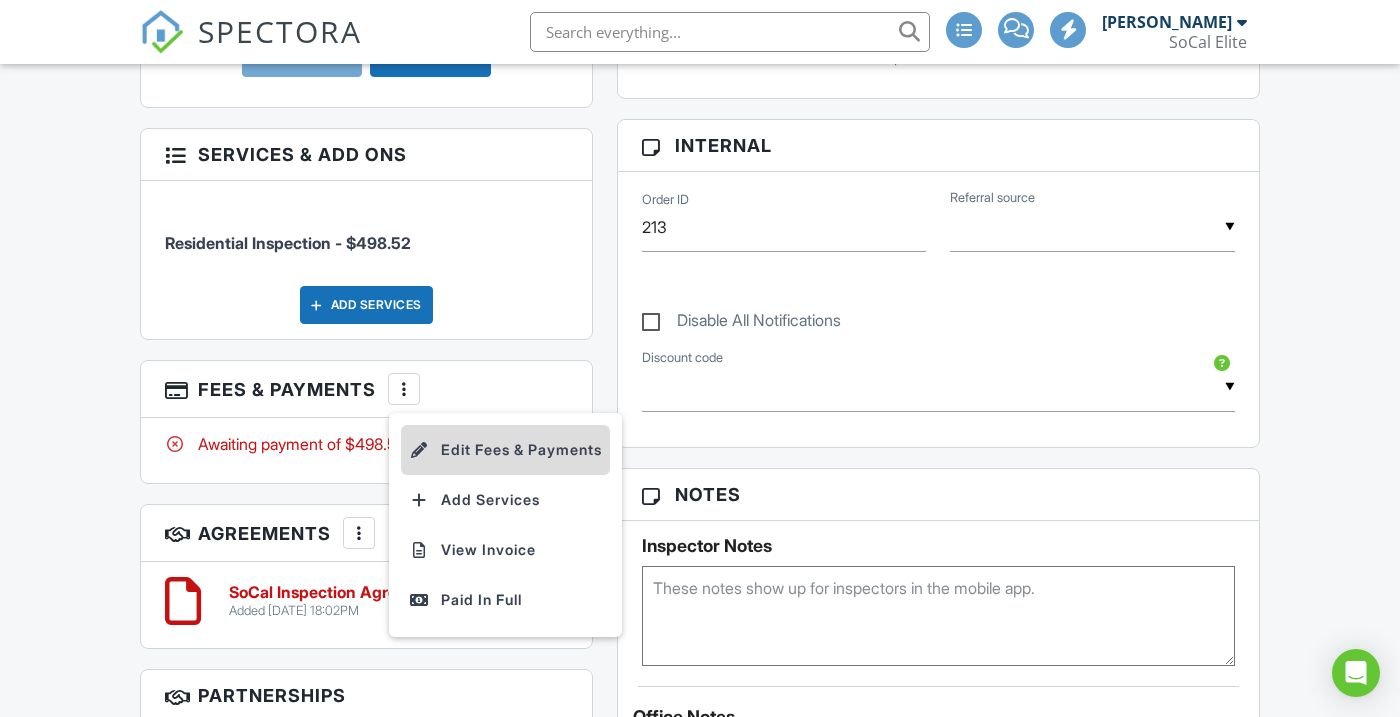 click on "Edit Fees & Payments" at bounding box center [505, 450] 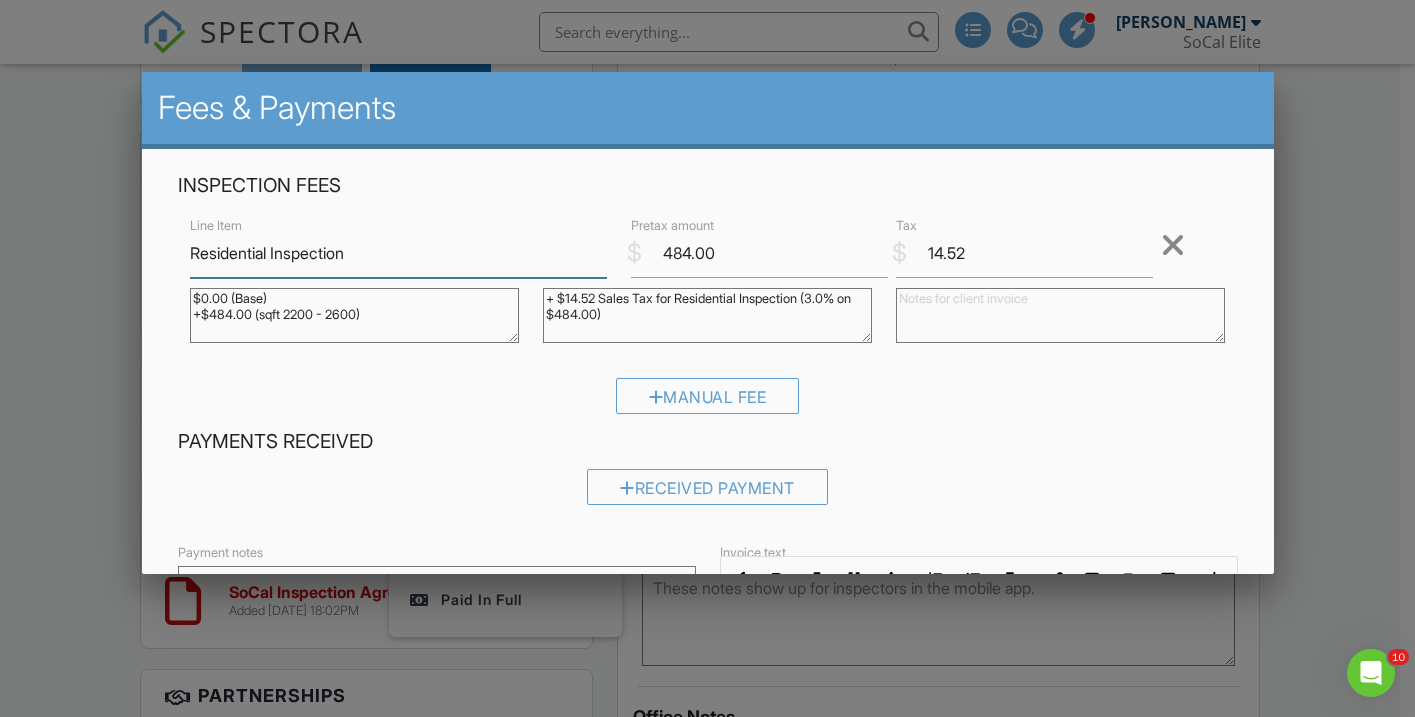 scroll, scrollTop: 0, scrollLeft: 0, axis: both 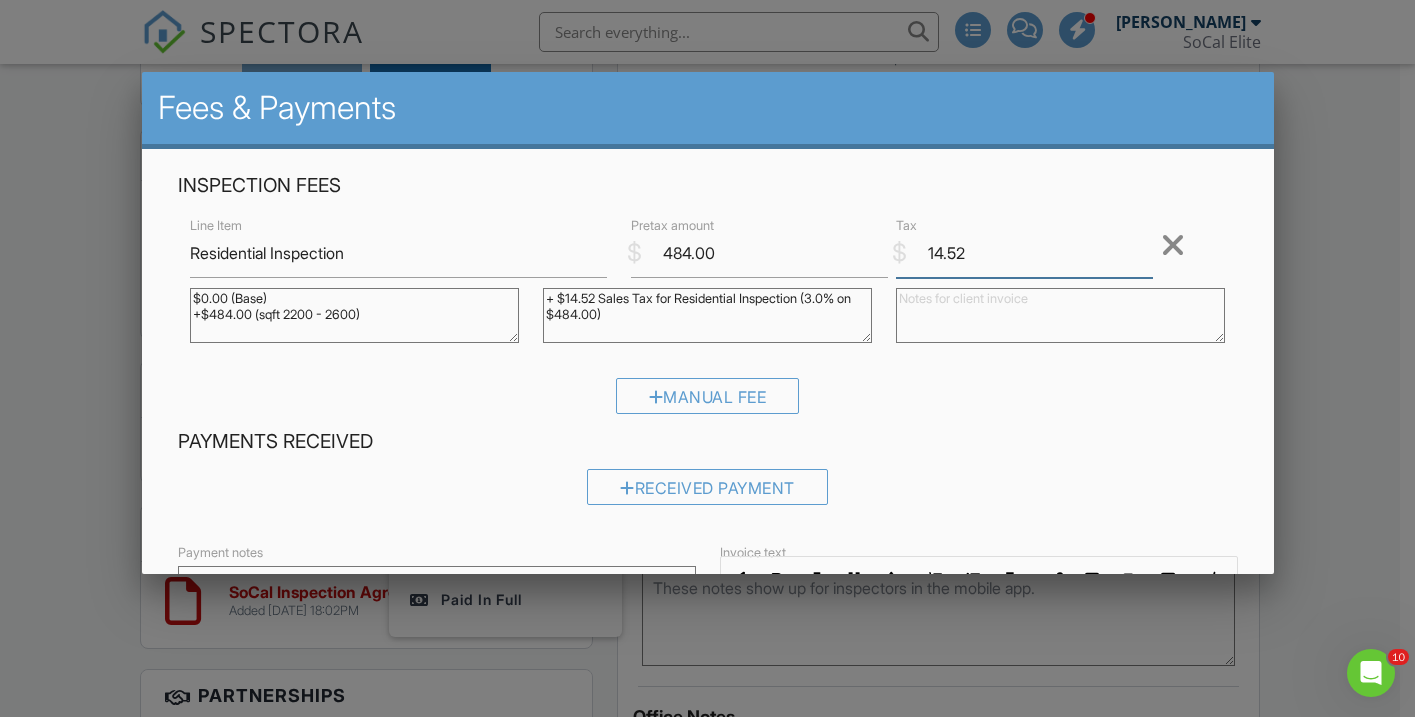 drag, startPoint x: 970, startPoint y: 253, endPoint x: 908, endPoint y: 250, distance: 62.072536 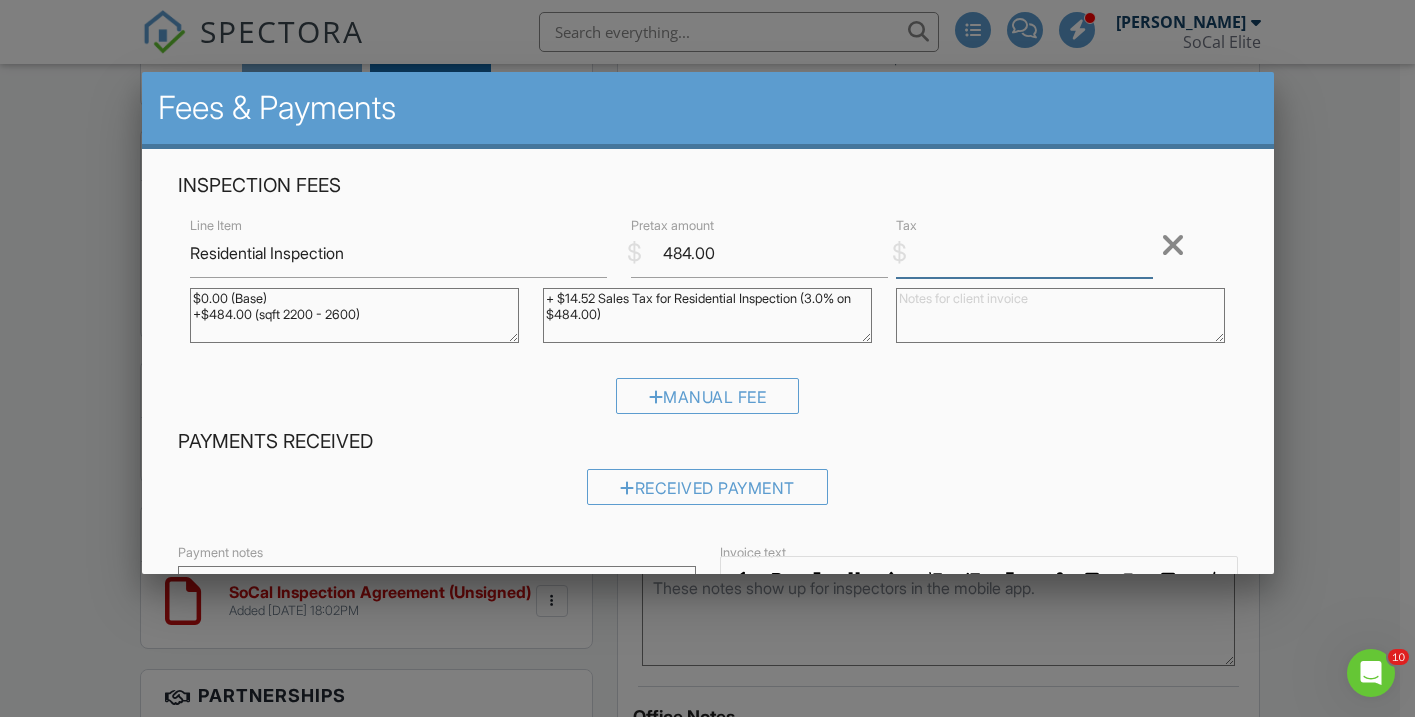 type 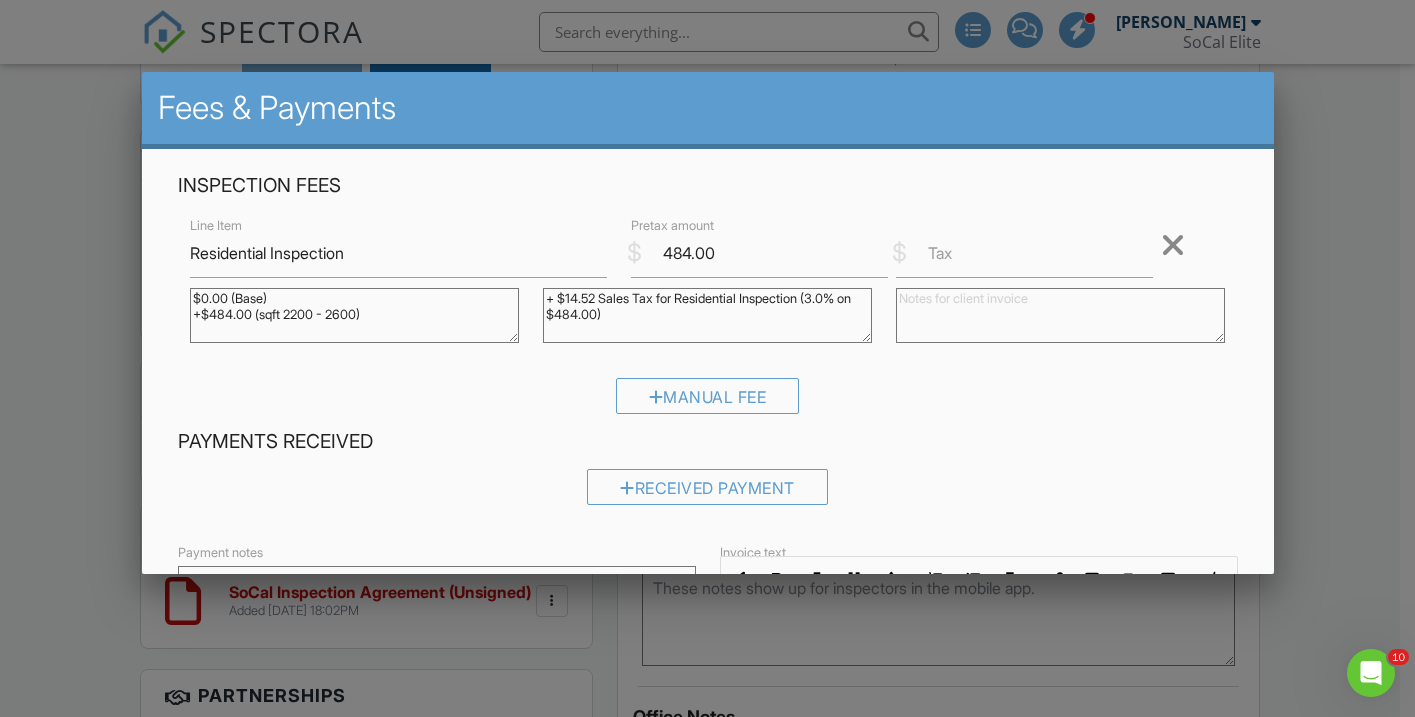 drag, startPoint x: 636, startPoint y: 322, endPoint x: 529, endPoint y: 302, distance: 108.85311 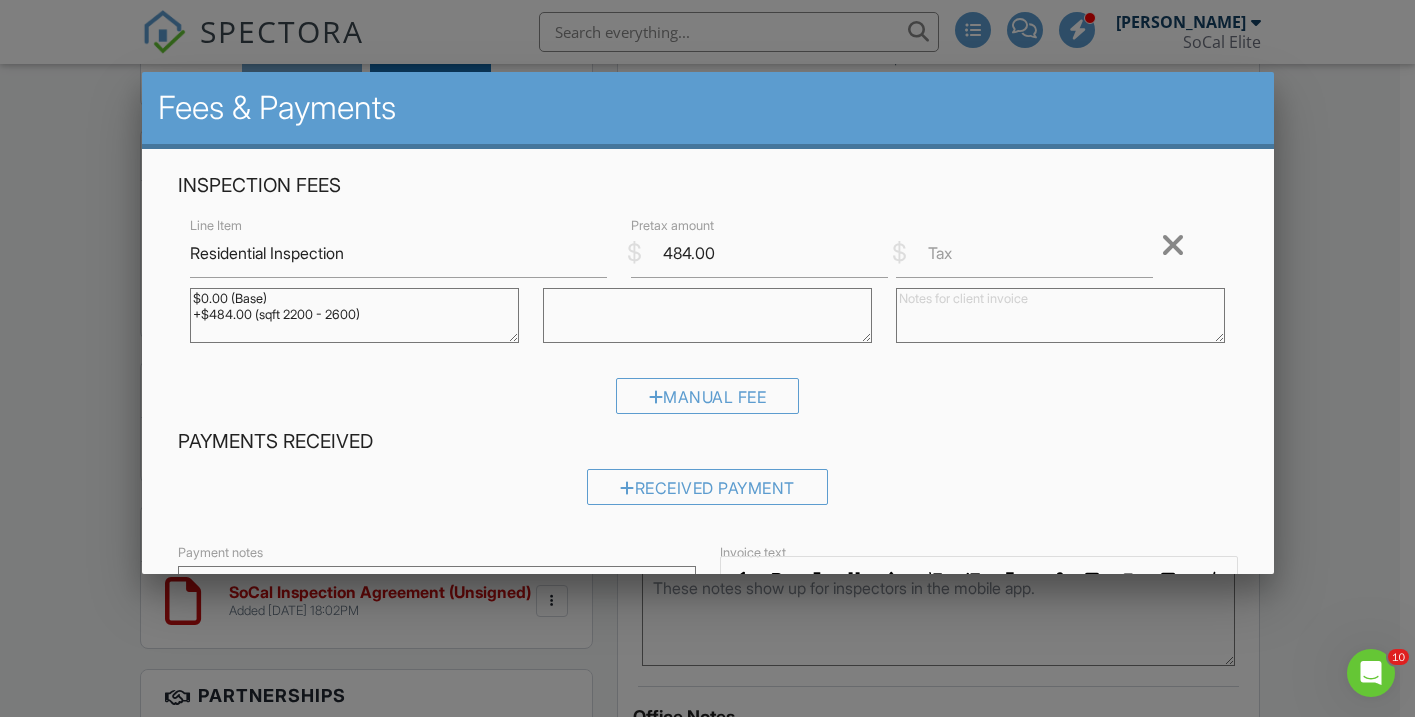 type 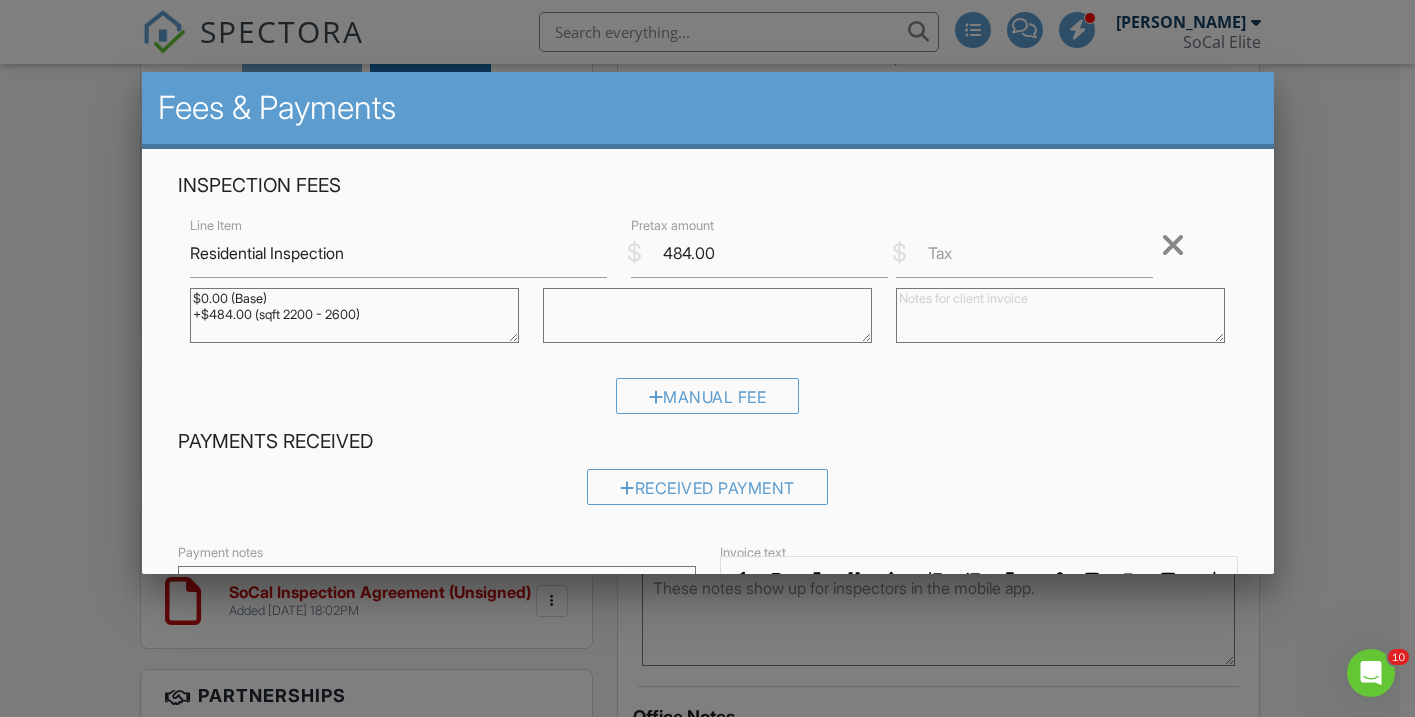 drag, startPoint x: 392, startPoint y: 314, endPoint x: 187, endPoint y: 295, distance: 205.8786 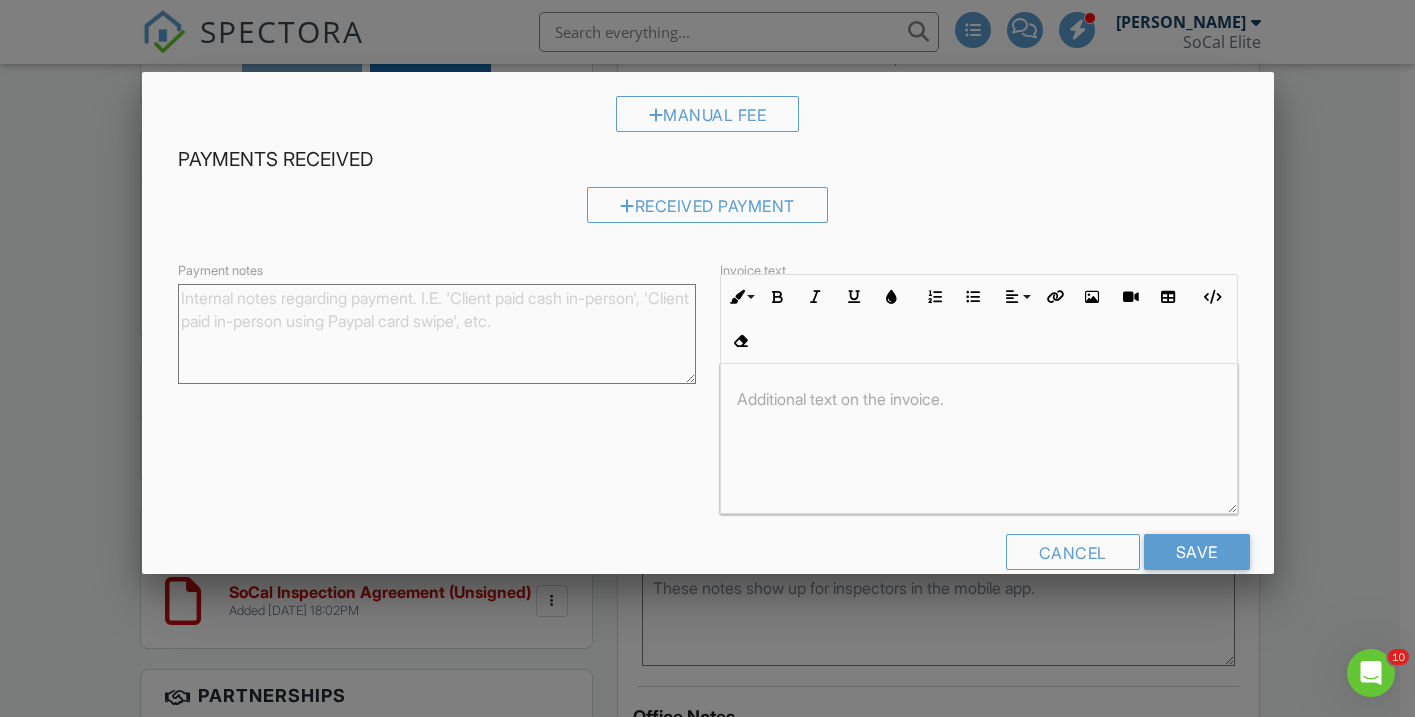 scroll, scrollTop: 355, scrollLeft: 0, axis: vertical 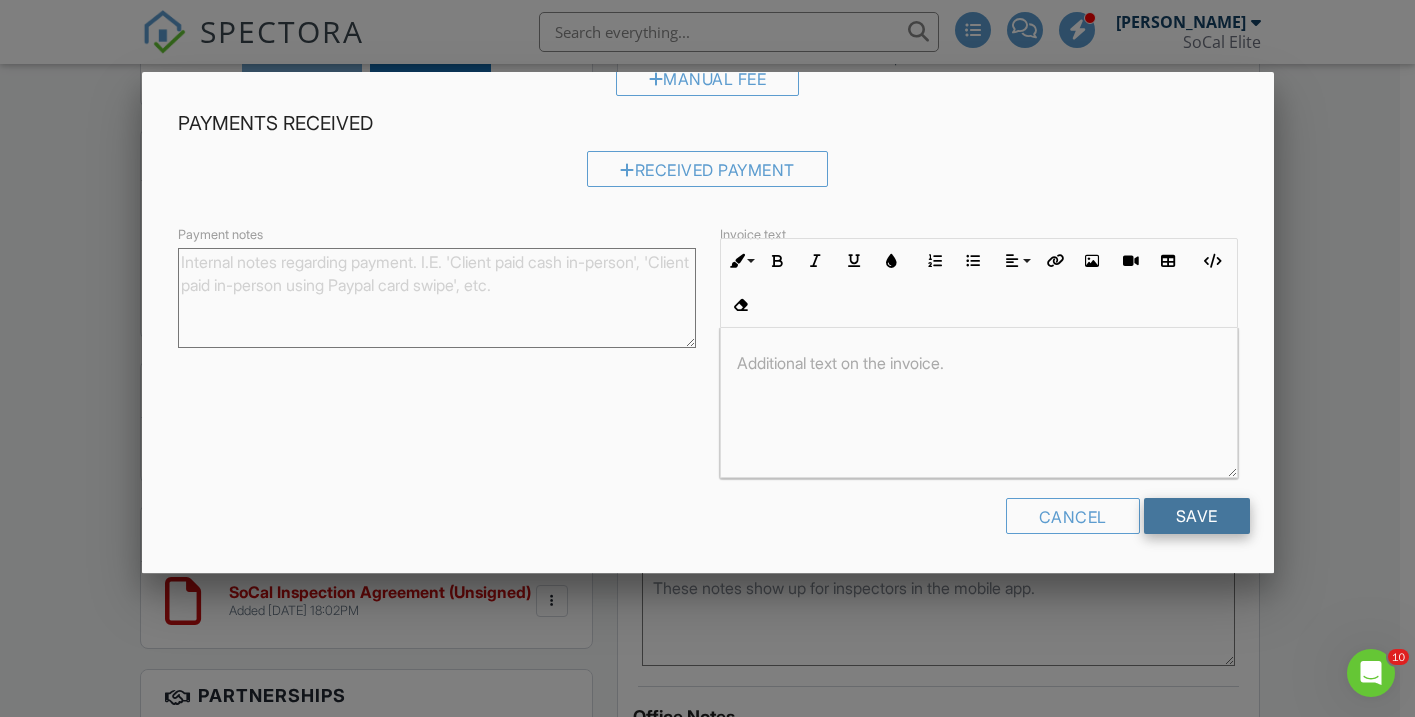 type 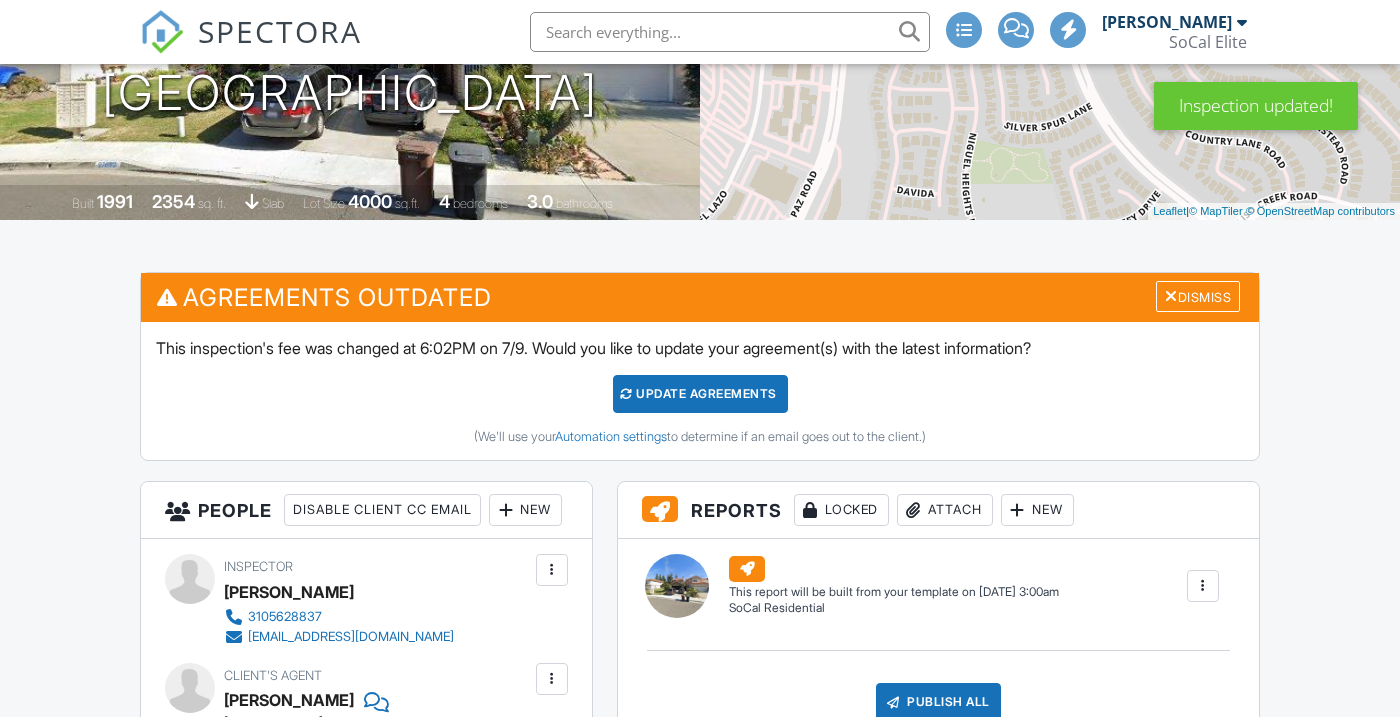 scroll, scrollTop: 469, scrollLeft: 0, axis: vertical 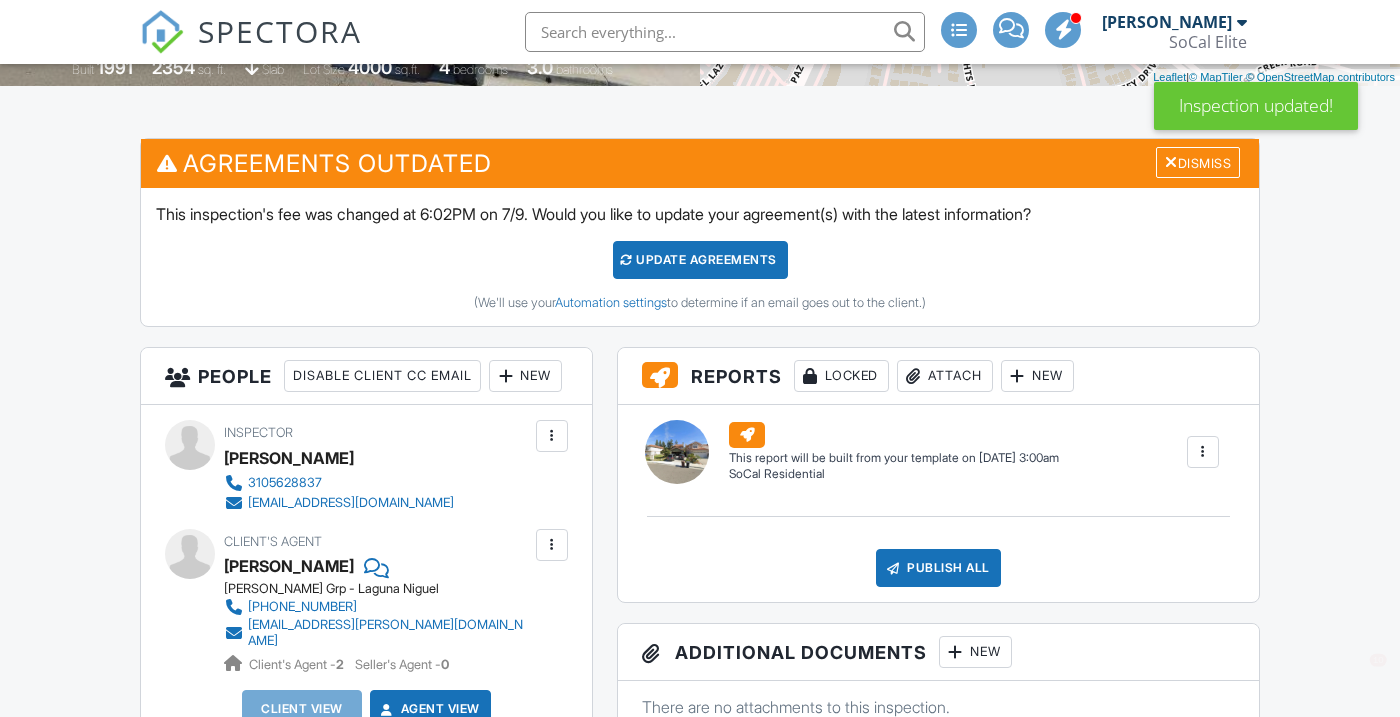 click on "Update Agreements" at bounding box center [700, 260] 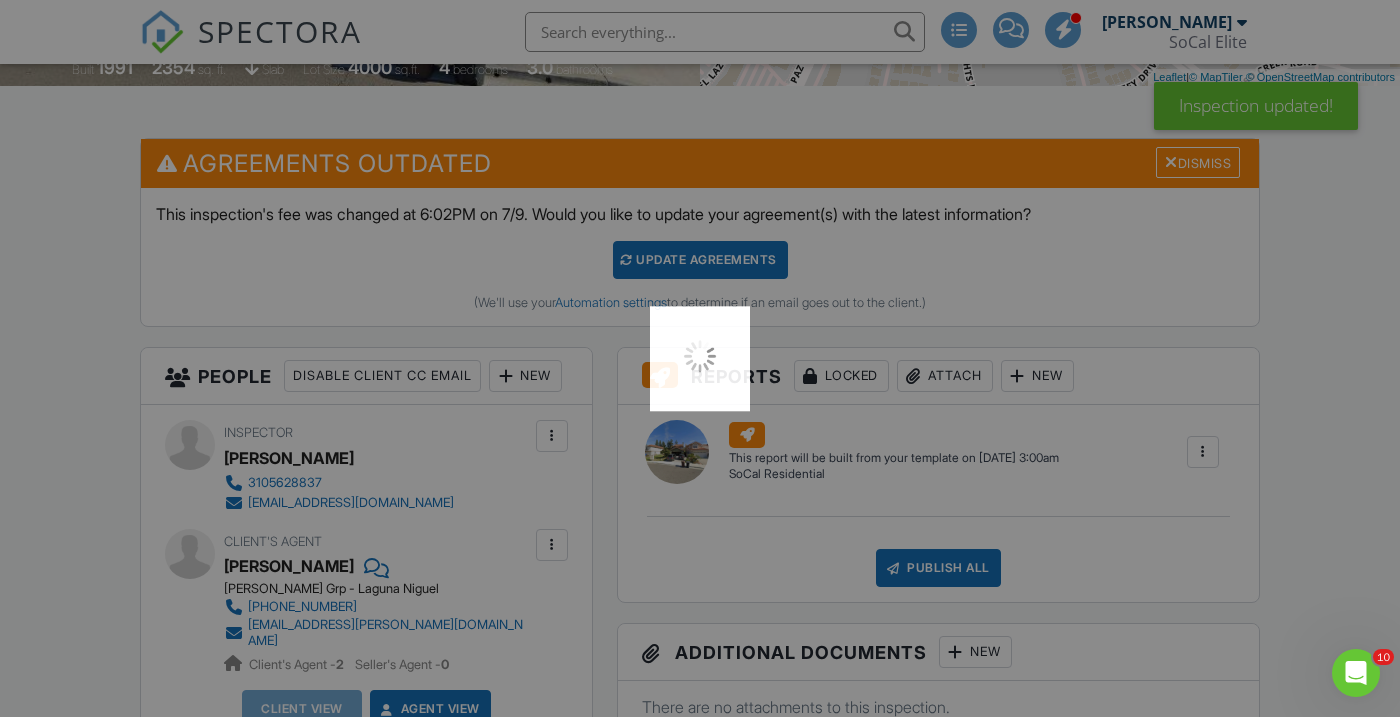 scroll, scrollTop: 0, scrollLeft: 0, axis: both 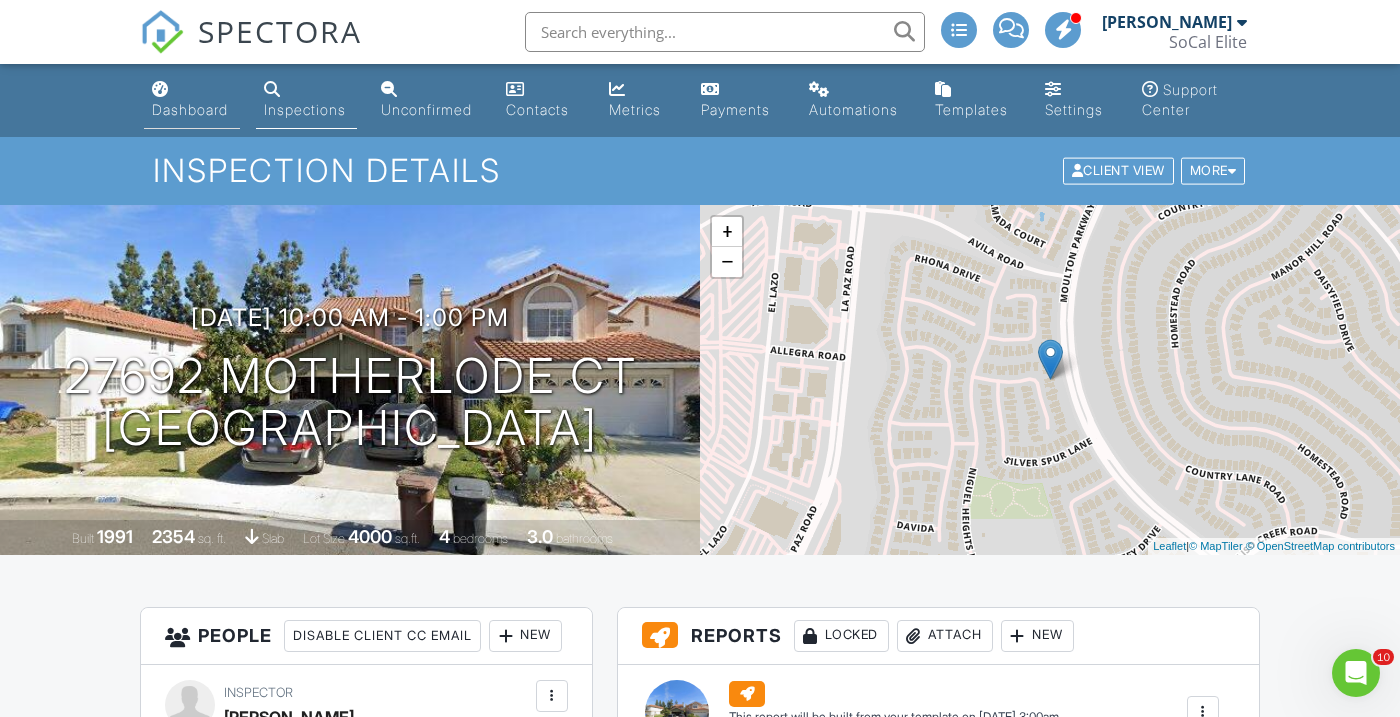 click on "Dashboard" at bounding box center (192, 100) 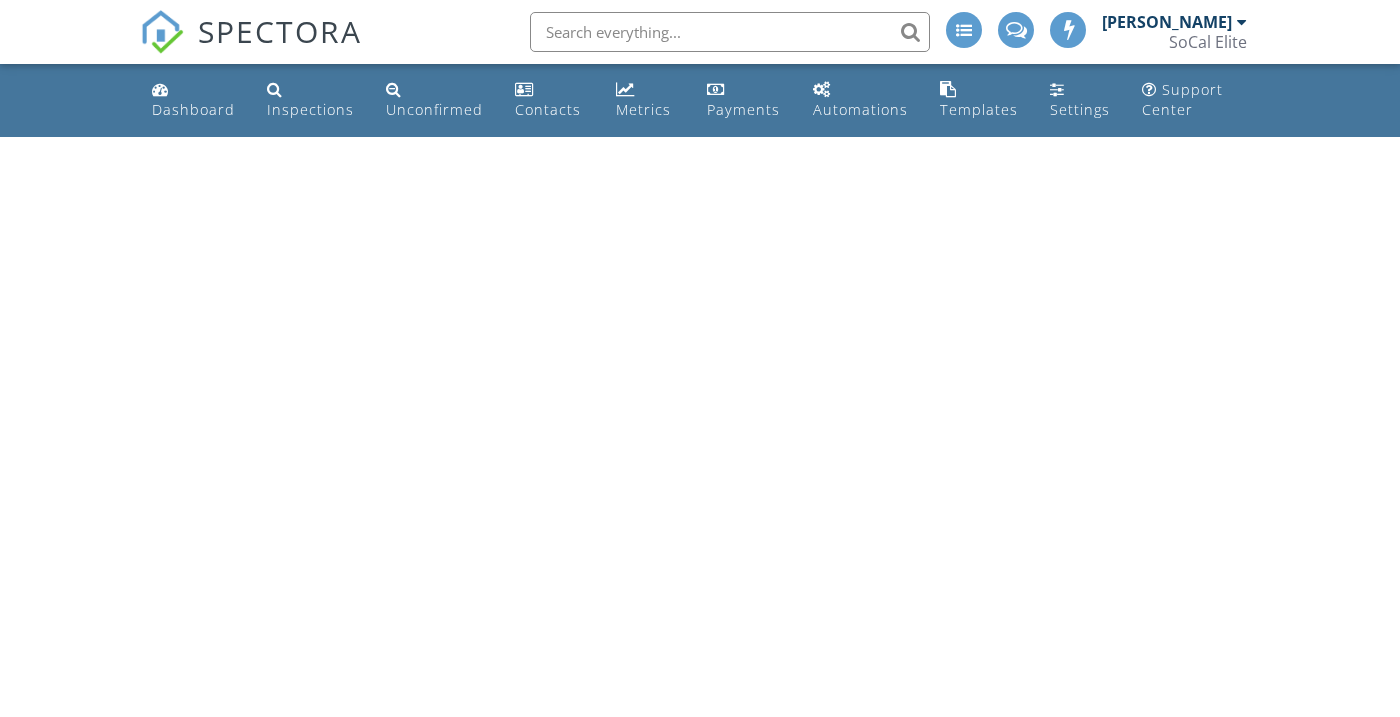 scroll, scrollTop: 0, scrollLeft: 0, axis: both 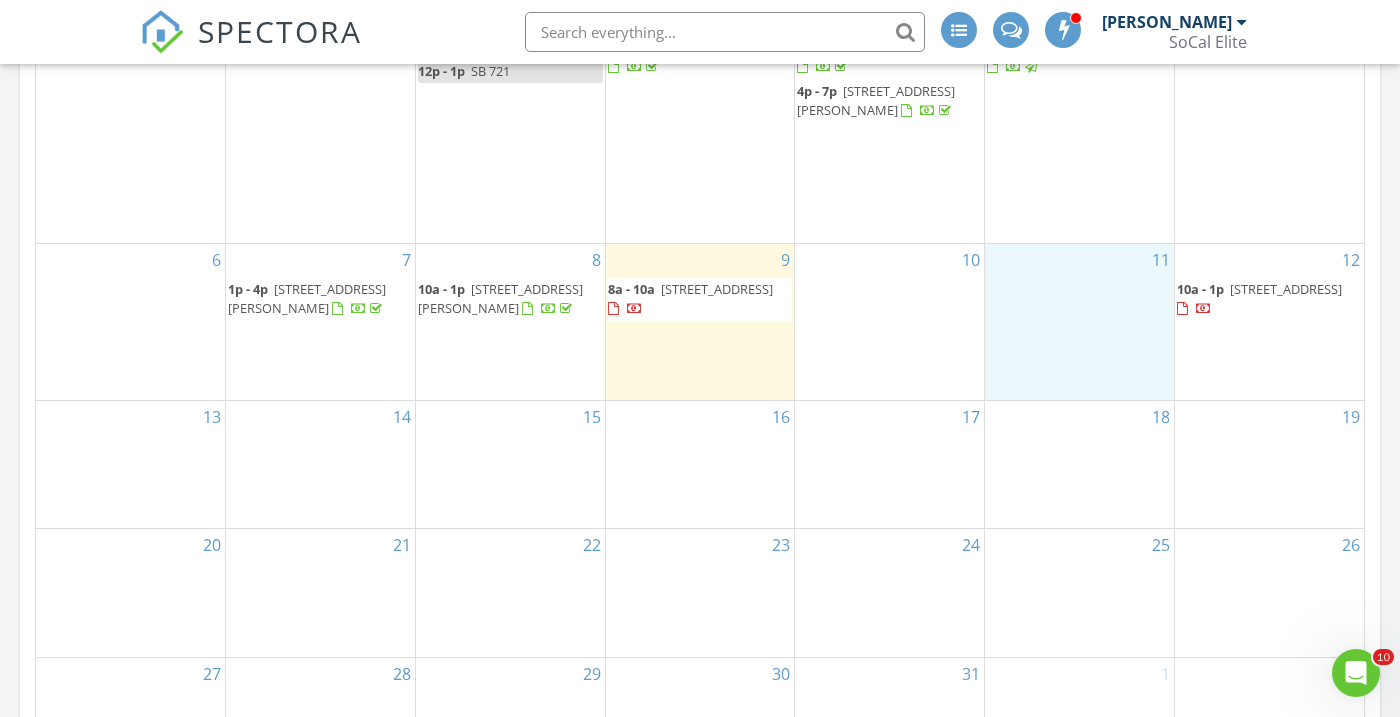 click on "11" at bounding box center [1079, 321] 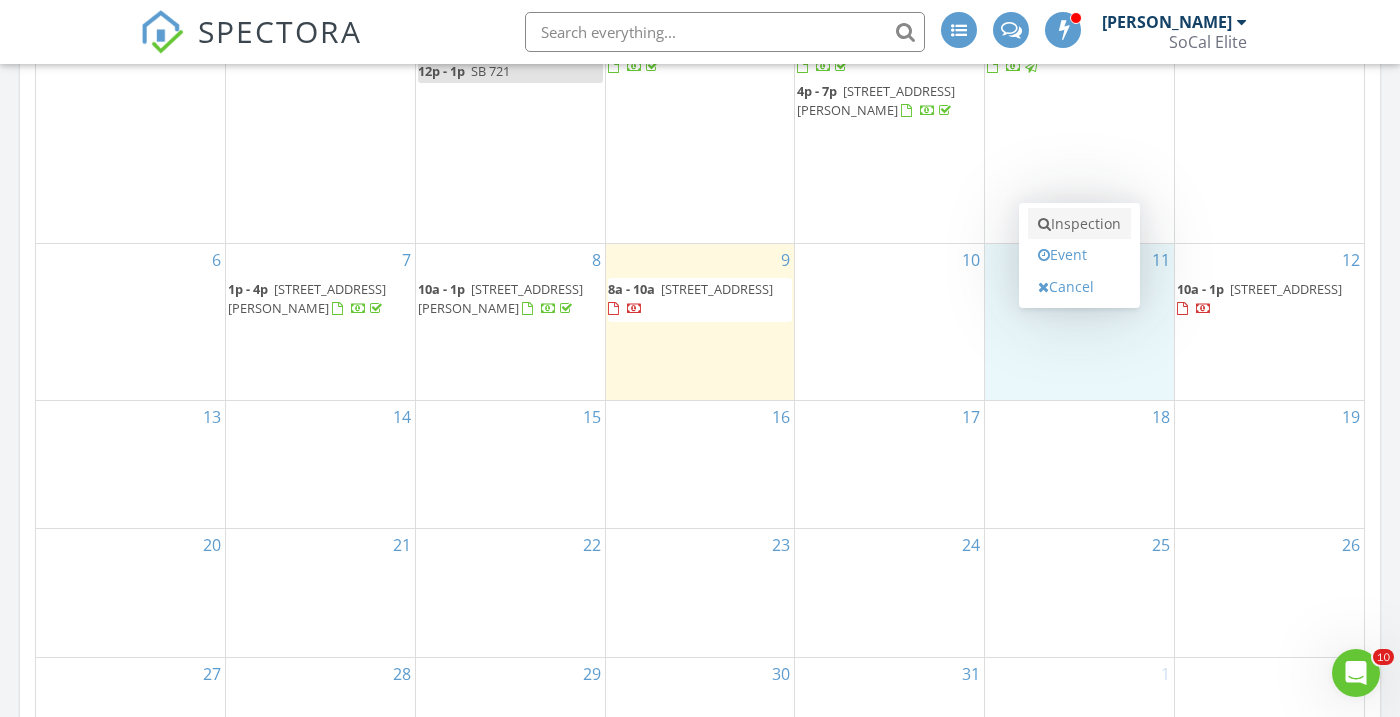 click on "Inspection" at bounding box center (1079, 224) 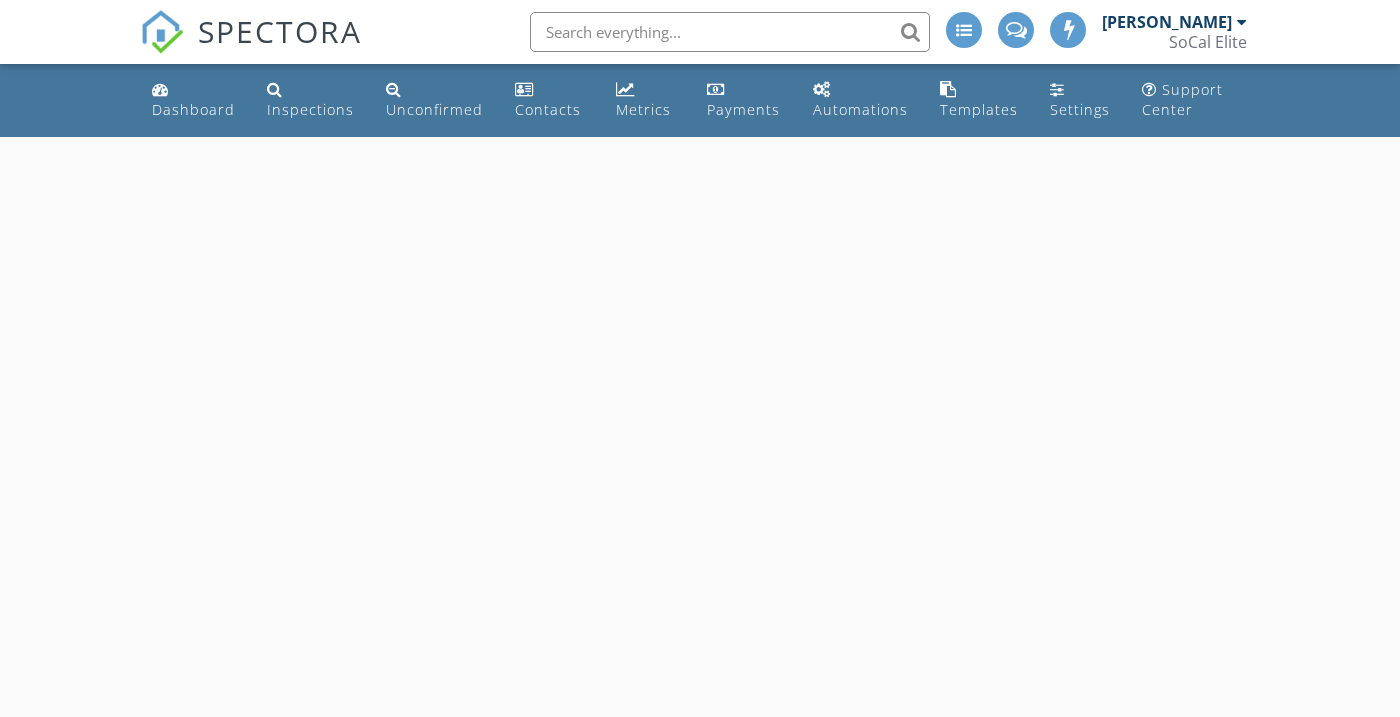 scroll, scrollTop: 0, scrollLeft: 0, axis: both 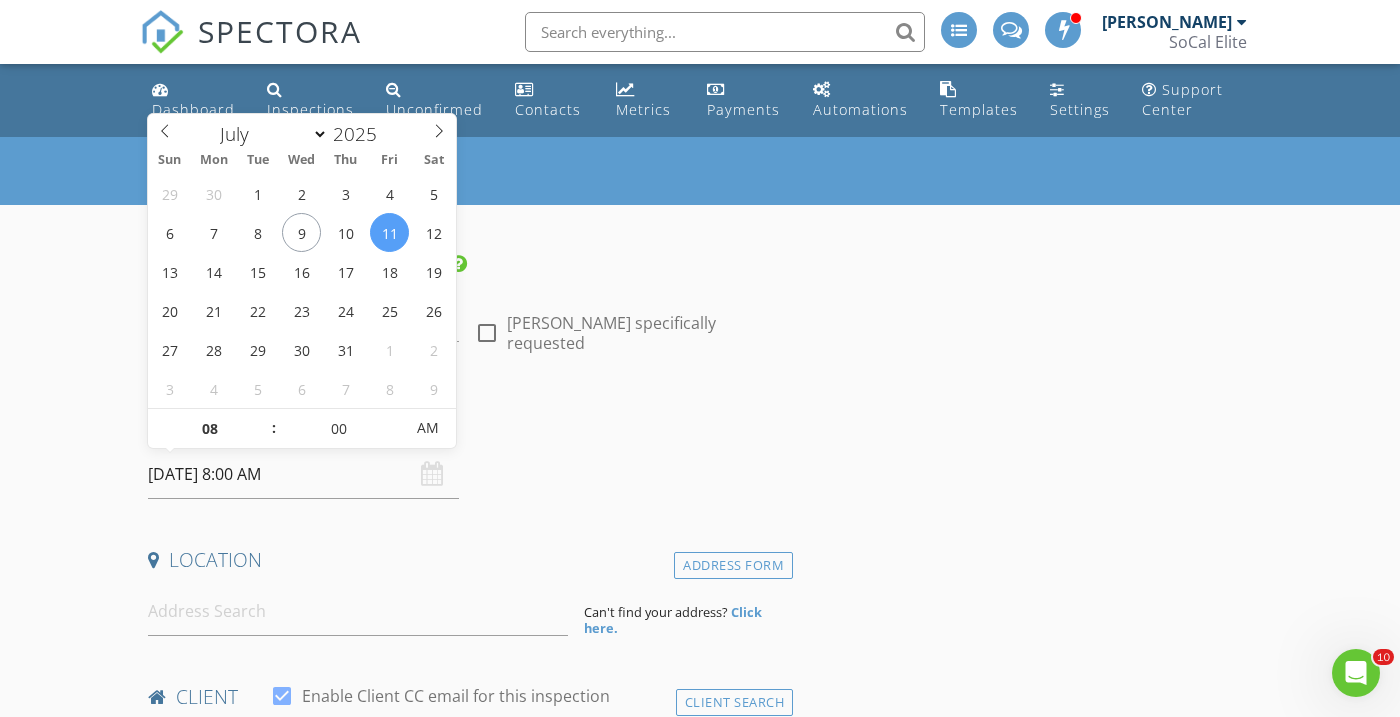 click on "07/11/2025 8:00 AM" at bounding box center [303, 474] 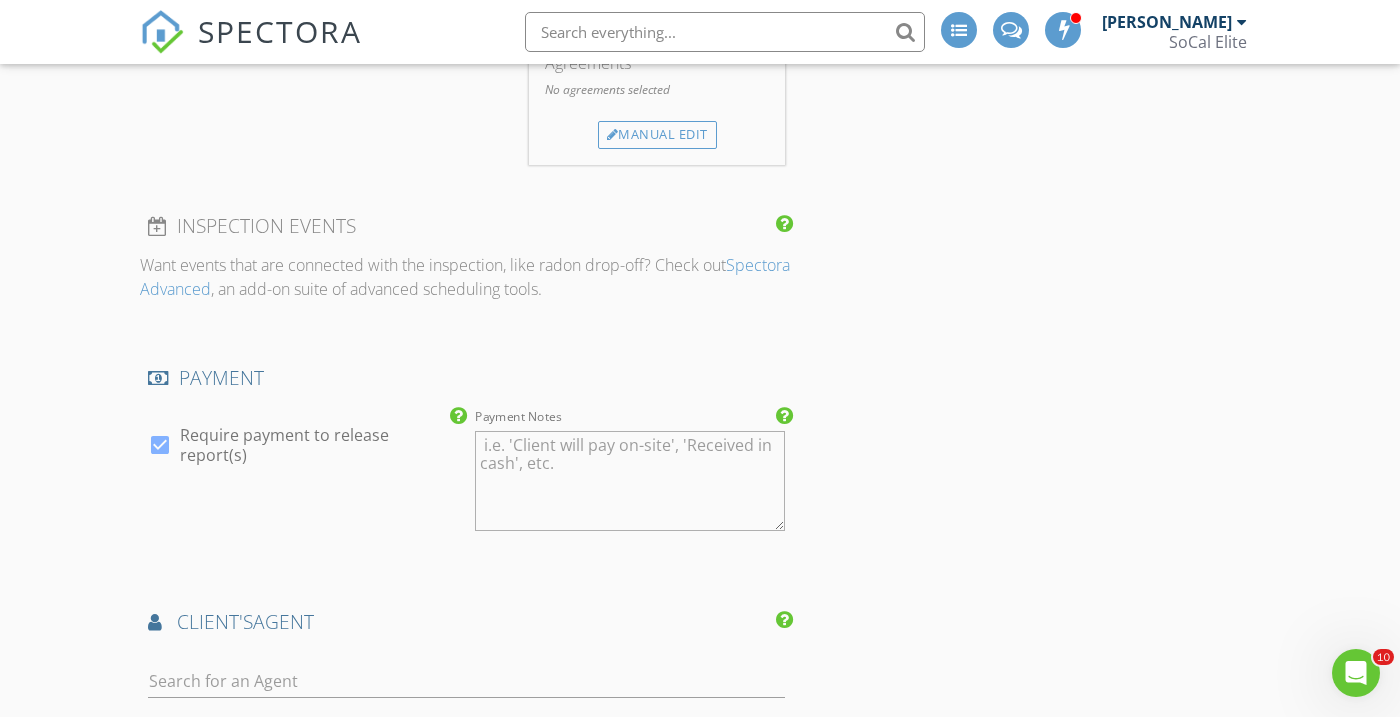 scroll, scrollTop: 1788, scrollLeft: 0, axis: vertical 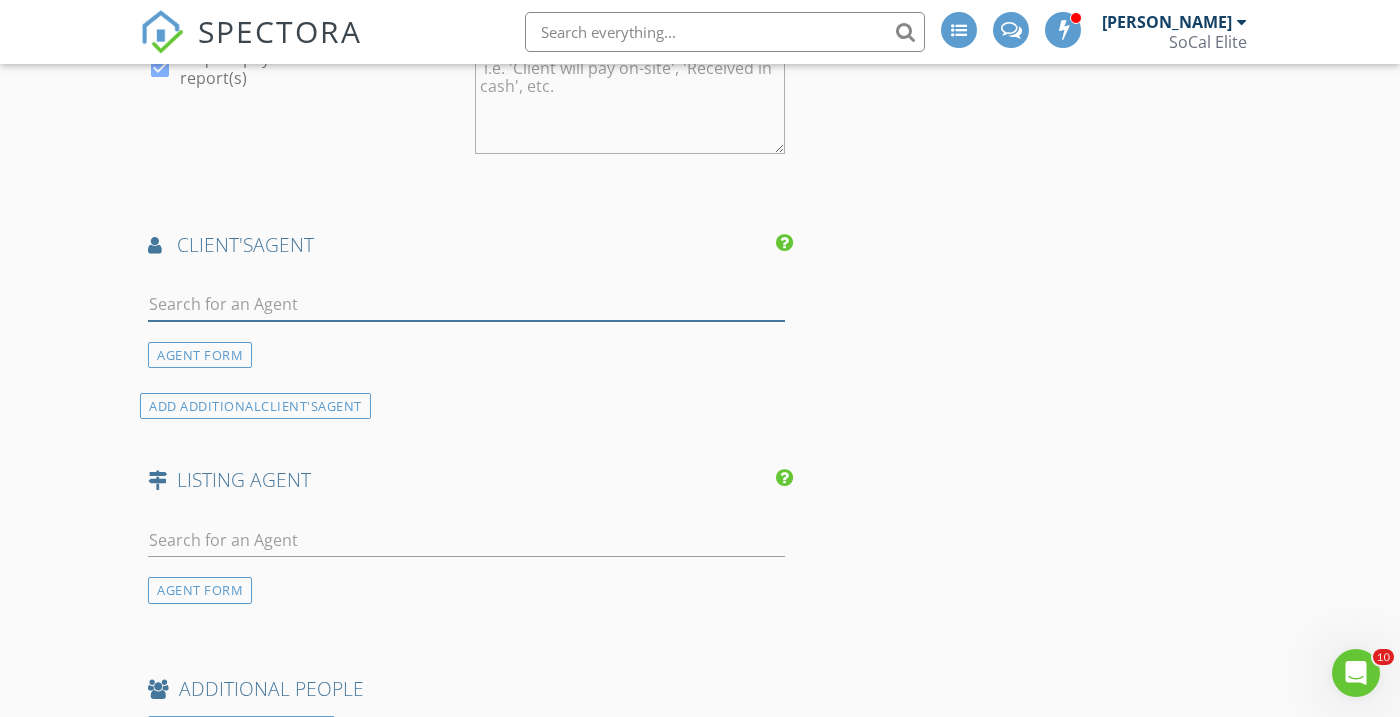 click at bounding box center [466, 304] 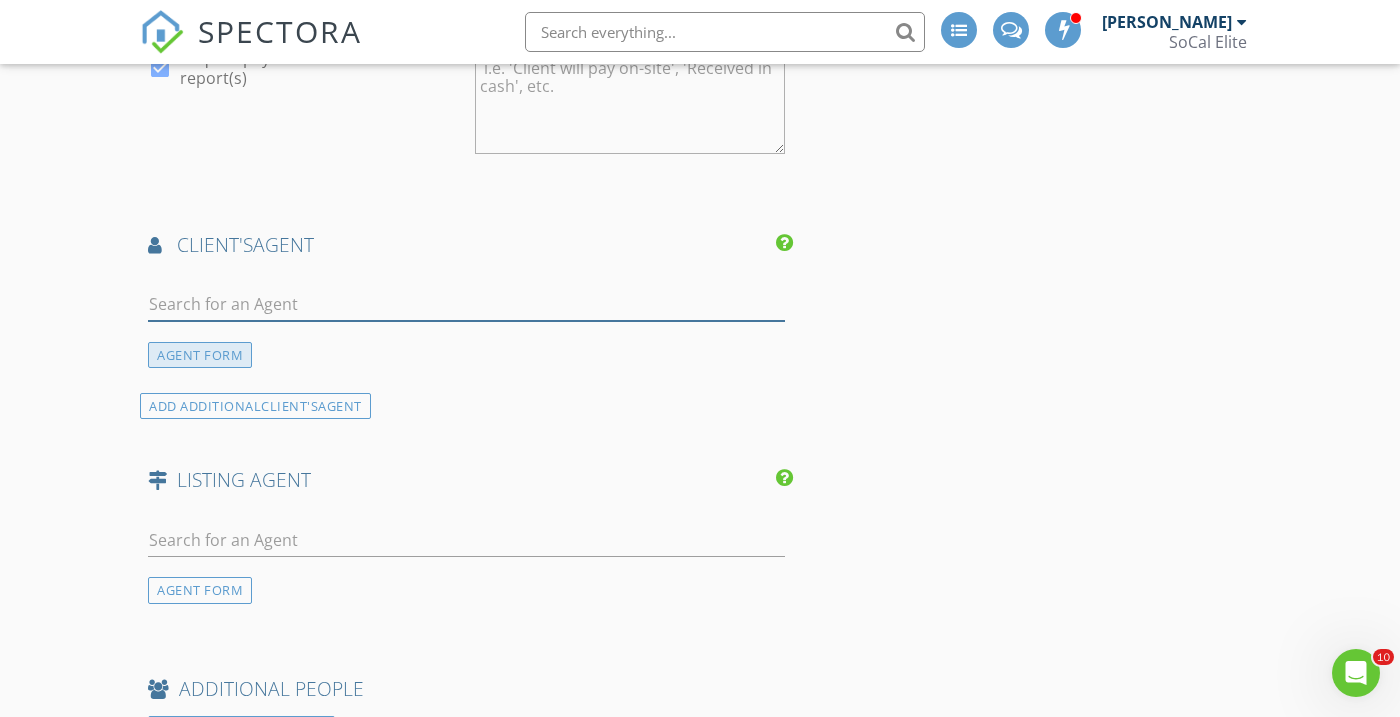 type on "Adam" 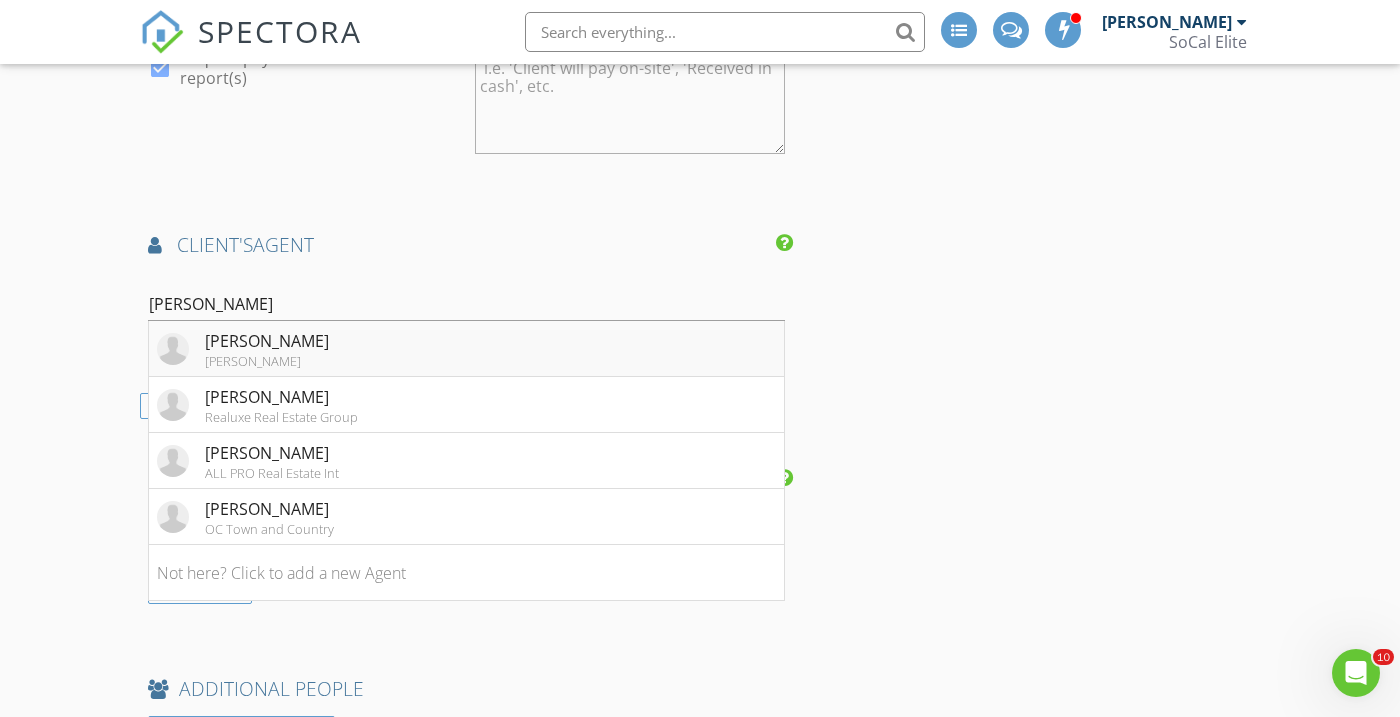 click on "Adam Hammodat" at bounding box center (267, 341) 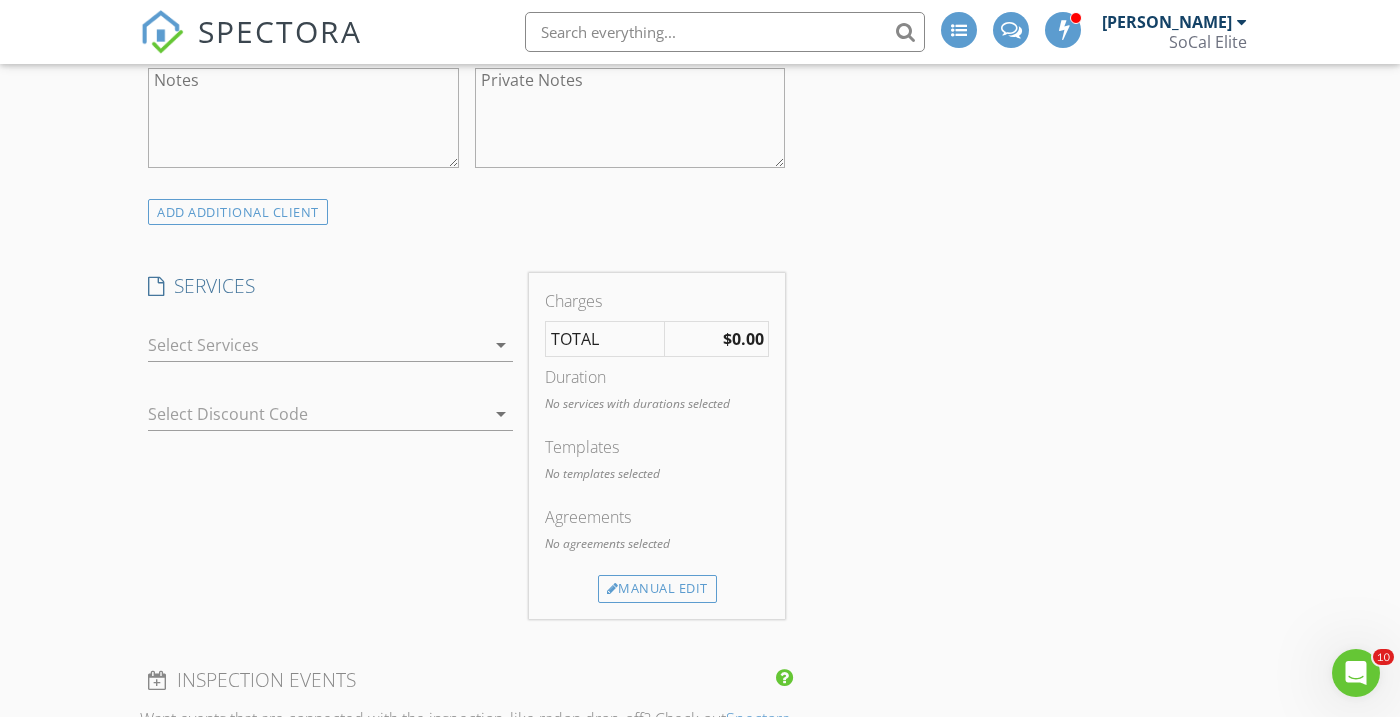 scroll, scrollTop: 954, scrollLeft: 0, axis: vertical 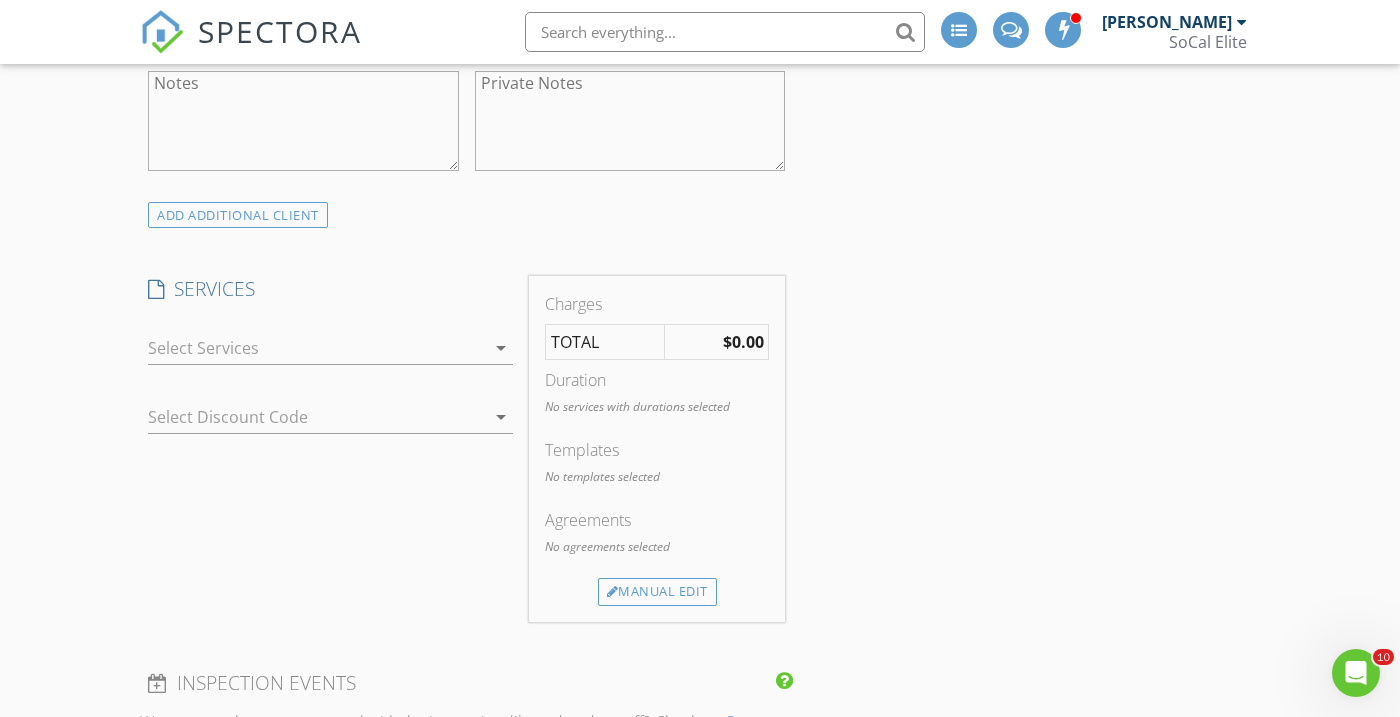 click at bounding box center (316, 348) 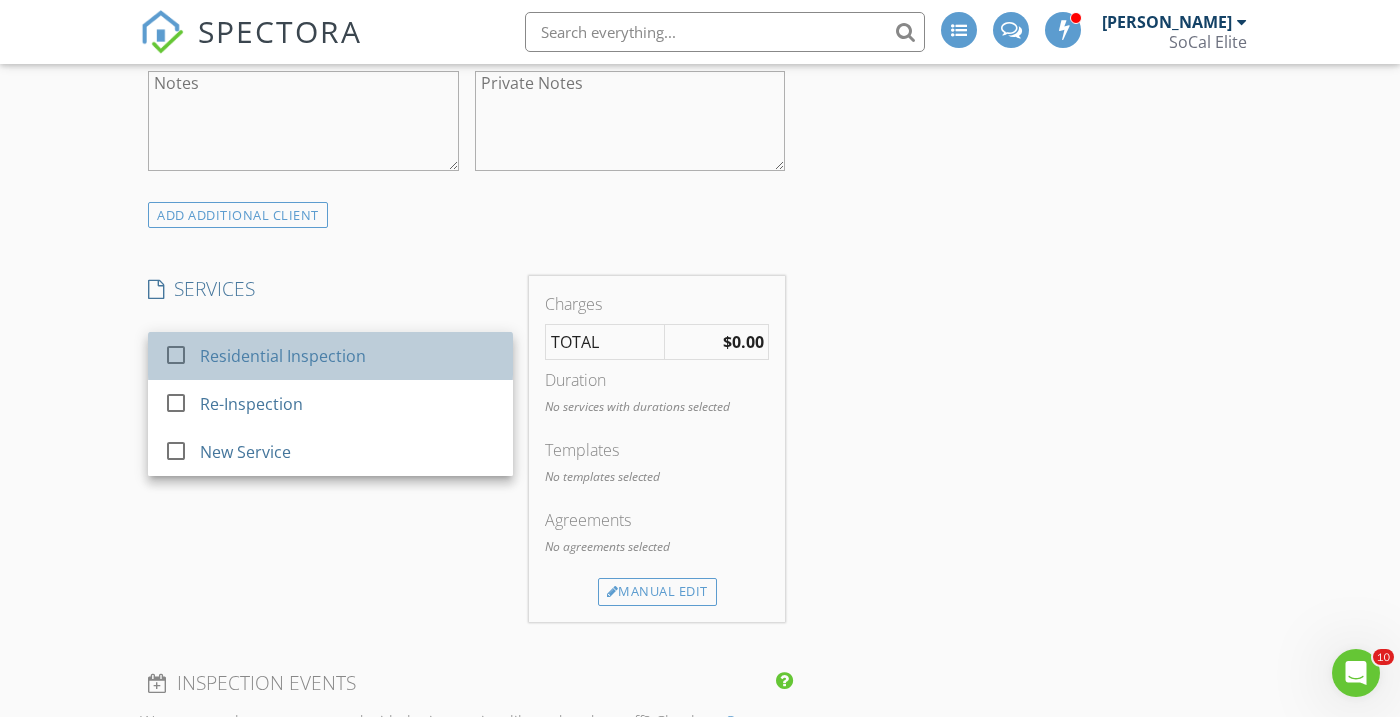 click on "Residential Inspection" at bounding box center (283, 356) 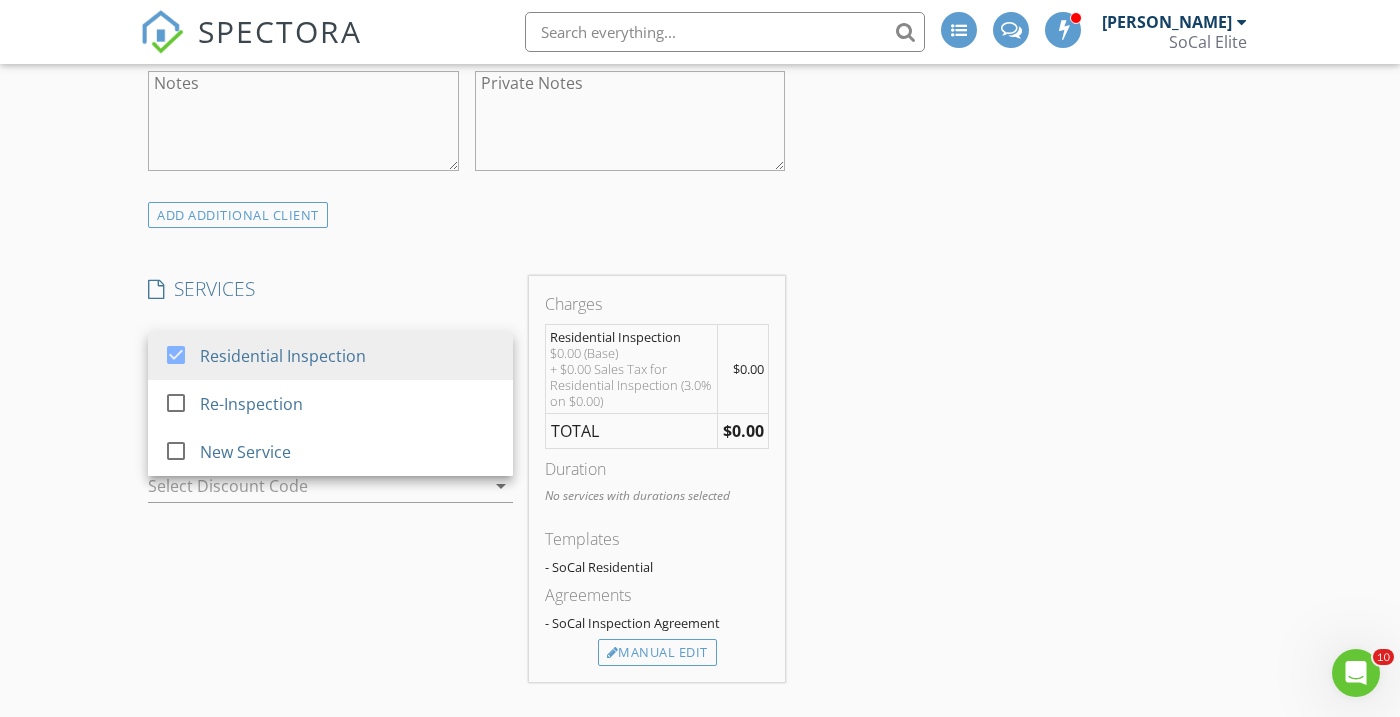 scroll, scrollTop: 387, scrollLeft: 0, axis: vertical 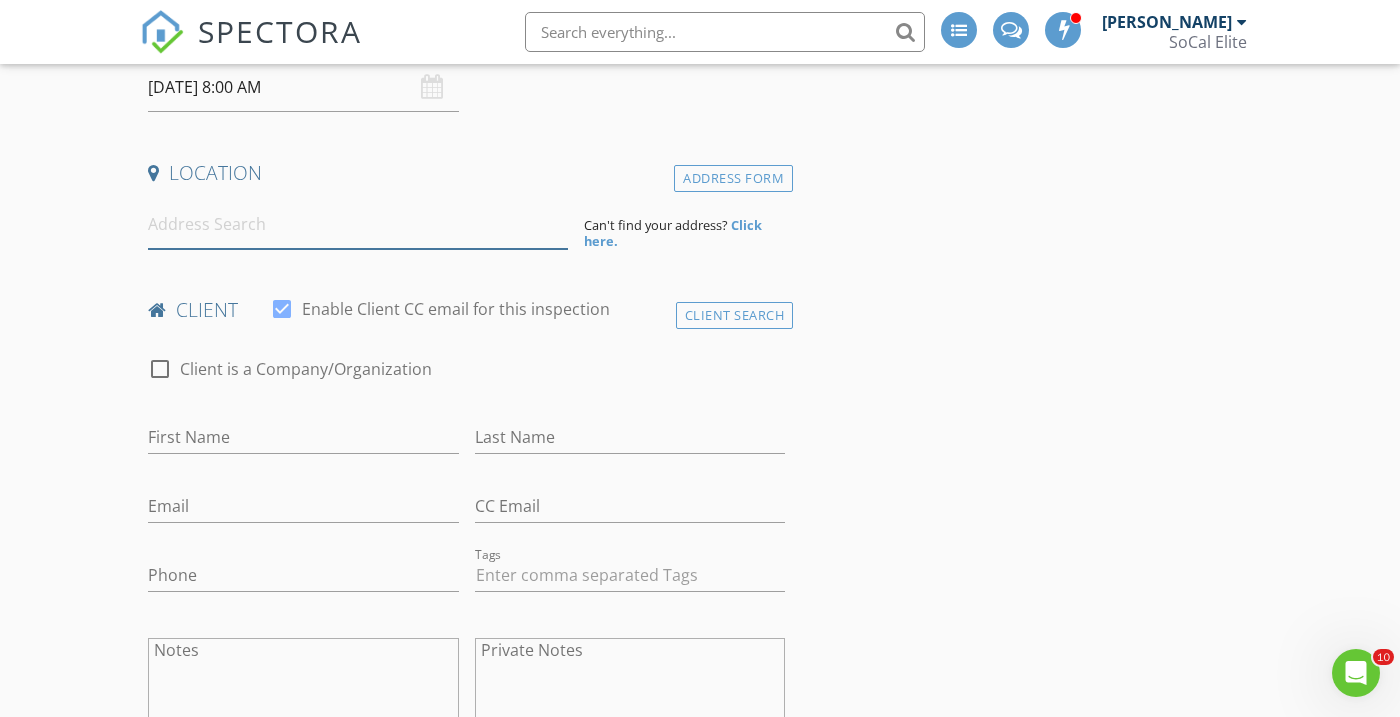 click at bounding box center (358, 224) 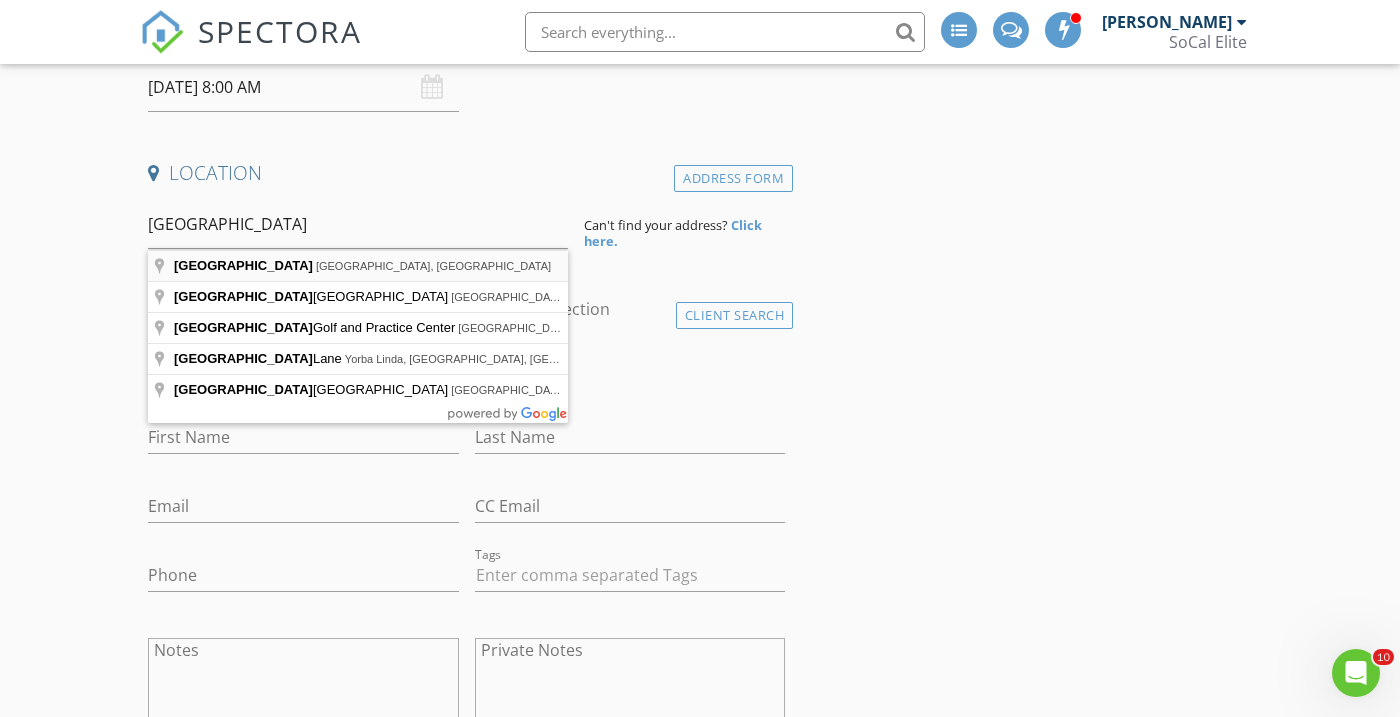 type on "Lake Forest, CA, USA" 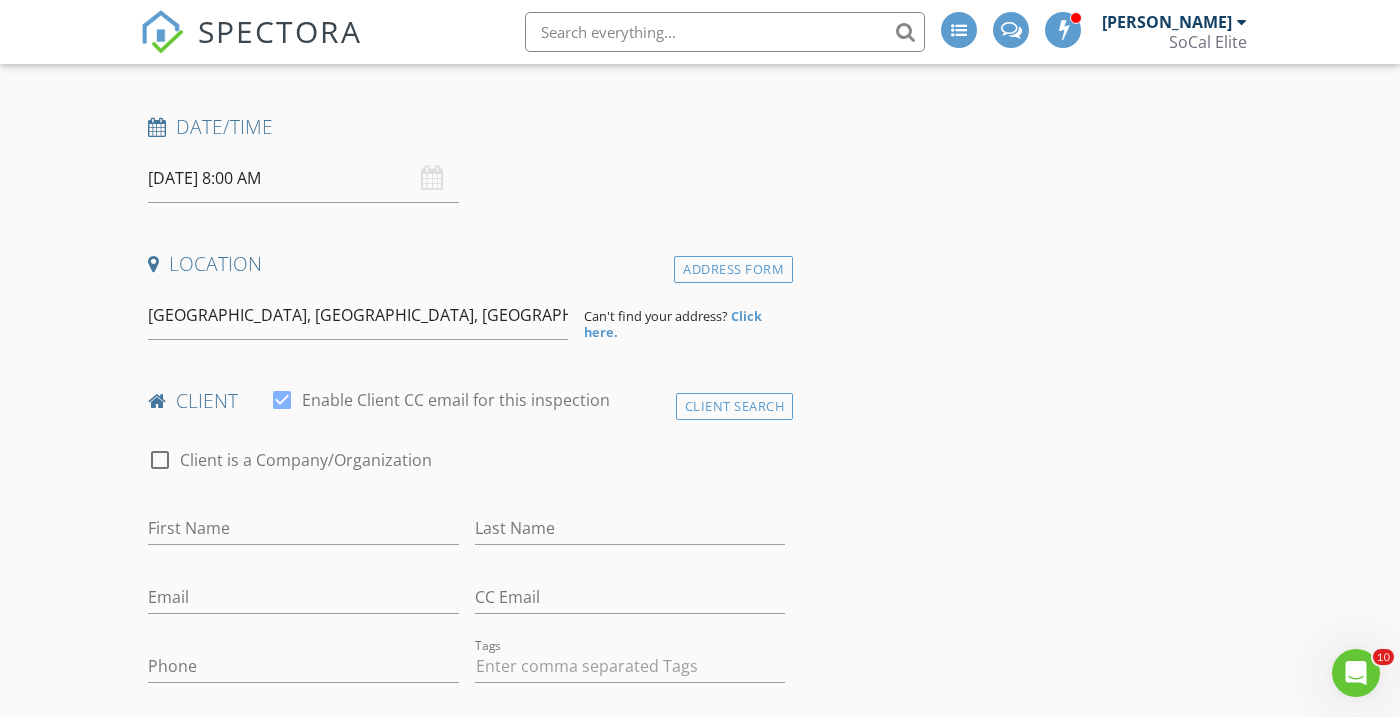 scroll, scrollTop: 0, scrollLeft: 0, axis: both 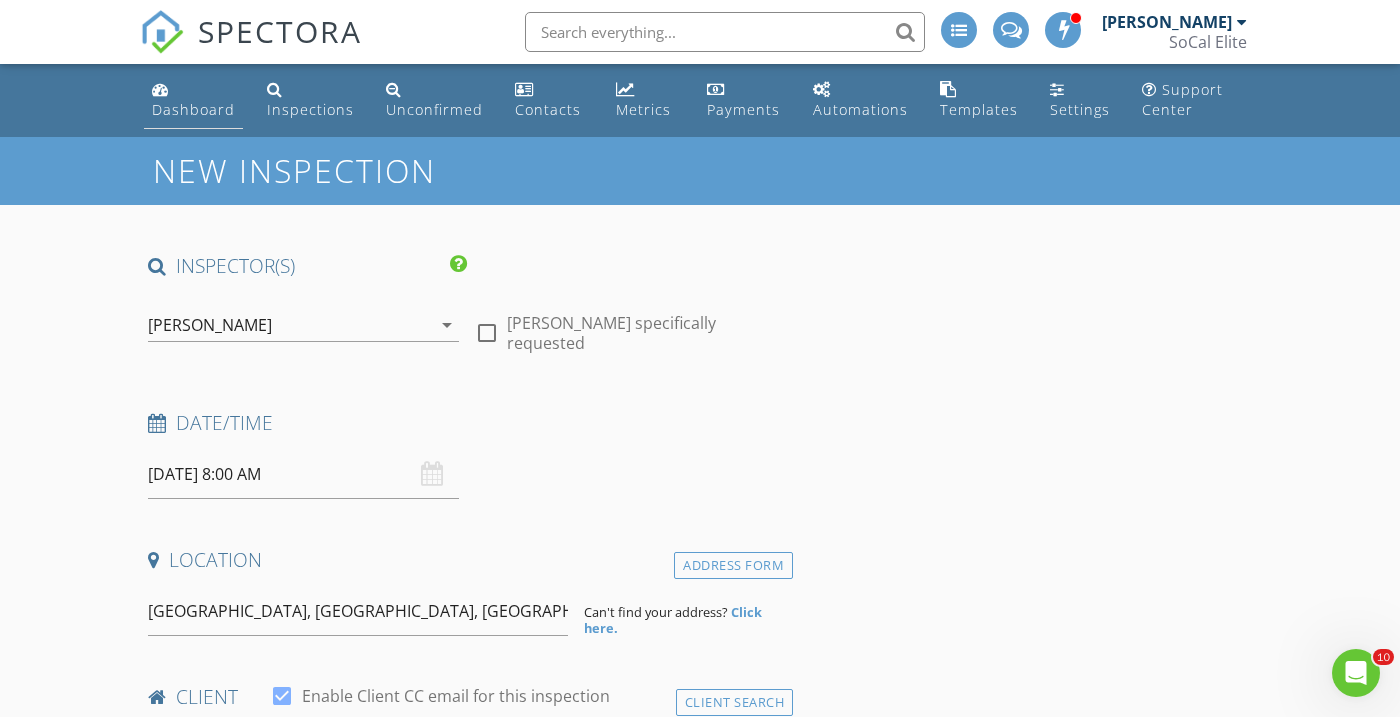 click on "Dashboard" at bounding box center [193, 109] 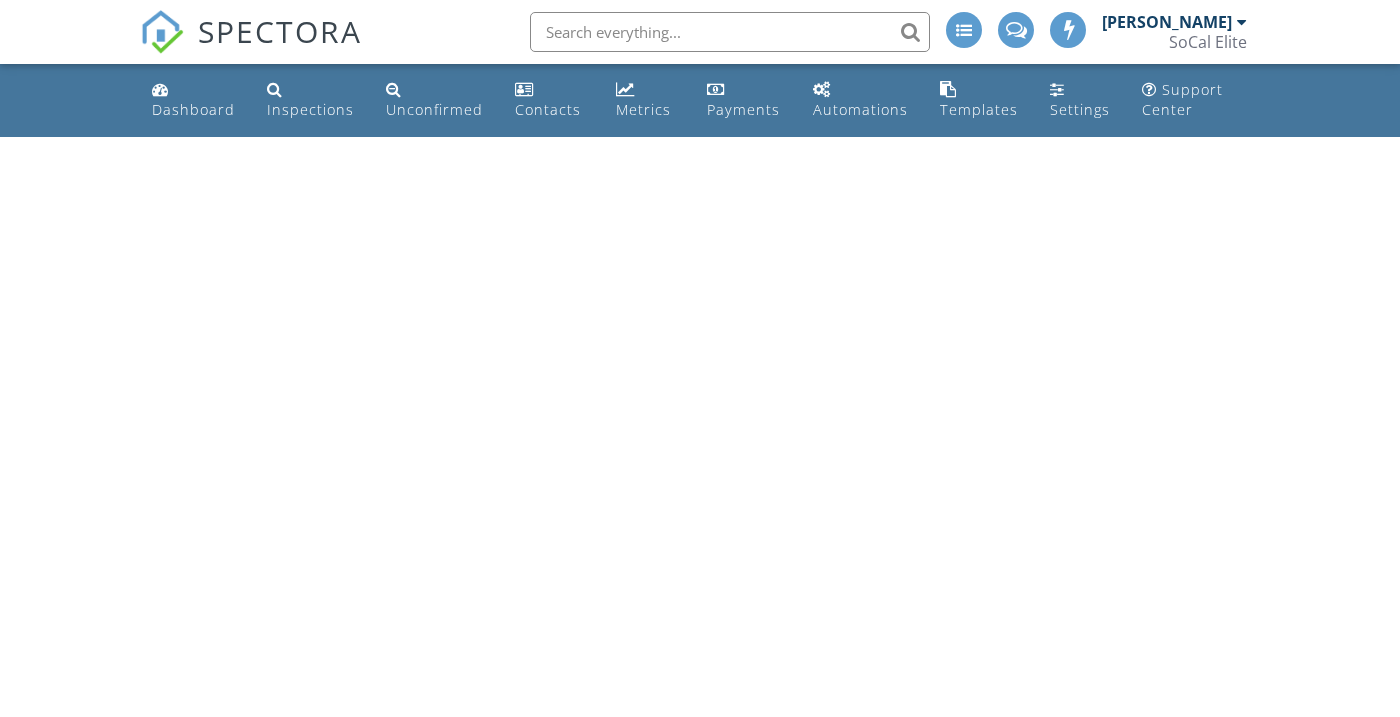 scroll, scrollTop: 0, scrollLeft: 0, axis: both 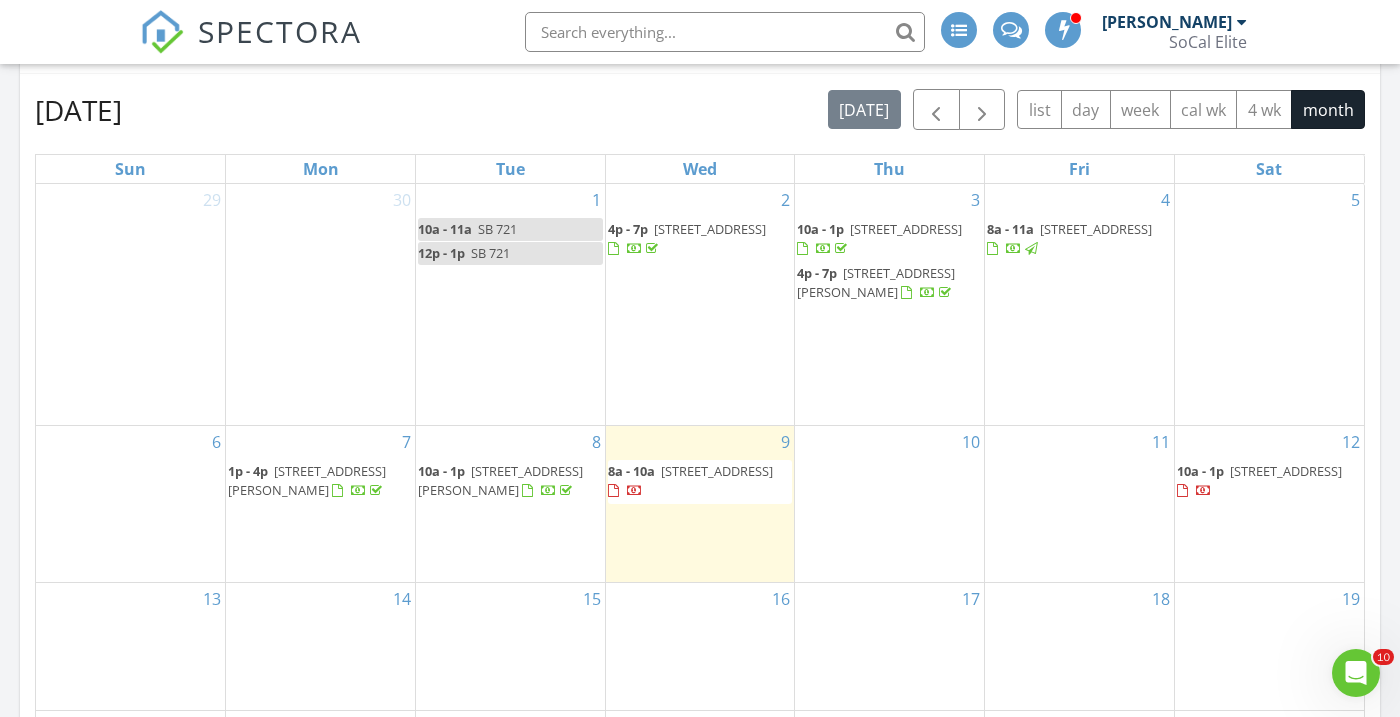 click on "10" at bounding box center (889, 503) 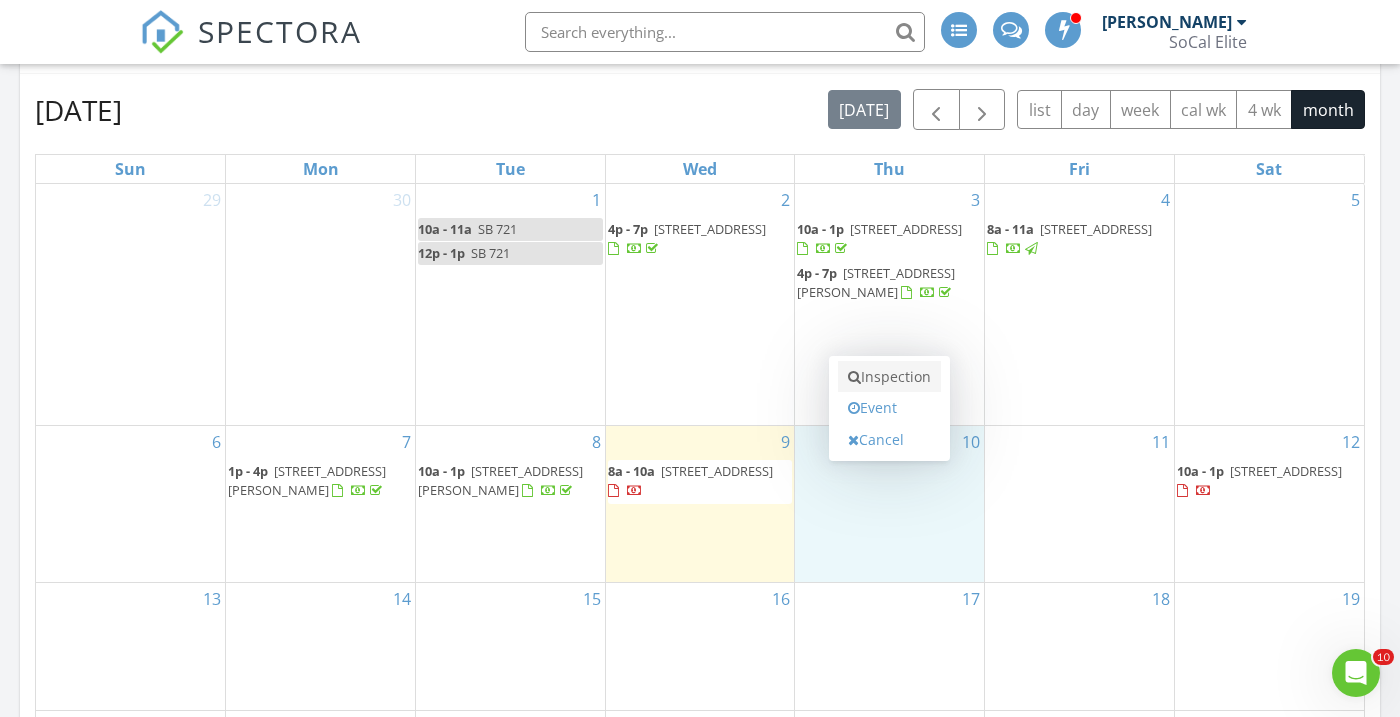 click on "Inspection" at bounding box center (889, 377) 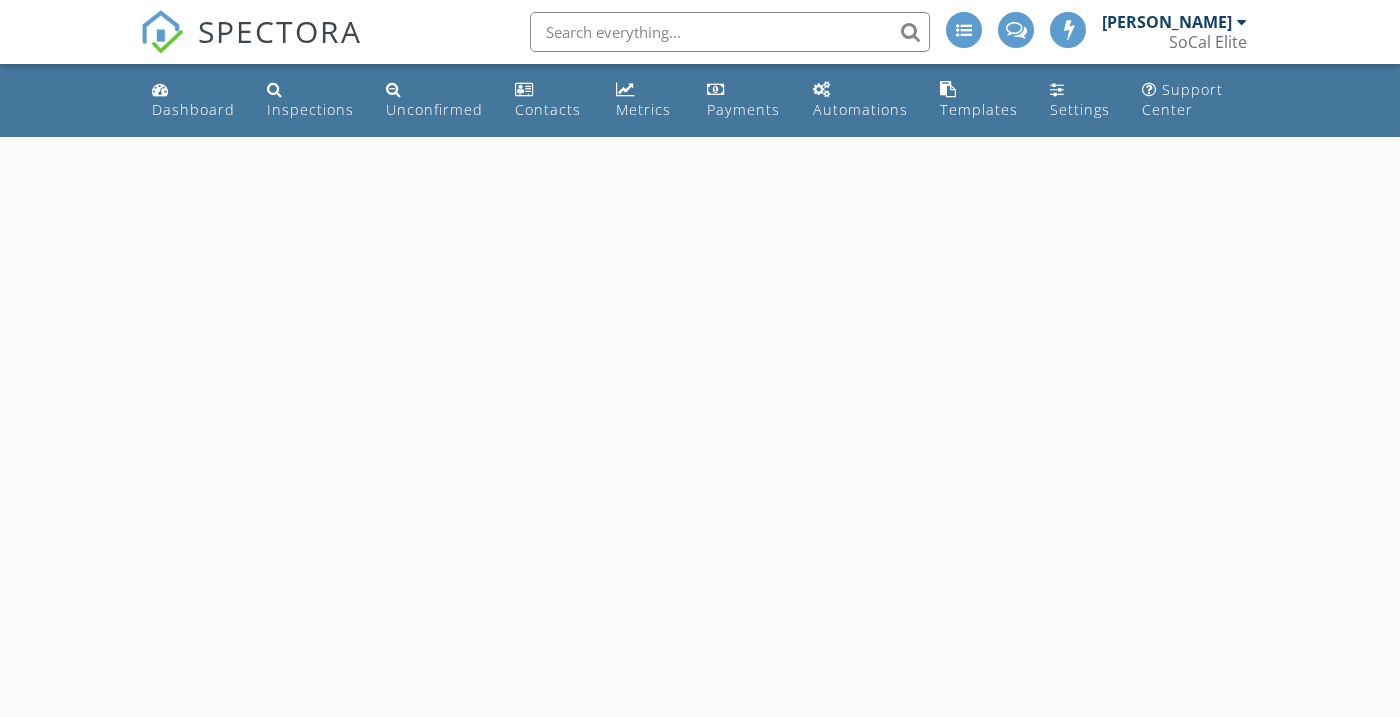 scroll, scrollTop: 0, scrollLeft: 0, axis: both 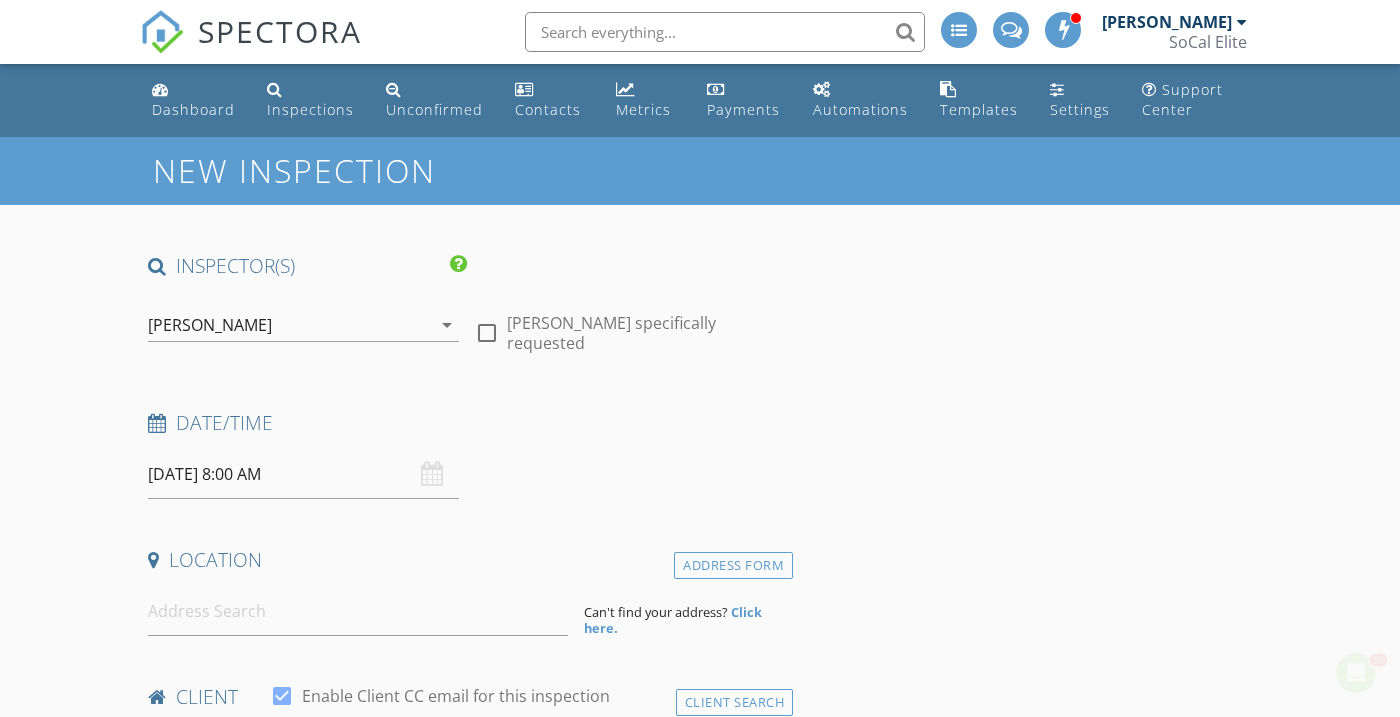 click on "[DATE] 8:00 AM" at bounding box center (303, 474) 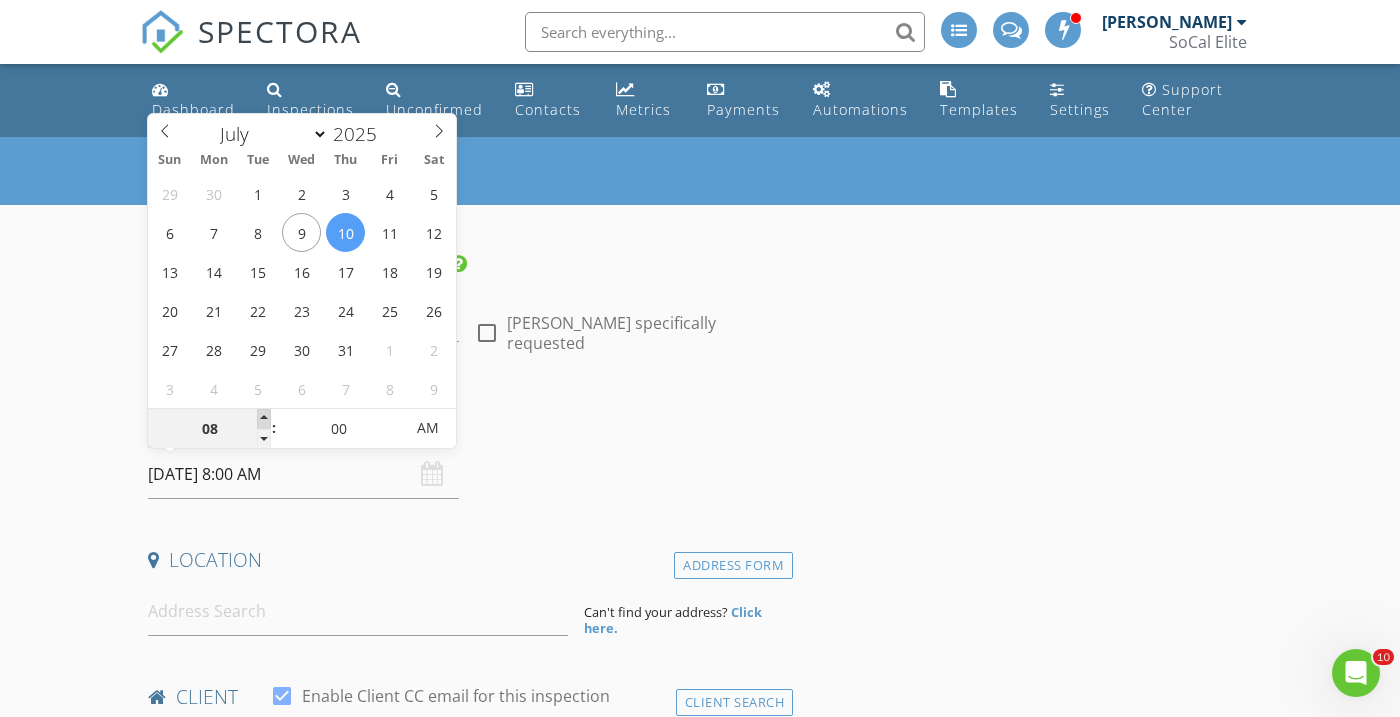 type on "09" 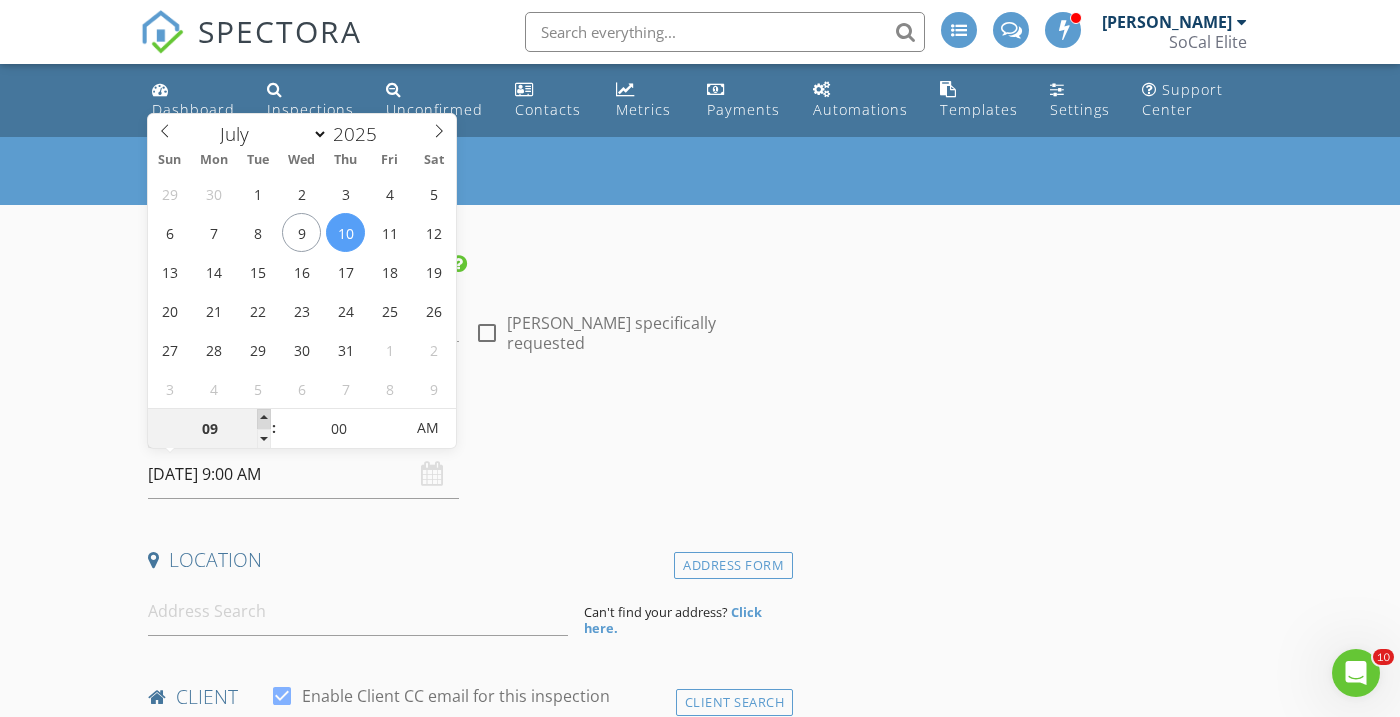 click at bounding box center (264, 419) 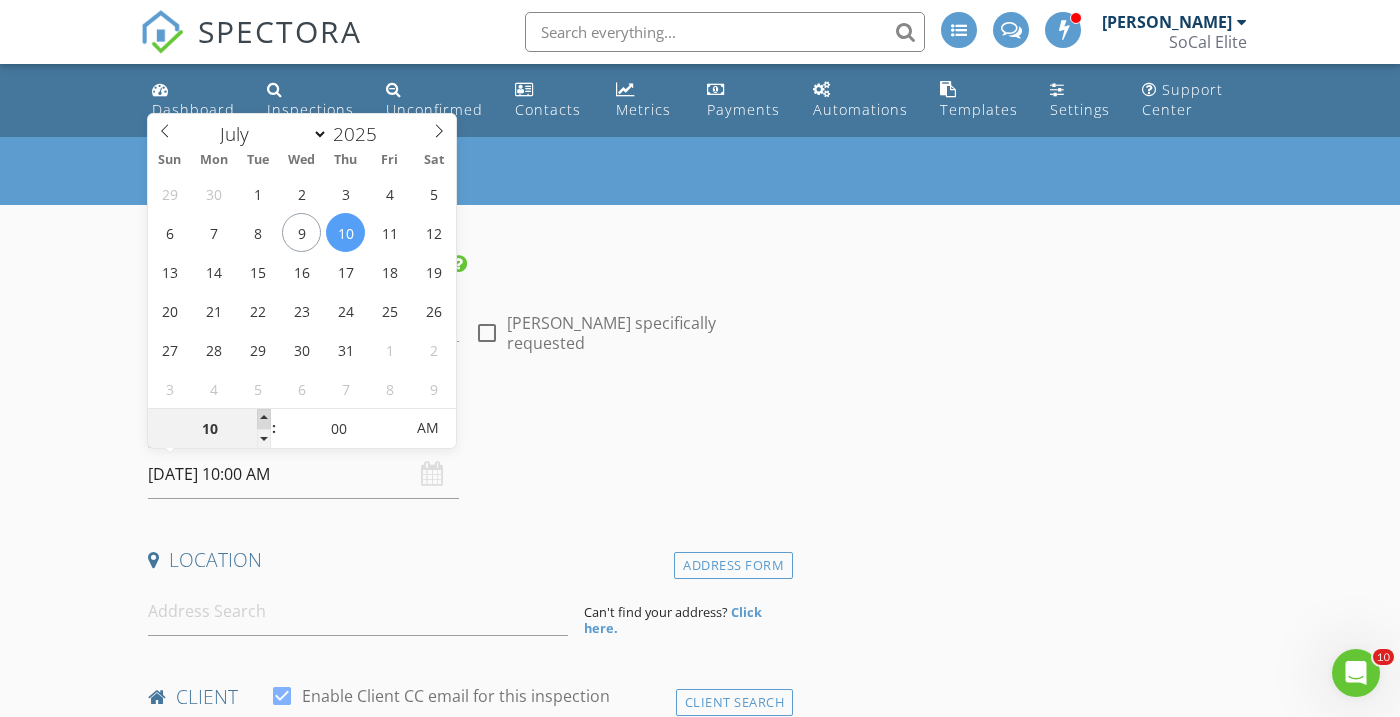 click at bounding box center [264, 419] 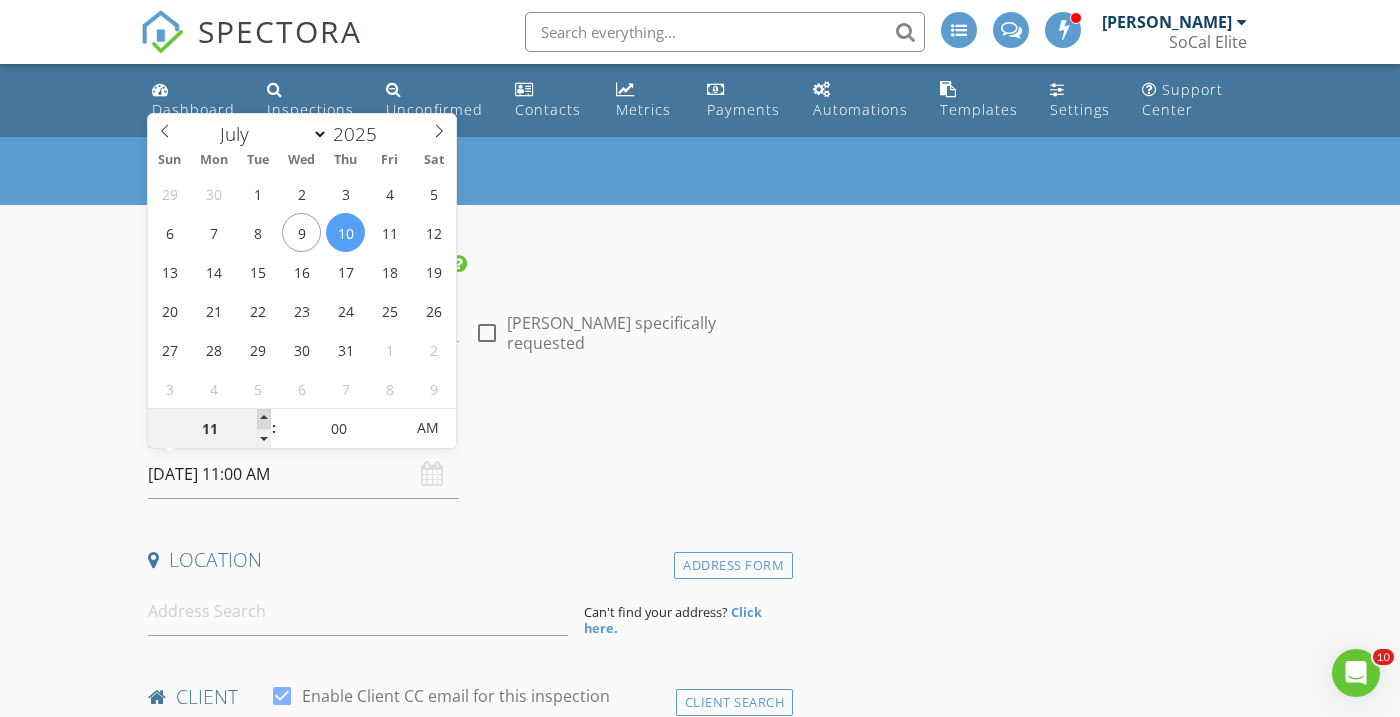 click at bounding box center (264, 419) 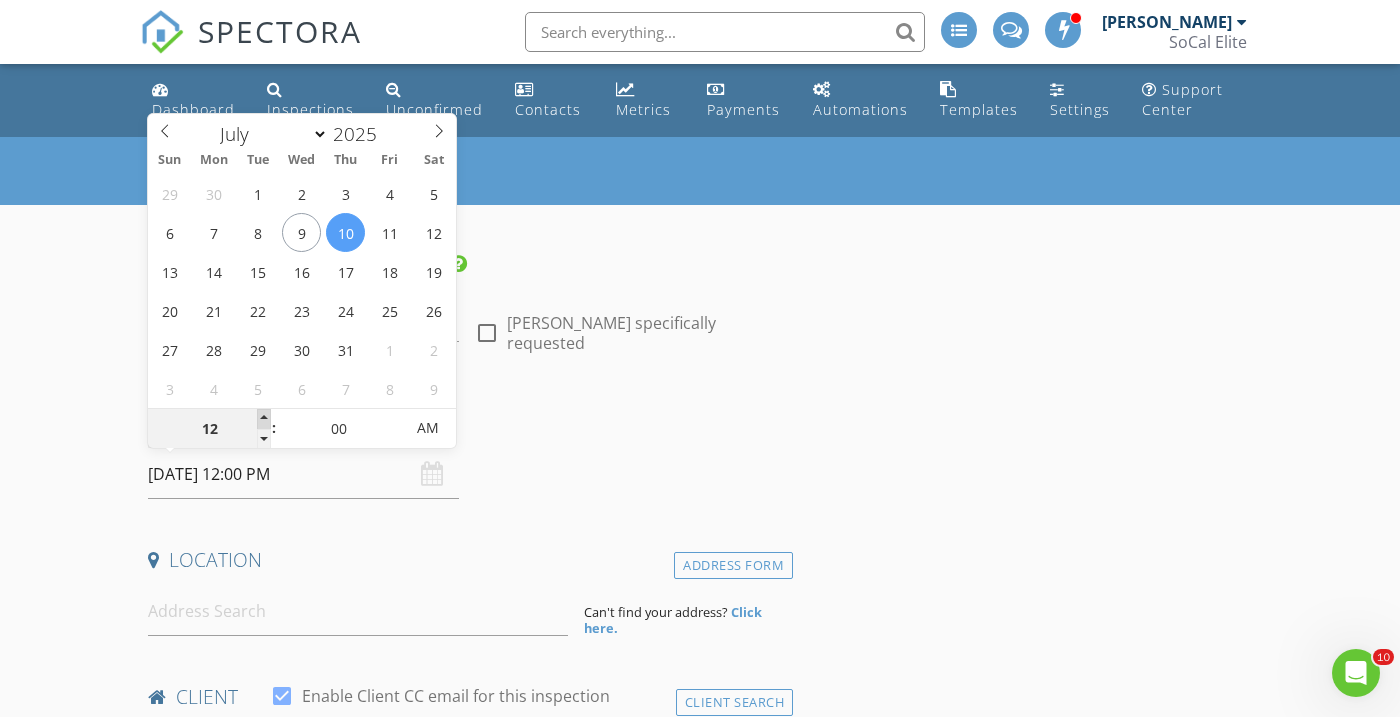 click at bounding box center (264, 419) 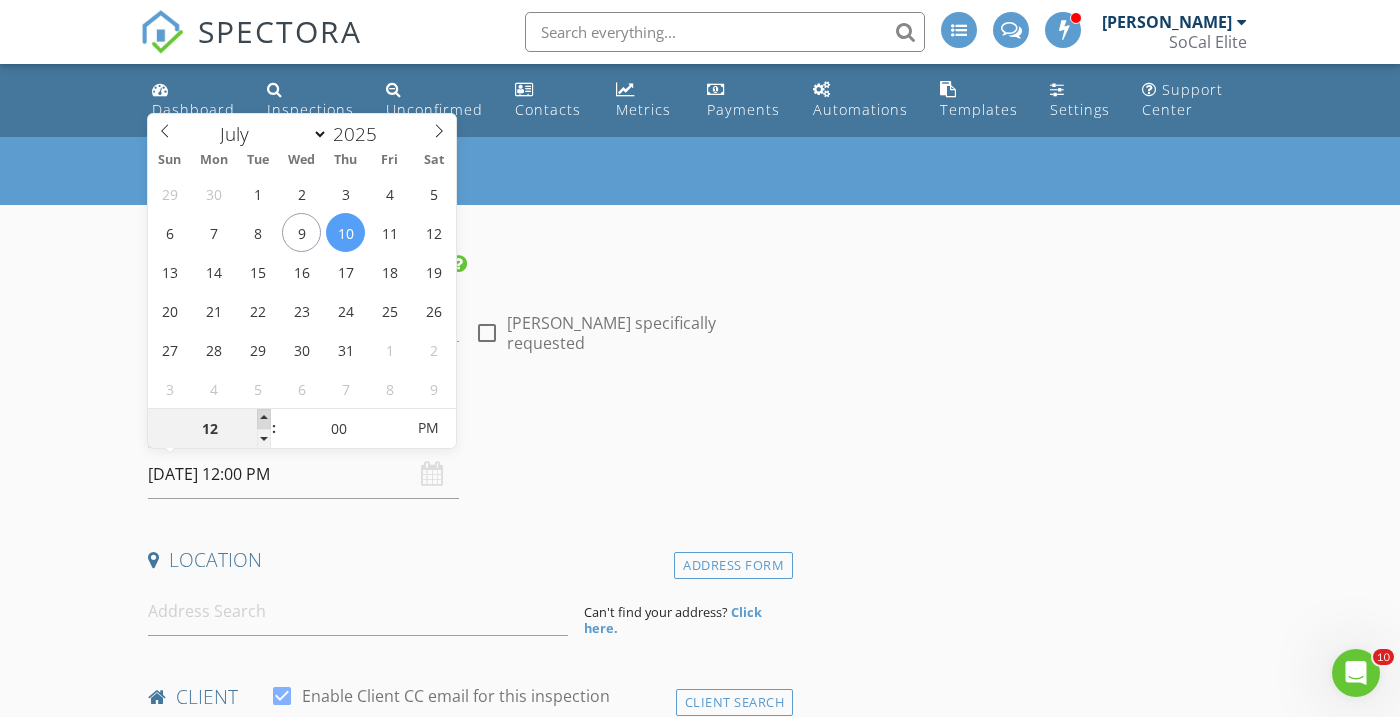 type on "01" 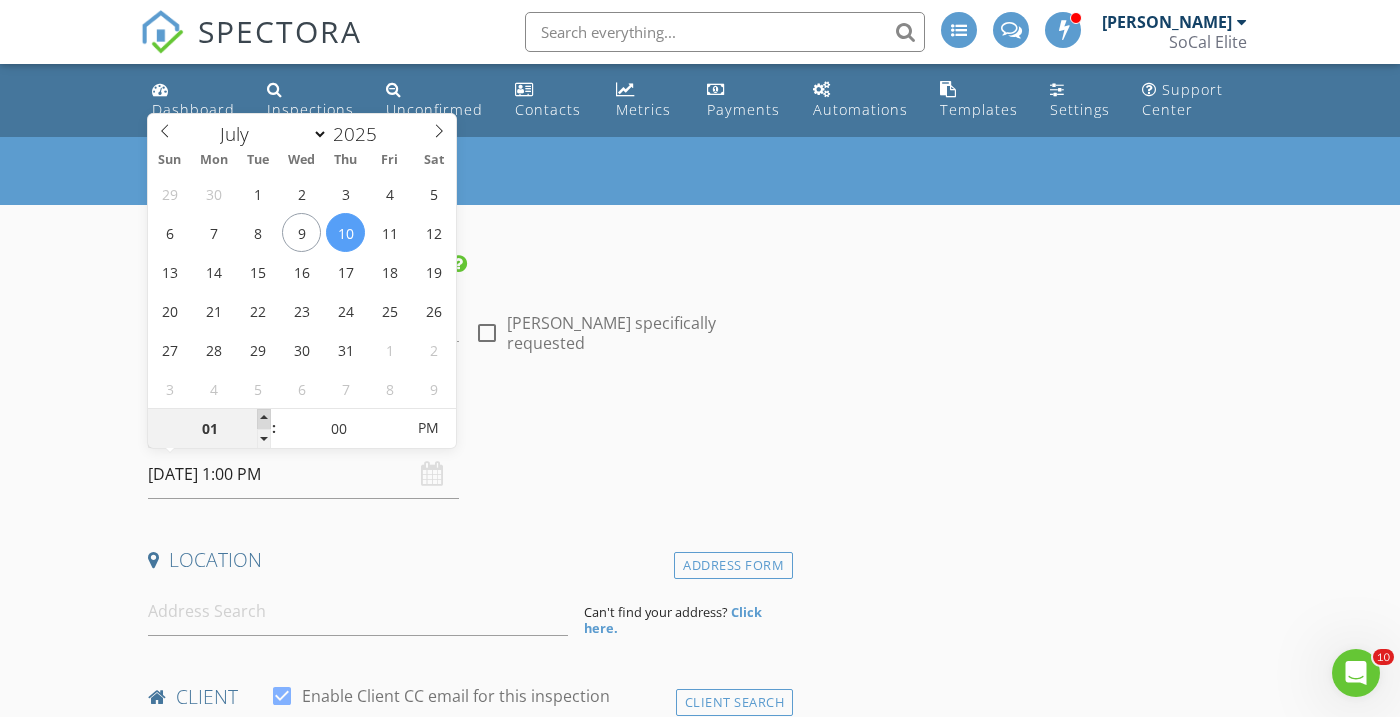 click at bounding box center (264, 419) 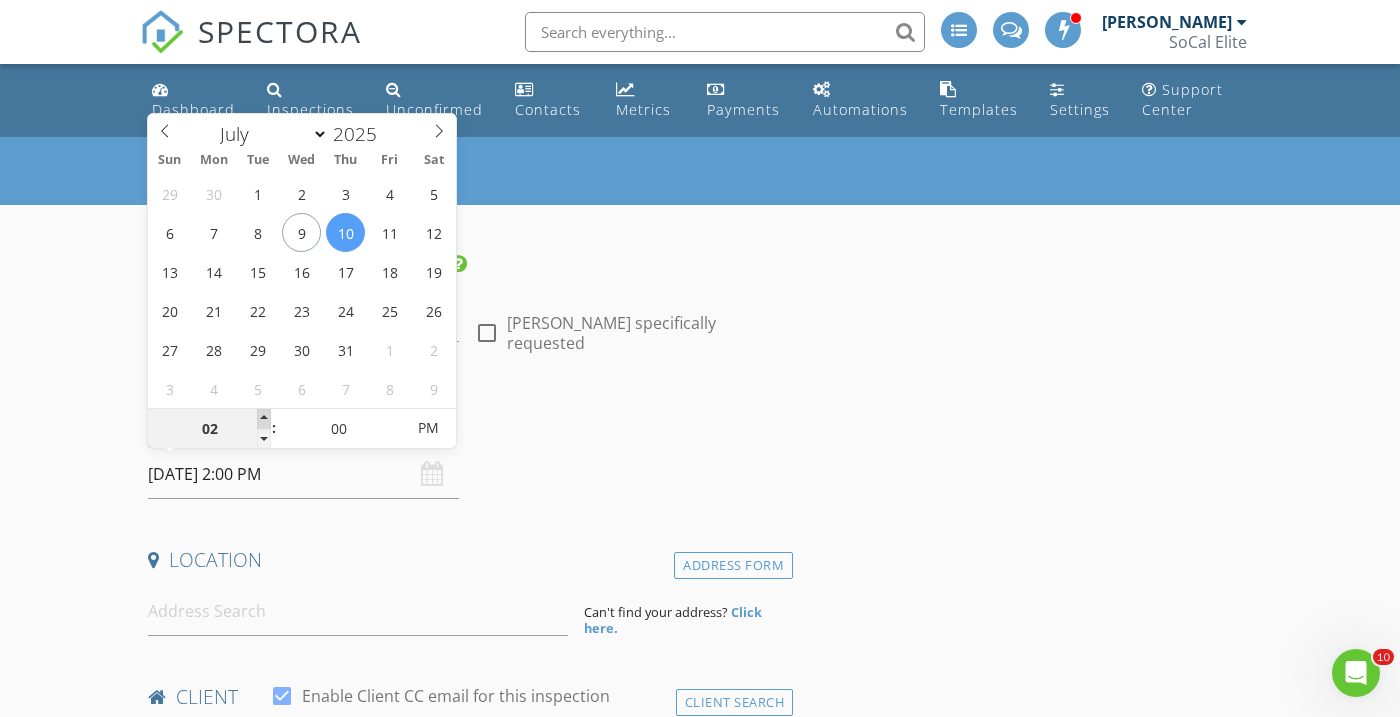 click at bounding box center (264, 419) 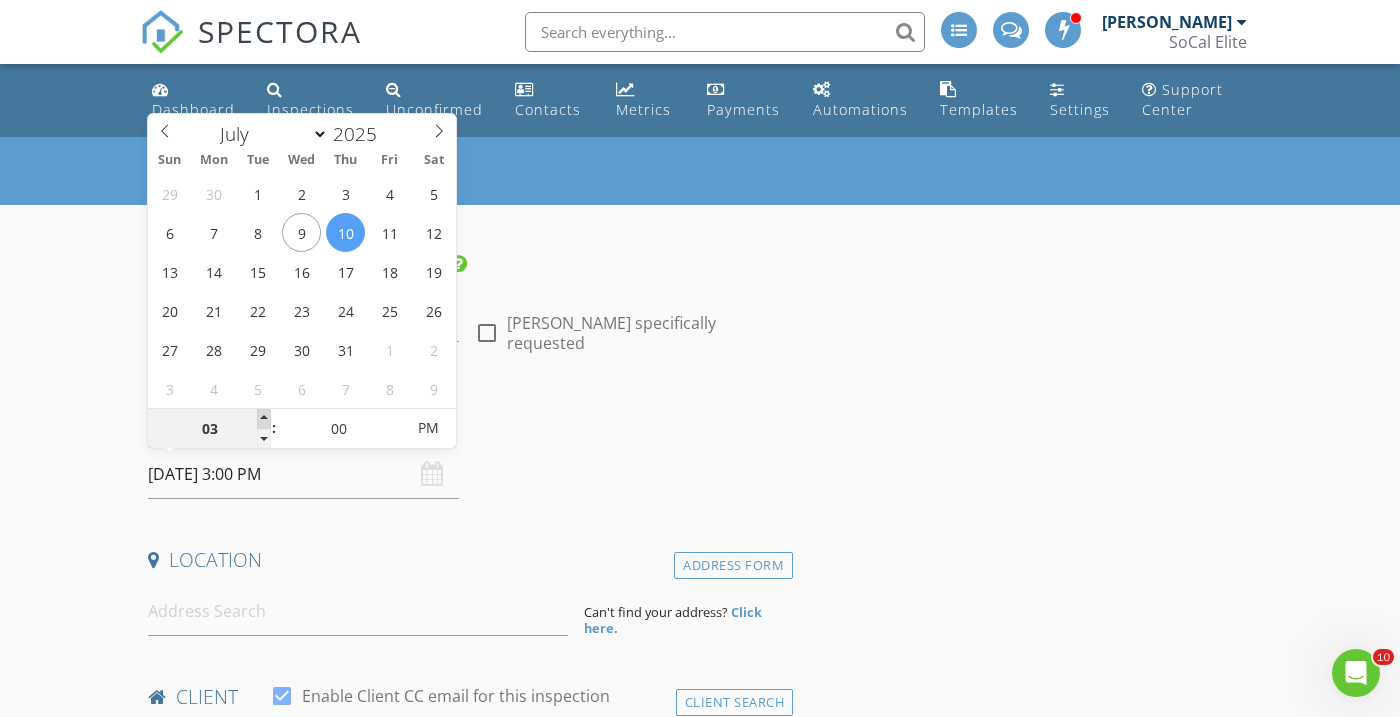 click at bounding box center (264, 419) 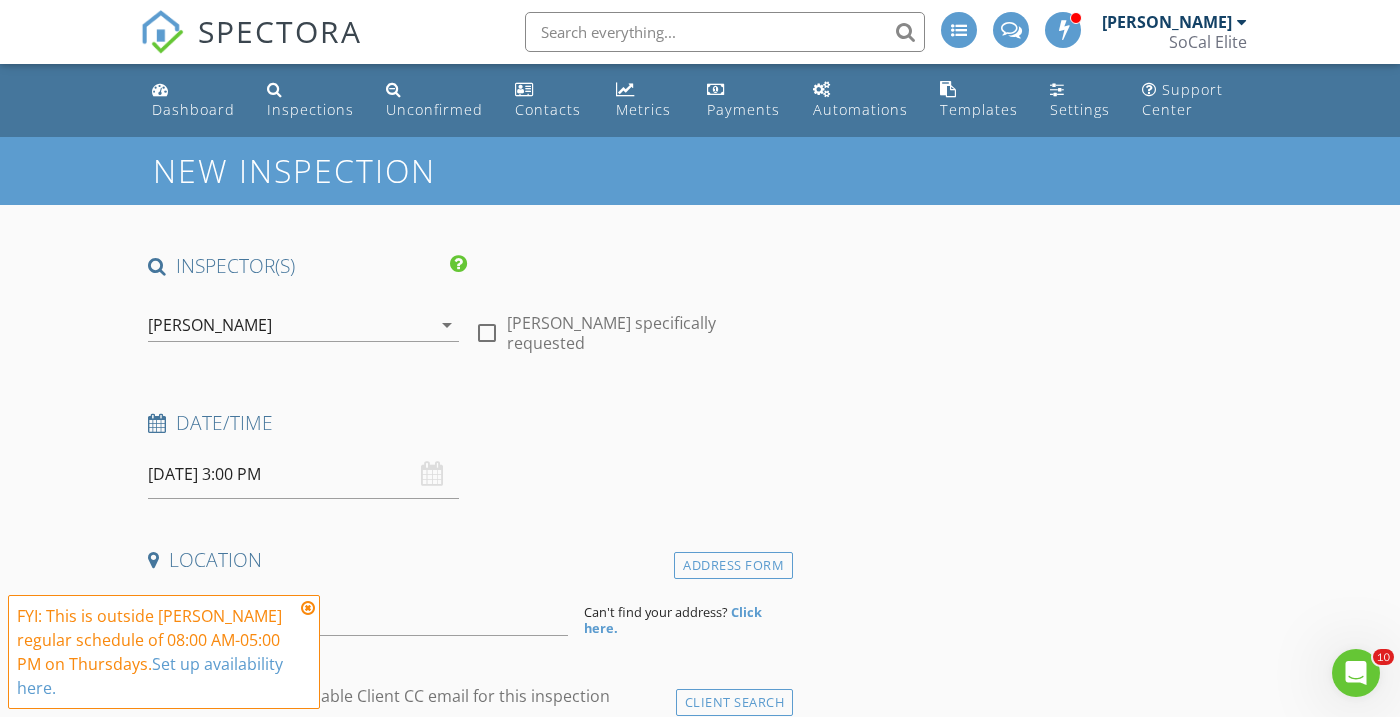 click on "New Inspection
INSPECTOR(S)
check_box   Kalee Fonseca   PRIMARY   Kalee Fonseca arrow_drop_down   check_box_outline_blank Kalee Fonseca specifically requested
Date/Time
07/10/2025 3:00 PM
Location
Address Form       Can't find your address?   Click here.
client
check_box Enable Client CC email for this inspection   Client Search     check_box_outline_blank Client is a Company/Organization     First Name   Last Name   Email   CC Email   Phone         Tags         Notes   Private Notes
ADD ADDITIONAL client
SERVICES
check_box_outline_blank   Residential Inspection   check_box_outline_blank   Re-Inspection   check_box_outline_blank   New Service   arrow_drop_down     Select Discount Code arrow_drop_down    Charges       TOTAL   $0.00    Duration         Templates" at bounding box center (700, 1763) 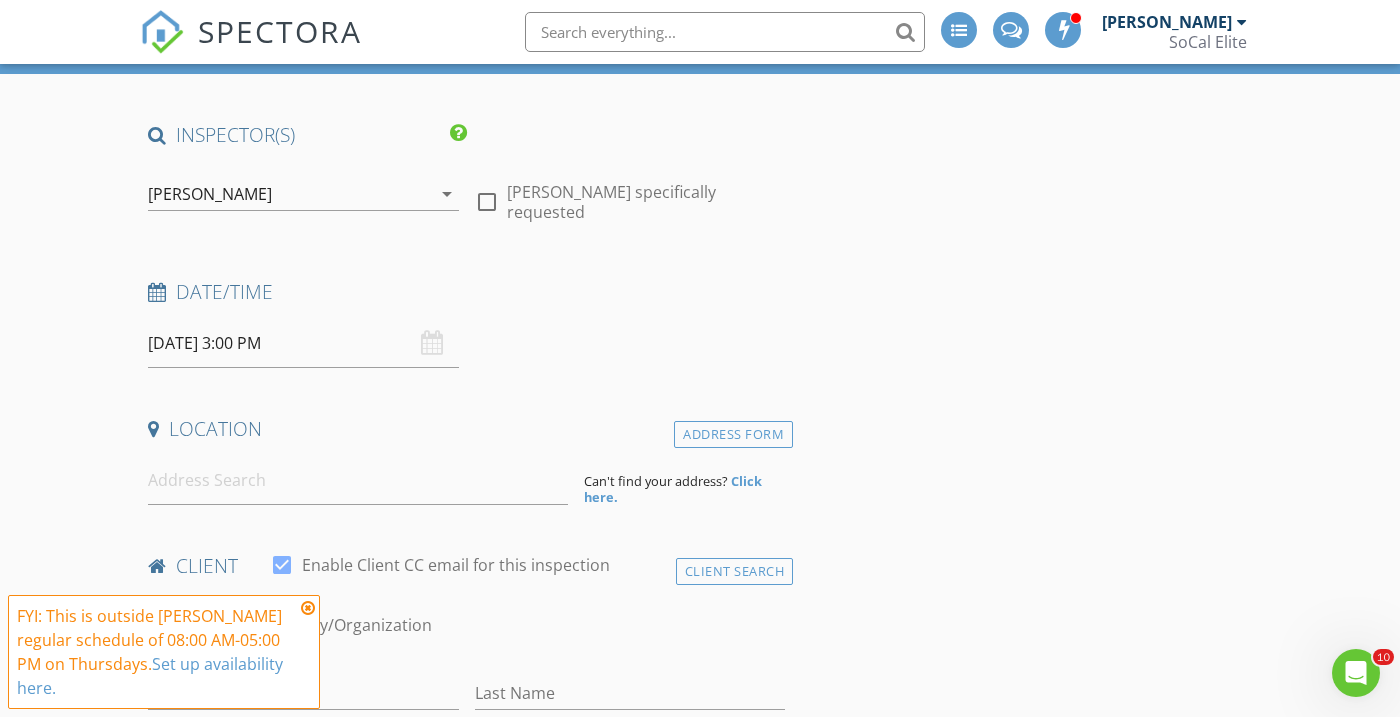 scroll, scrollTop: 135, scrollLeft: 0, axis: vertical 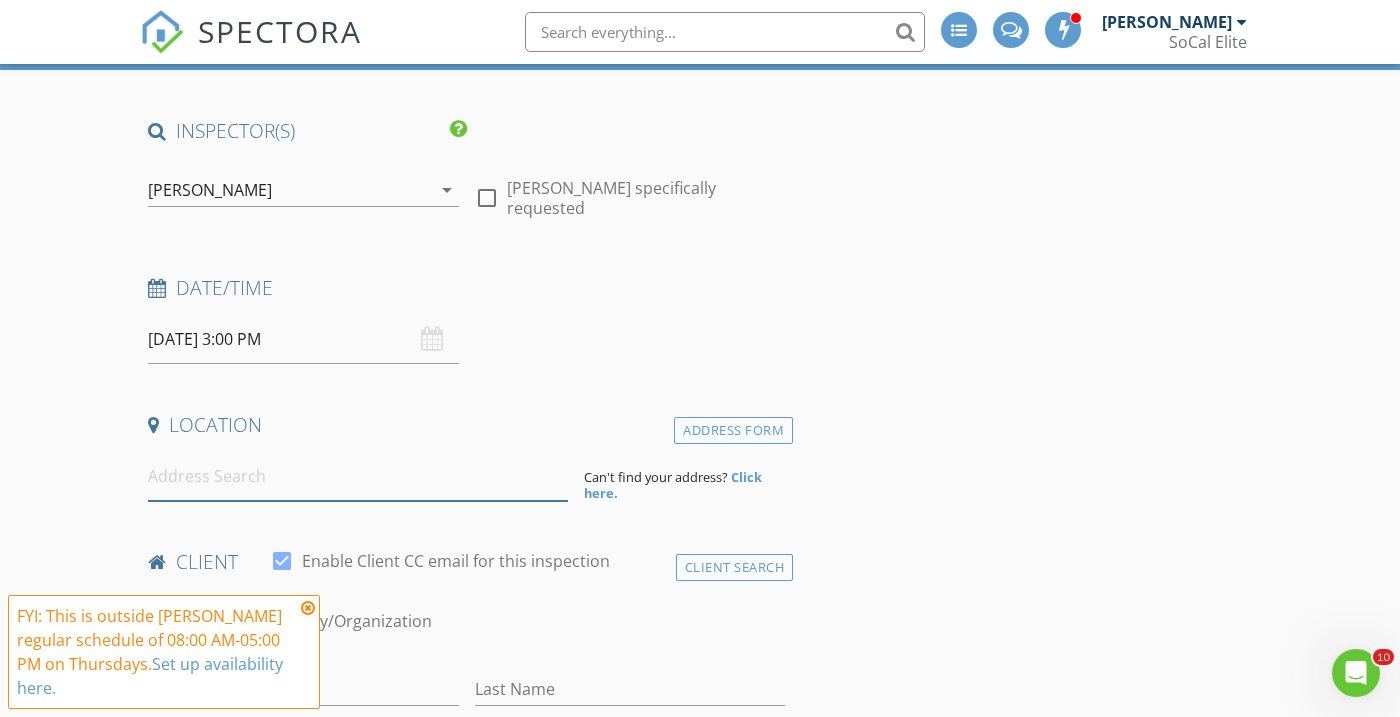 click at bounding box center [358, 476] 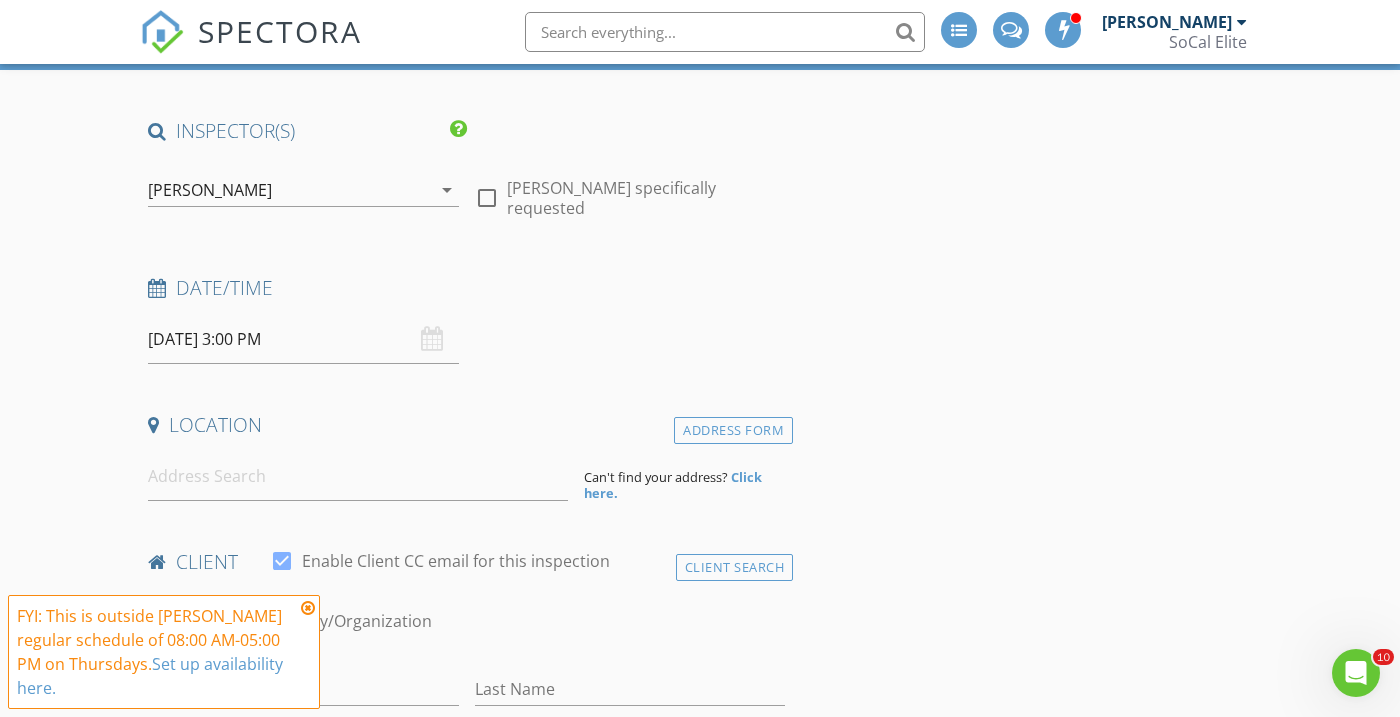 click at bounding box center (308, 608) 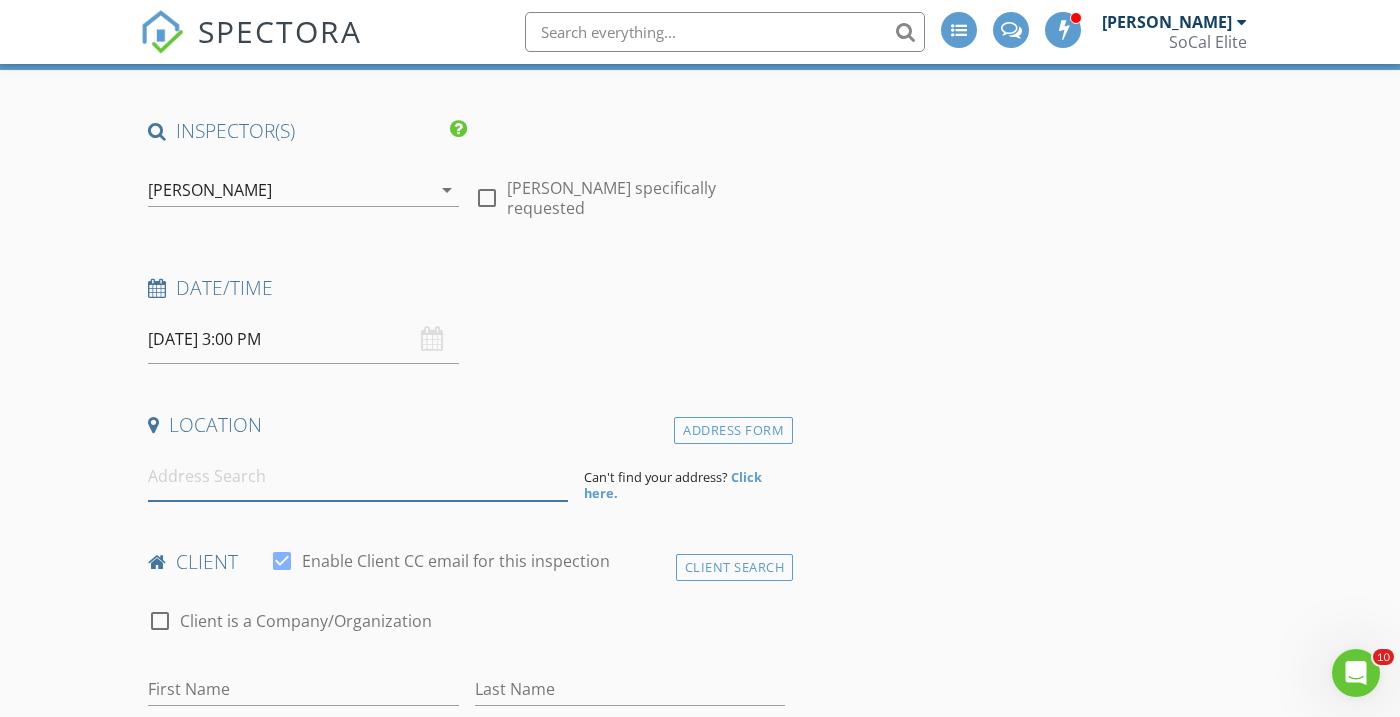 click at bounding box center [358, 476] 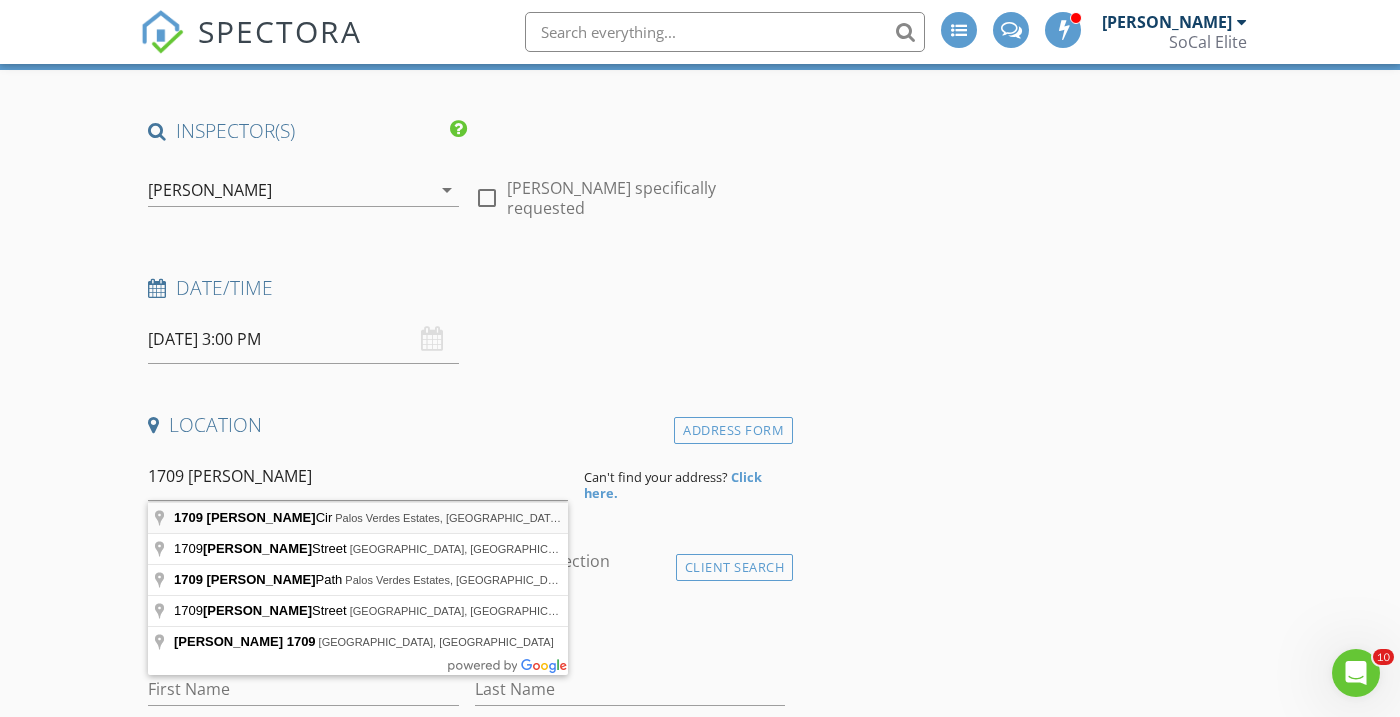 type on "1709 Espinosa Cir, Palos Verdes Estates, CA, USA" 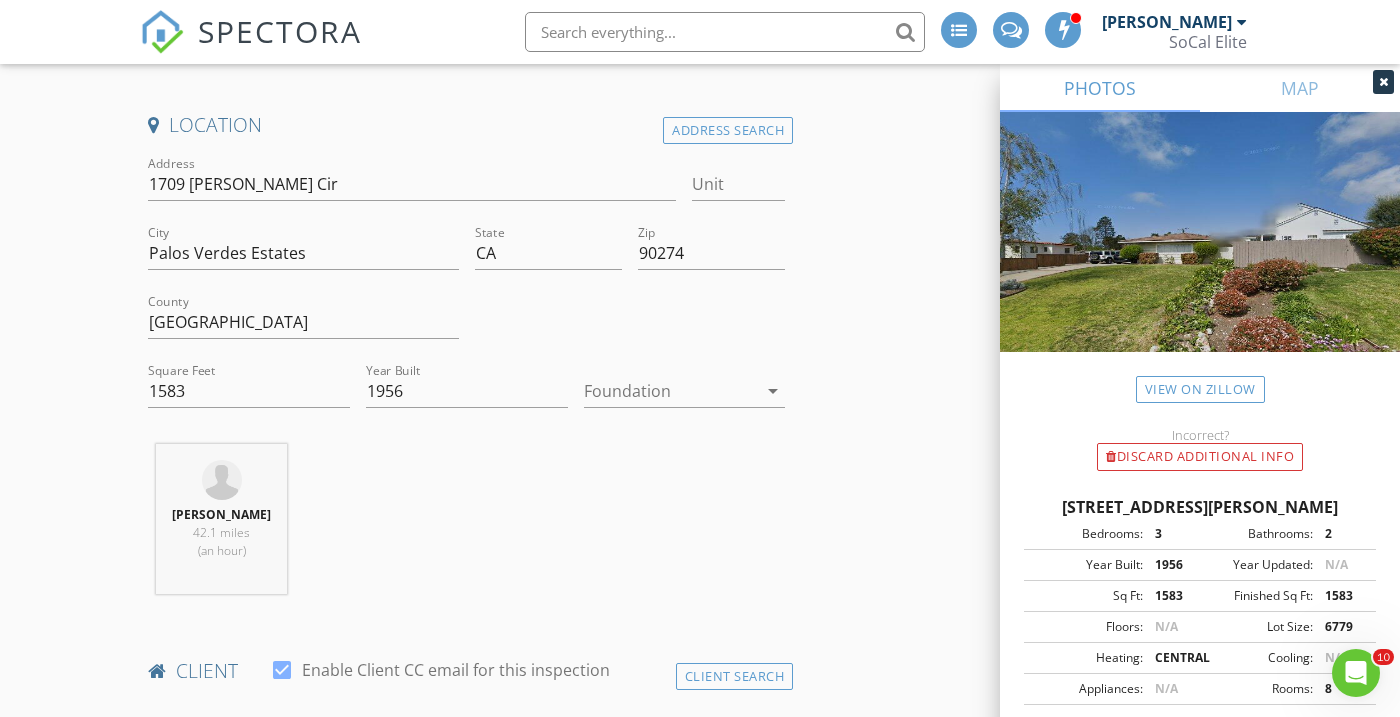 scroll, scrollTop: 436, scrollLeft: 0, axis: vertical 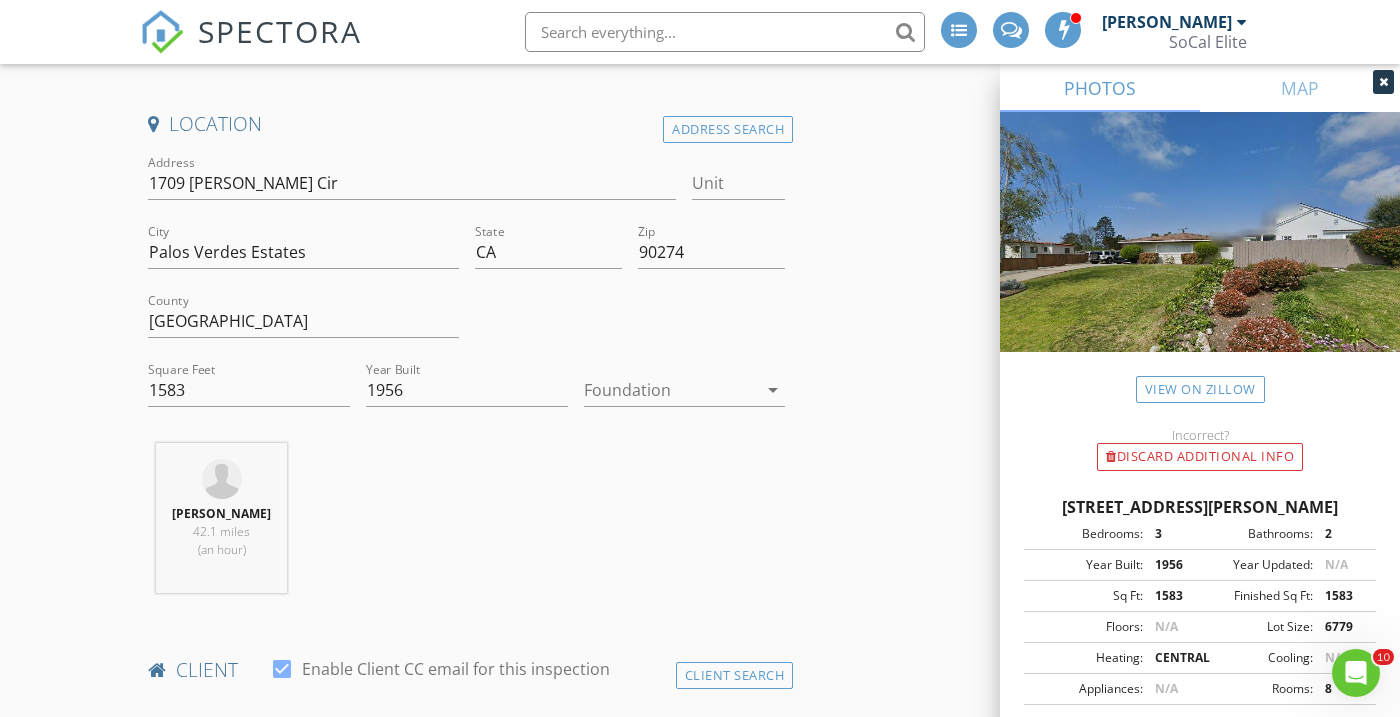 click at bounding box center [671, 390] 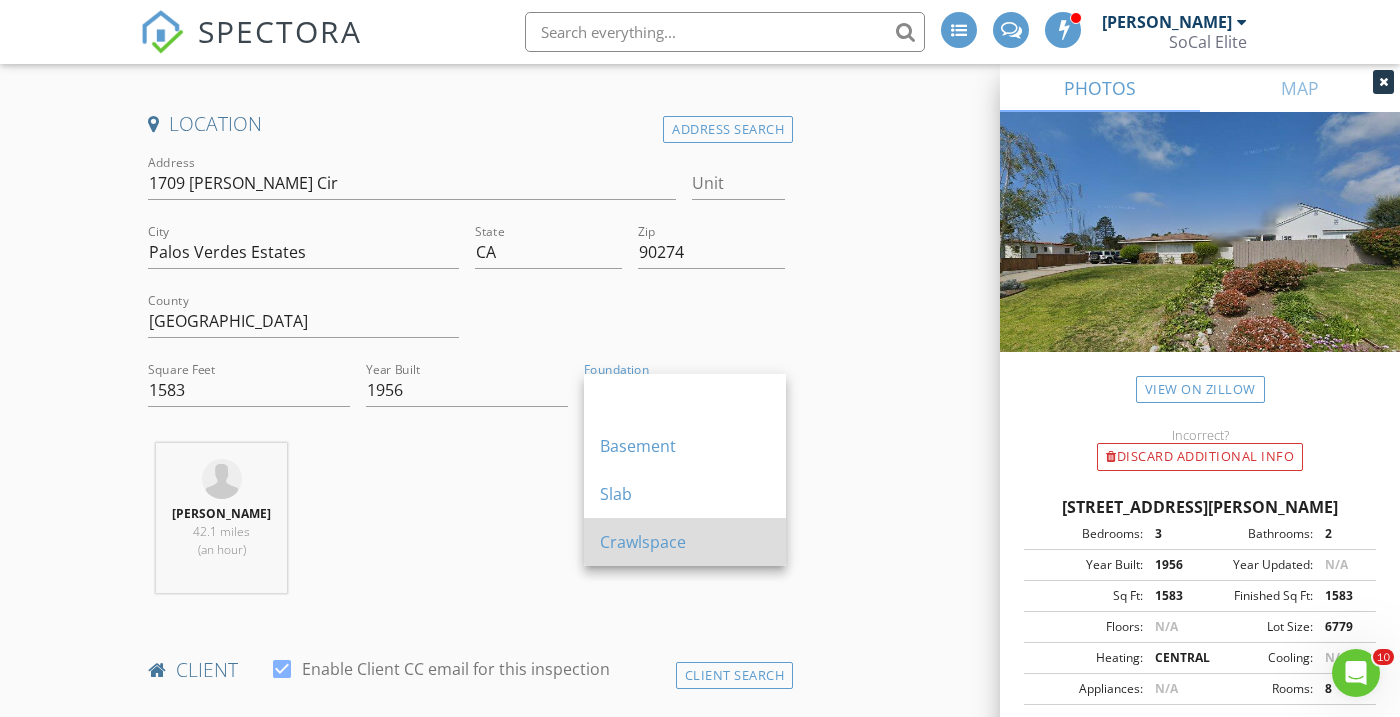 click on "Crawlspace" at bounding box center (685, 542) 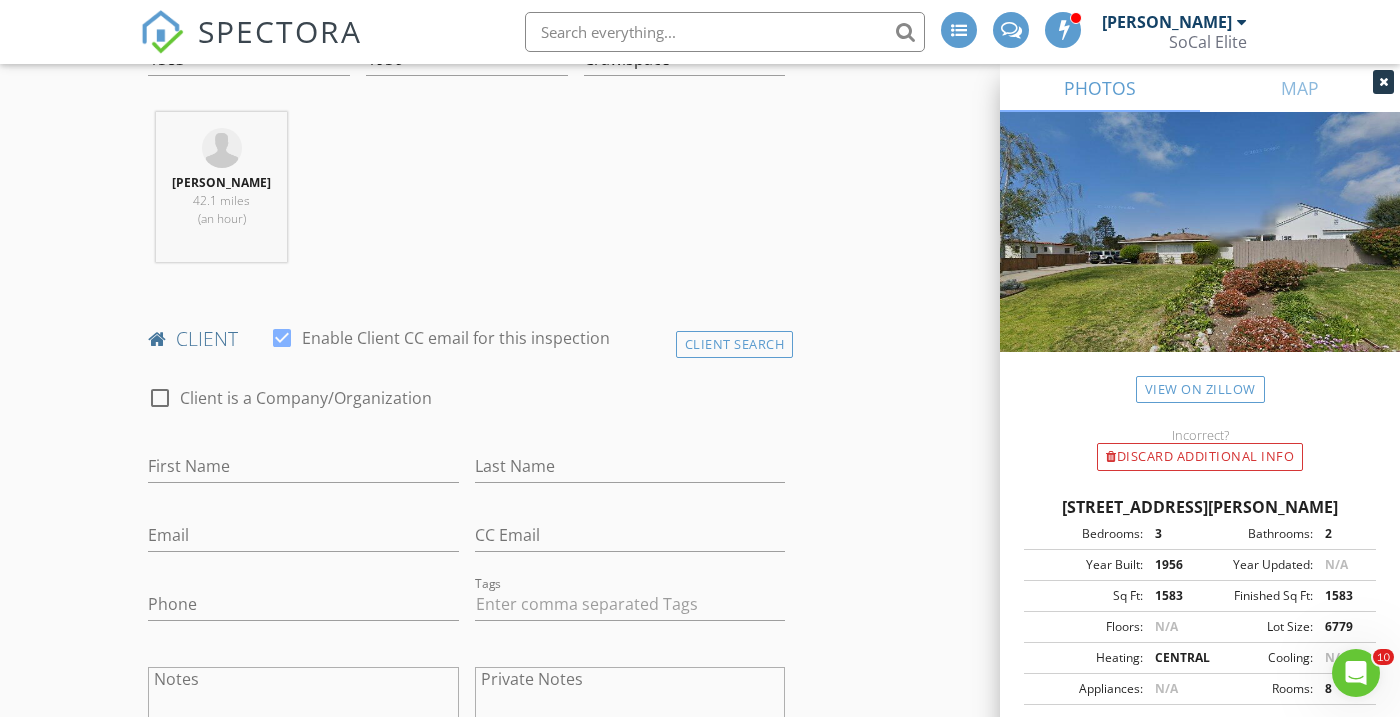 scroll, scrollTop: 852, scrollLeft: 0, axis: vertical 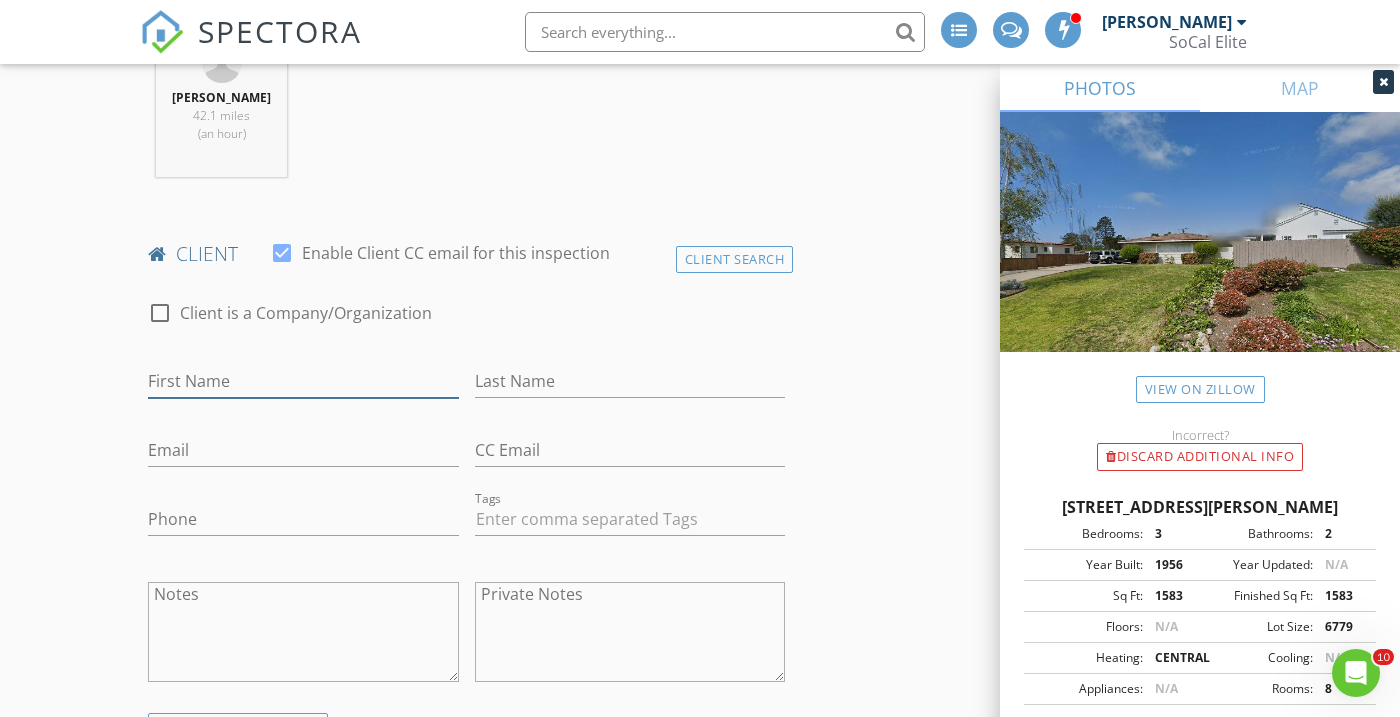 click on "First Name" at bounding box center [303, 381] 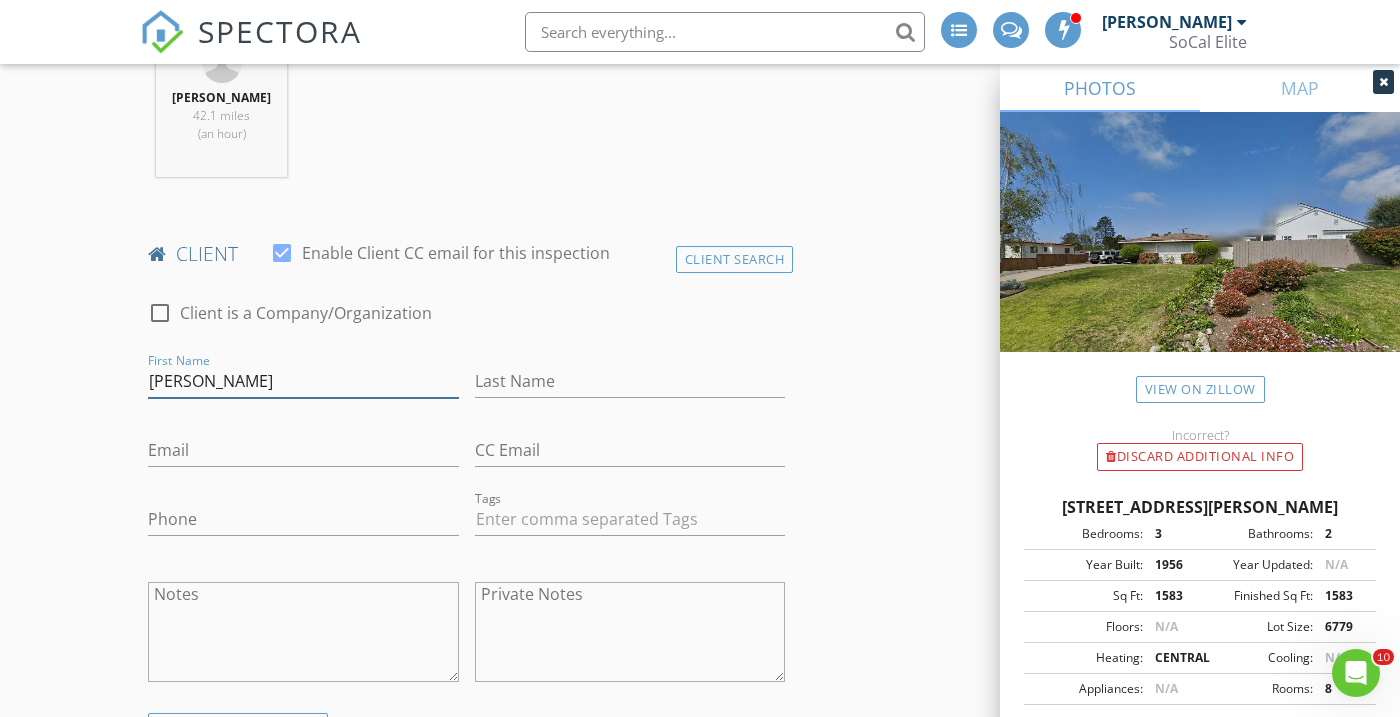 type on "william" 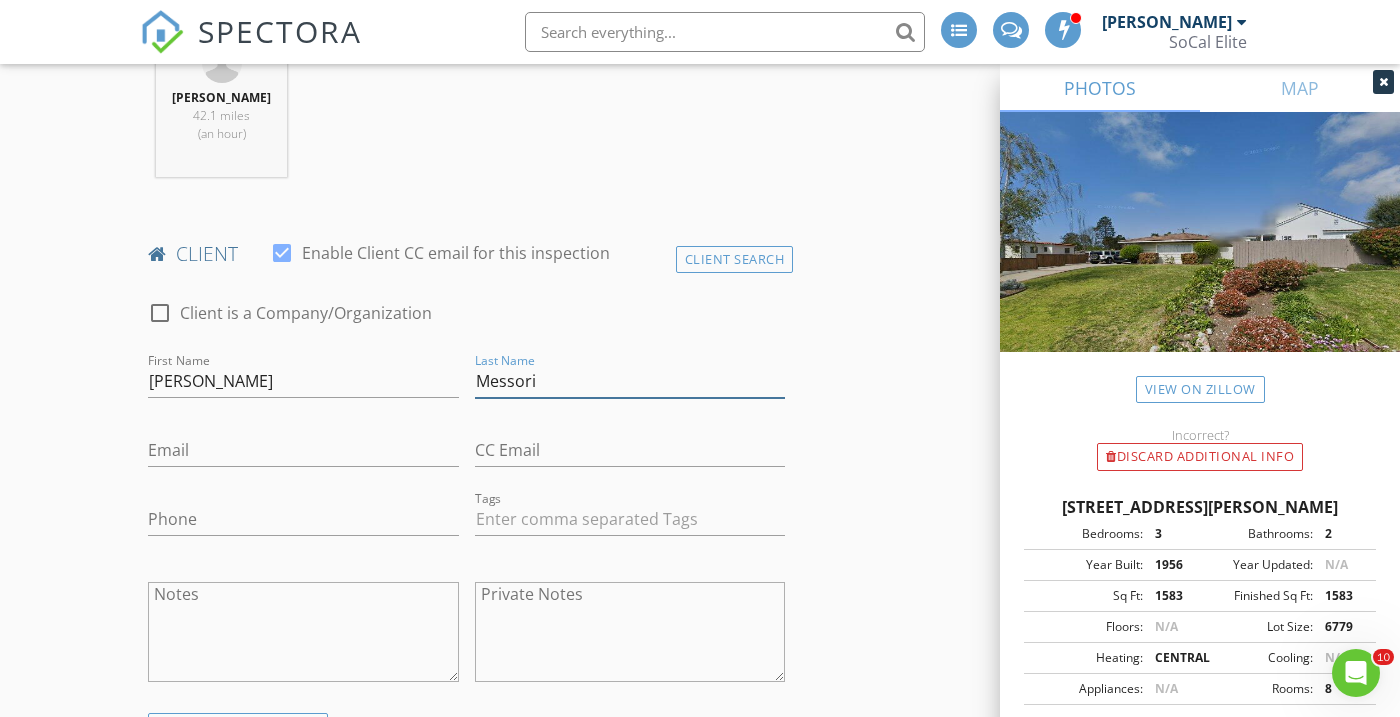 type on "Messori" 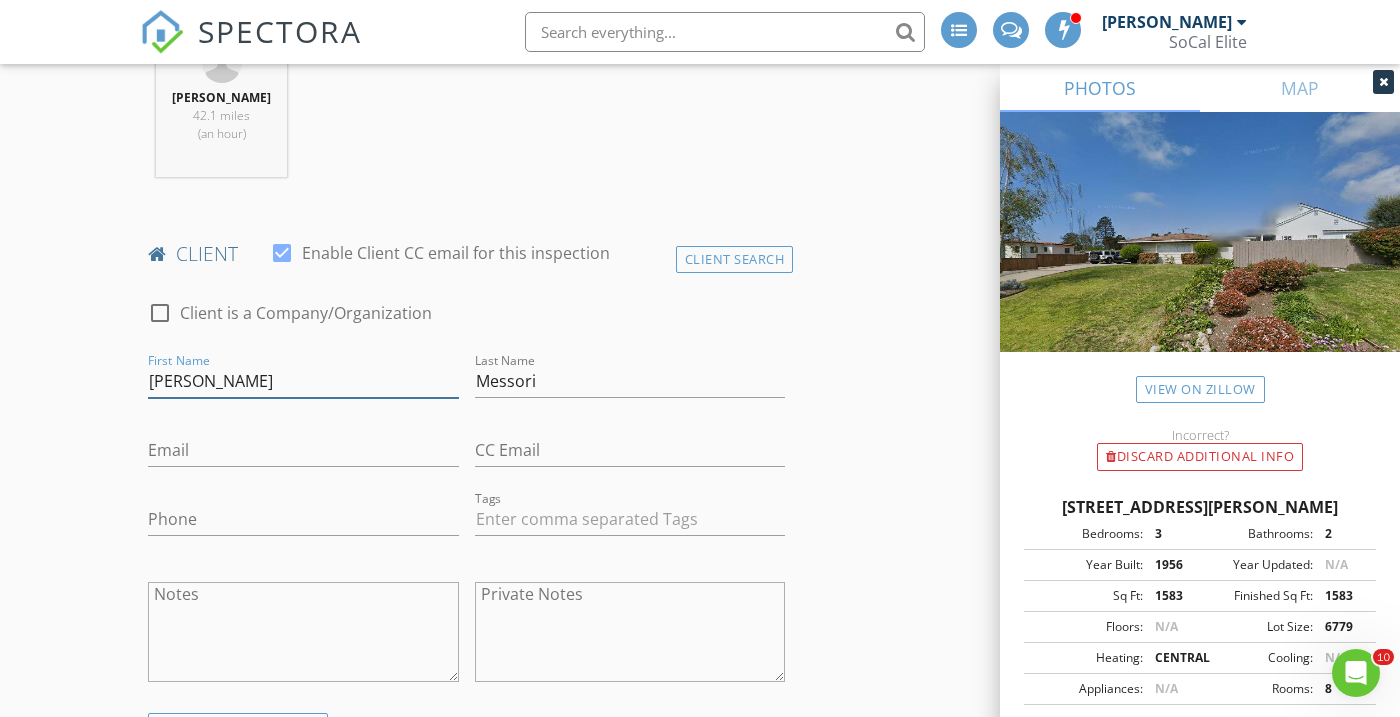 click on "william" at bounding box center [303, 381] 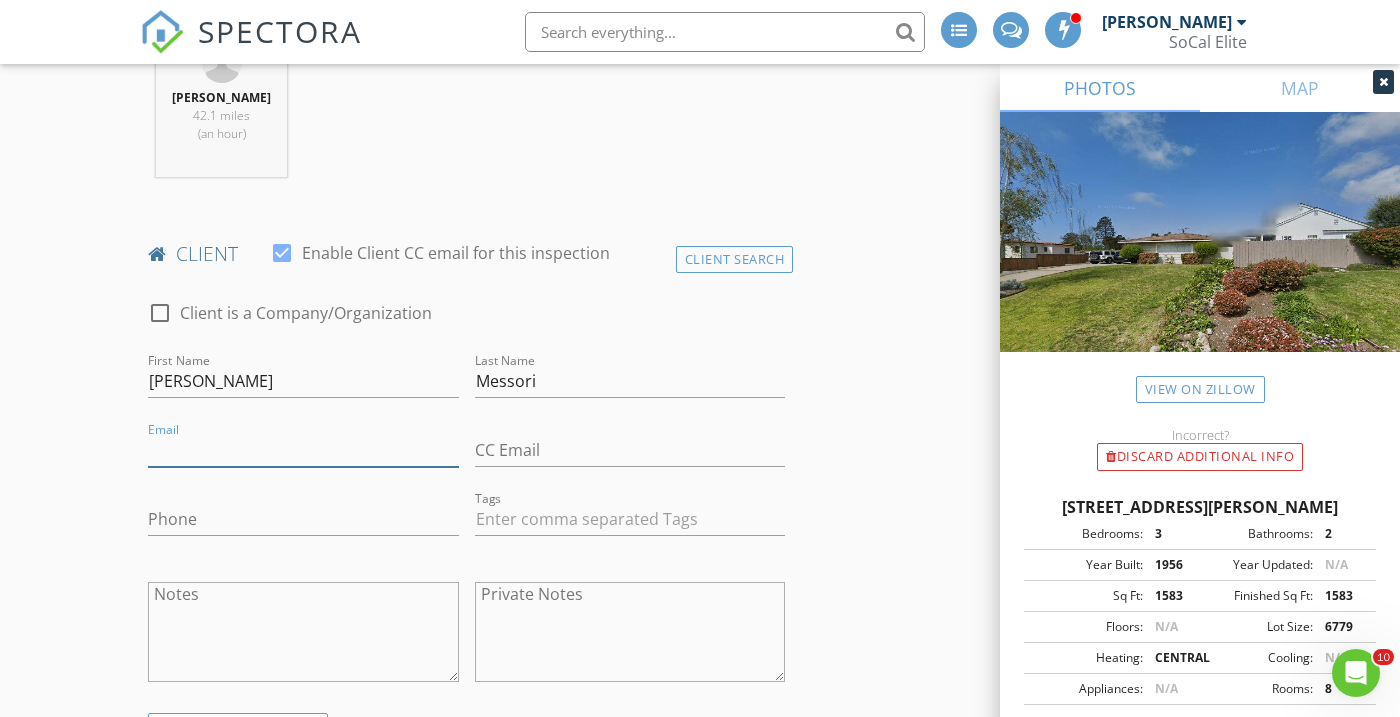 click on "Email" at bounding box center (303, 450) 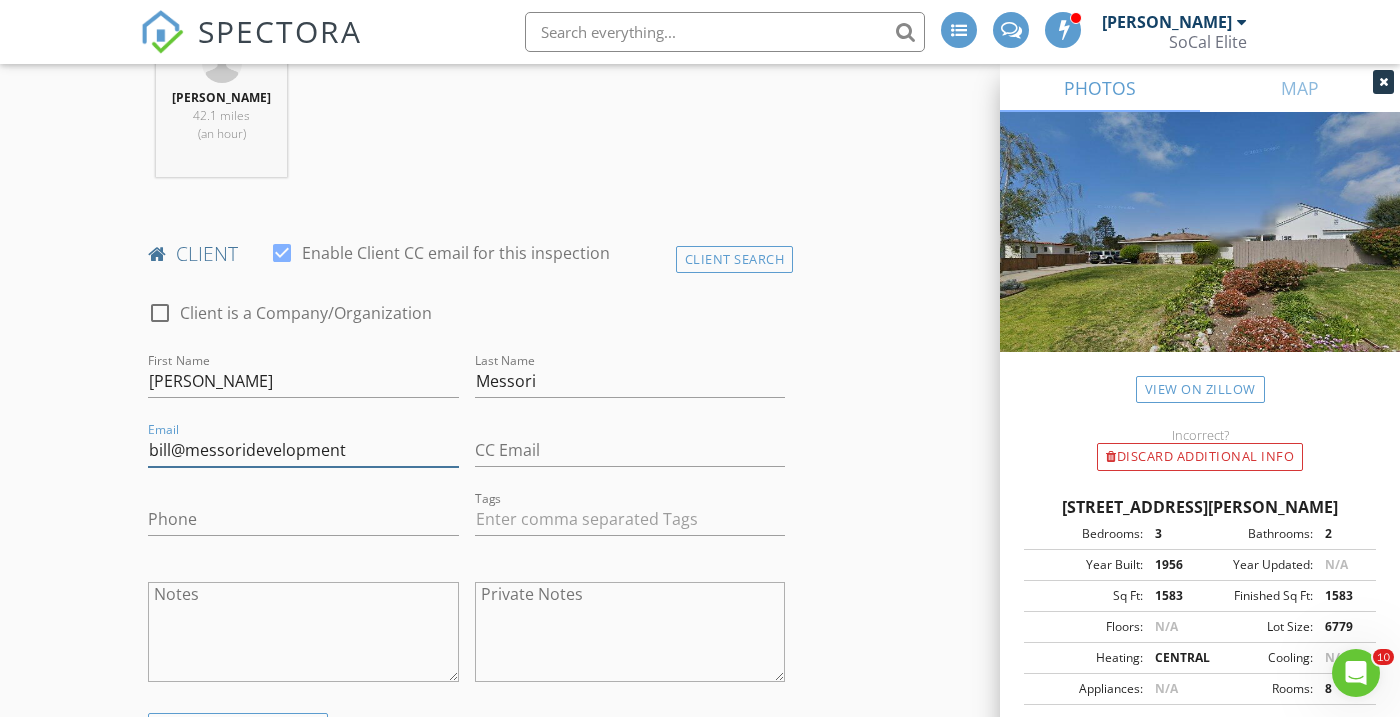 type on "bill@messoridevelopment" 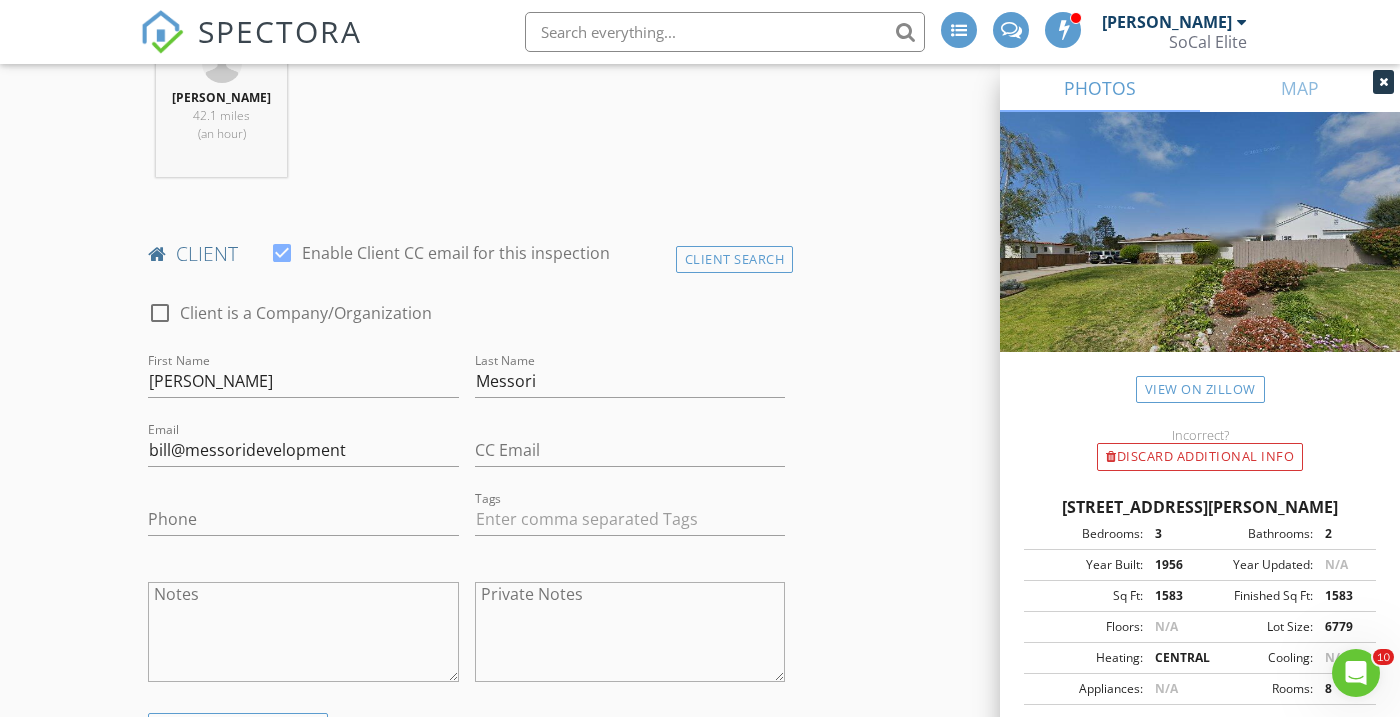 click on "New Inspection
INSPECTOR(S)
check_box   Kalee Fonseca   PRIMARY   Kalee Fonseca arrow_drop_down   check_box_outline_blank Kalee Fonseca specifically requested
Date/Time
07/10/2025 3:00 PM
Location
Address Search       Address 1709 Espinosa Cir   Unit   City Palos Verdes Estates   State CA   Zip 90274   County Los Angeles     Square Feet 1583   Year Built 1956   Foundation Crawlspace arrow_drop_down     Kalee Fonseca     42.1 miles     (an hour)
client
check_box Enable Client CC email for this inspection   Client Search     check_box_outline_blank Client is a Company/Organization     First Name William   Last Name Messori   Email bill@messoridevelopment   CC Email   Phone         Tags         Notes   Private Notes
ADD ADDITIONAL client
SERVICES
check_box_outline_blank" at bounding box center (700, 1115) 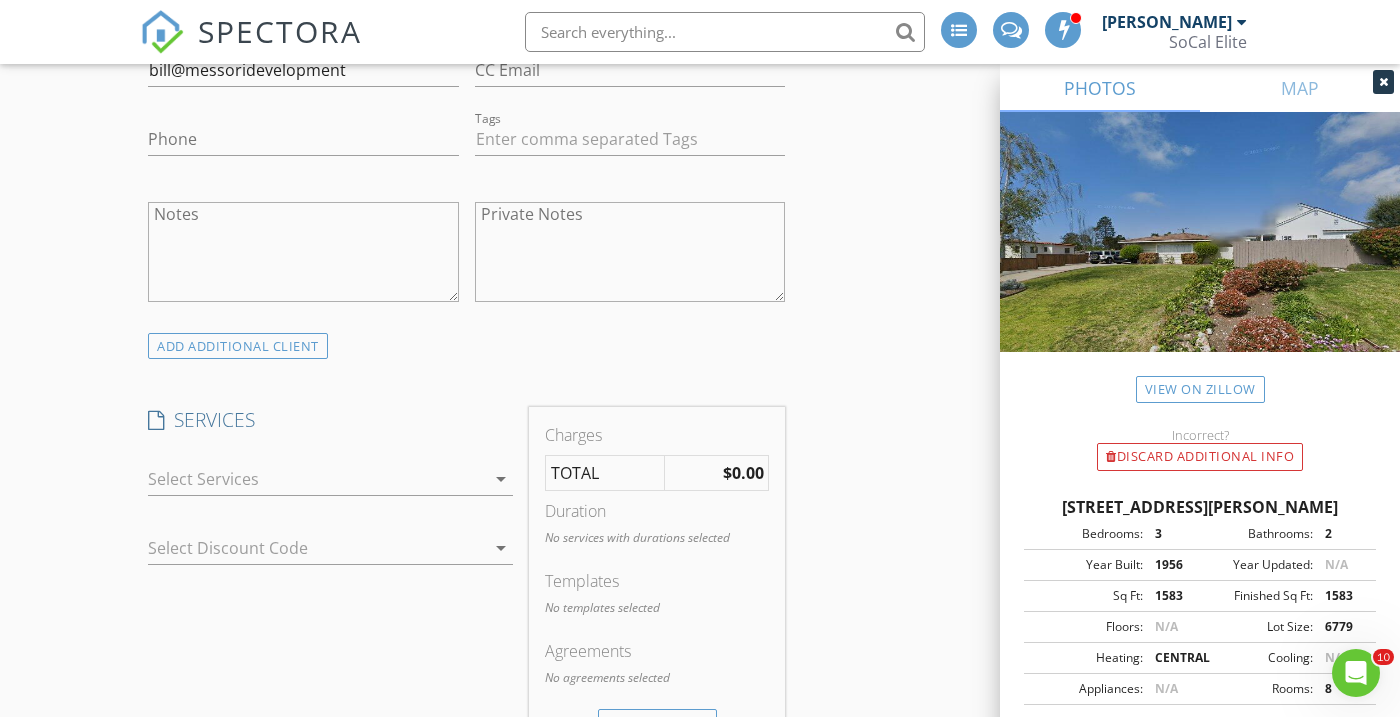 scroll, scrollTop: 1281, scrollLeft: 0, axis: vertical 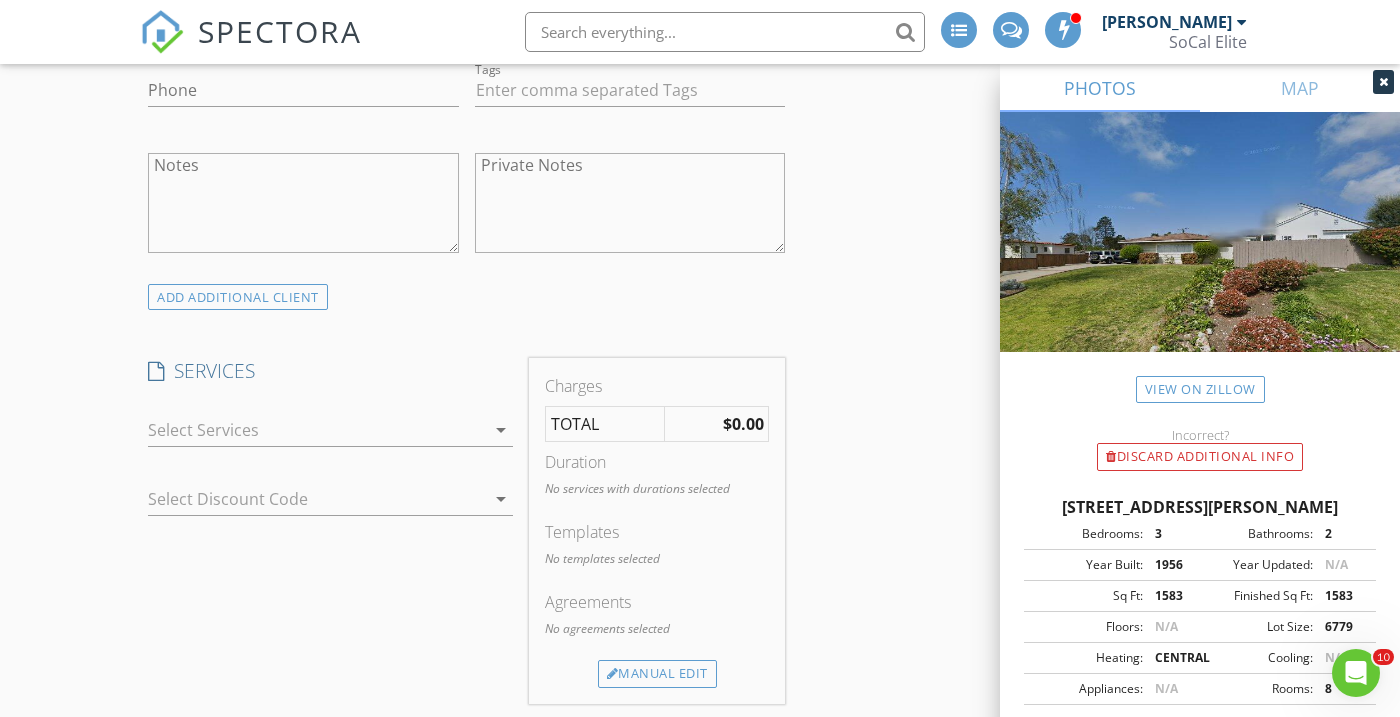 click at bounding box center [316, 430] 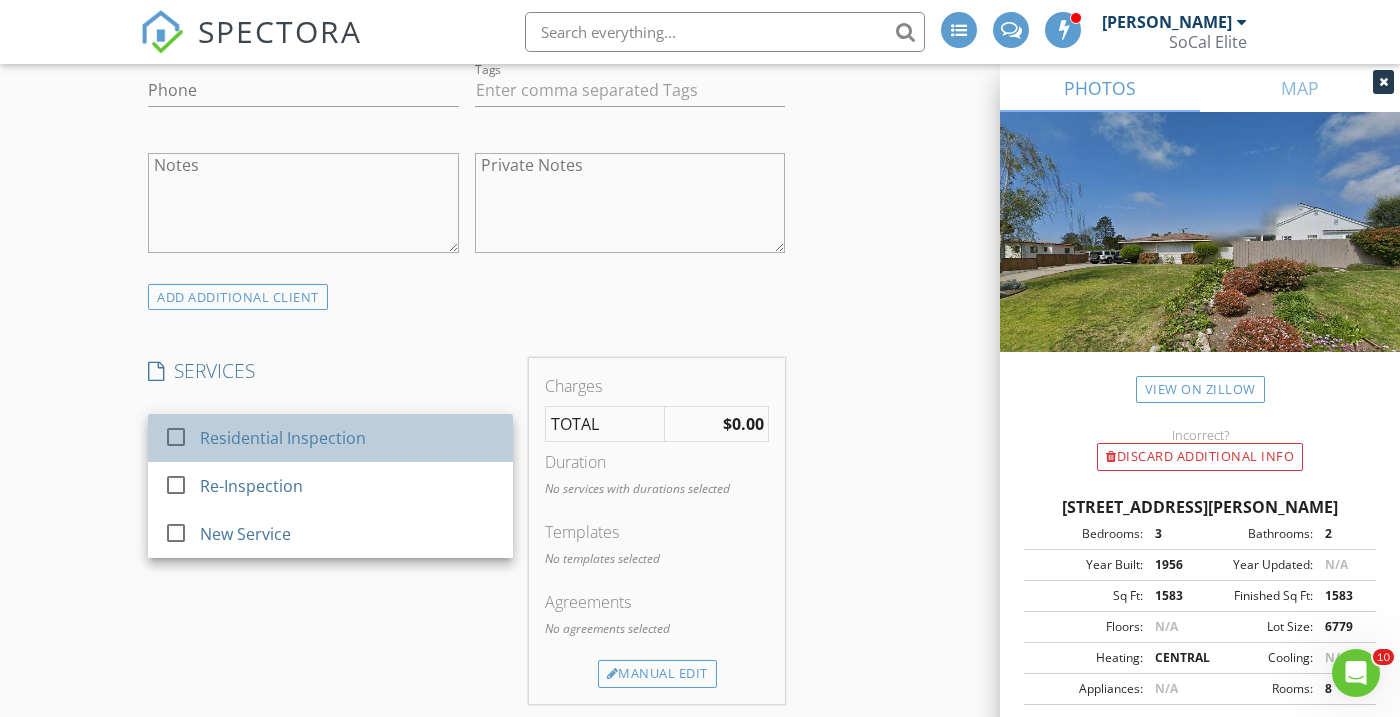 click on "Residential Inspection" at bounding box center [283, 438] 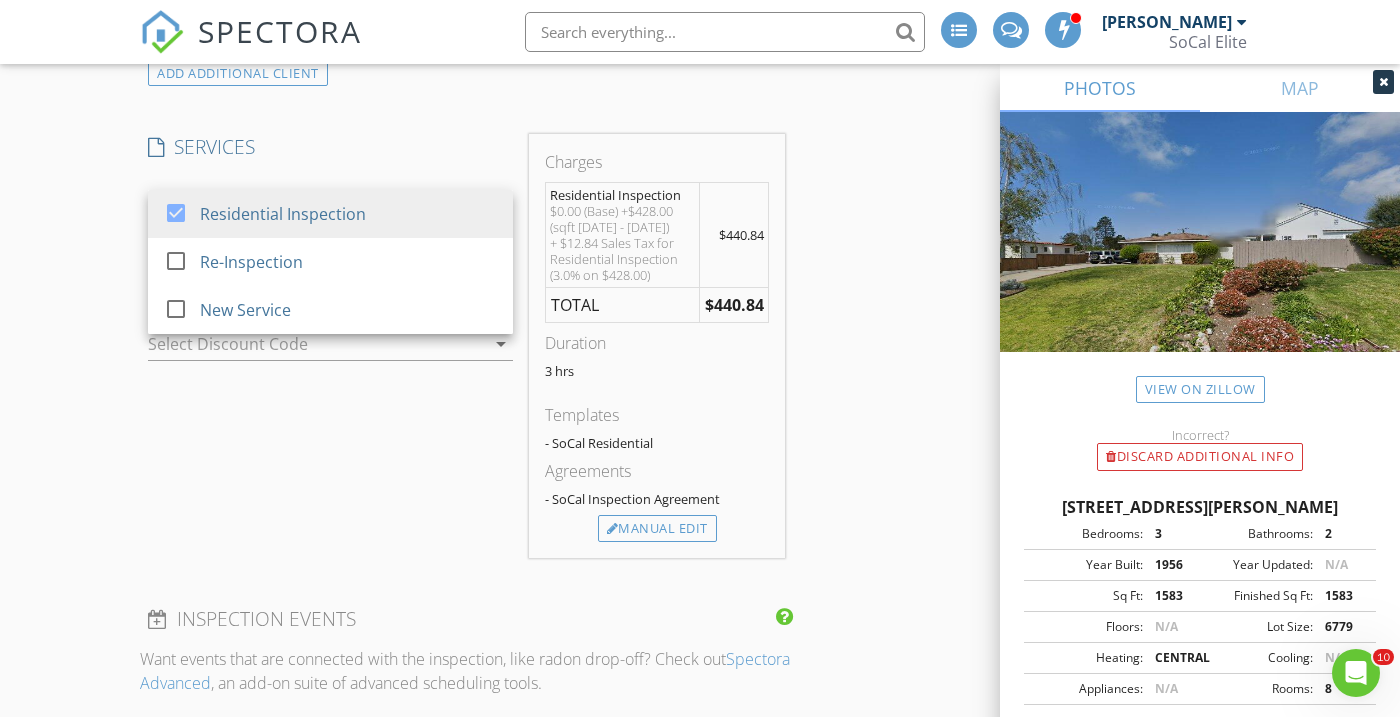 scroll, scrollTop: 1513, scrollLeft: 0, axis: vertical 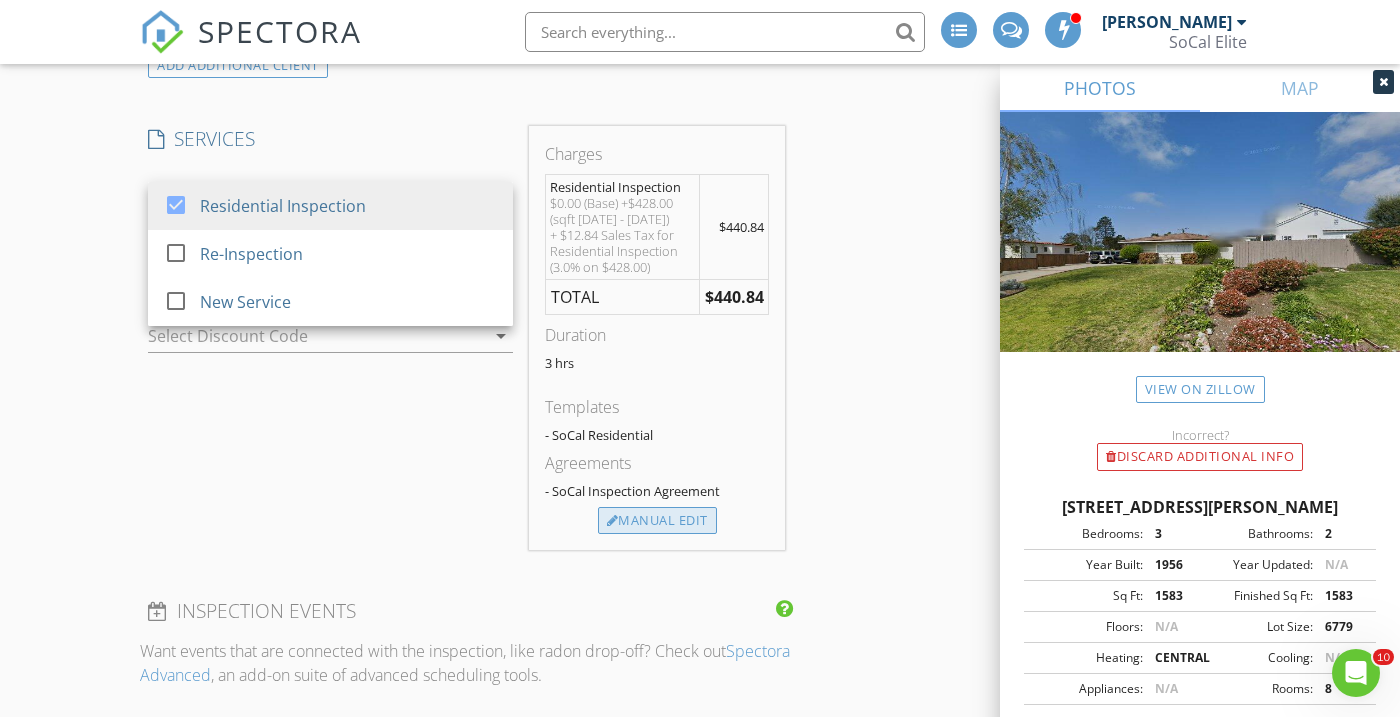 click on "Manual Edit" at bounding box center [657, 521] 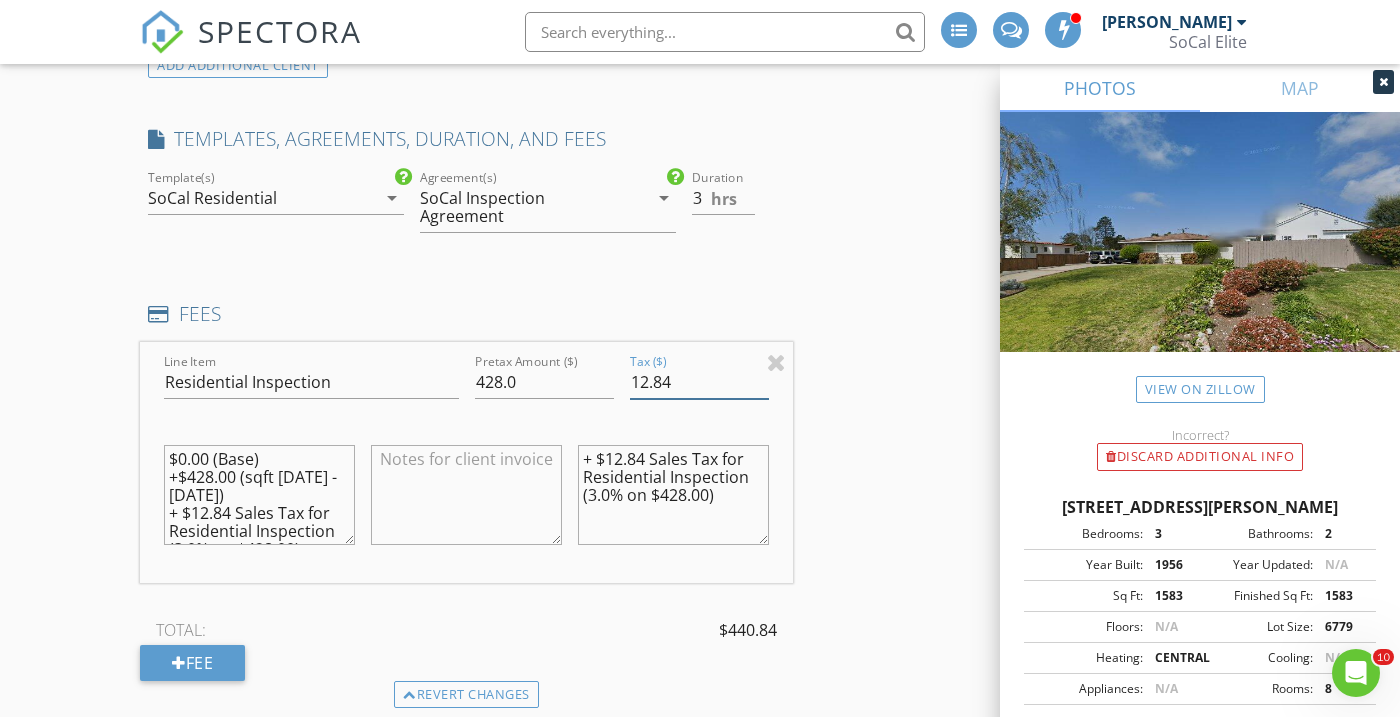drag, startPoint x: 684, startPoint y: 383, endPoint x: 625, endPoint y: 380, distance: 59.07622 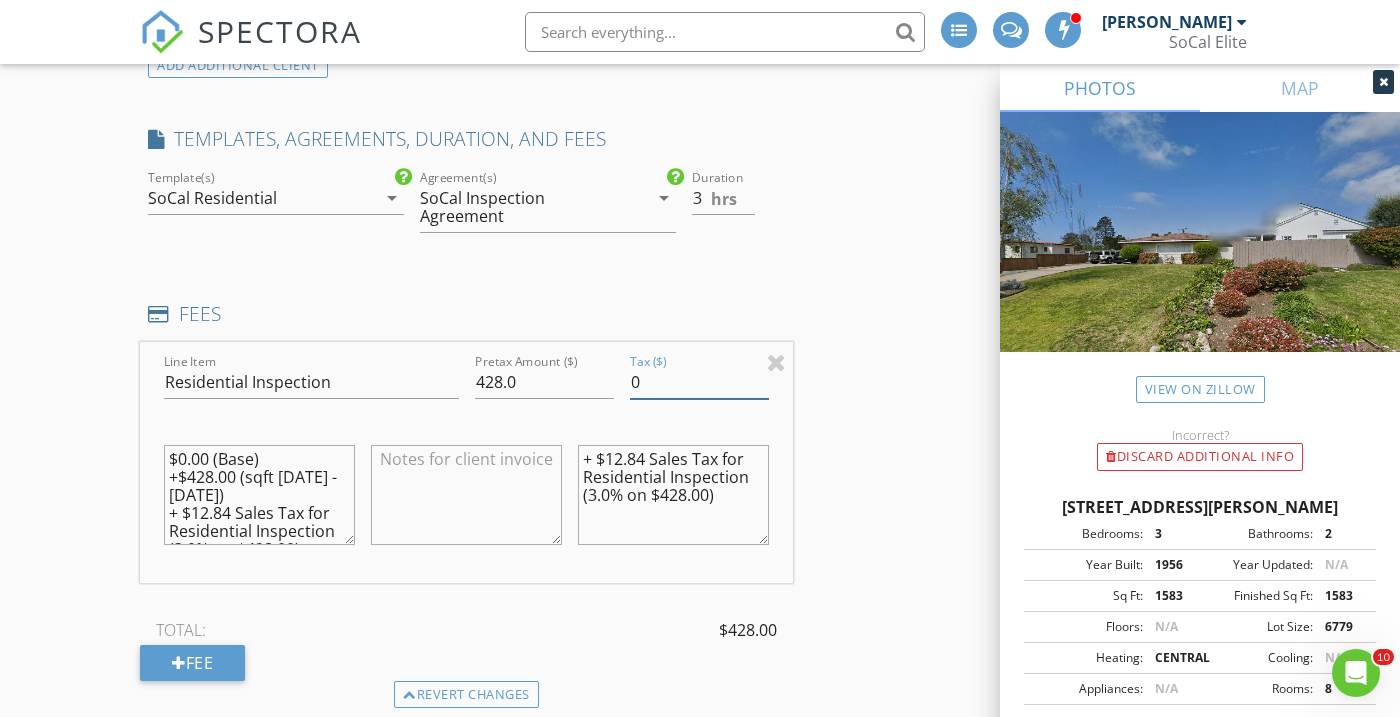 type on "0" 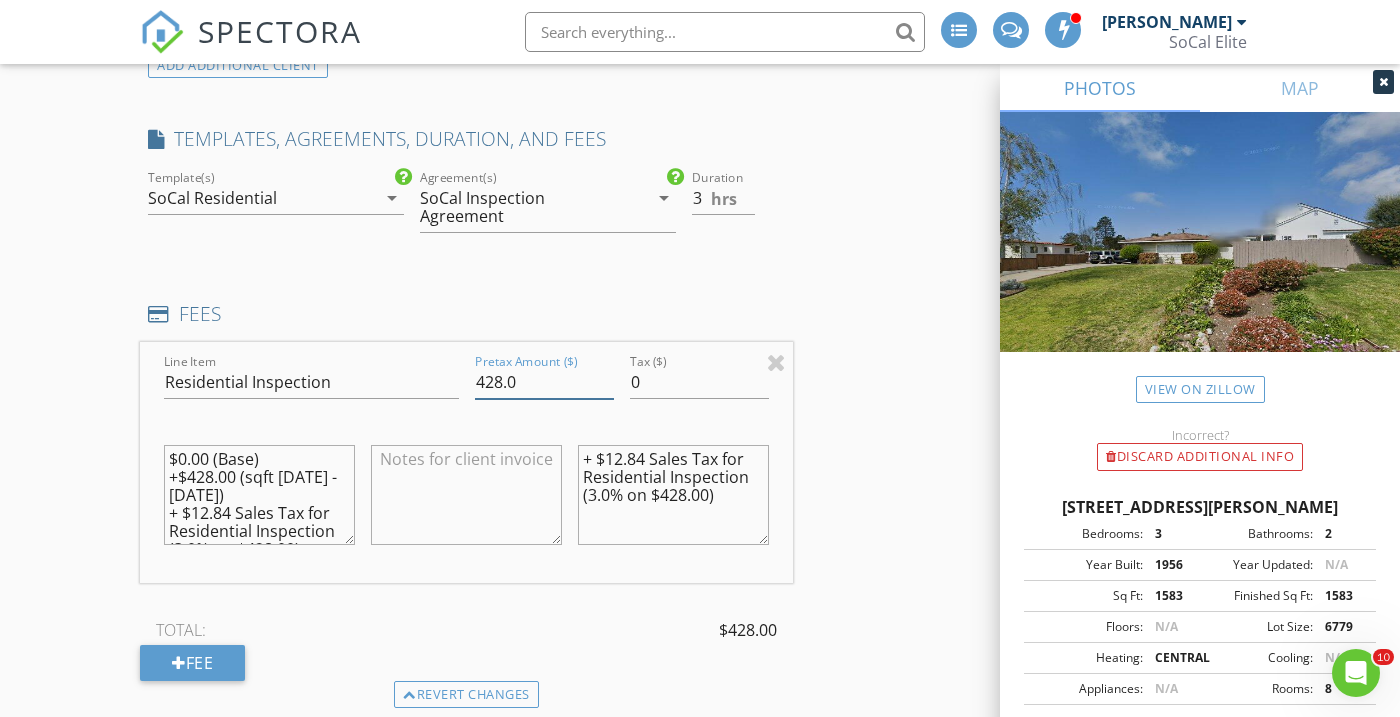 drag, startPoint x: 526, startPoint y: 385, endPoint x: 444, endPoint y: 376, distance: 82.492424 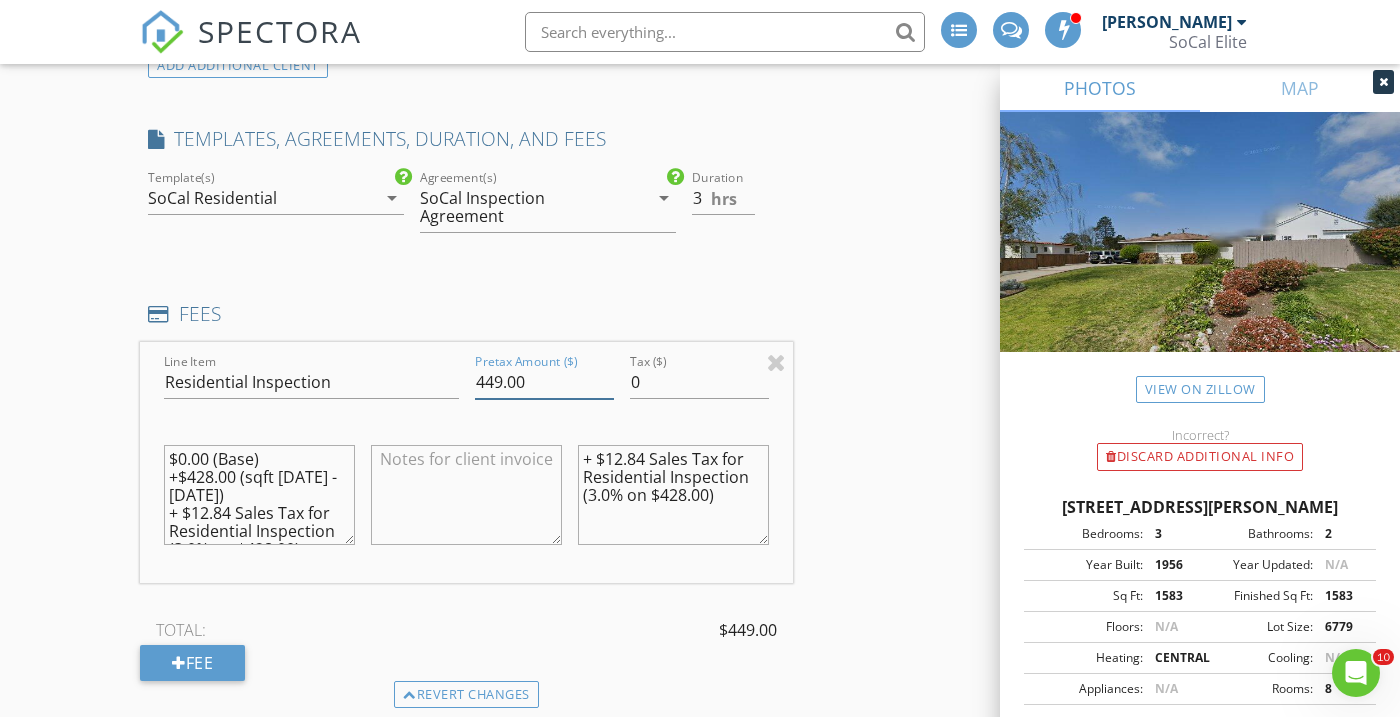 type on "449.00" 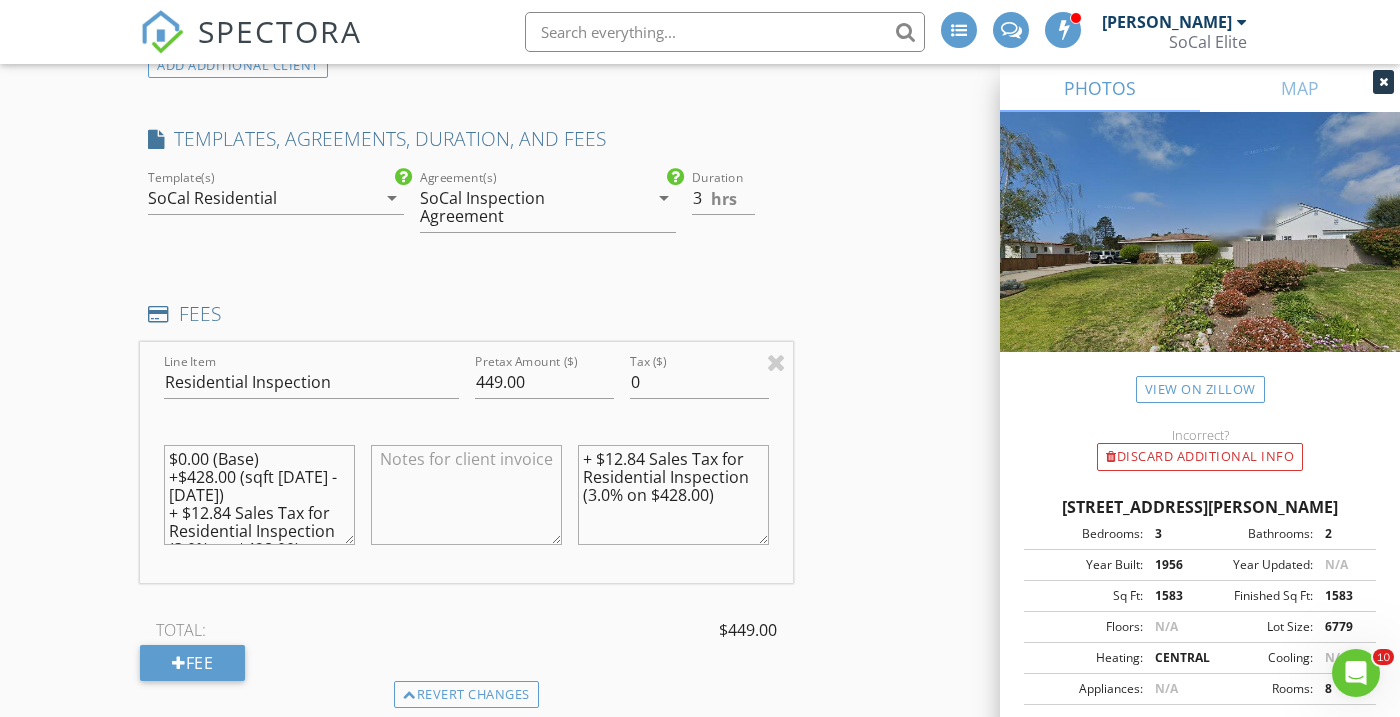 scroll, scrollTop: 36, scrollLeft: 0, axis: vertical 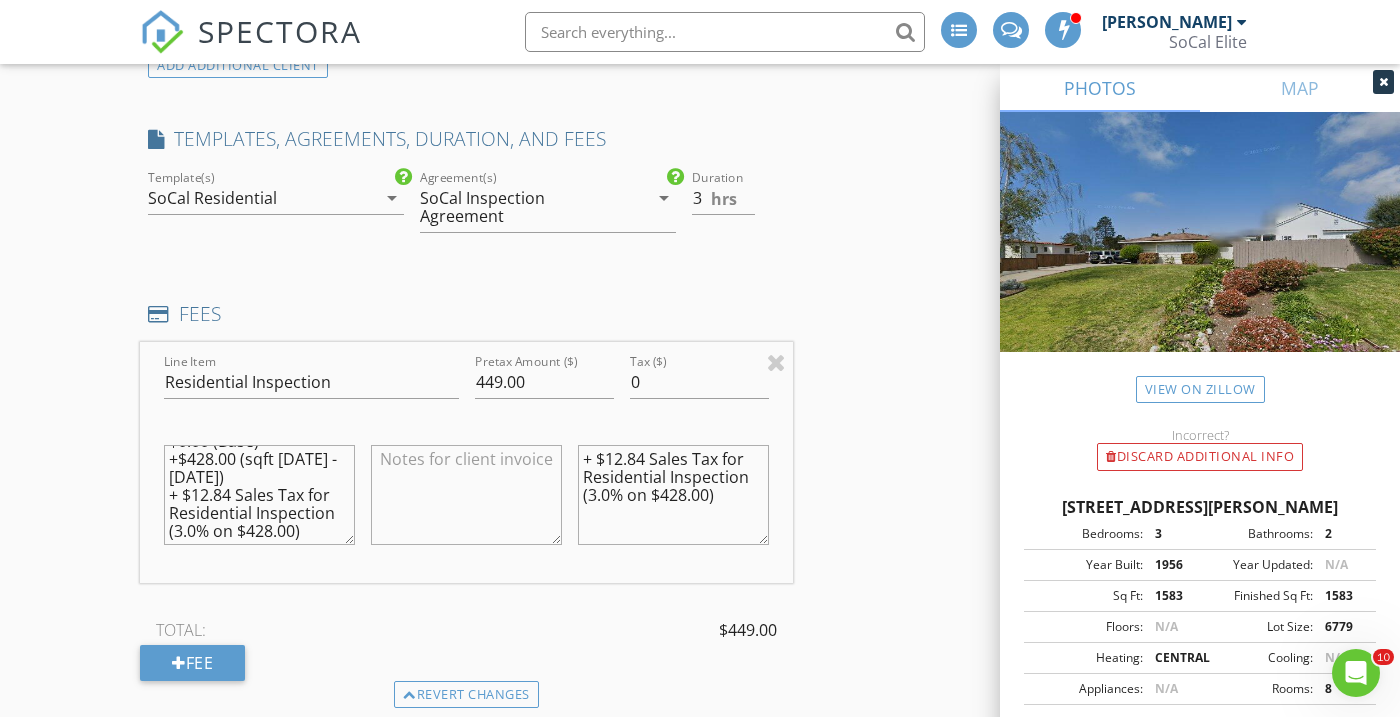 drag, startPoint x: 166, startPoint y: 455, endPoint x: 300, endPoint y: 536, distance: 156.57906 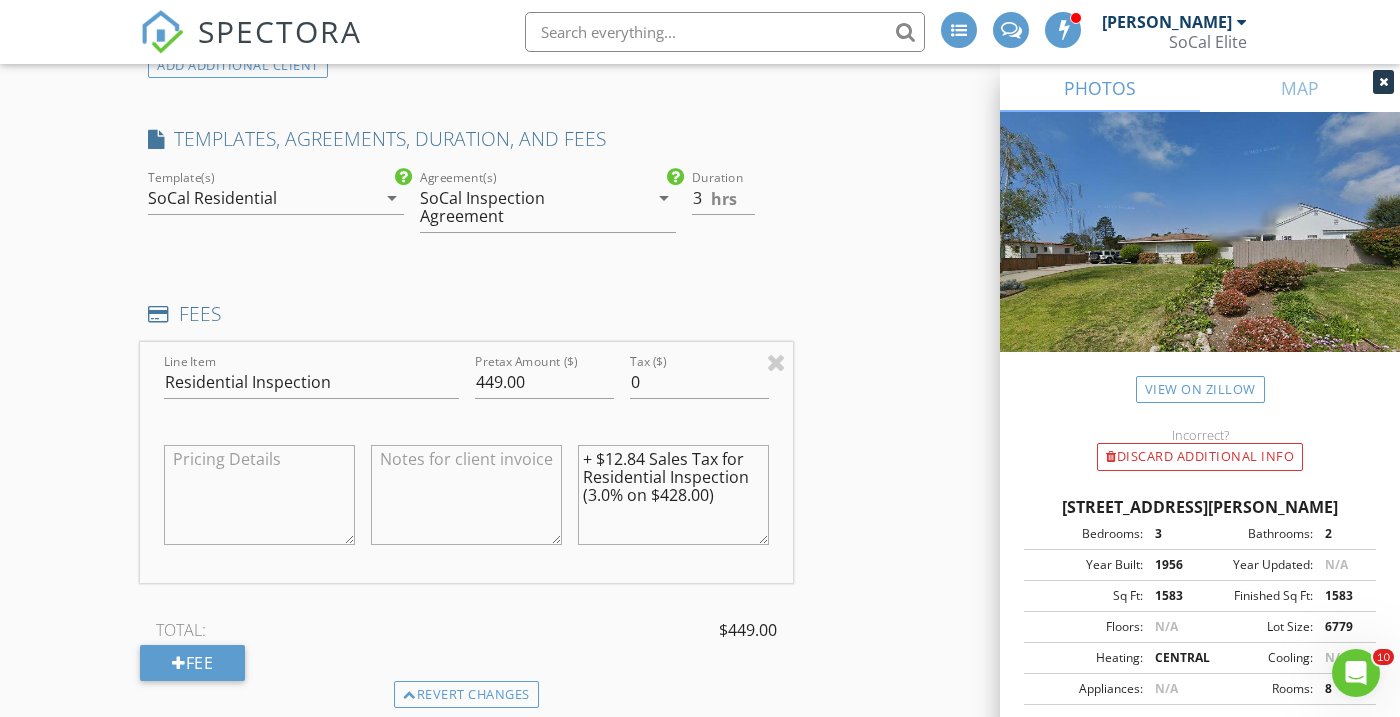 scroll, scrollTop: 0, scrollLeft: 0, axis: both 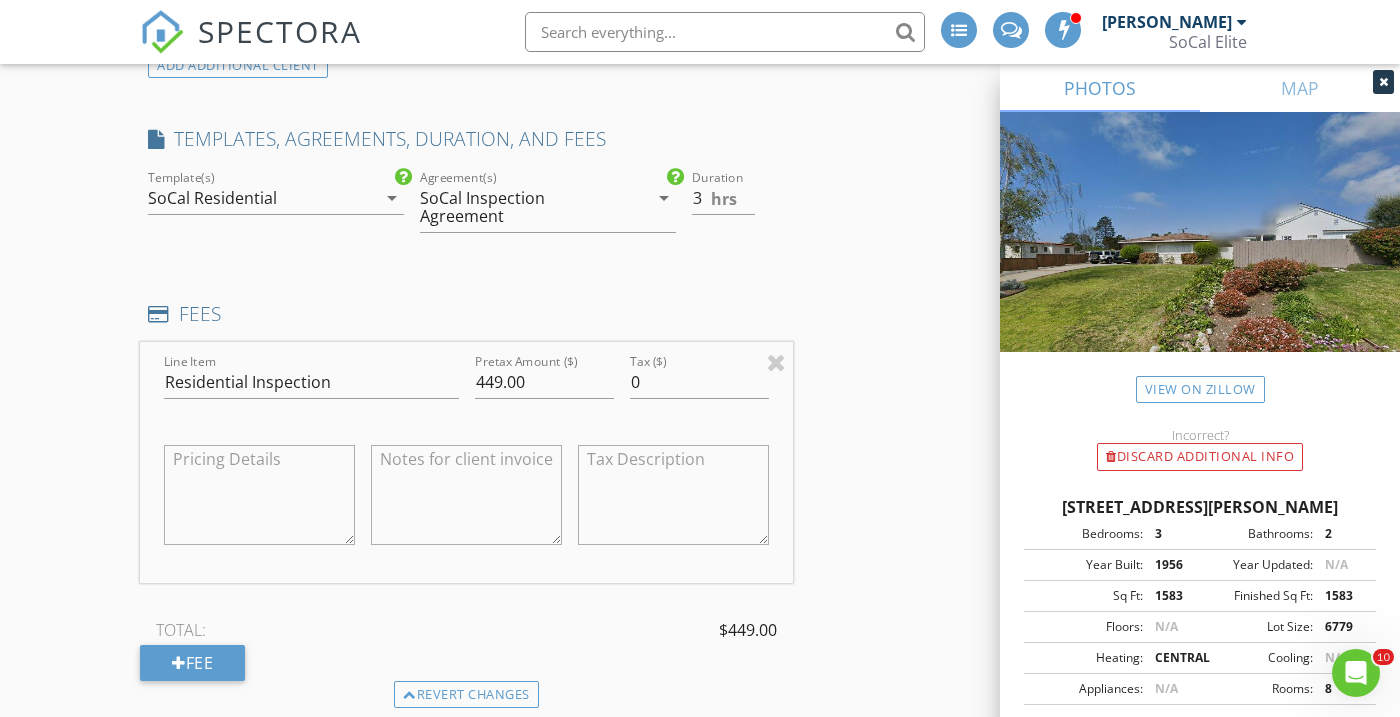 type 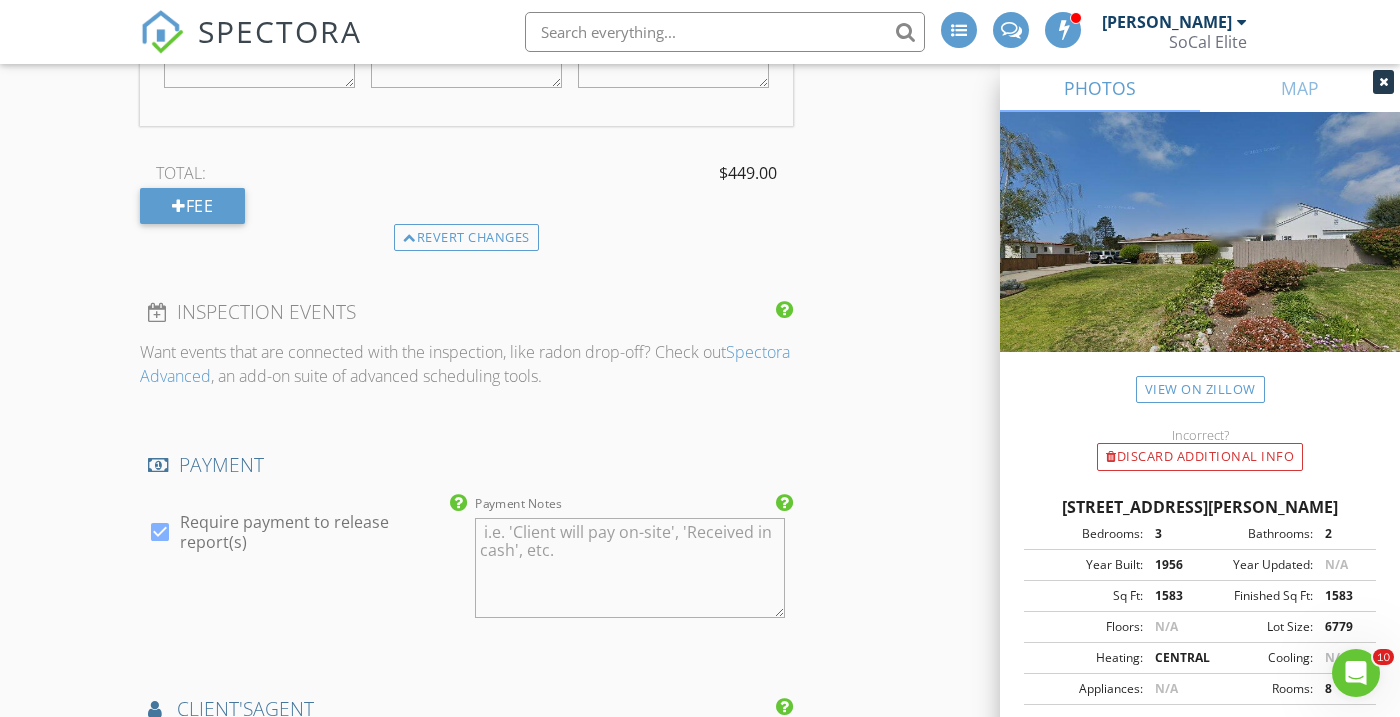 scroll, scrollTop: 2243, scrollLeft: 0, axis: vertical 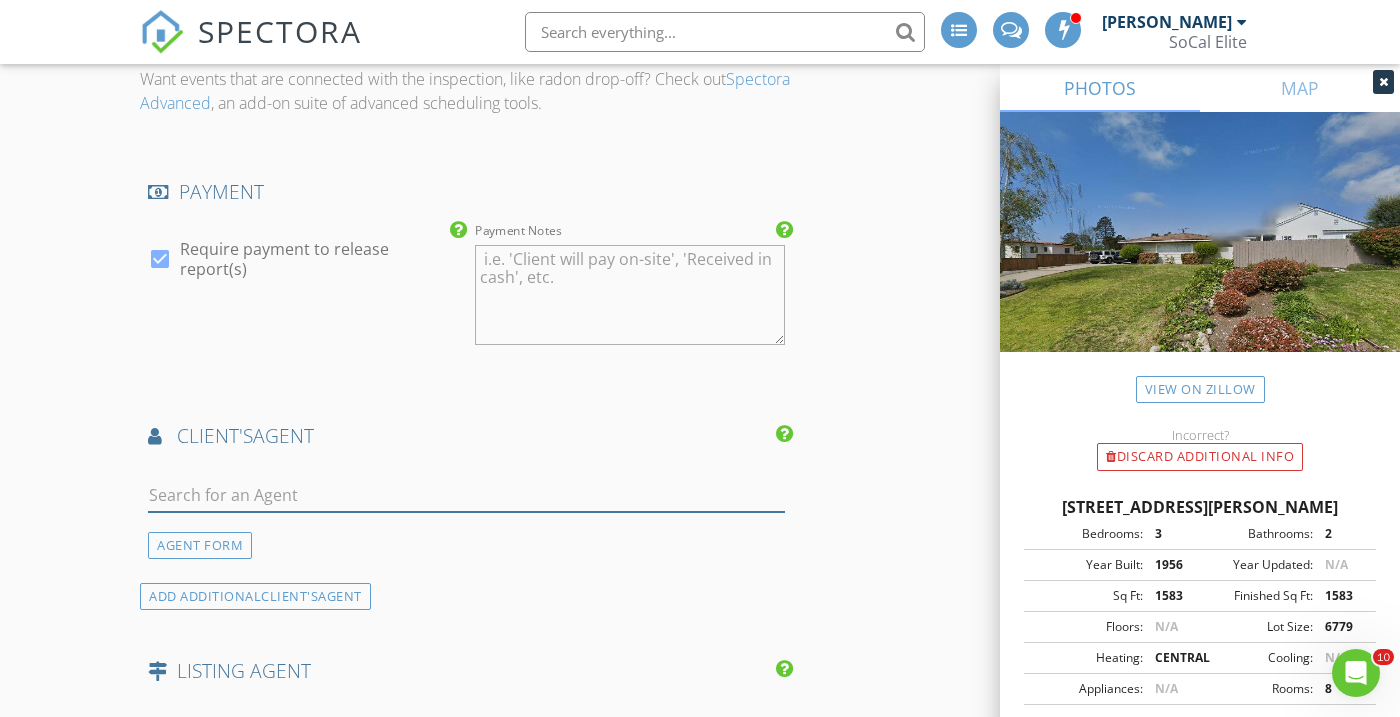 click at bounding box center [466, 495] 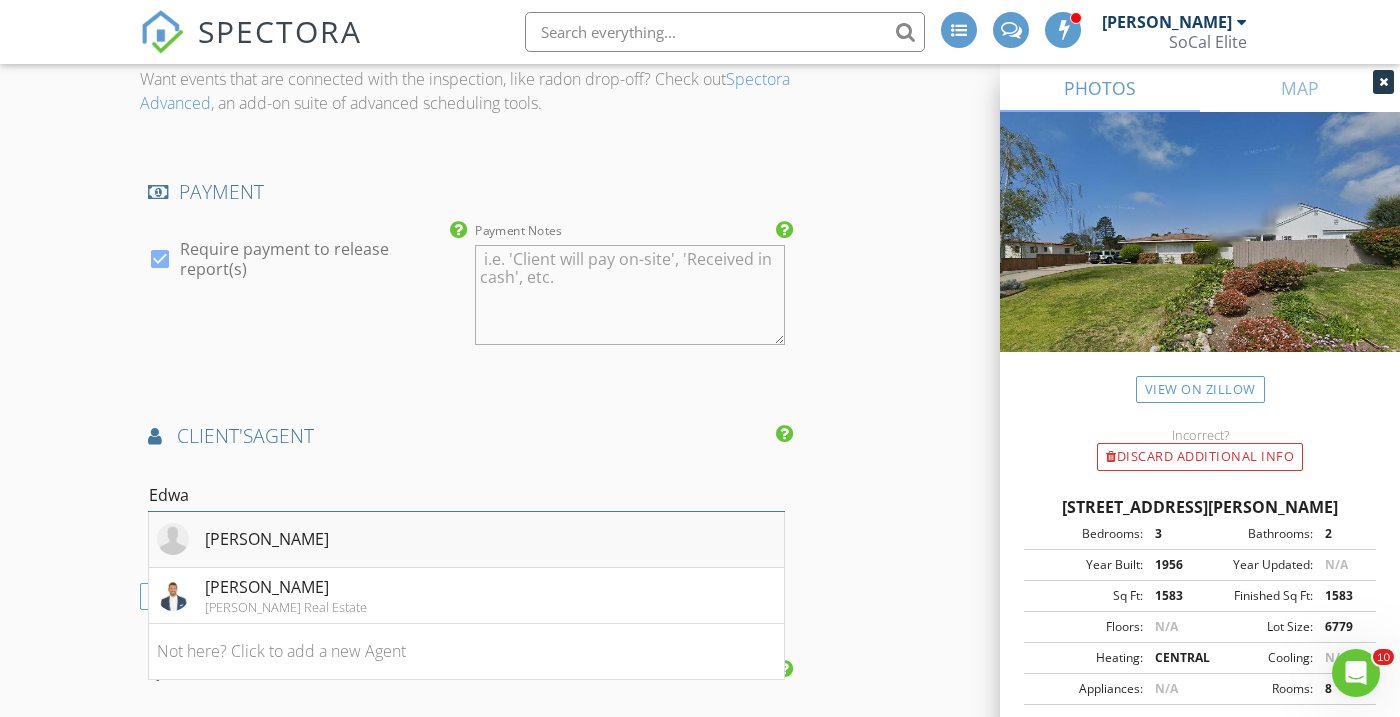 type on "Edwa" 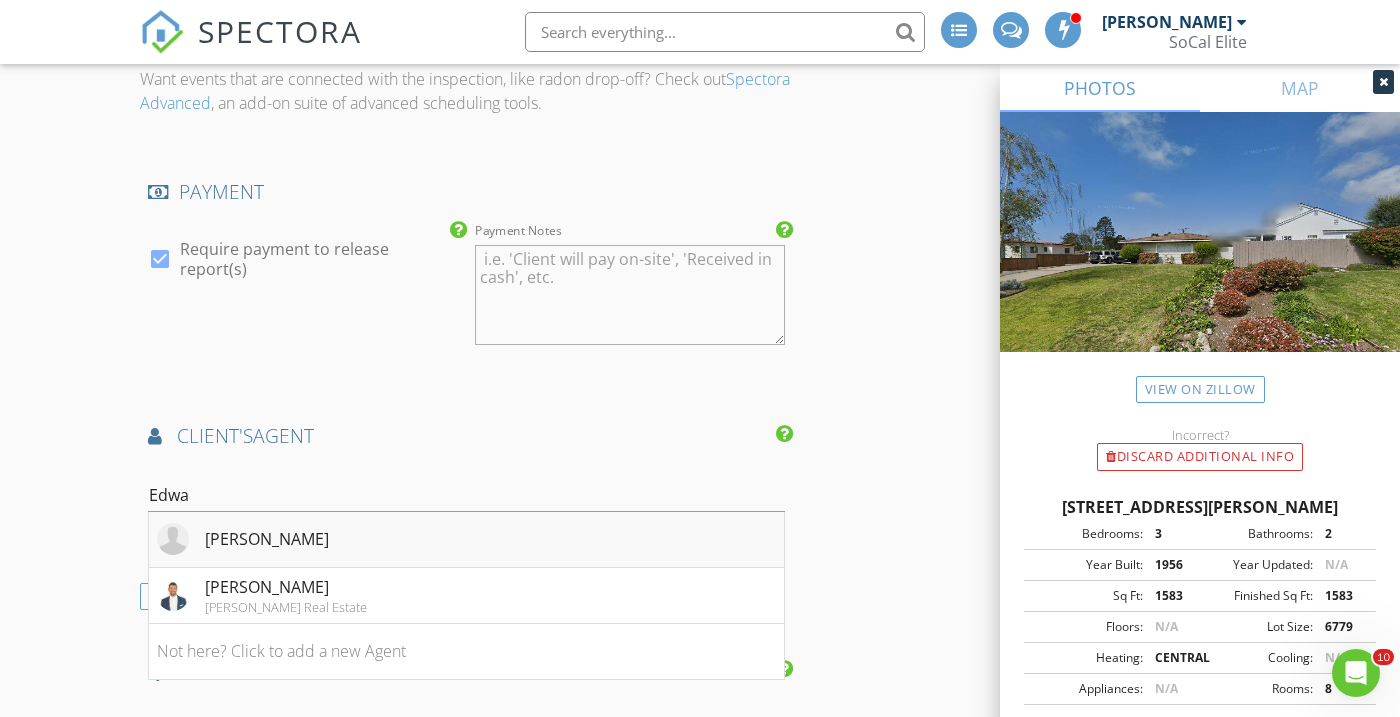 click on "[PERSON_NAME]" at bounding box center [466, 540] 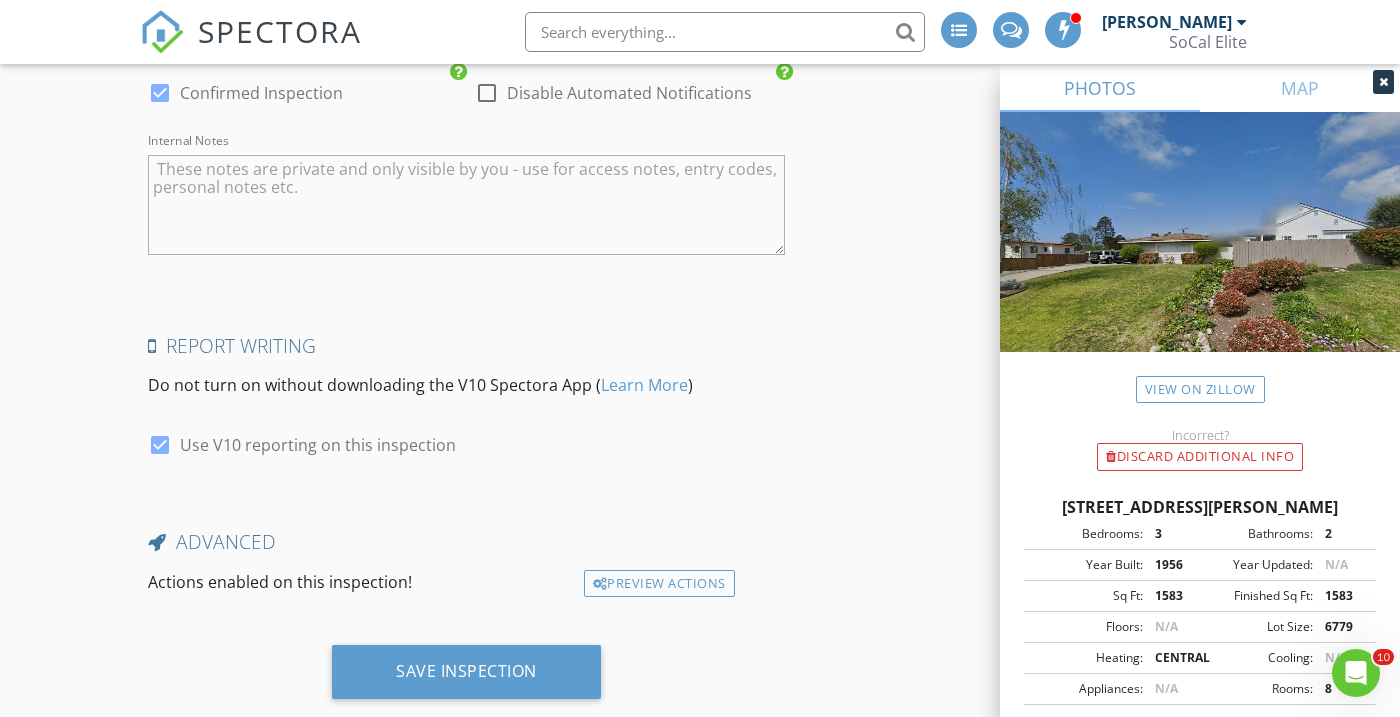 scroll, scrollTop: 3698, scrollLeft: 0, axis: vertical 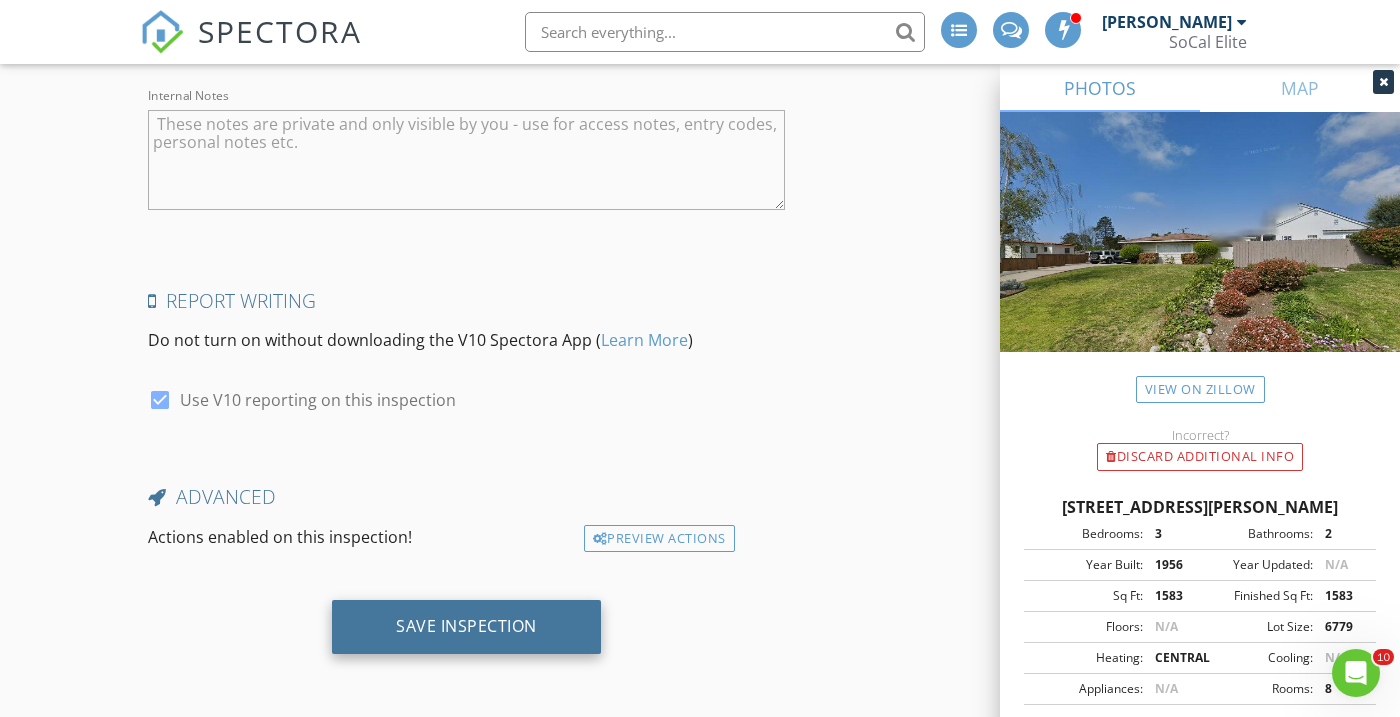 click on "Save Inspection" at bounding box center (466, 626) 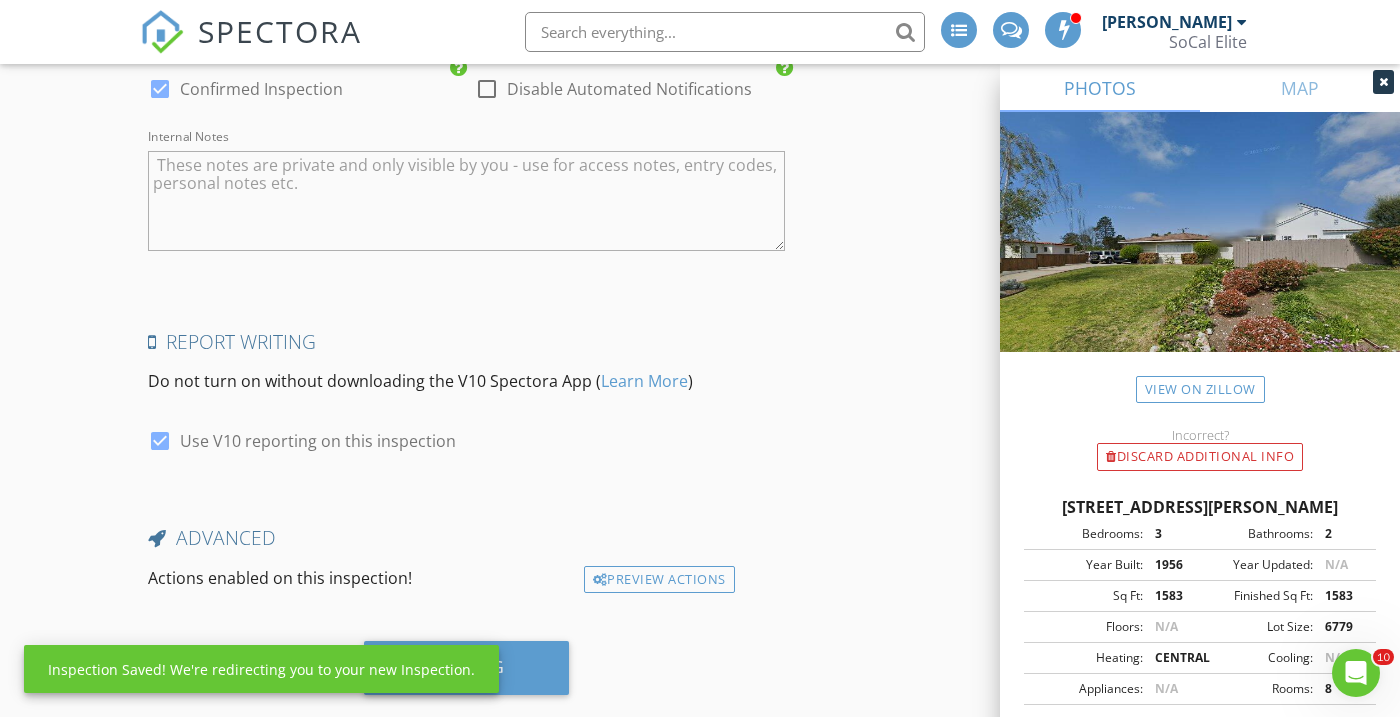 scroll, scrollTop: 3653, scrollLeft: 0, axis: vertical 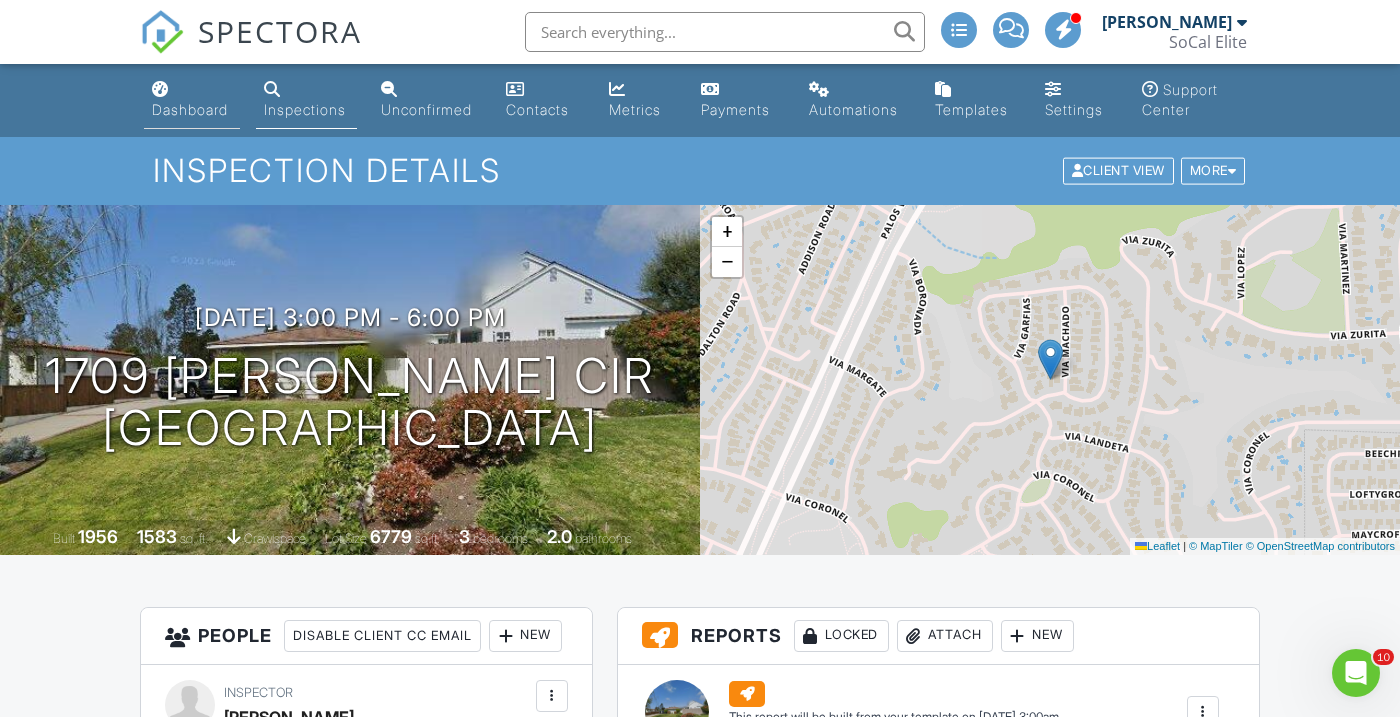 click on "Dashboard" at bounding box center (190, 109) 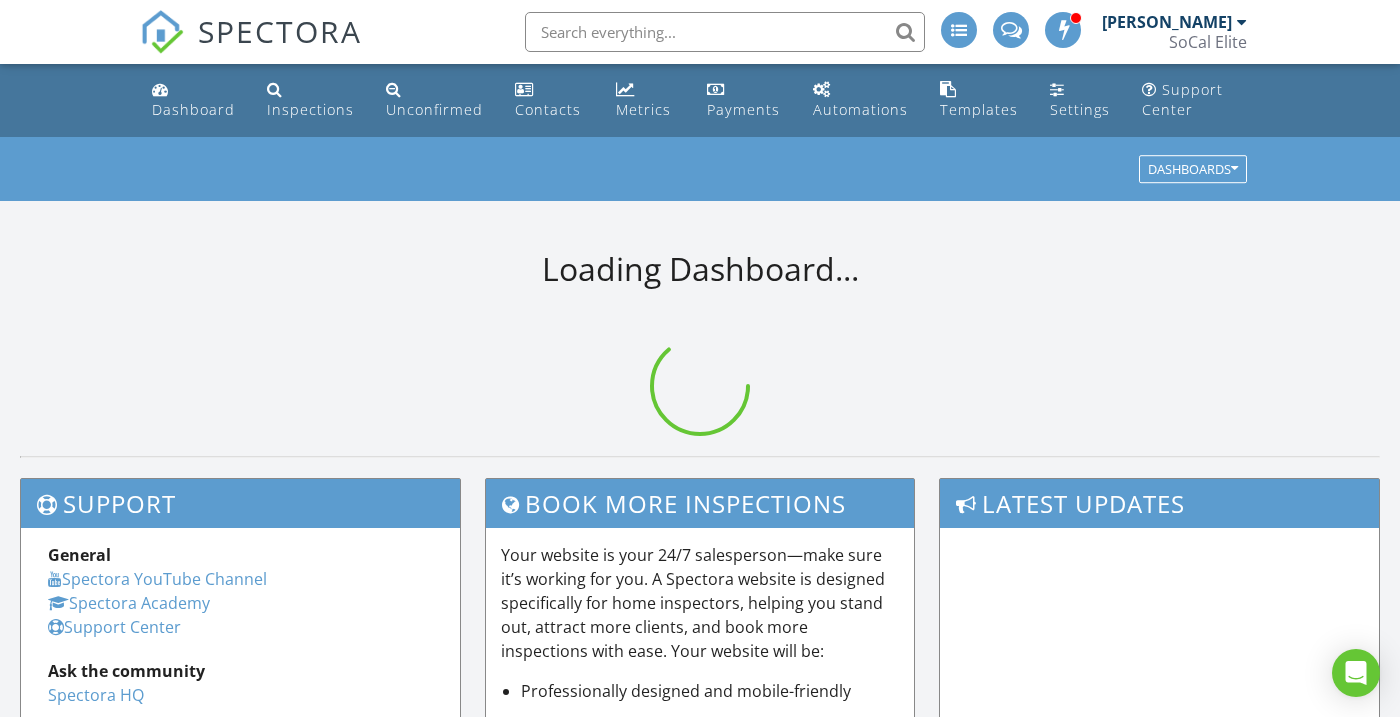 scroll, scrollTop: 0, scrollLeft: 0, axis: both 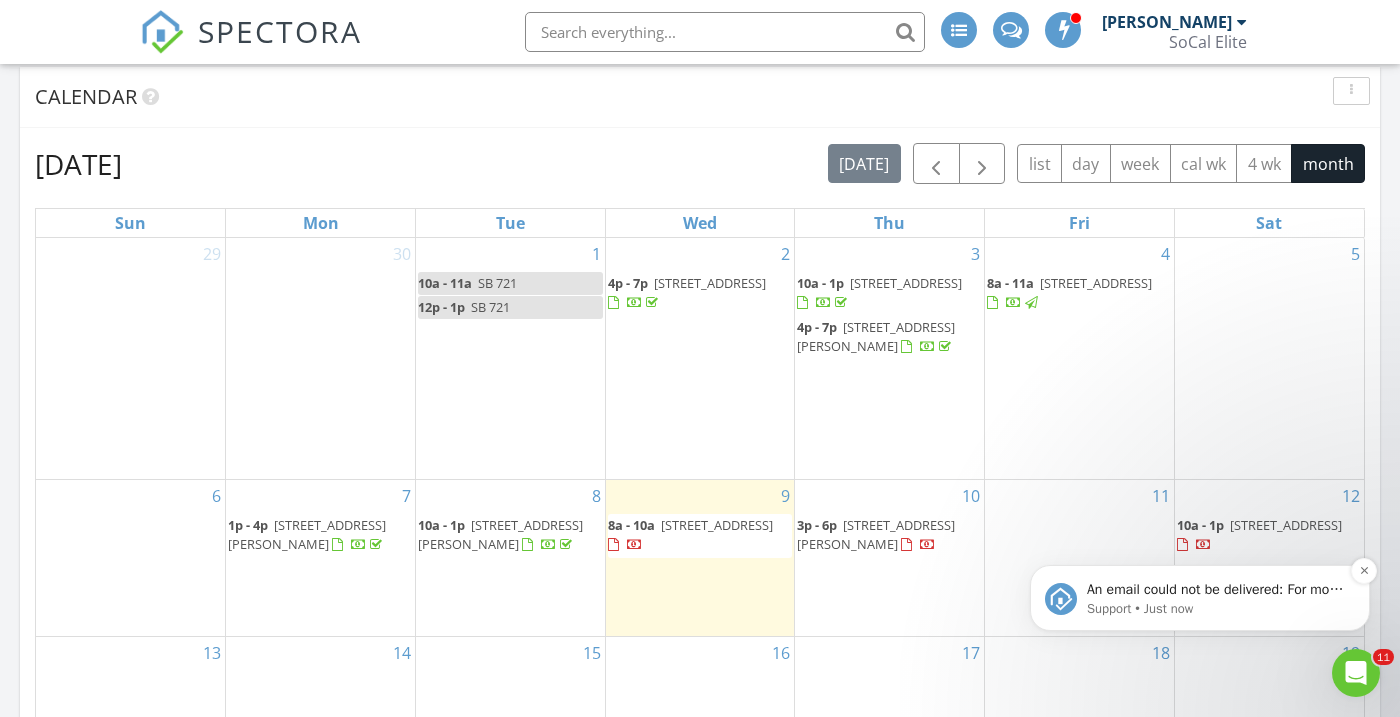 click on "Support • Just now" at bounding box center [1216, 609] 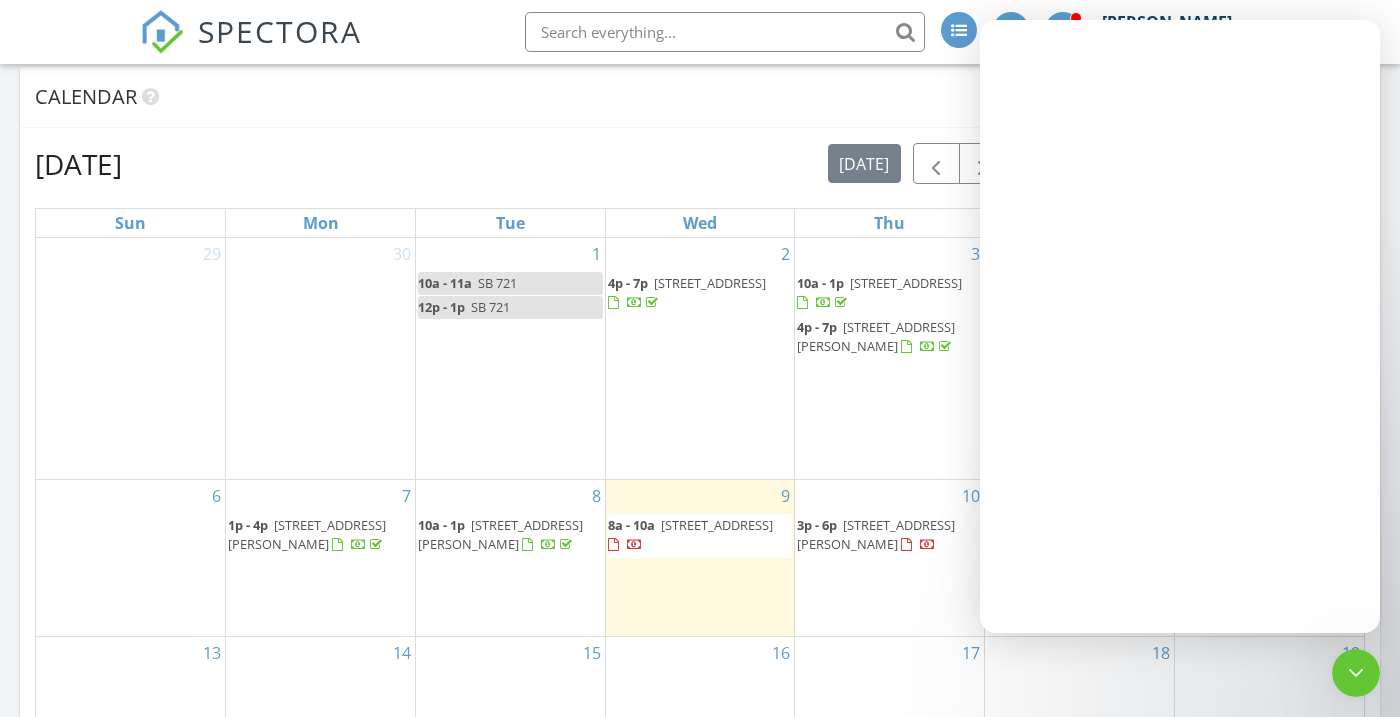 scroll, scrollTop: 0, scrollLeft: 0, axis: both 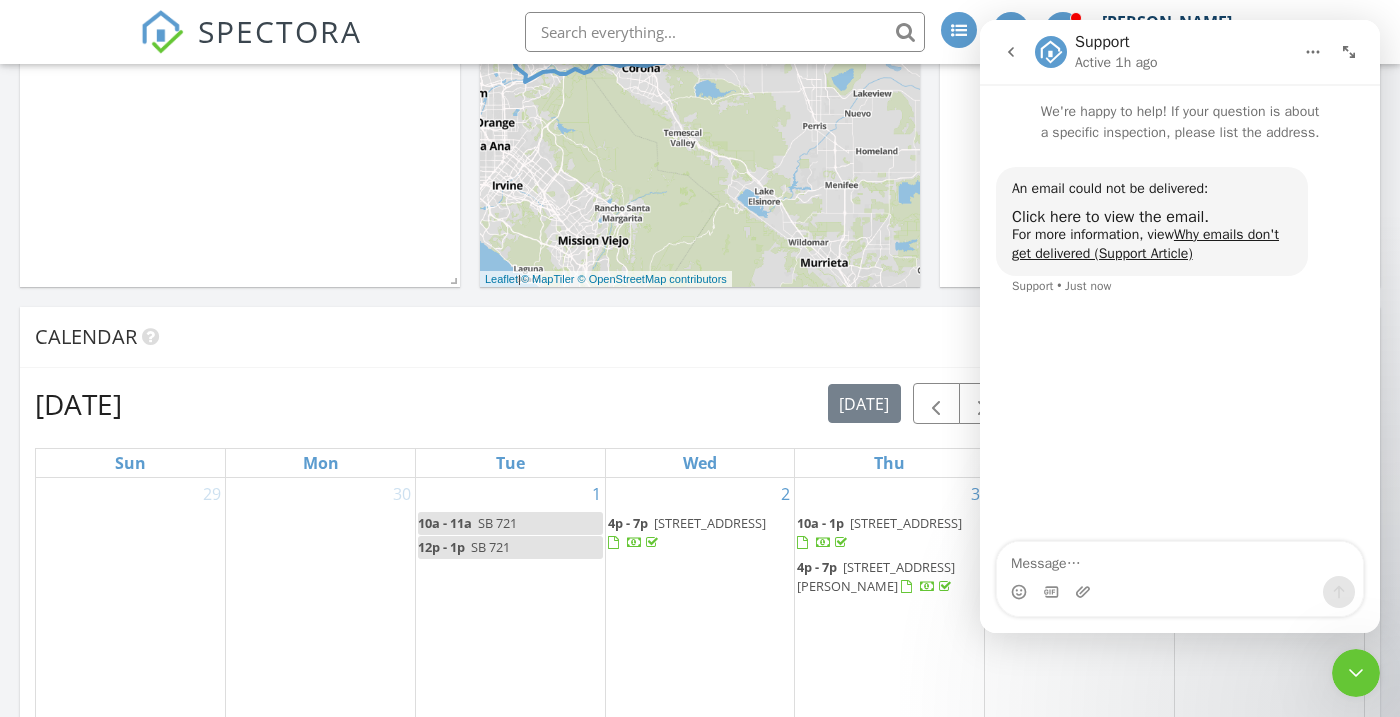 click 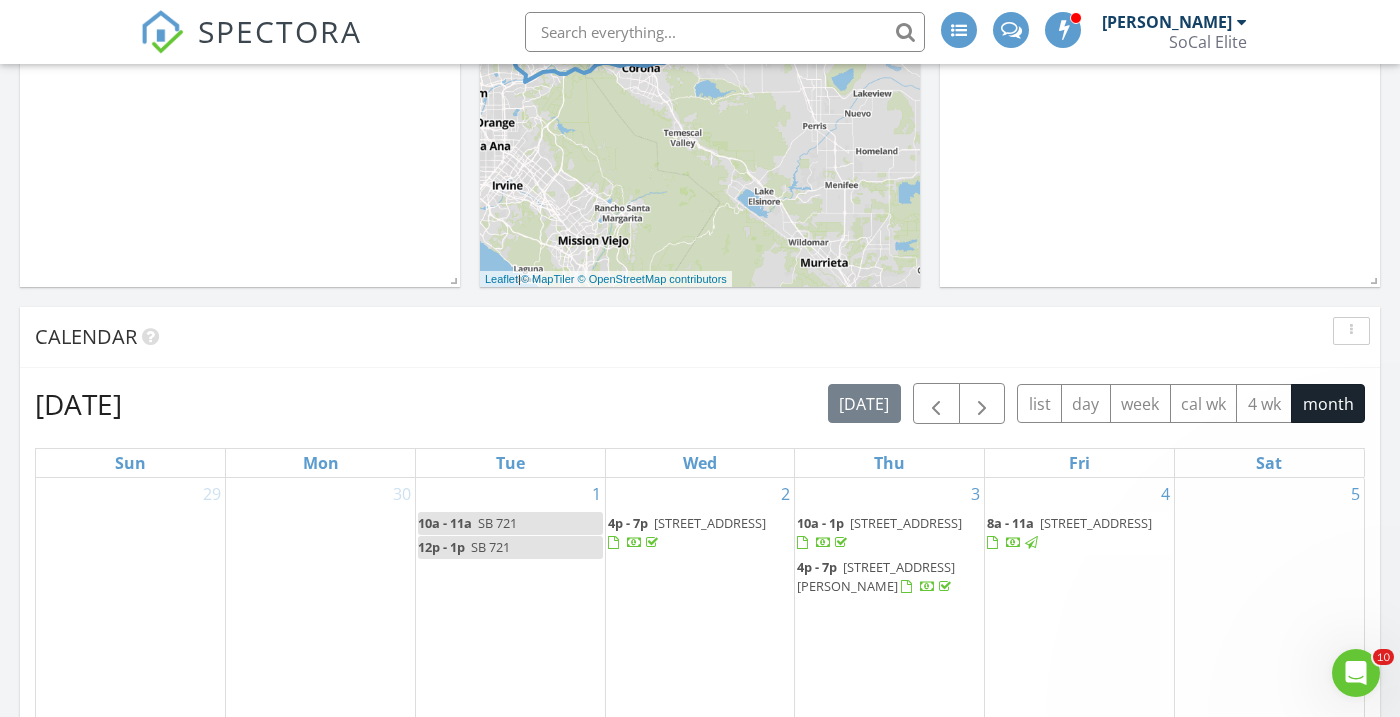 scroll, scrollTop: 0, scrollLeft: 0, axis: both 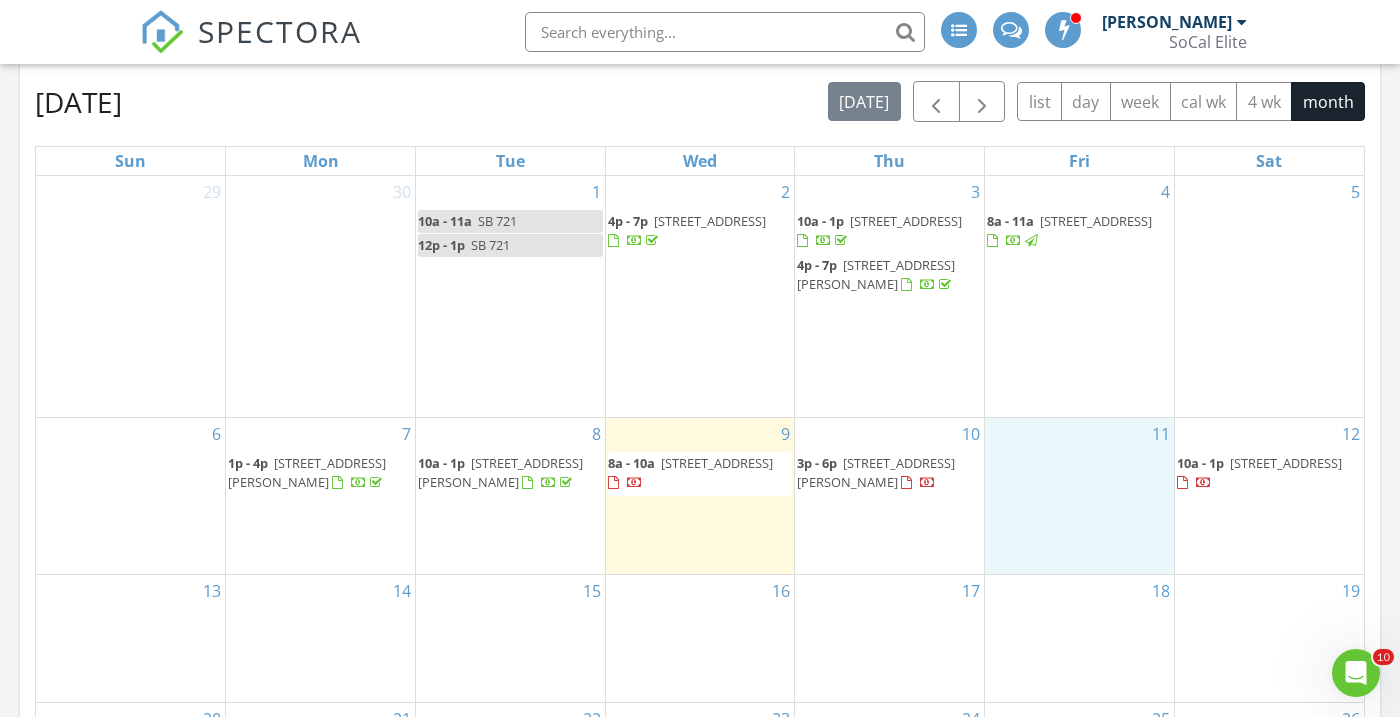 click on "11" at bounding box center (1079, 495) 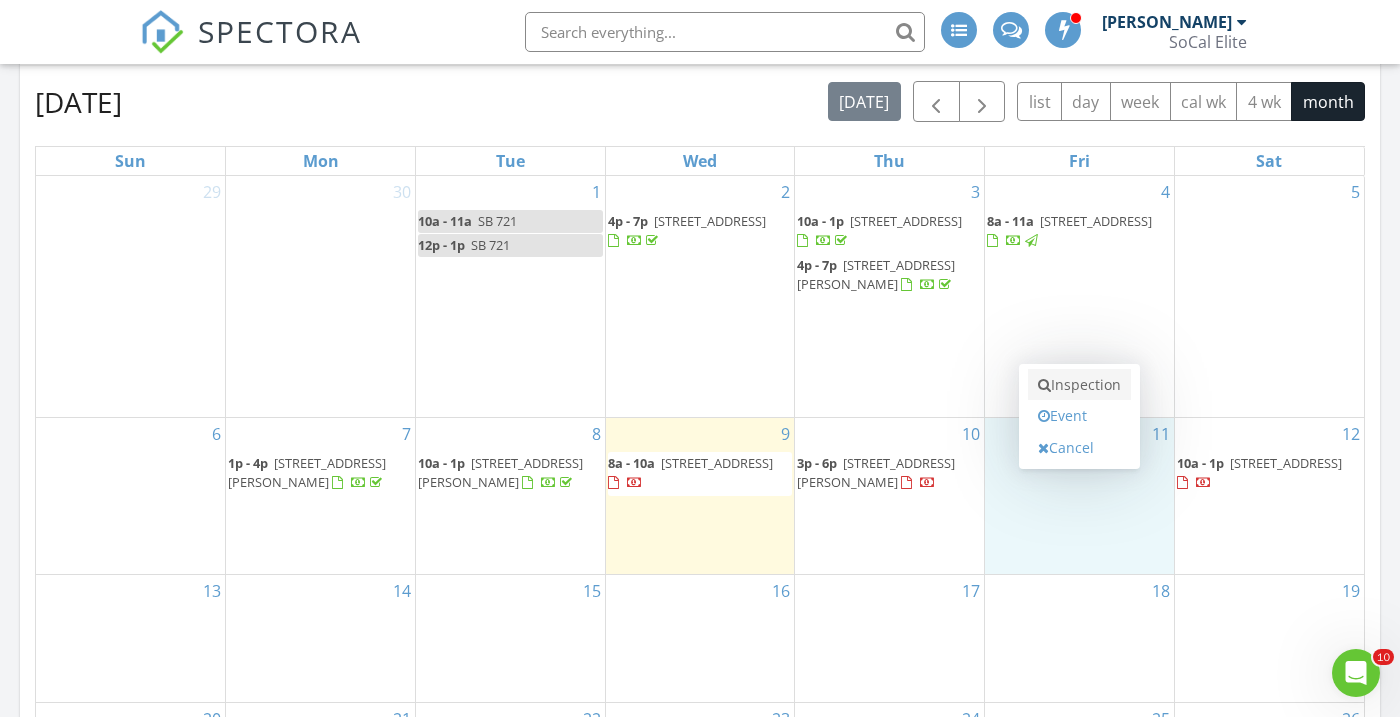 click on "Inspection" at bounding box center (1079, 385) 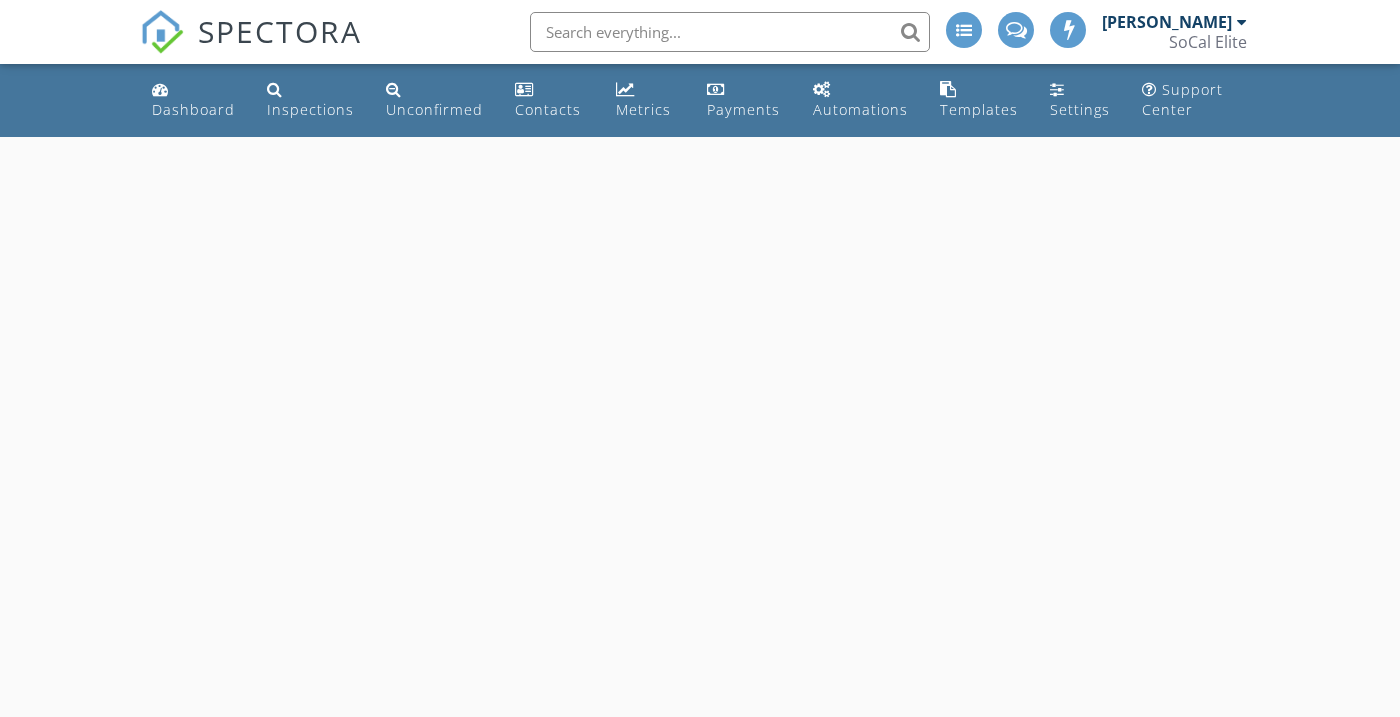 scroll, scrollTop: 0, scrollLeft: 0, axis: both 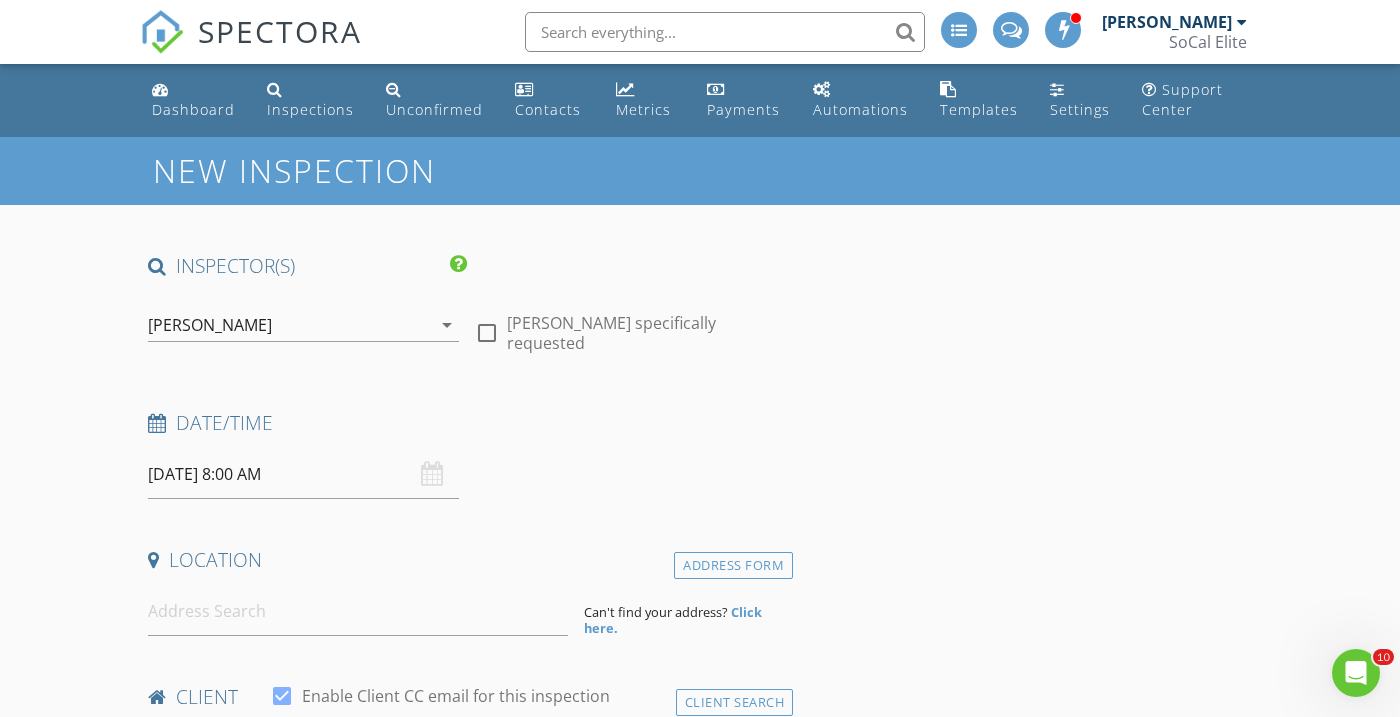 click on "07/11/2025 8:00 AM" at bounding box center [303, 474] 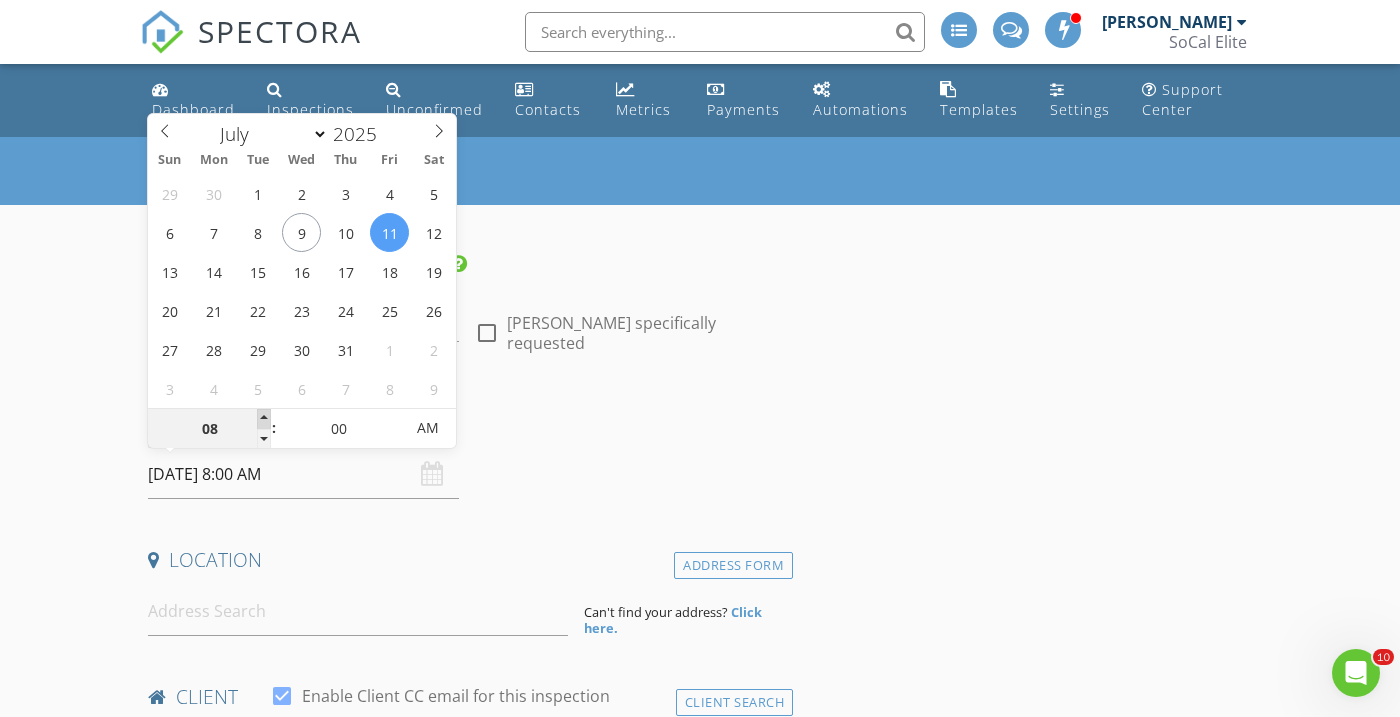 type on "09" 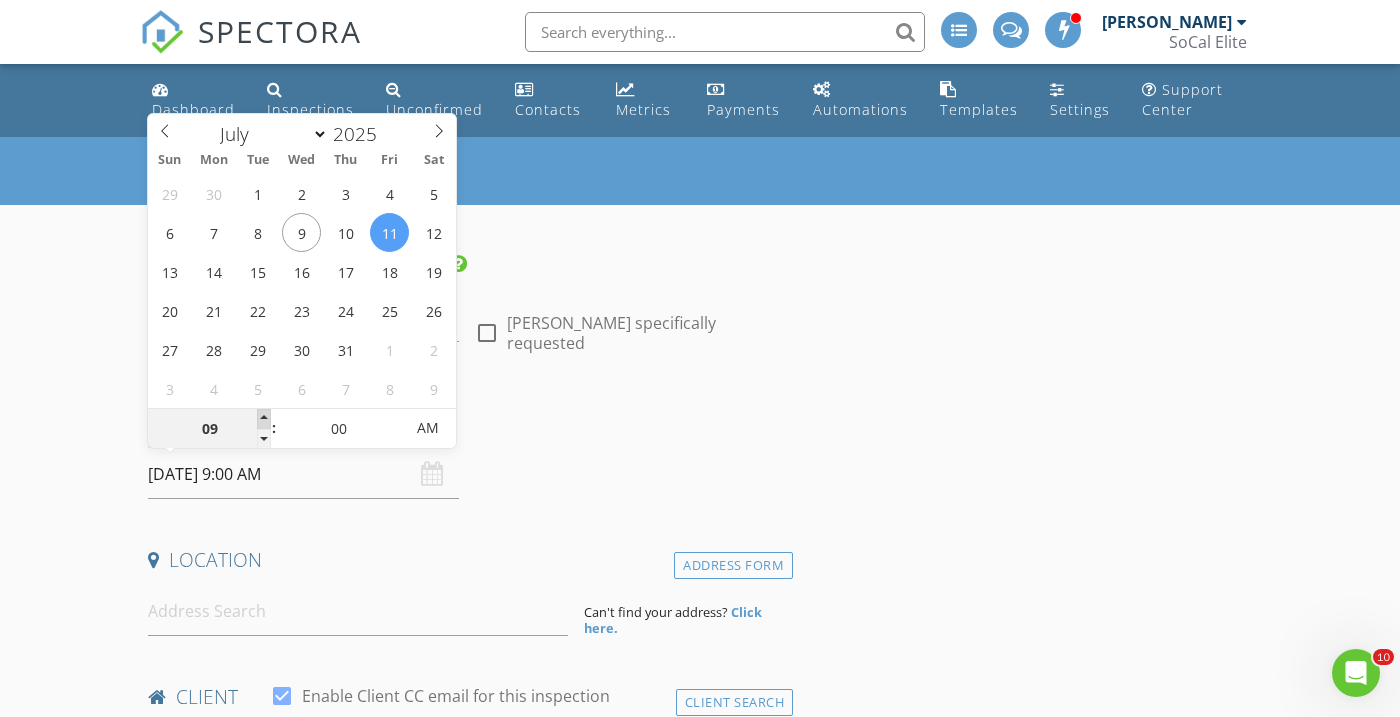 click at bounding box center (264, 419) 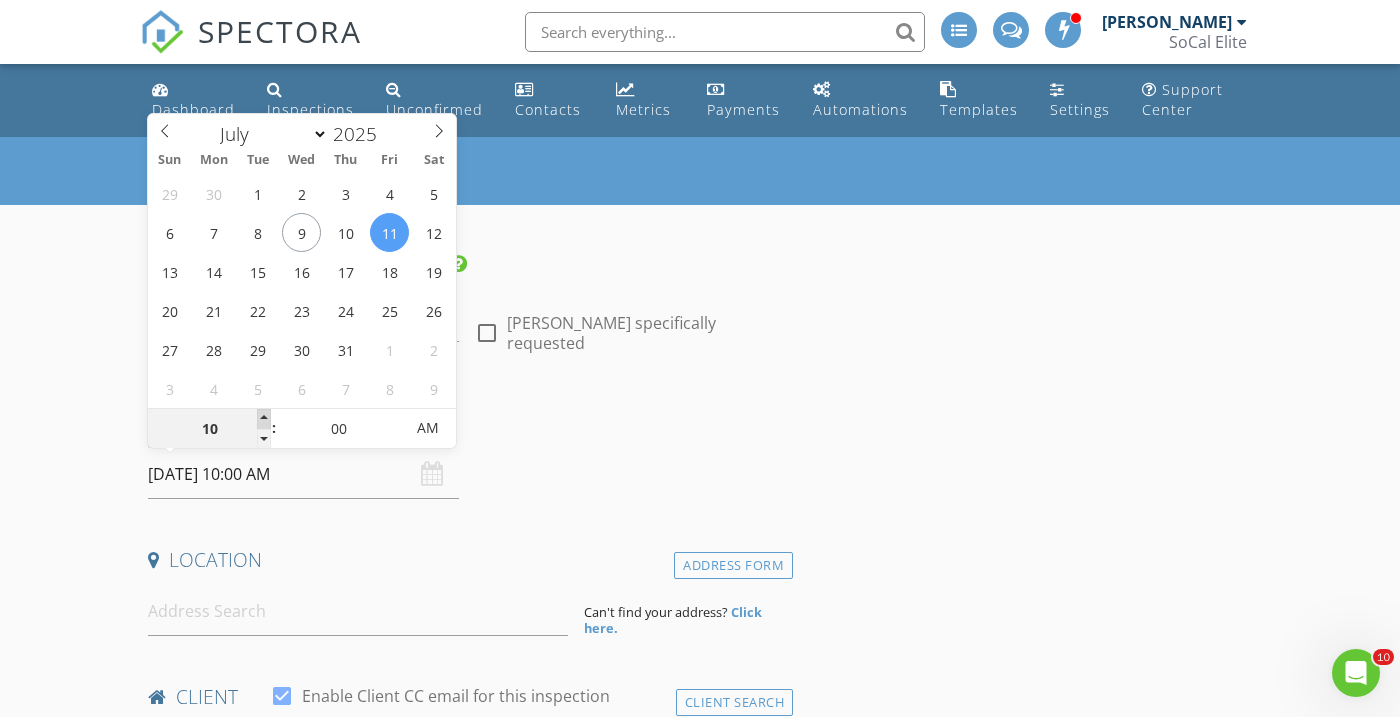 click at bounding box center [264, 419] 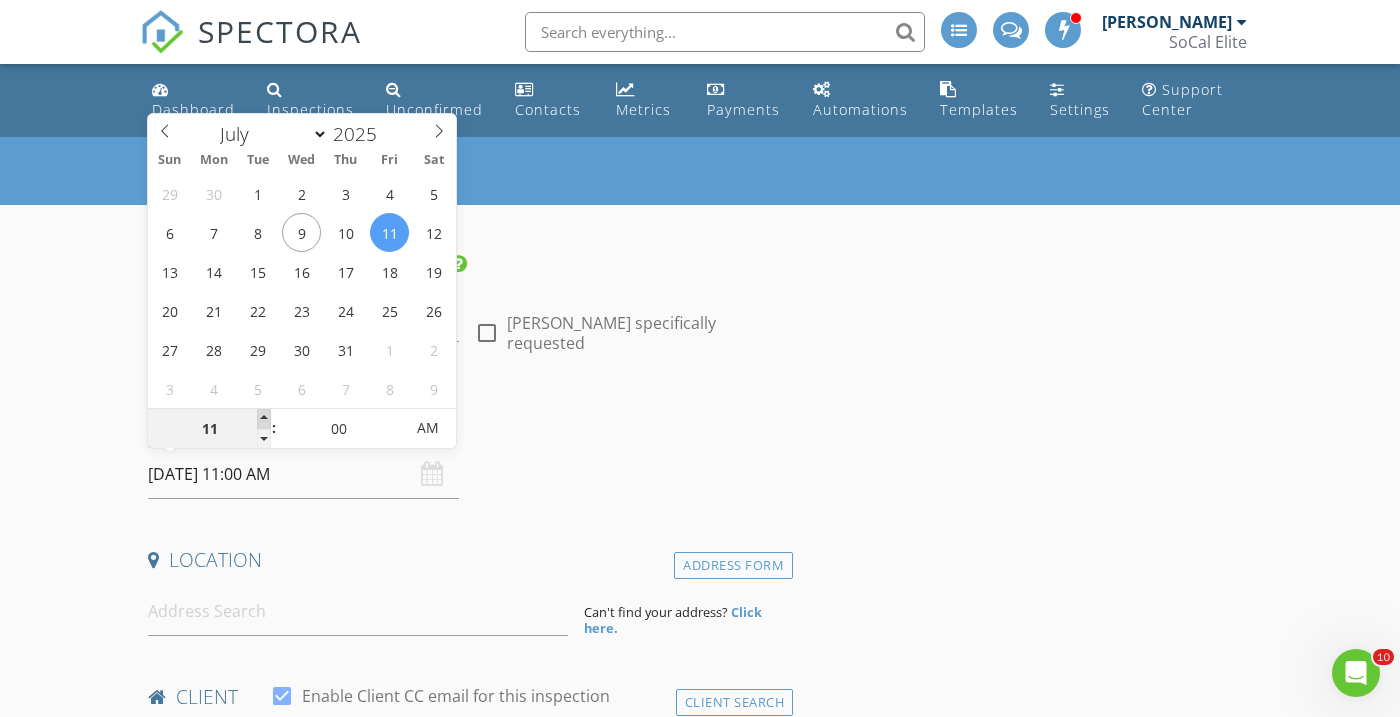 click at bounding box center (264, 419) 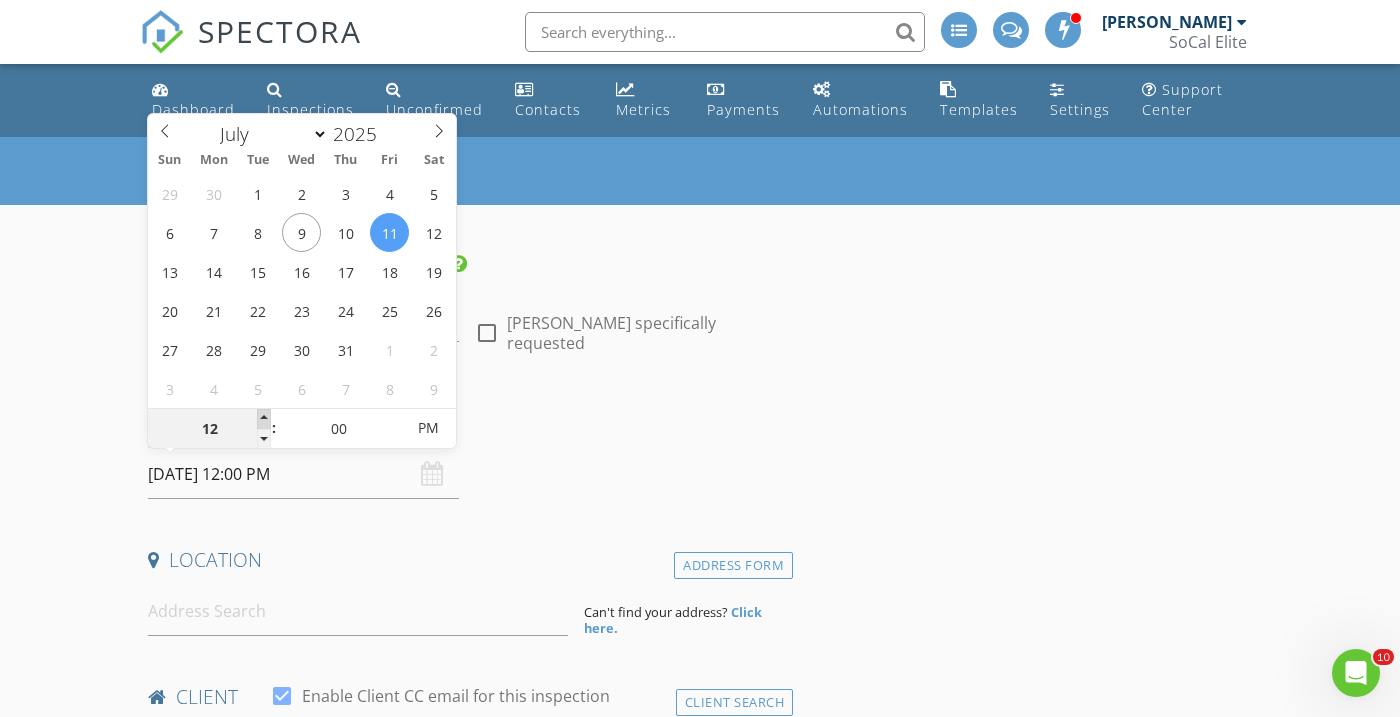 click at bounding box center (264, 419) 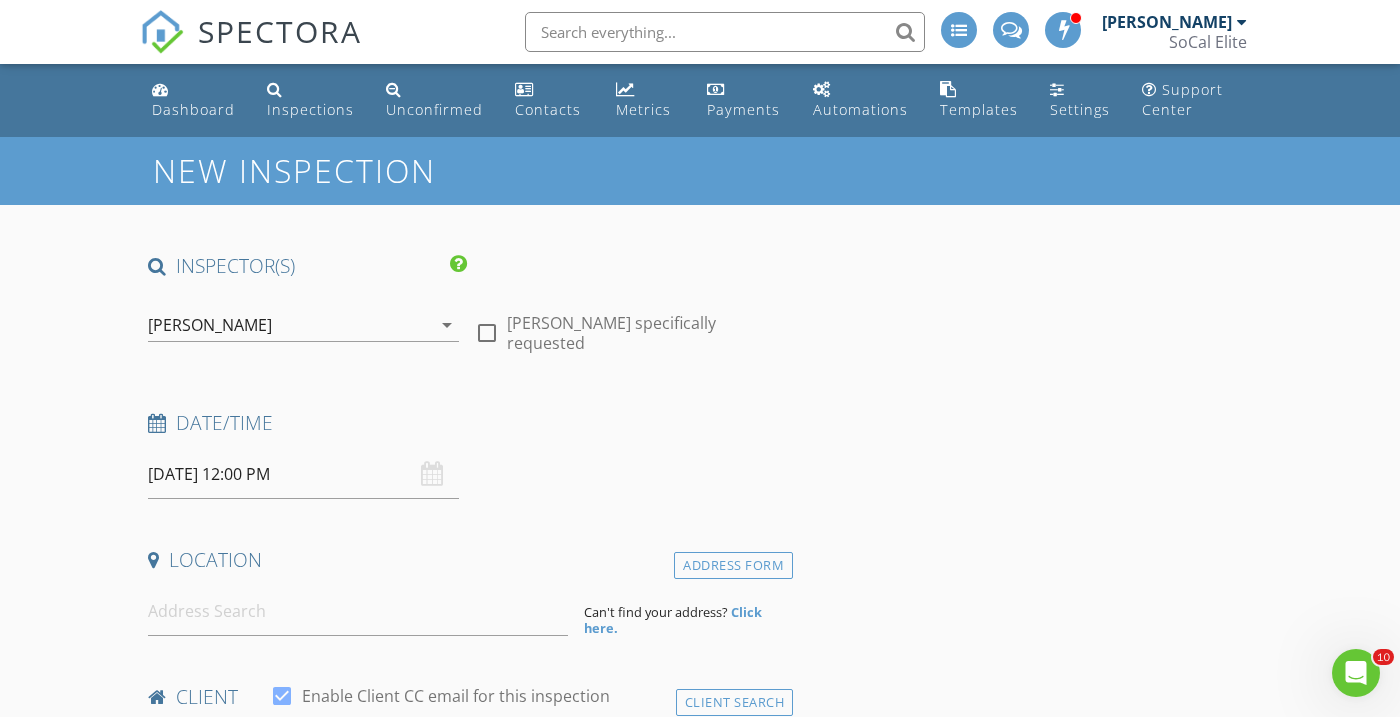 click on "New Inspection
INSPECTOR(S)
check_box   Kalee Fonseca   PRIMARY   Kalee Fonseca arrow_drop_down   check_box_outline_blank Kalee Fonseca specifically requested
Date/Time
07/11/2025 12:00 PM
Location
Address Form       Can't find your address?   Click here.
client
check_box Enable Client CC email for this inspection   Client Search     check_box_outline_blank Client is a Company/Organization     First Name   Last Name   Email   CC Email   Phone         Tags         Notes   Private Notes
ADD ADDITIONAL client
SERVICES
check_box_outline_blank   Residential Inspection   check_box_outline_blank   Re-Inspection   check_box_outline_blank   New Service   arrow_drop_down     Select Discount Code arrow_drop_down    Charges       TOTAL   $0.00    Duration         Templates" at bounding box center [700, 1763] 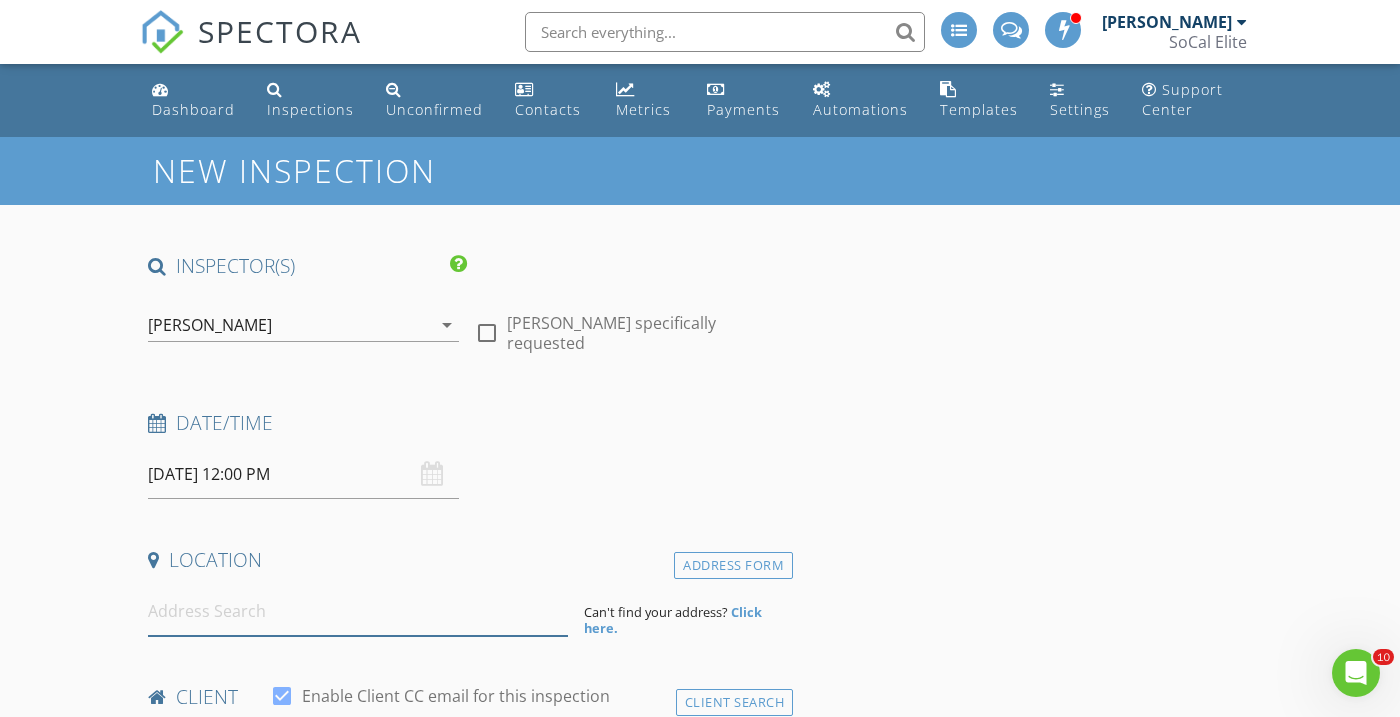 click at bounding box center [358, 611] 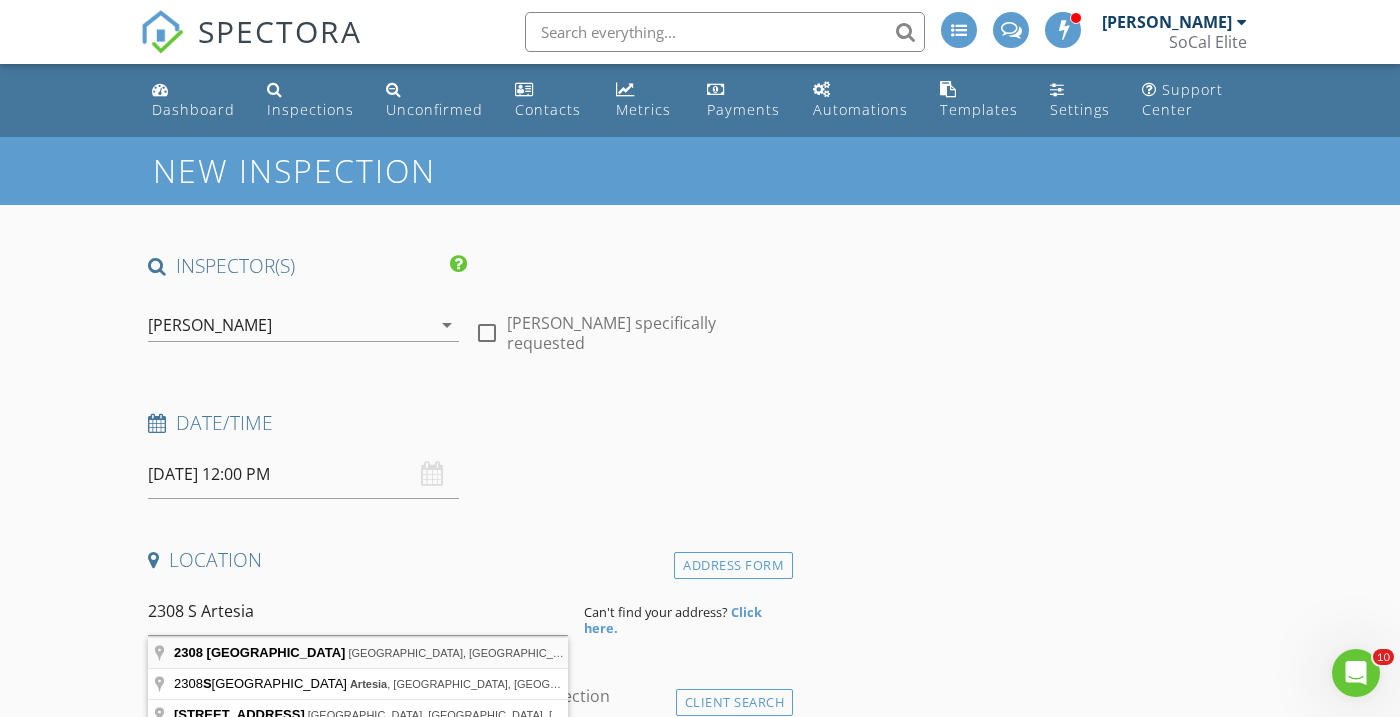 type on "2308 South Artesia Street, Santa Ana, CA, USA" 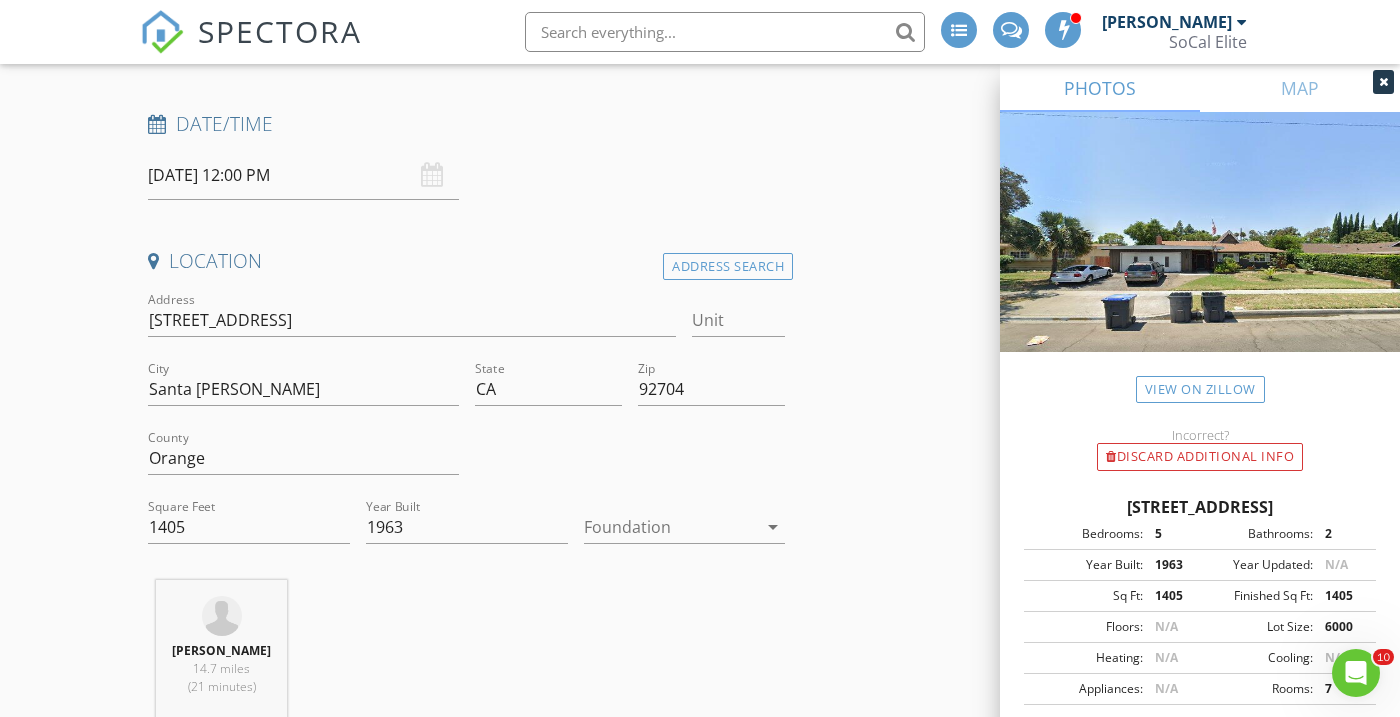scroll, scrollTop: 301, scrollLeft: 0, axis: vertical 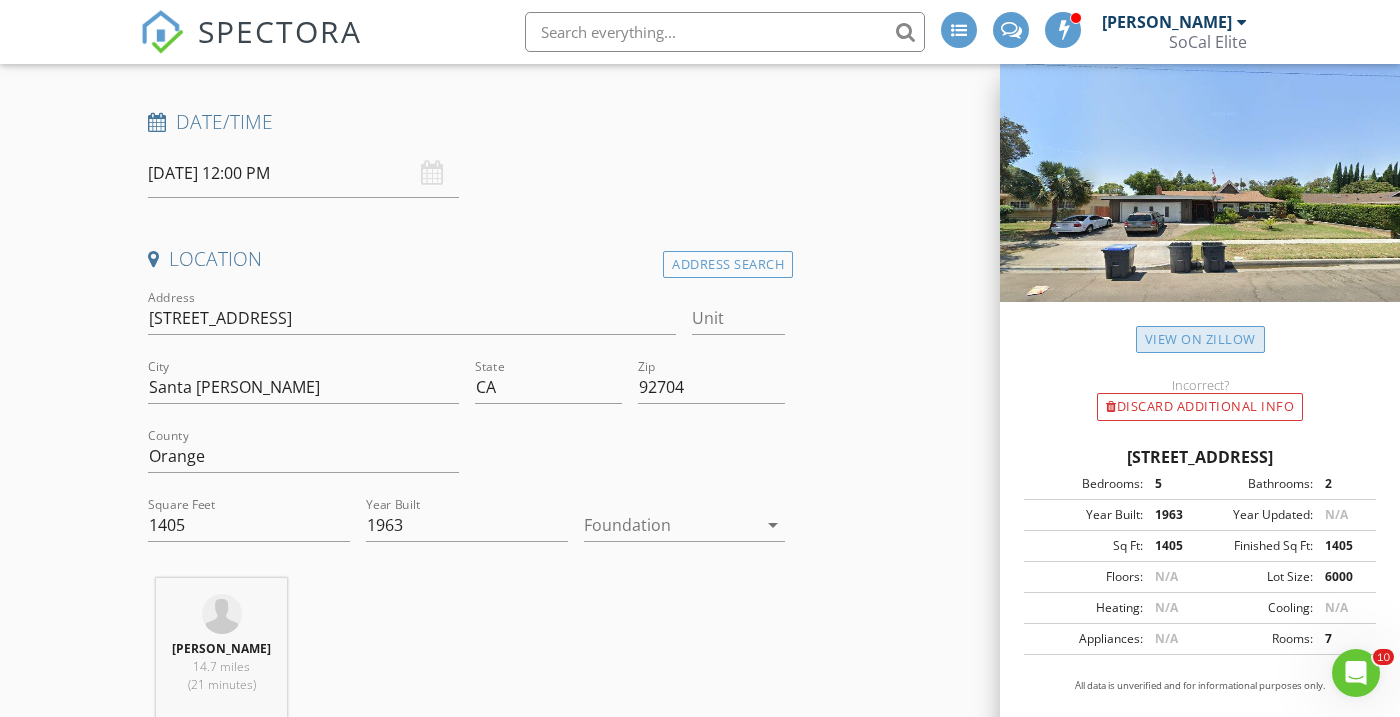 click on "View on Zillow" at bounding box center [1200, 339] 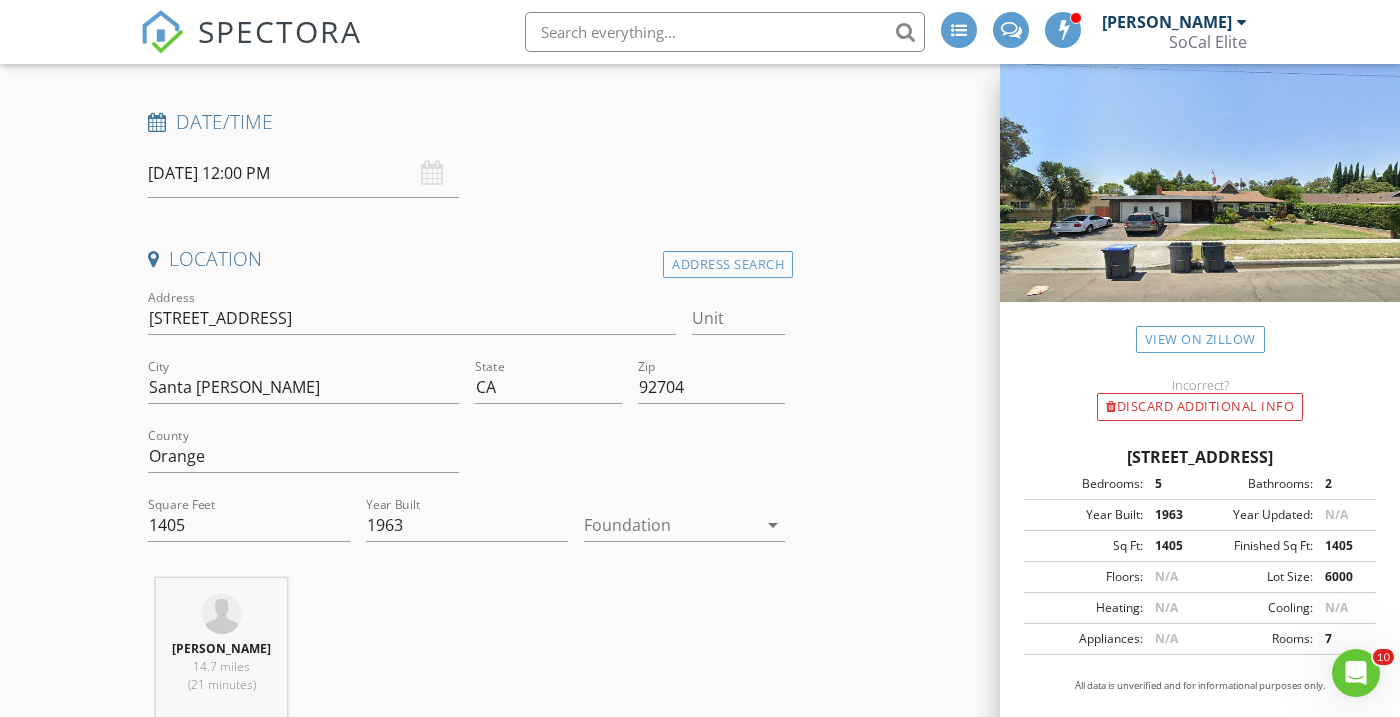 click at bounding box center (671, 525) 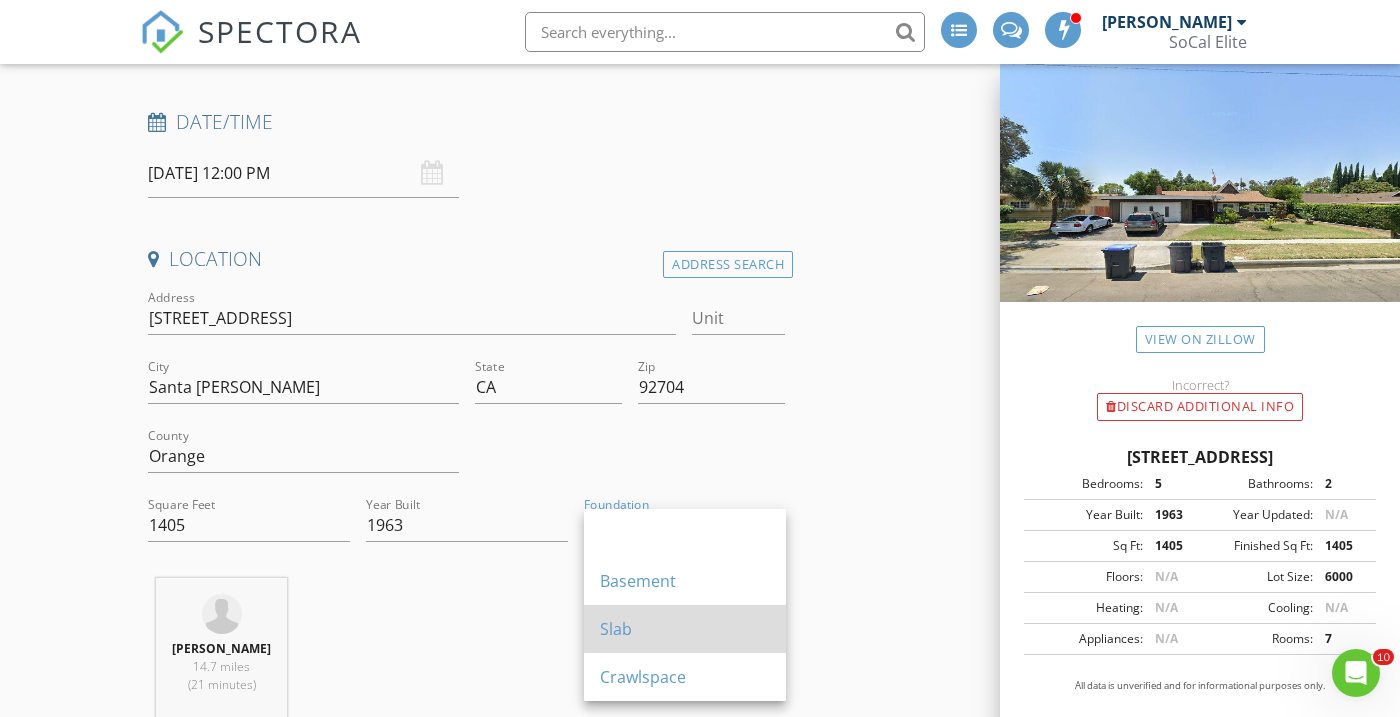 click on "Slab" at bounding box center [685, 629] 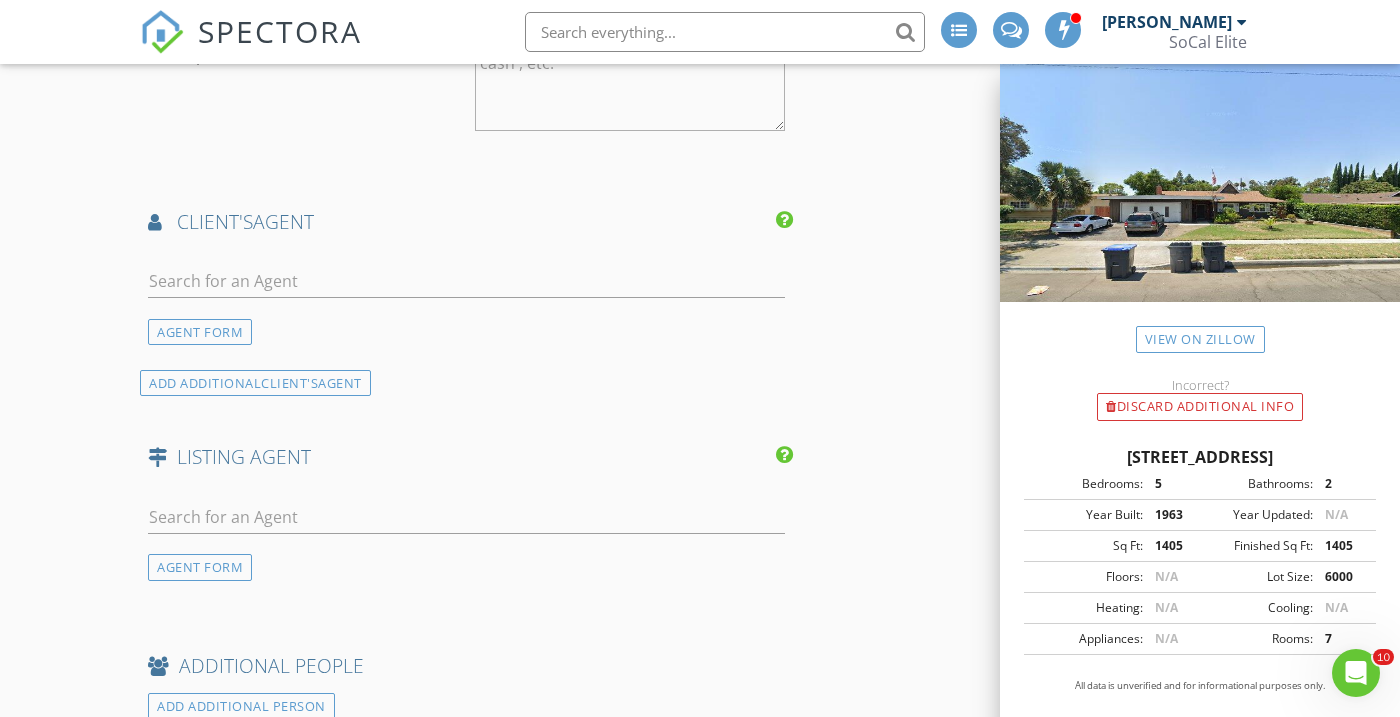 scroll, scrollTop: 2262, scrollLeft: 0, axis: vertical 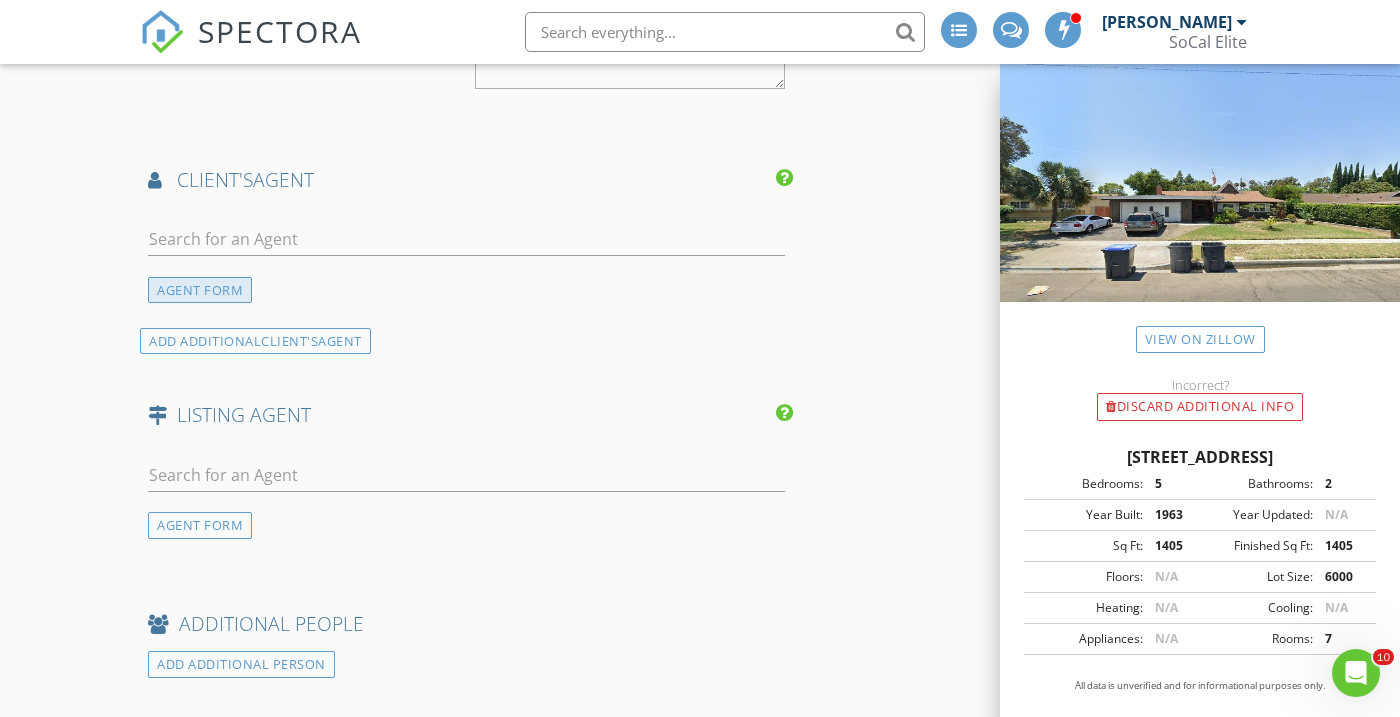 click on "AGENT FORM" at bounding box center [200, 290] 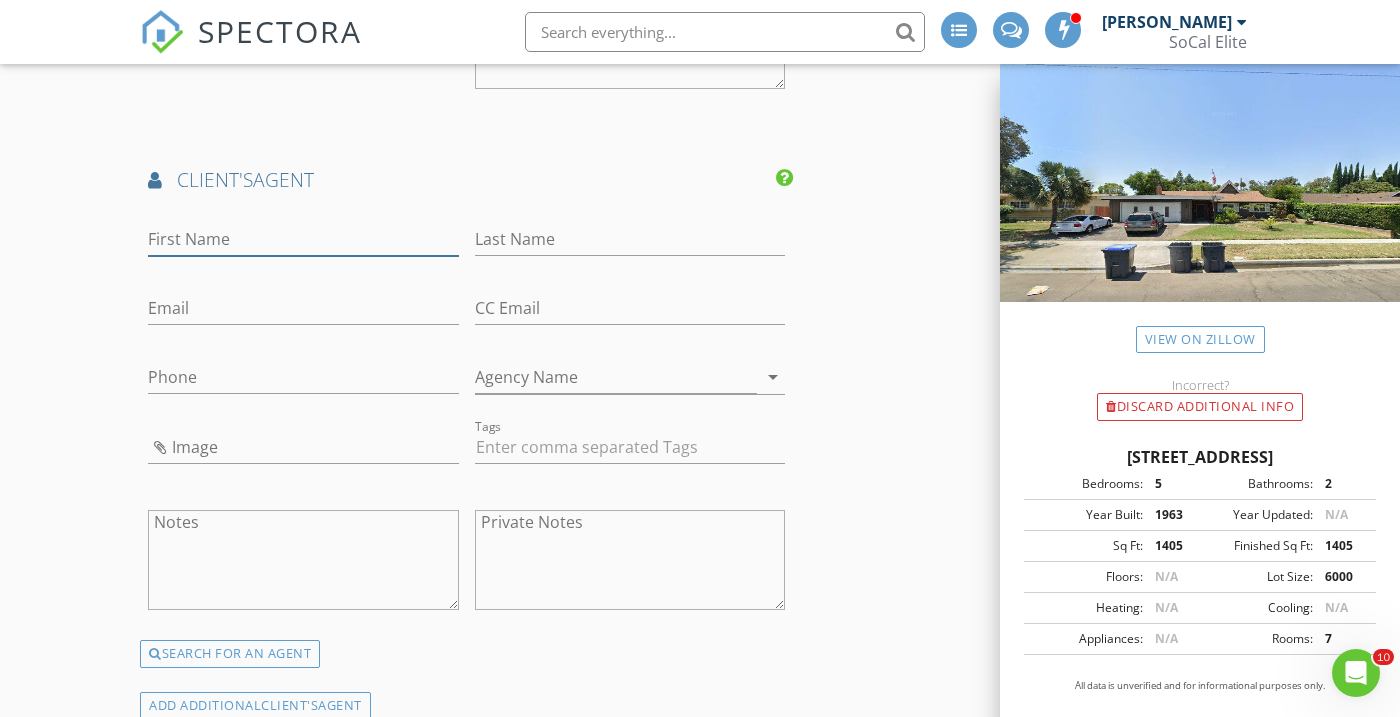 click on "First Name" at bounding box center [303, 239] 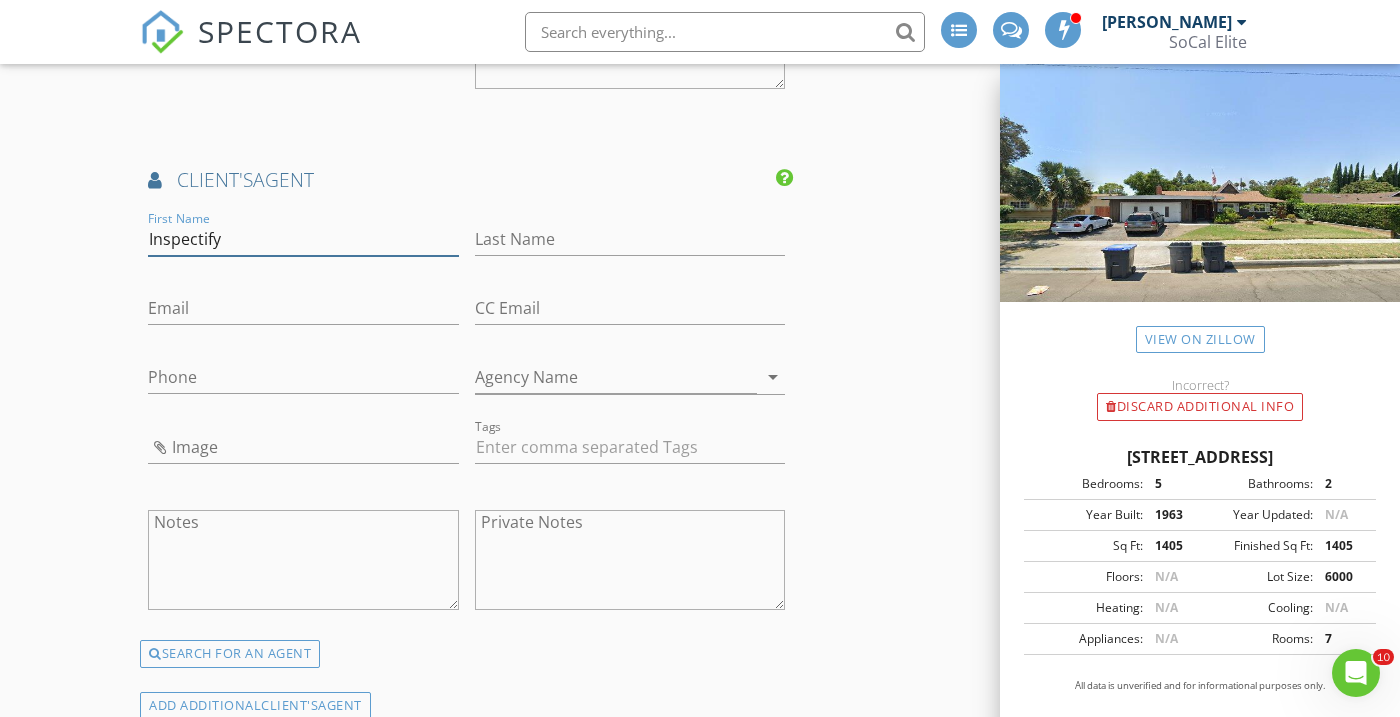 type on "Inspectify" 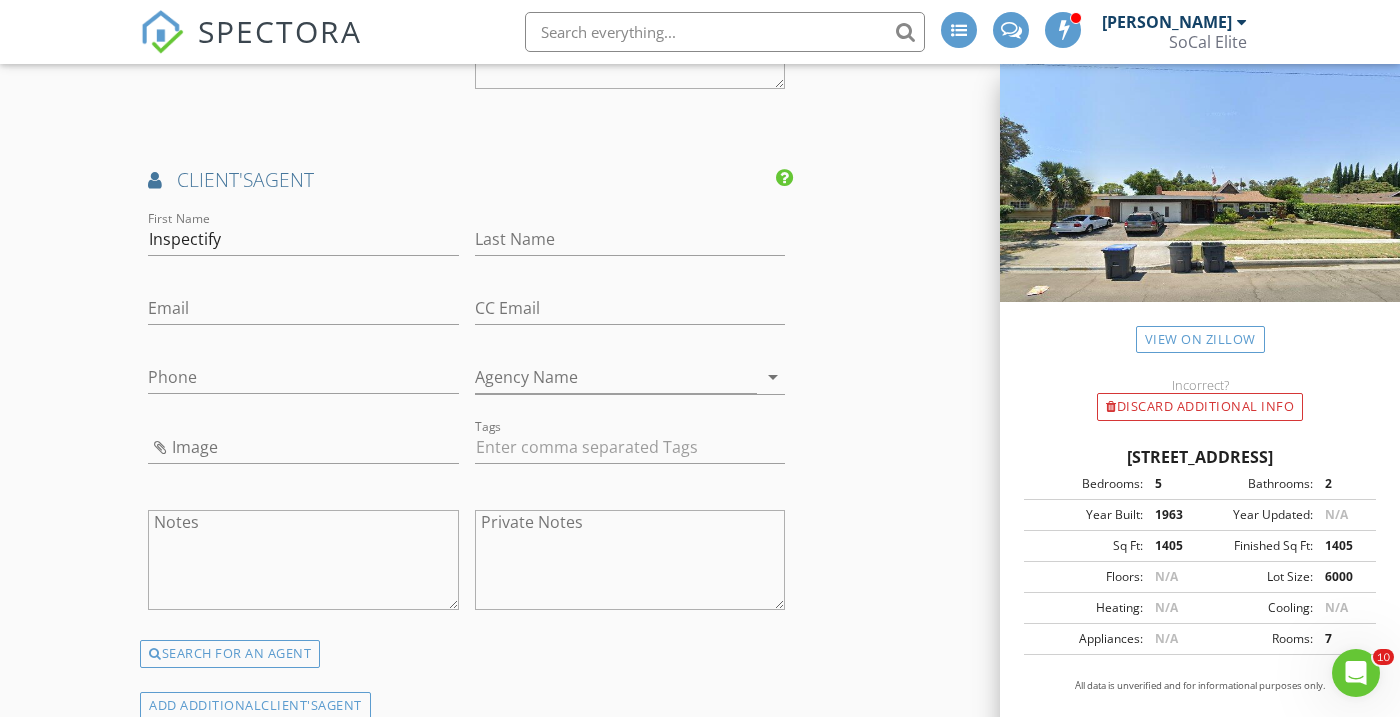 click on "New Inspection
INSPECTOR(S)
check_box   Kalee Fonseca   PRIMARY   Kalee Fonseca arrow_drop_down   check_box_outline_blank Kalee Fonseca specifically requested
Date/Time
07/11/2025 12:00 PM
Location
Address Search       Address 2308 S Artesia St   Unit   City Santa Ana   State CA   Zip 92704   County Orange     Square Feet 1405   Year Built 1963   Foundation Slab arrow_drop_down     Kalee Fonseca     14.7 miles     (21 minutes)
client
check_box Enable Client CC email for this inspection   Client Search     check_box_outline_blank Client is a Company/Organization     First Name   Last Name   Email   CC Email   Phone         Tags         Notes   Private Notes
ADD ADDITIONAL client
SERVICES
check_box_outline_blank   Residential Inspection   check_box_outline_blank" at bounding box center [700, -112] 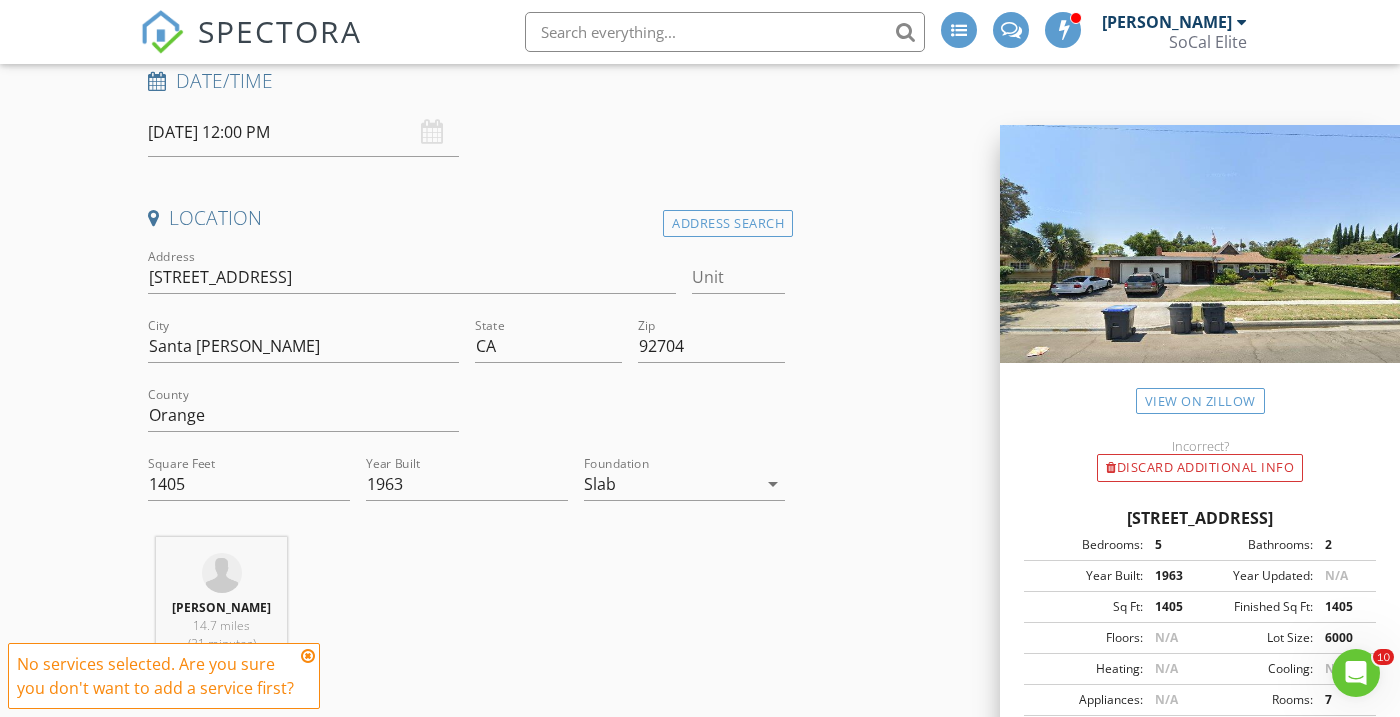 scroll, scrollTop: 0, scrollLeft: 0, axis: both 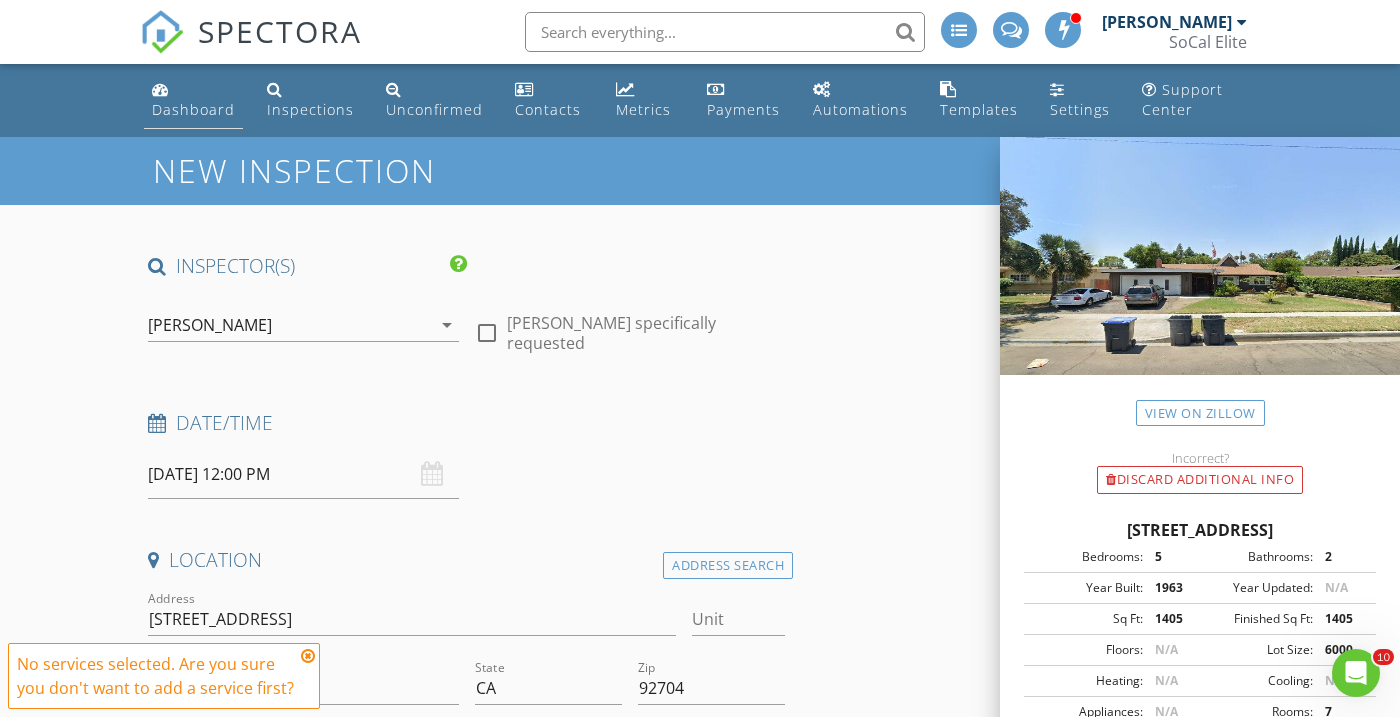 click on "Dashboard" at bounding box center [193, 109] 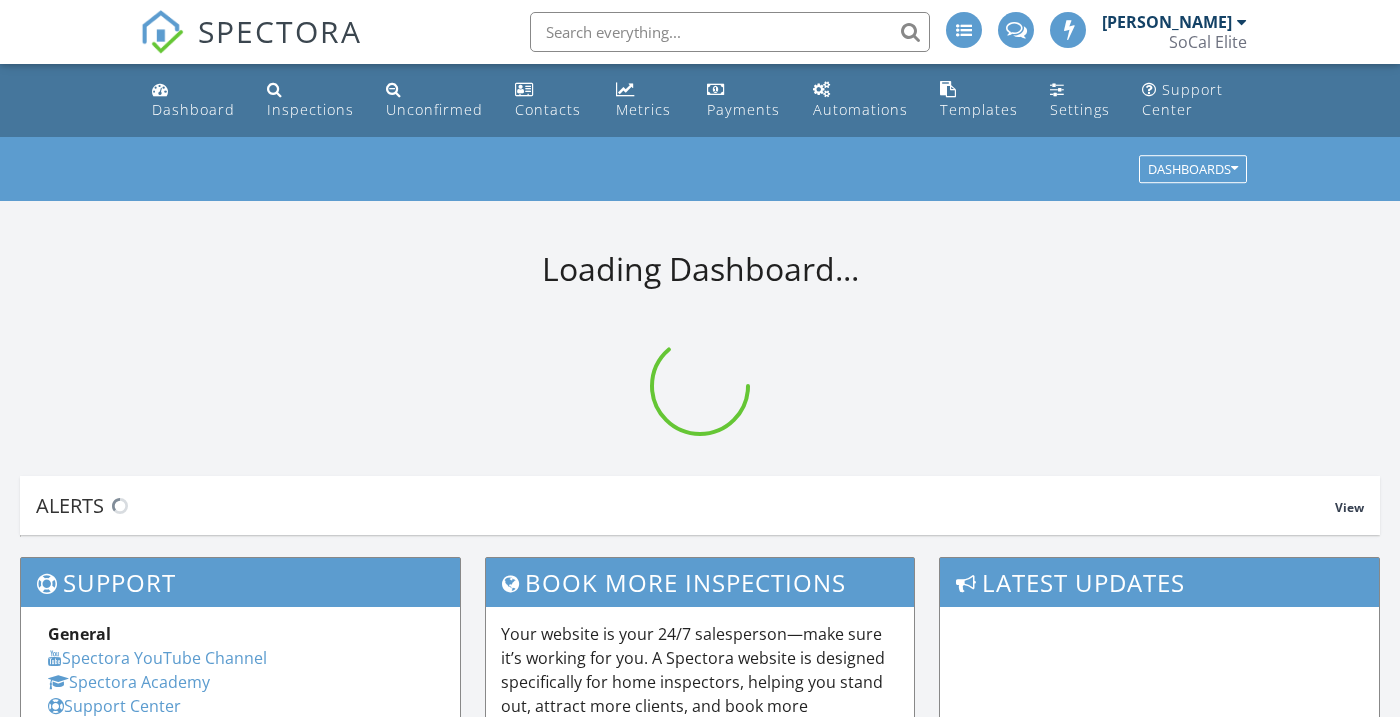 scroll, scrollTop: 0, scrollLeft: 0, axis: both 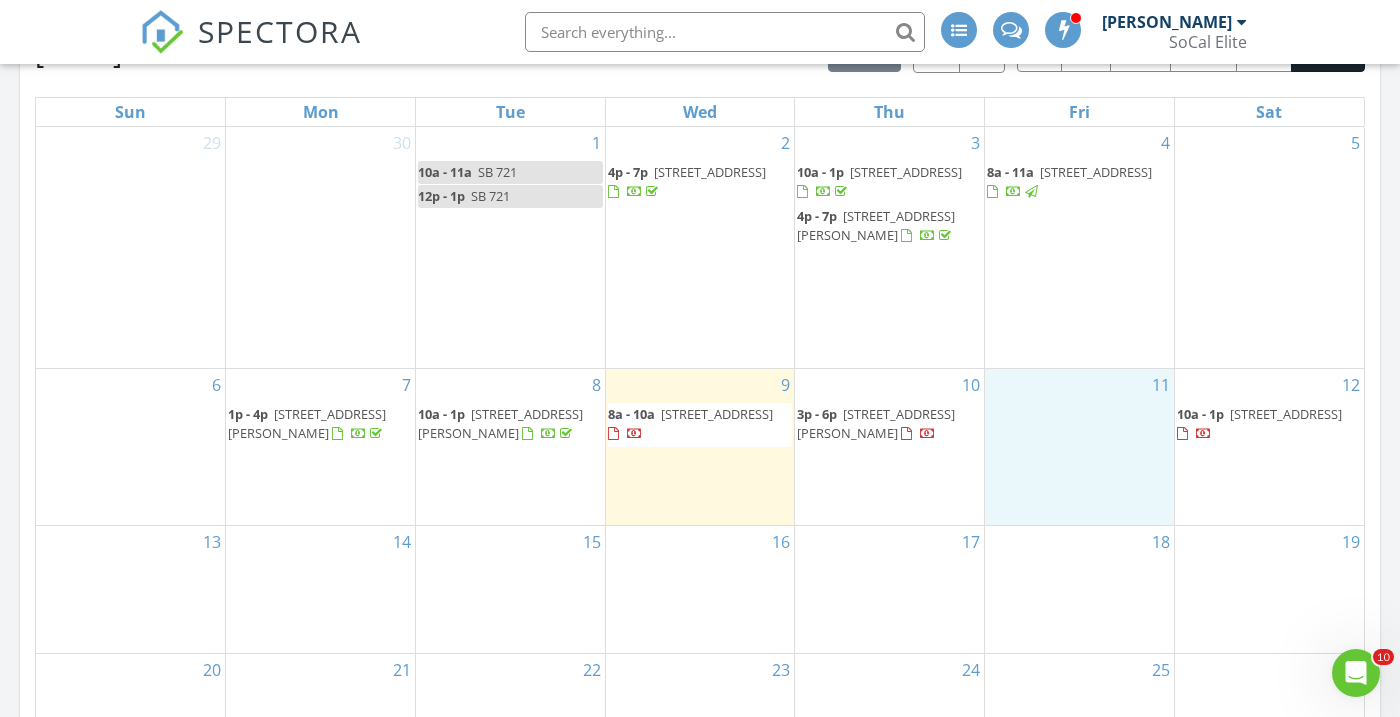click on "11" at bounding box center [1079, 446] 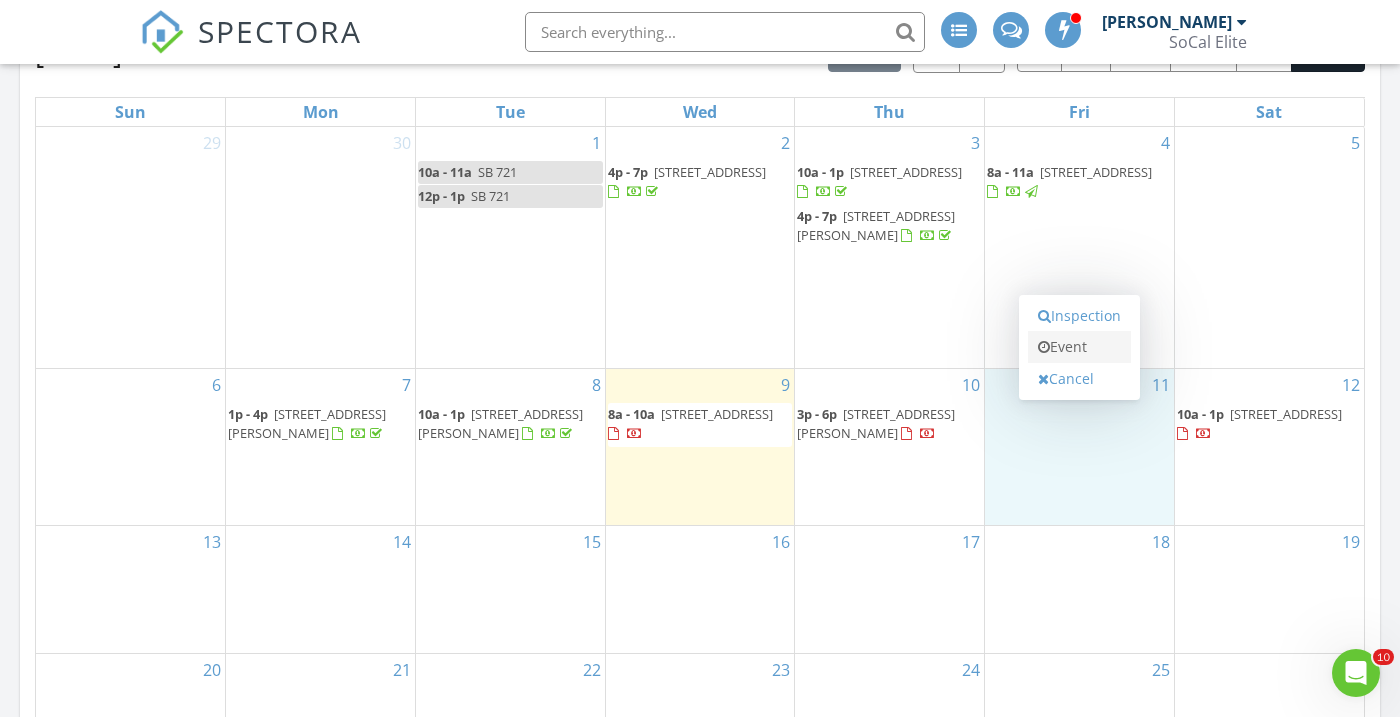 click on "Event" at bounding box center (1079, 347) 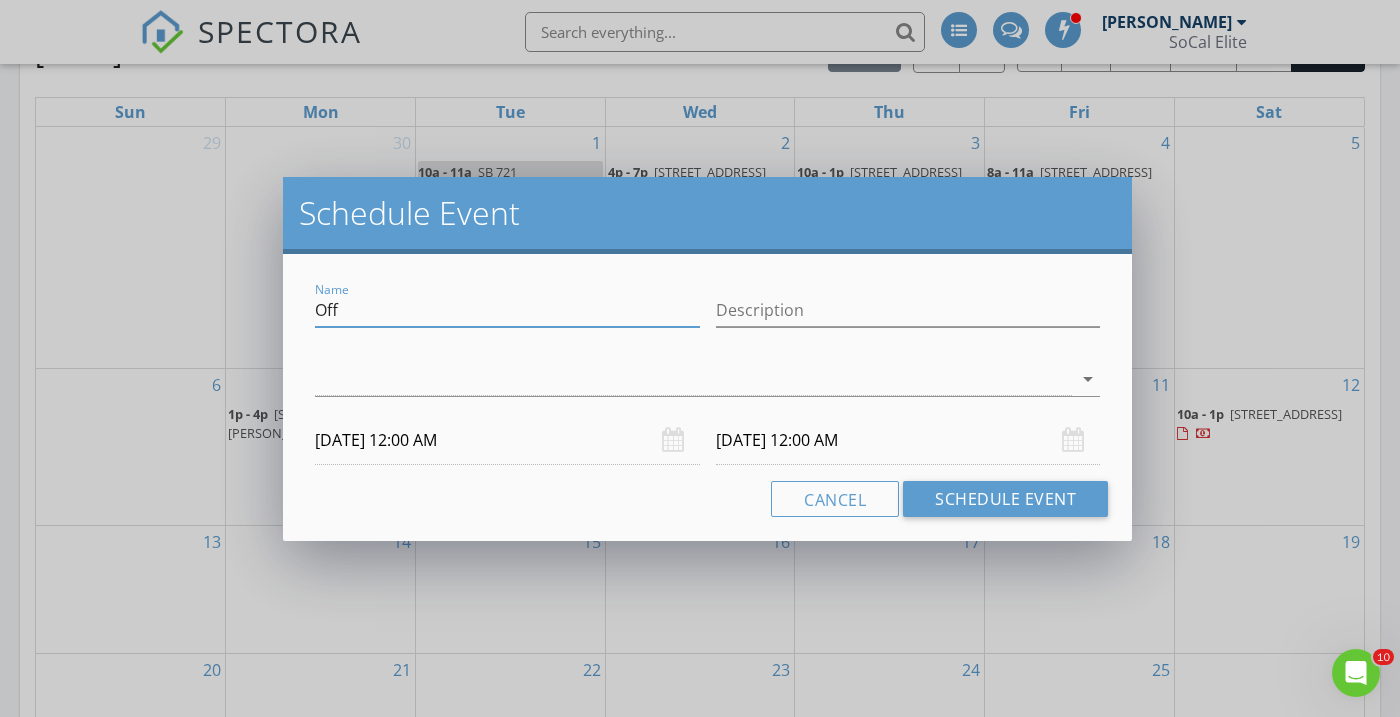 drag, startPoint x: 471, startPoint y: 311, endPoint x: 308, endPoint y: 304, distance: 163.15024 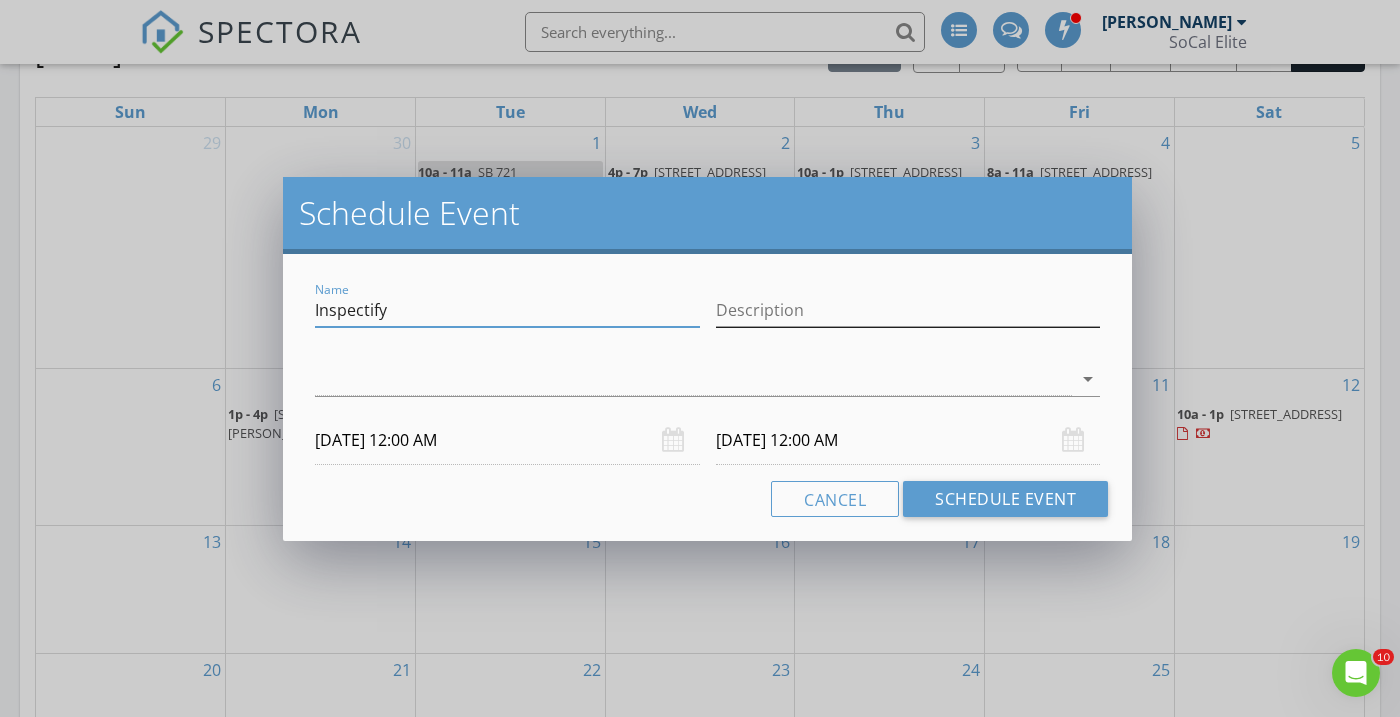type on "Inspectify" 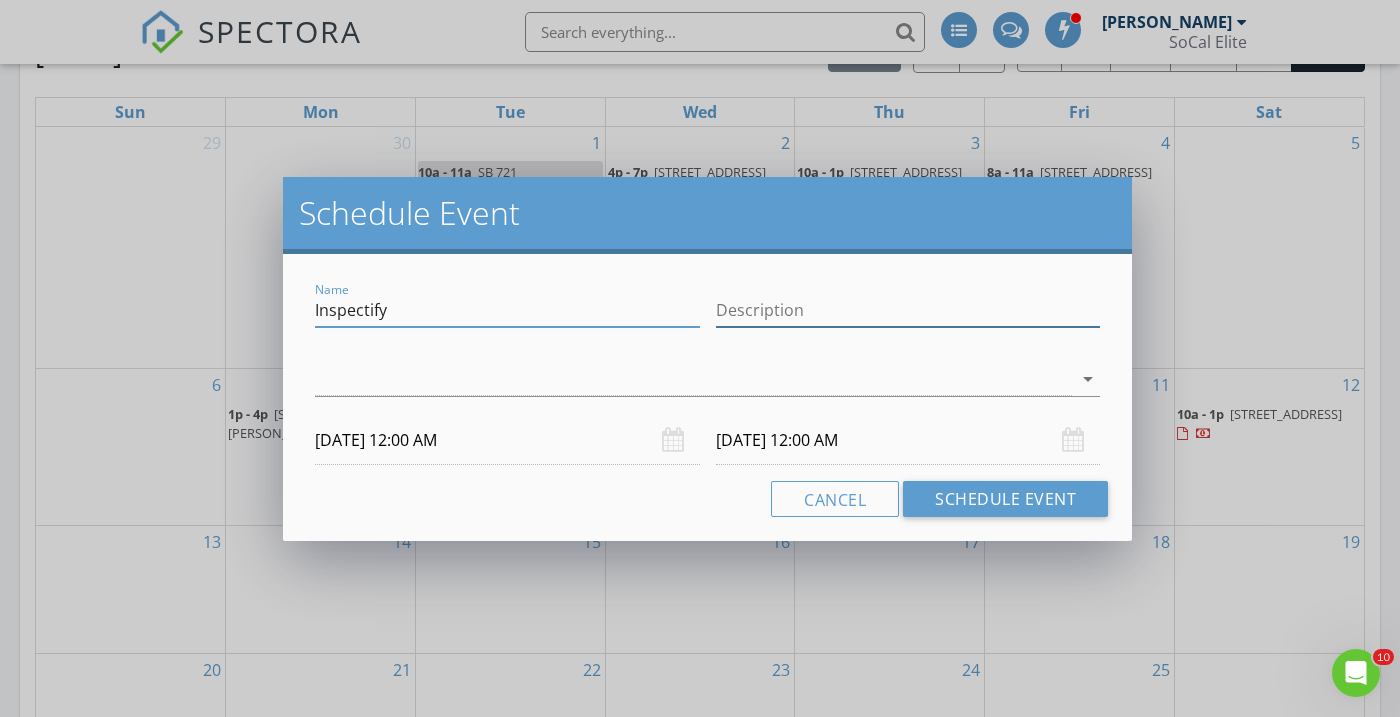 click on "Description" at bounding box center [908, 310] 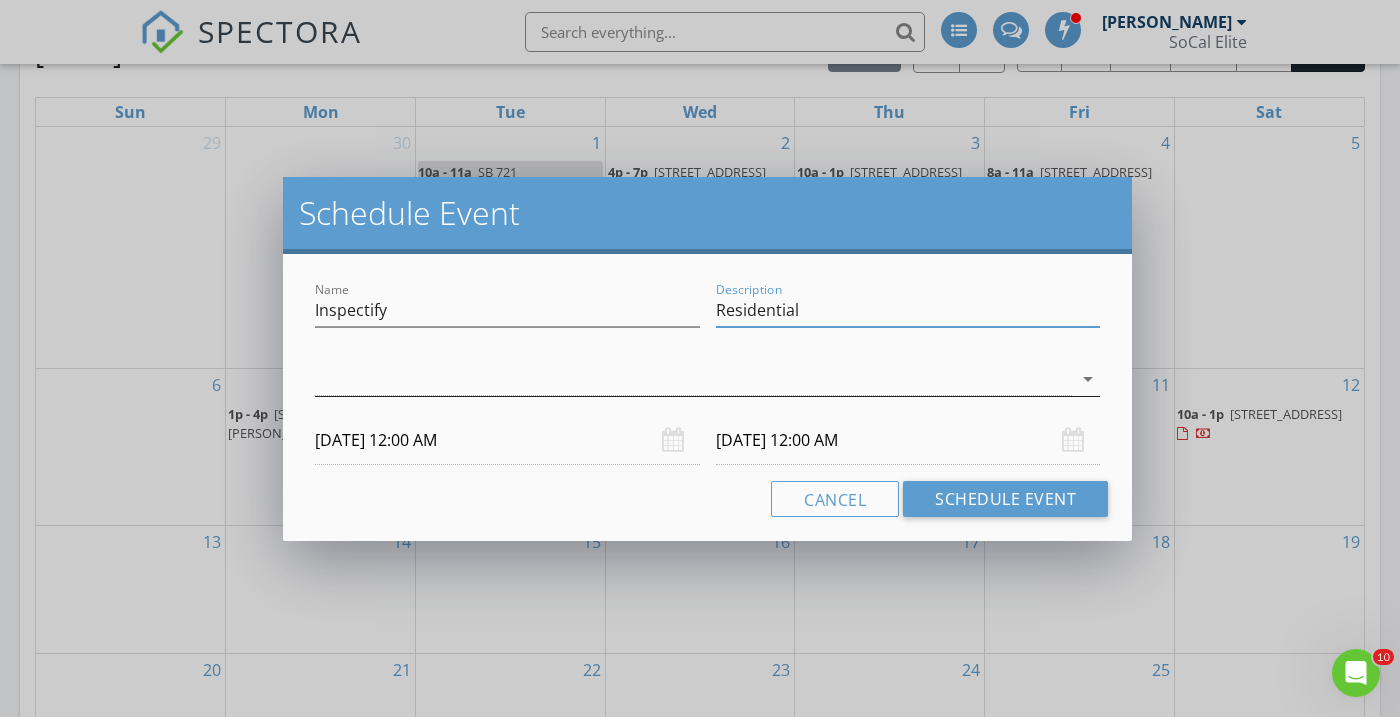 type on "Residential" 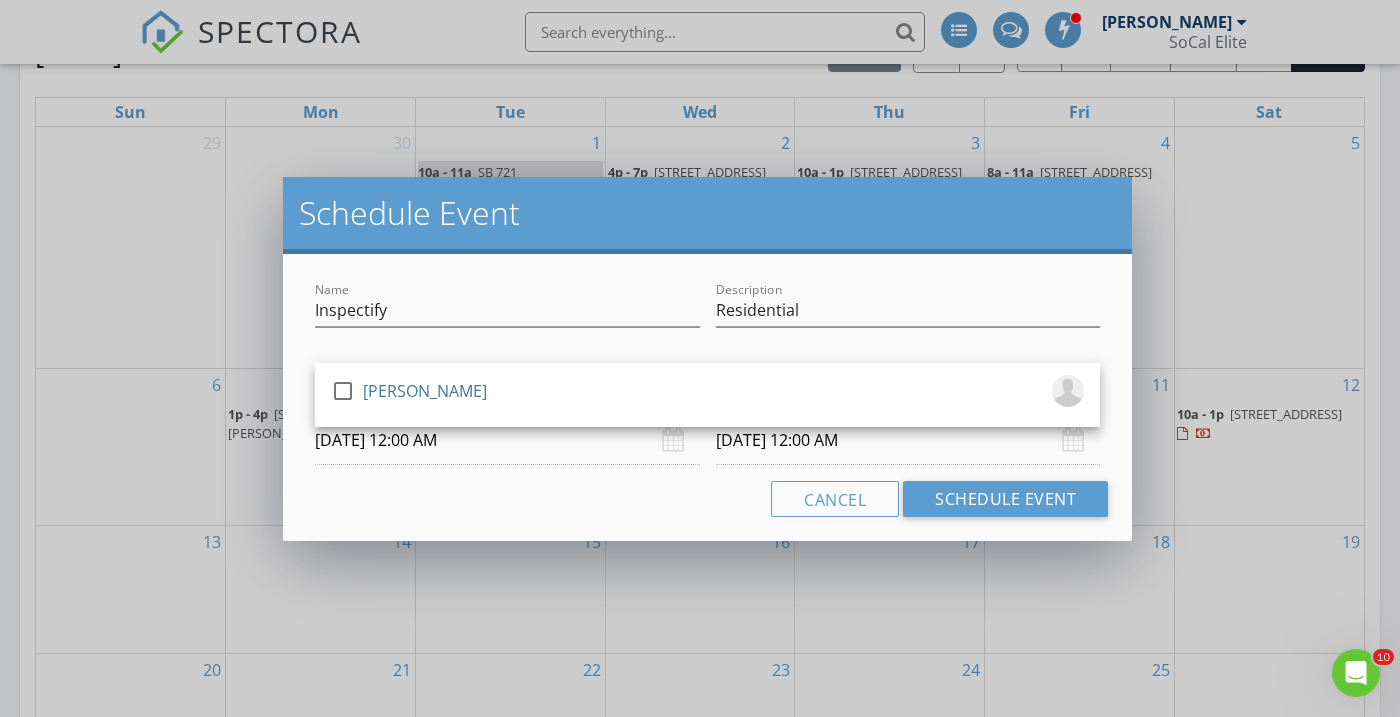click on "Cancel   Schedule Event" at bounding box center [707, 499] 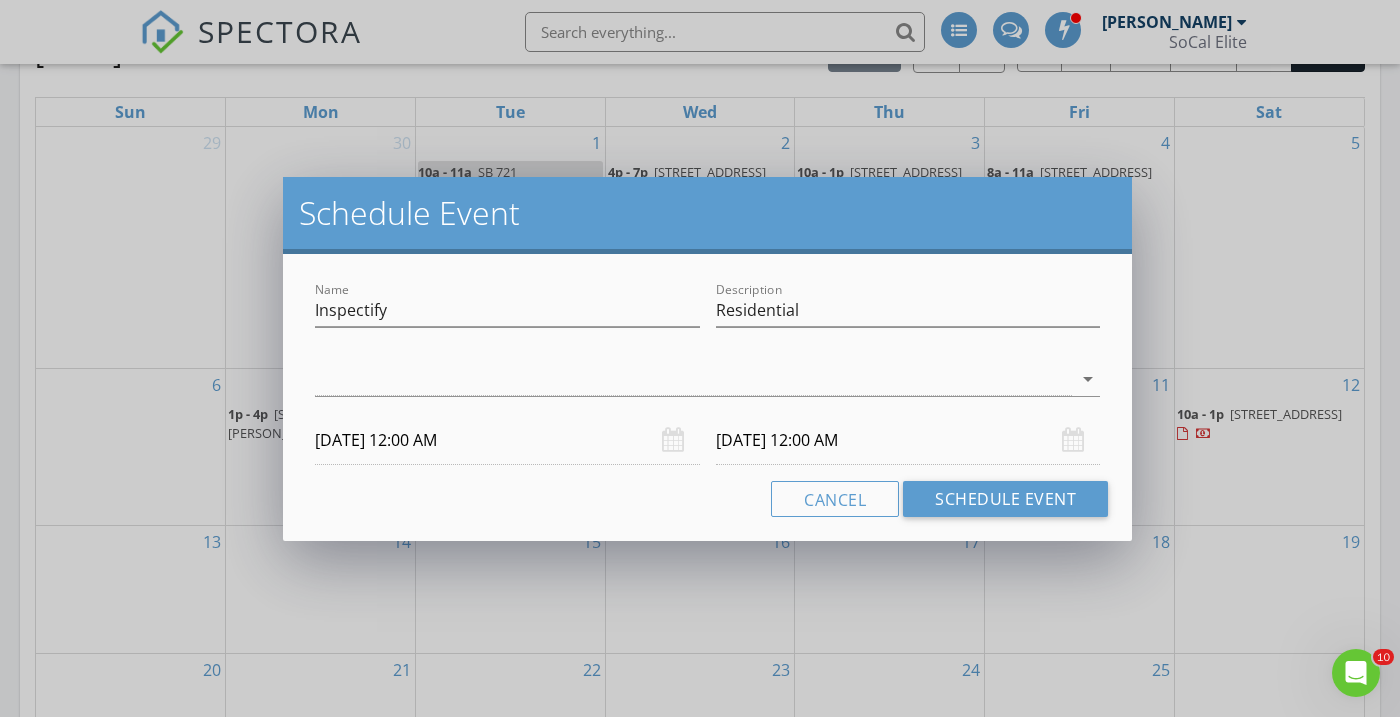 click on "07/11/2025 12:00 AM" at bounding box center (507, 440) 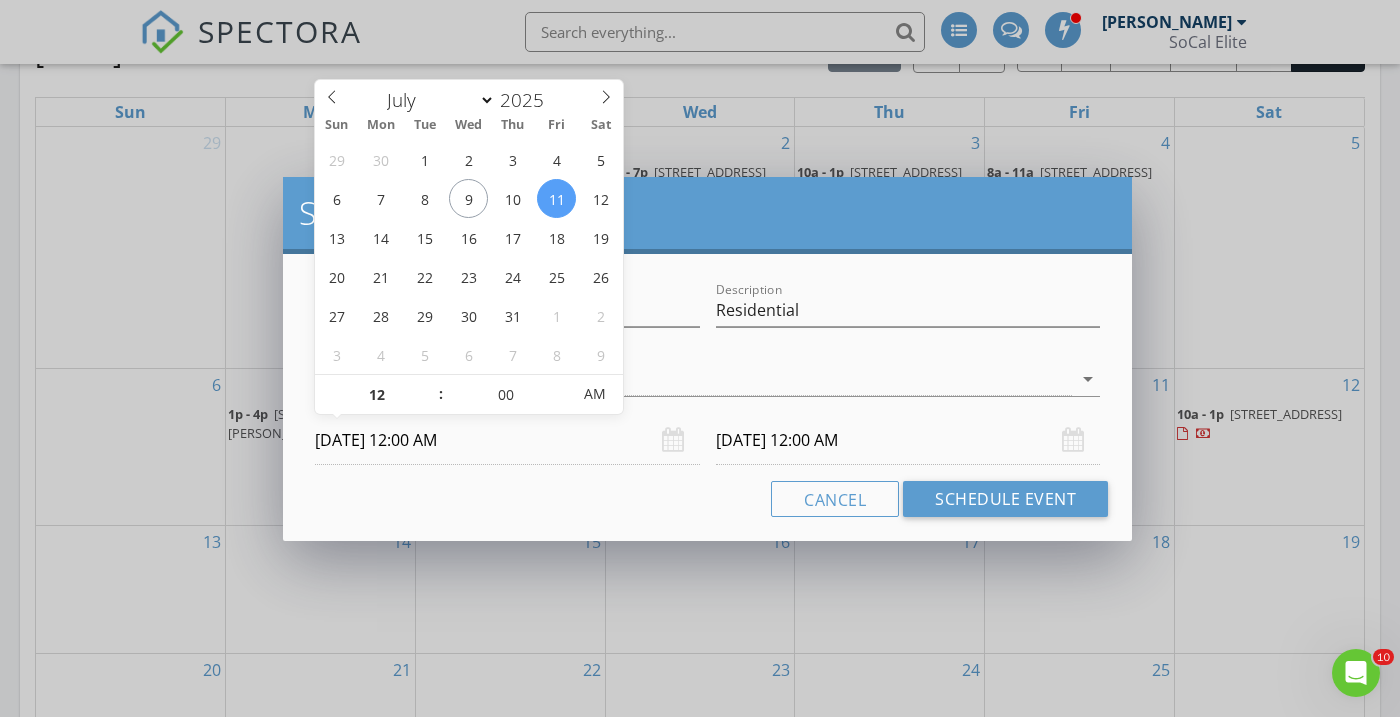 click on "07/11/2025 12:00 AM" at bounding box center [507, 440] 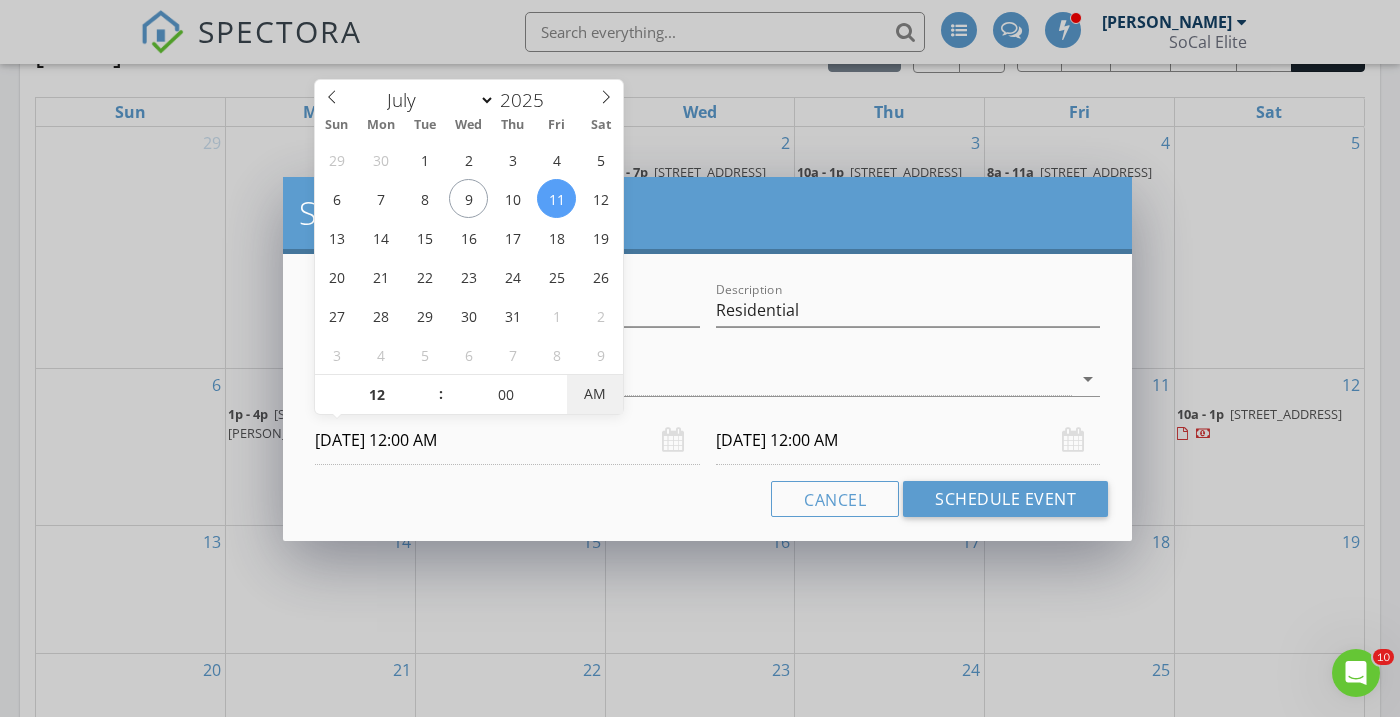 type on "07/11/2025 12:00 PM" 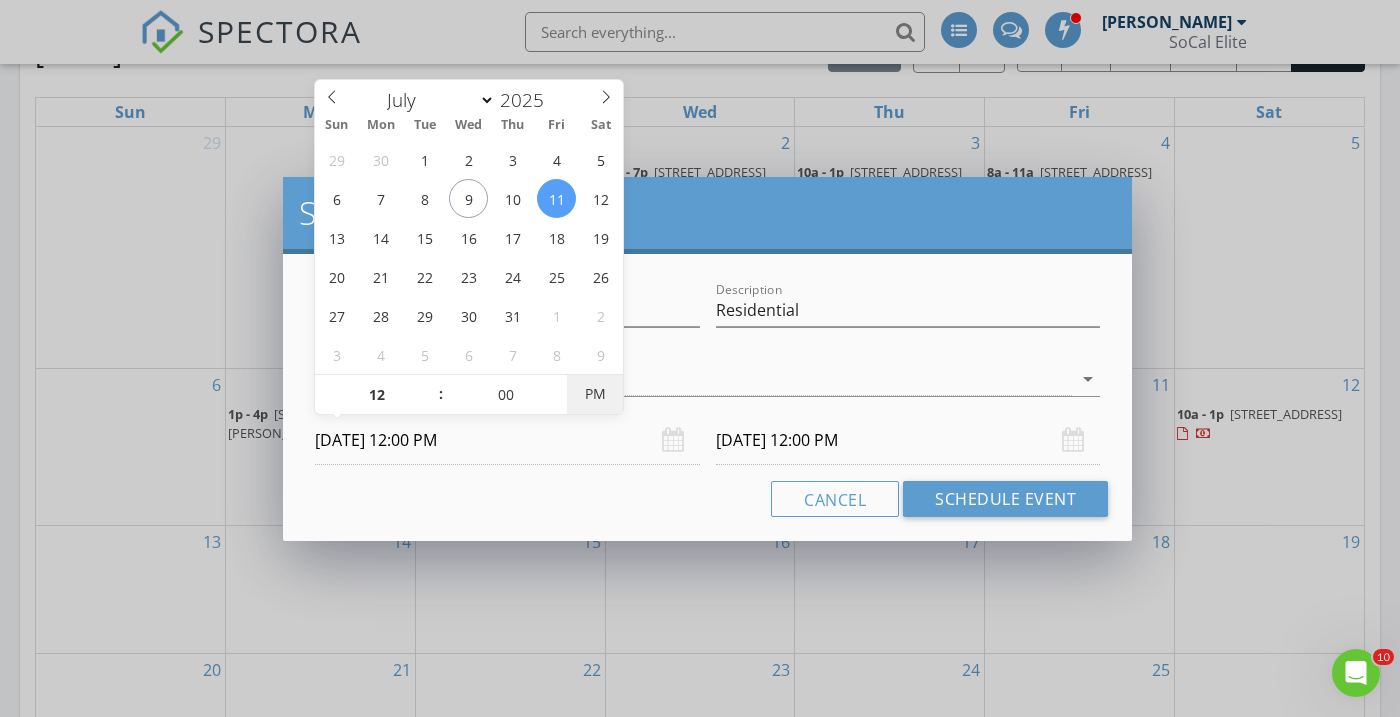 click on "PM" at bounding box center [594, 394] 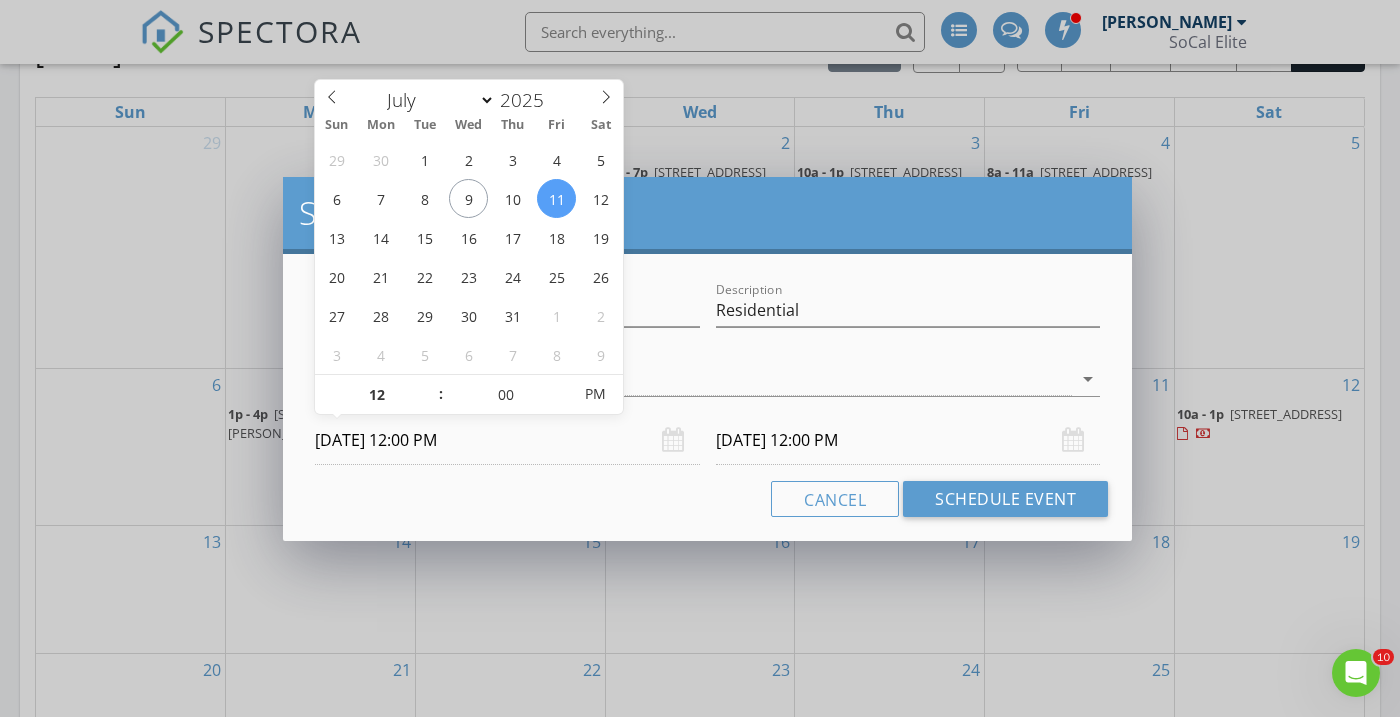 click on "07/12/2025 12:00 PM" at bounding box center [908, 440] 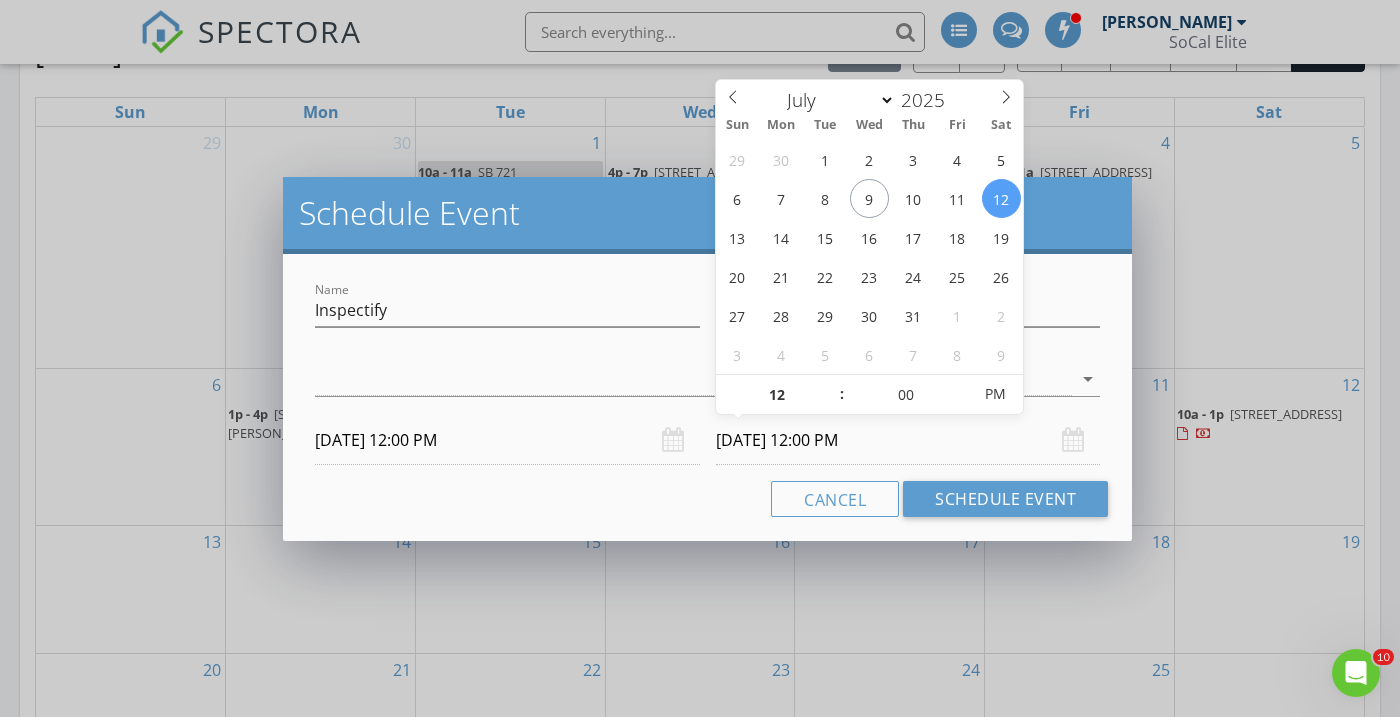 click on "07/12/2025 12:00 PM" at bounding box center [908, 440] 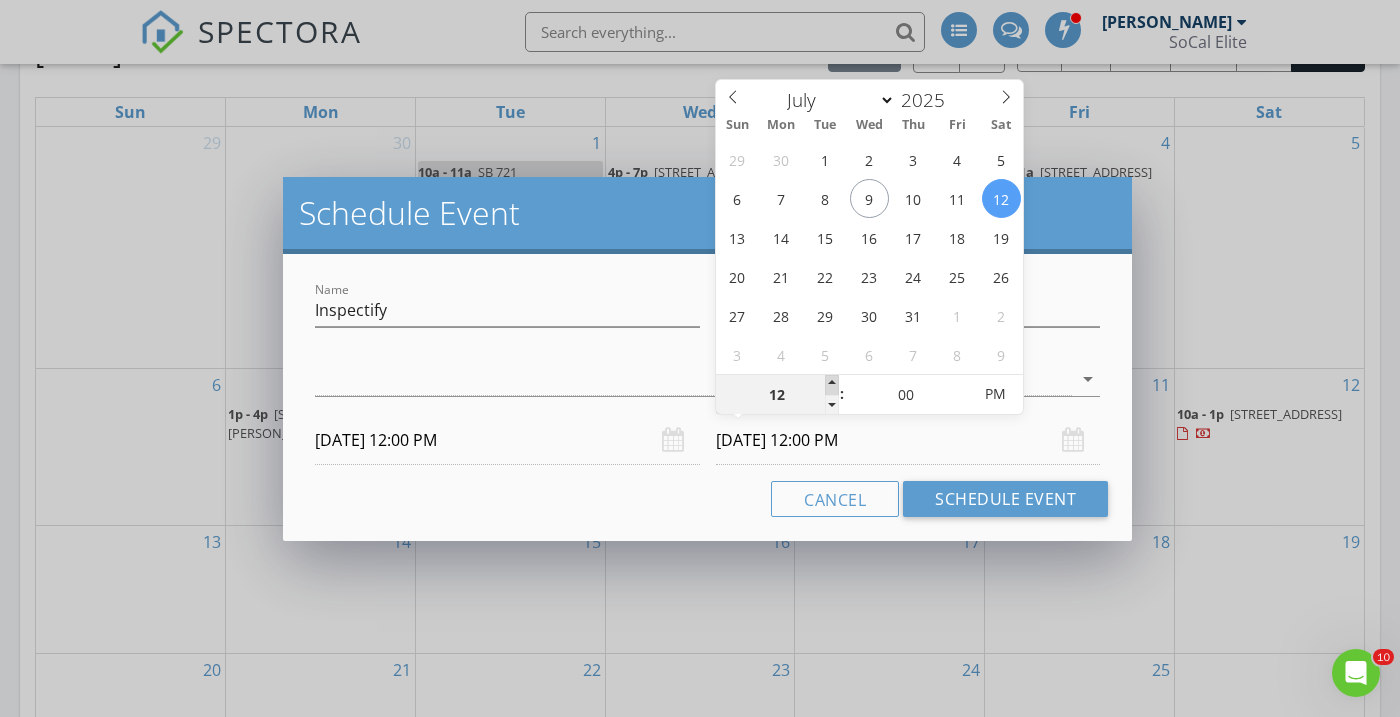 type on "01" 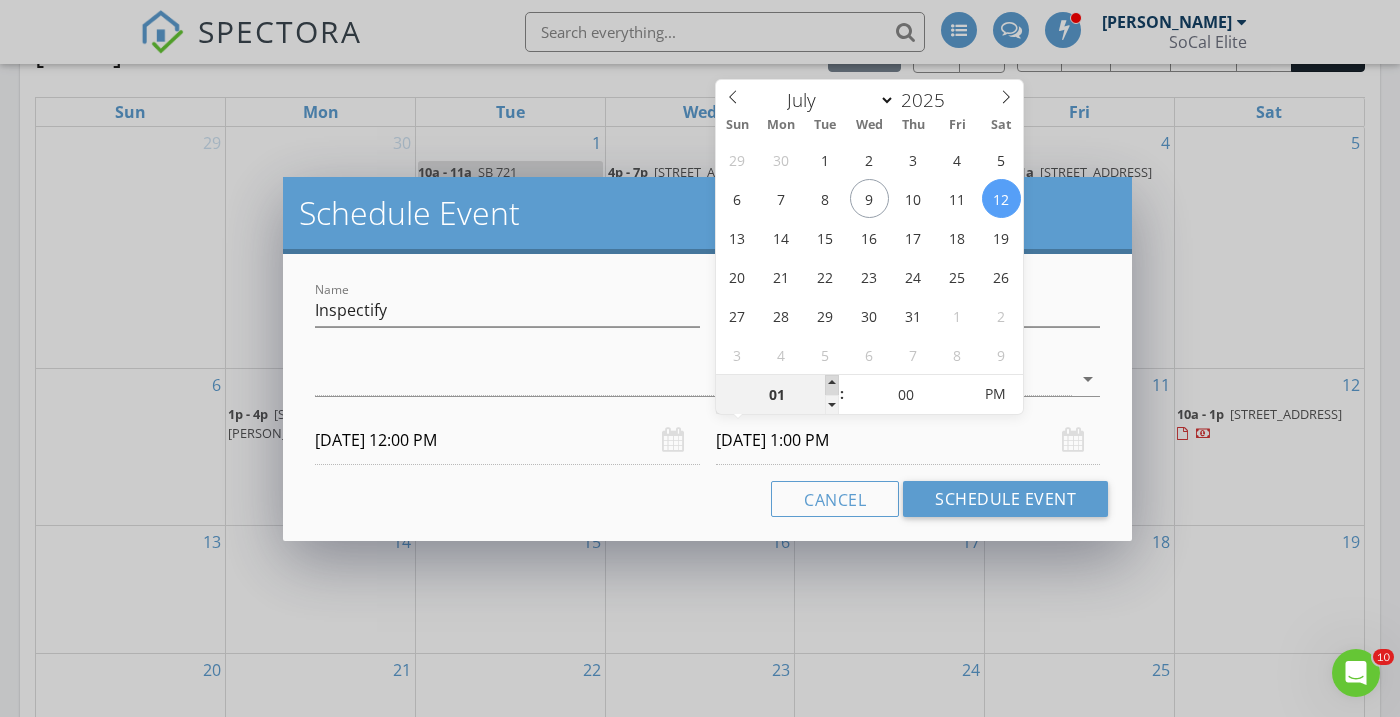 click at bounding box center [832, 385] 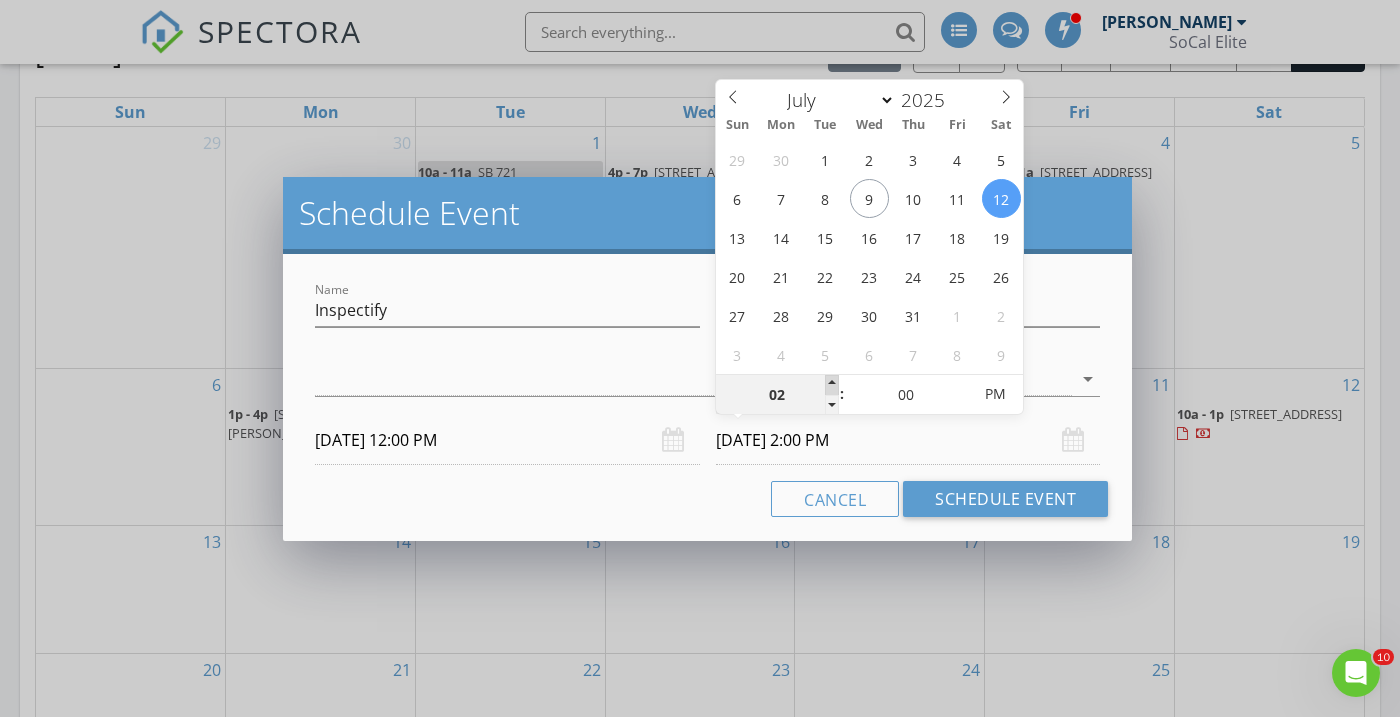 click at bounding box center (832, 385) 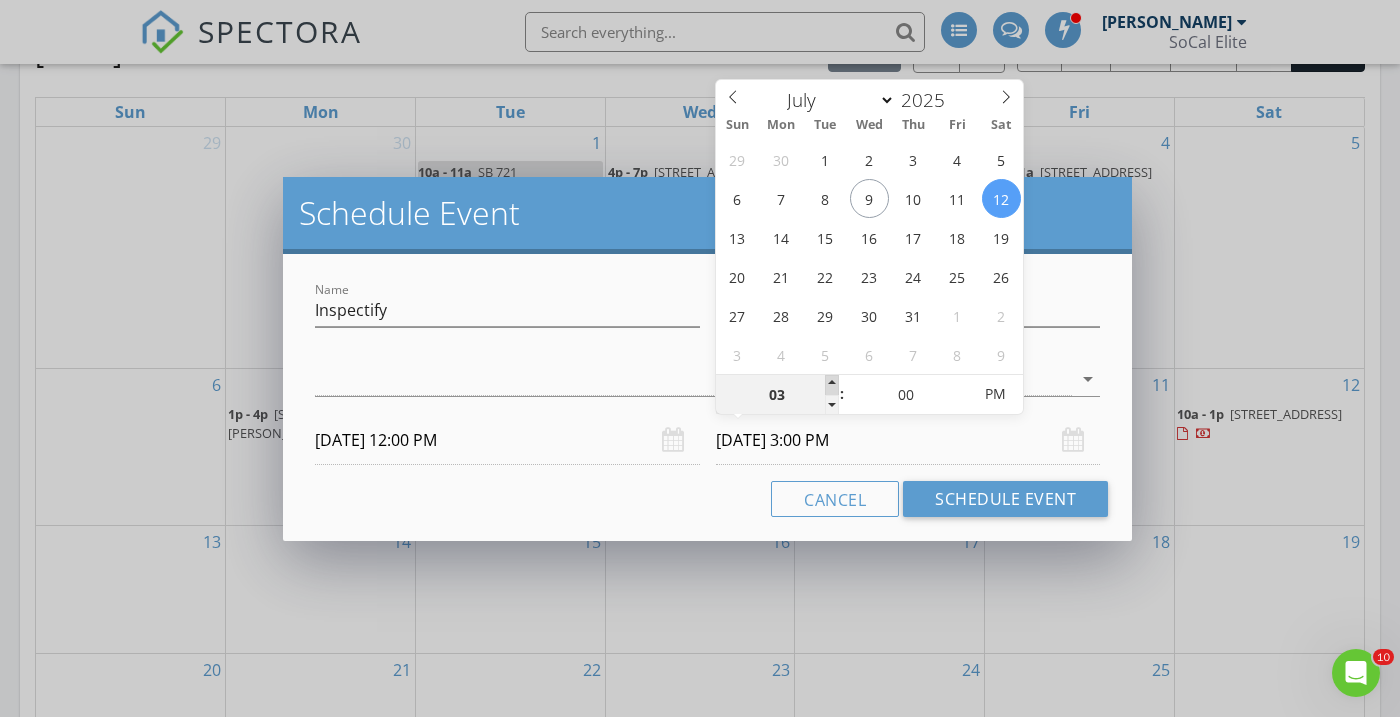 click at bounding box center [832, 385] 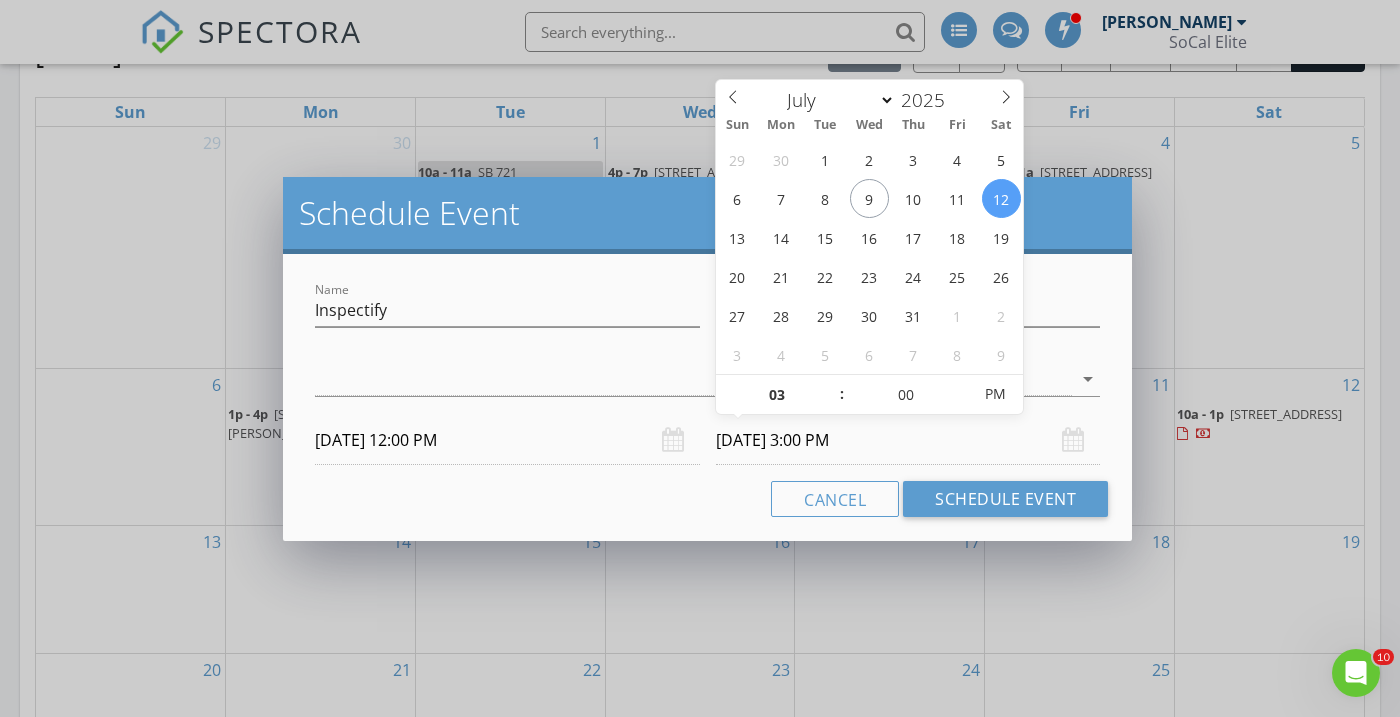 click on "07/12/2025 3:00 PM" at bounding box center (908, 440) 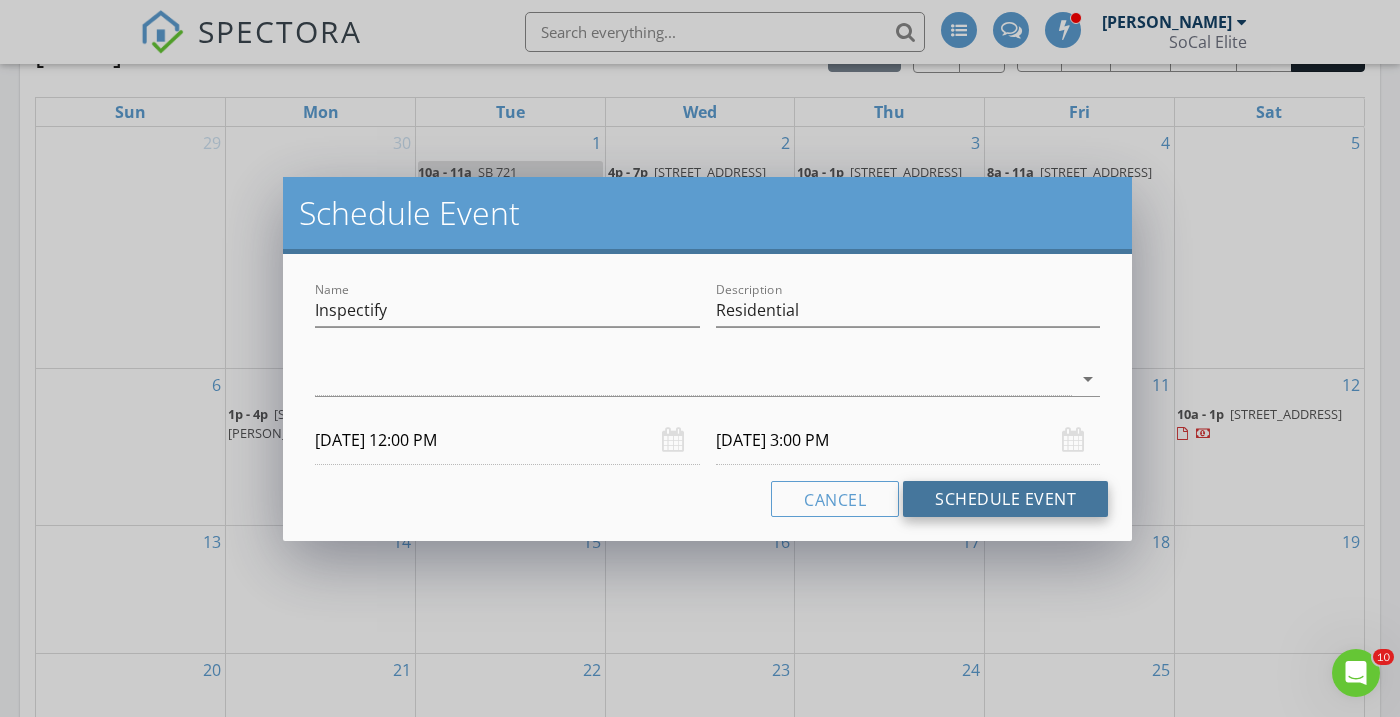 click on "Schedule Event" at bounding box center [1005, 499] 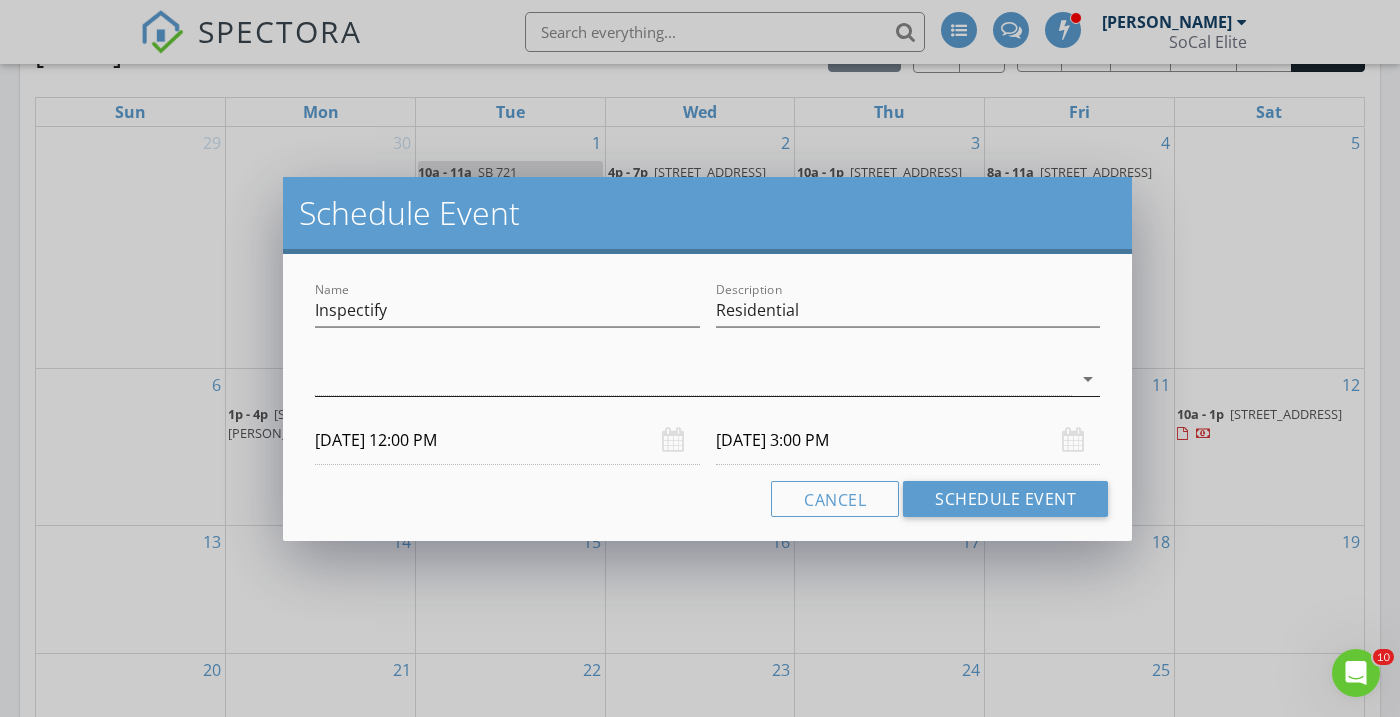 click at bounding box center (693, 379) 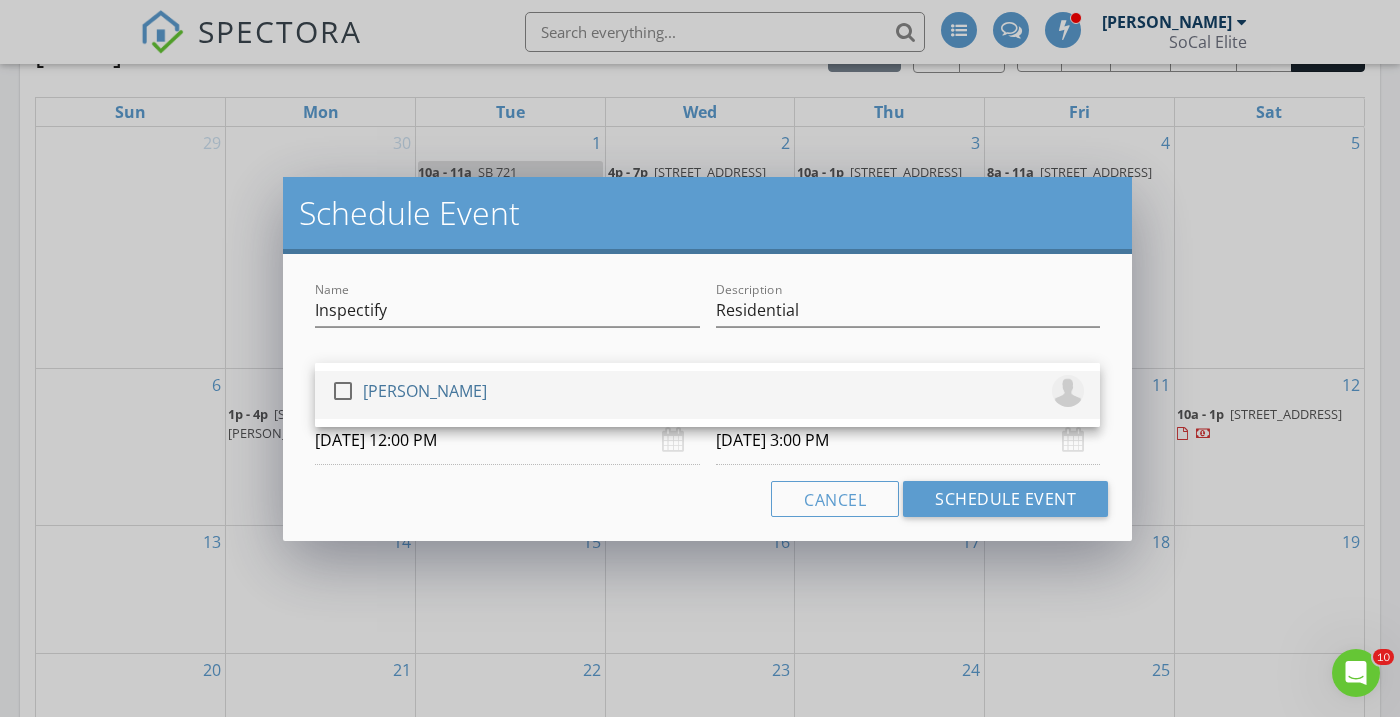 click at bounding box center (343, 391) 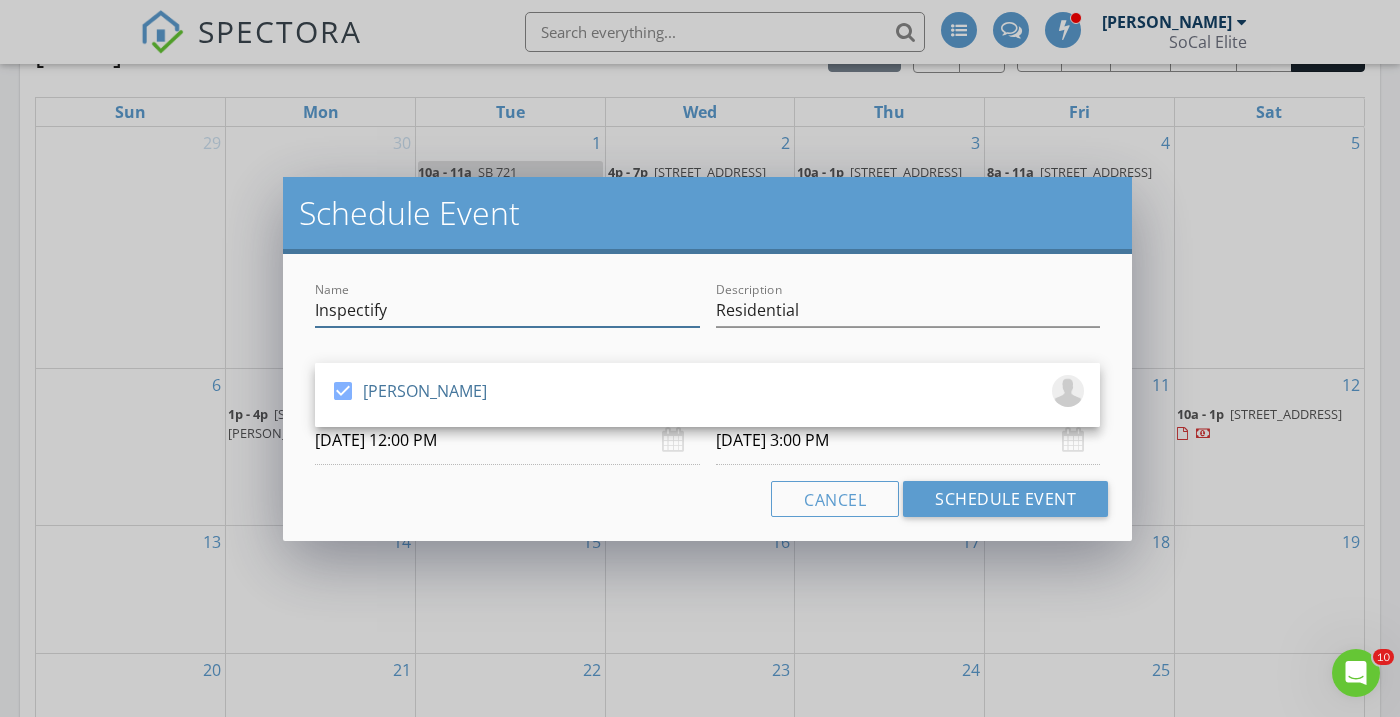 click on "Inspectify" at bounding box center [507, 310] 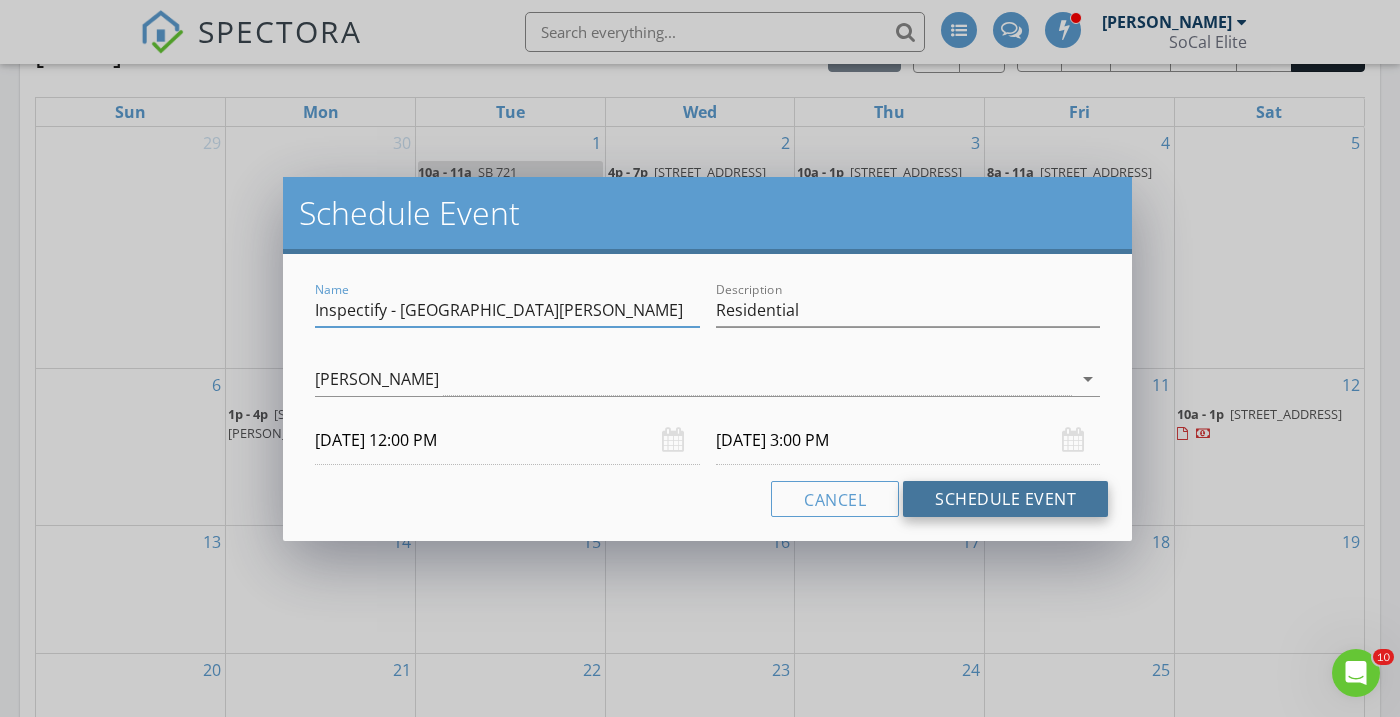 type on "Inspectify - Santa Ana" 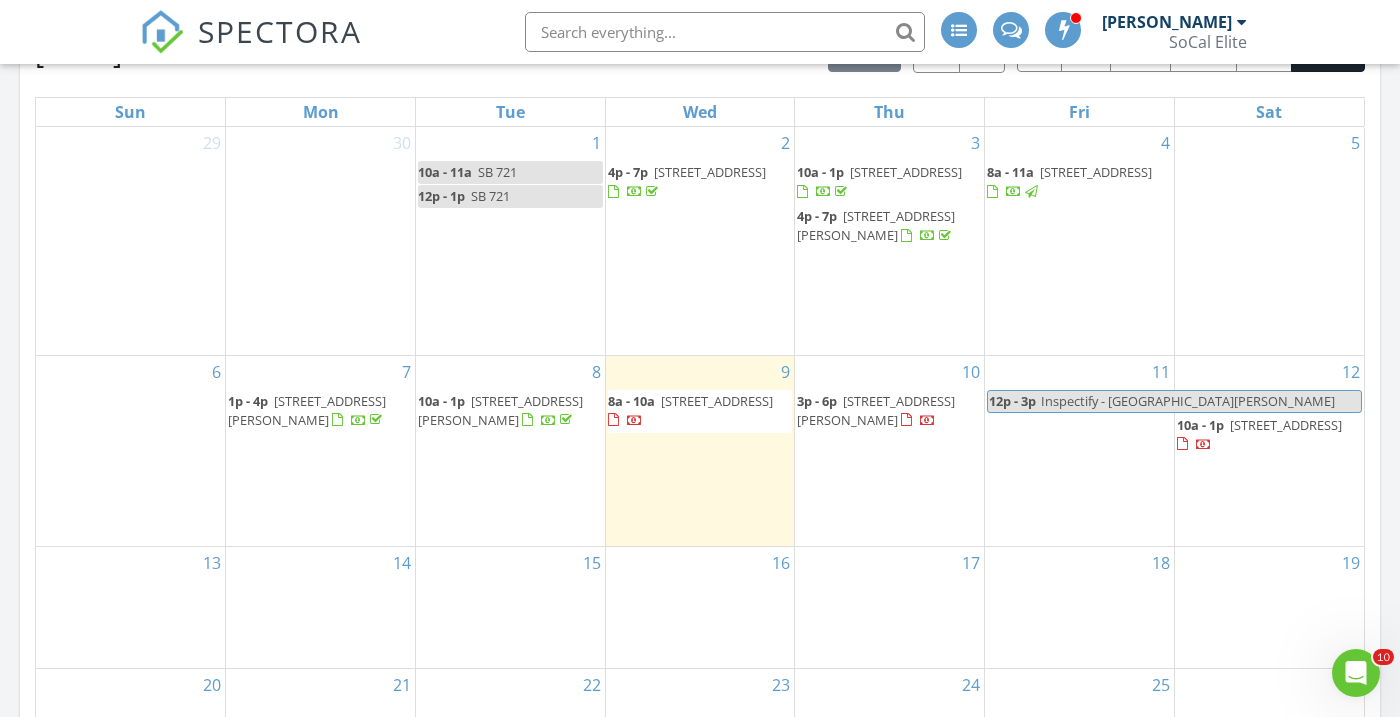 click on "Inspectify - Santa Ana" at bounding box center [1200, 401] 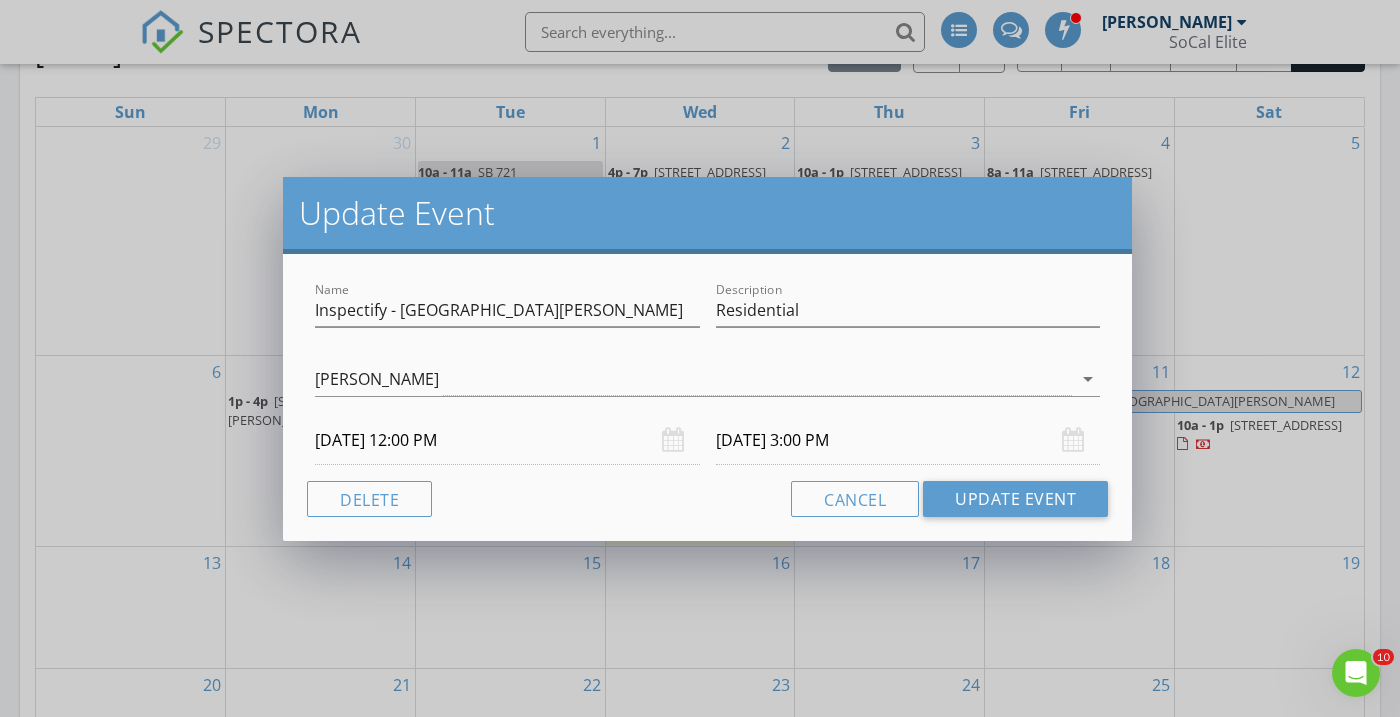 click on "07/12/2025 3:00 PM" at bounding box center (908, 440) 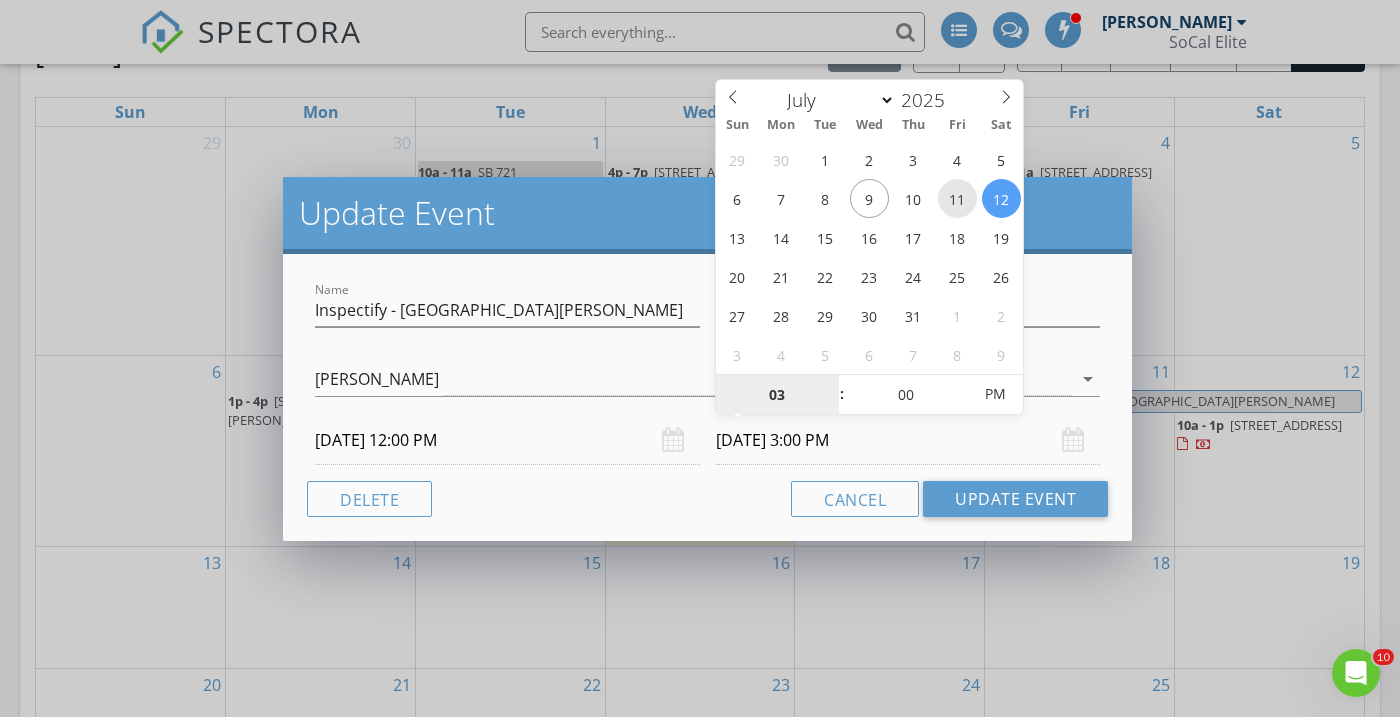 type on "07/11/2025 3:00 PM" 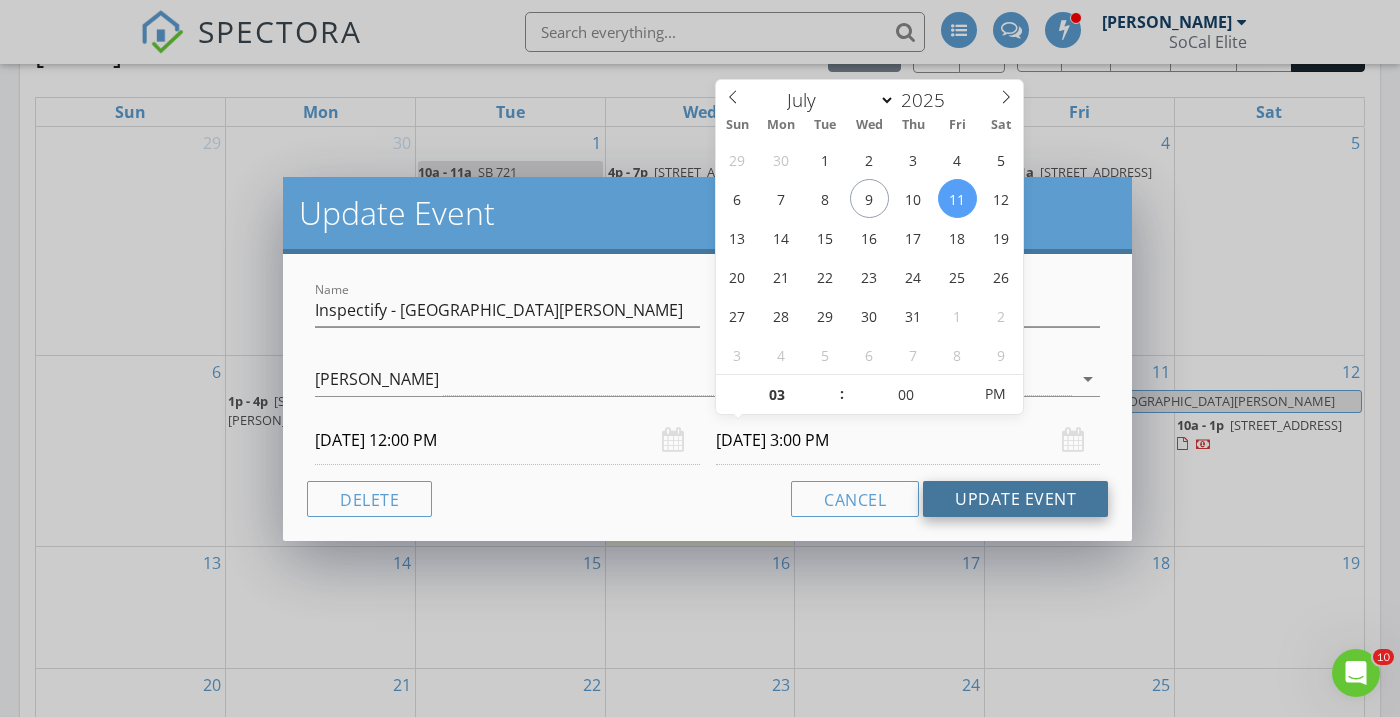 click on "Update Event" at bounding box center (1015, 499) 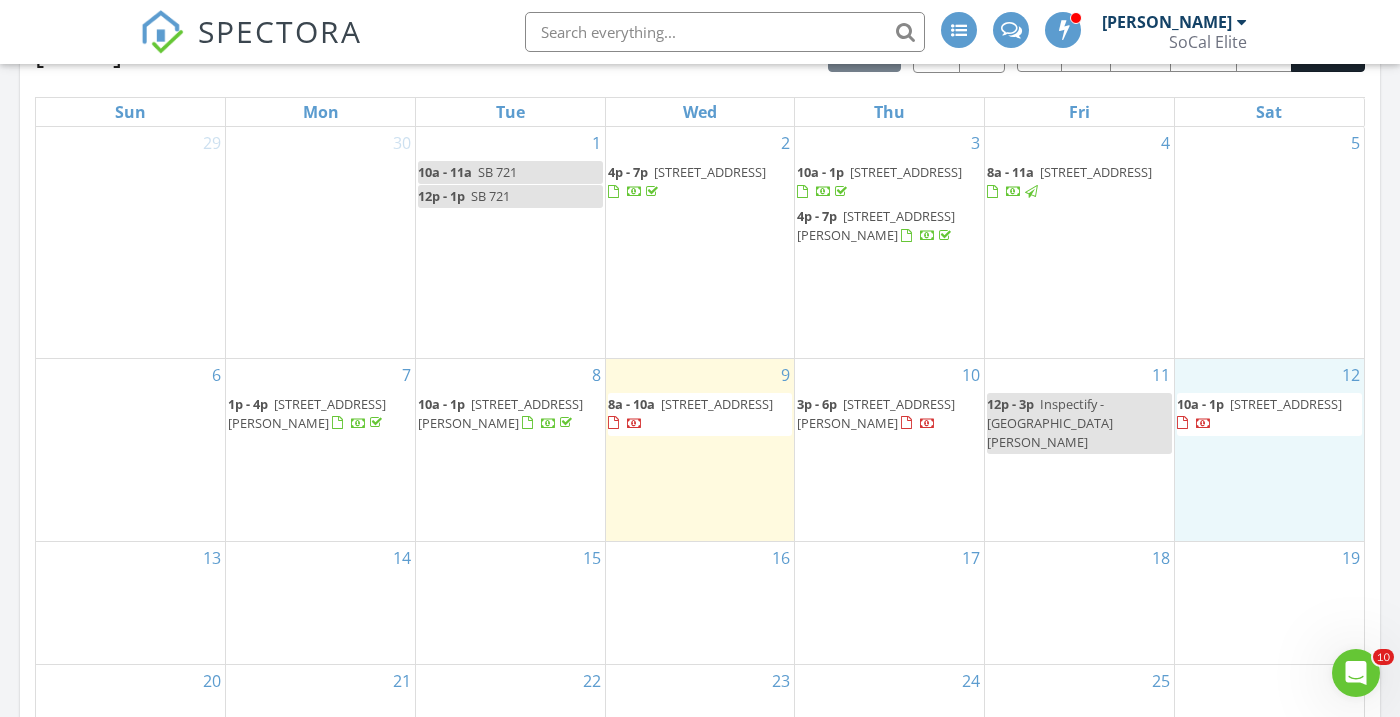 click on "12
10a - 1p
27692 Motherlode Ct, Laguna Niguel 92677" at bounding box center [1269, 450] 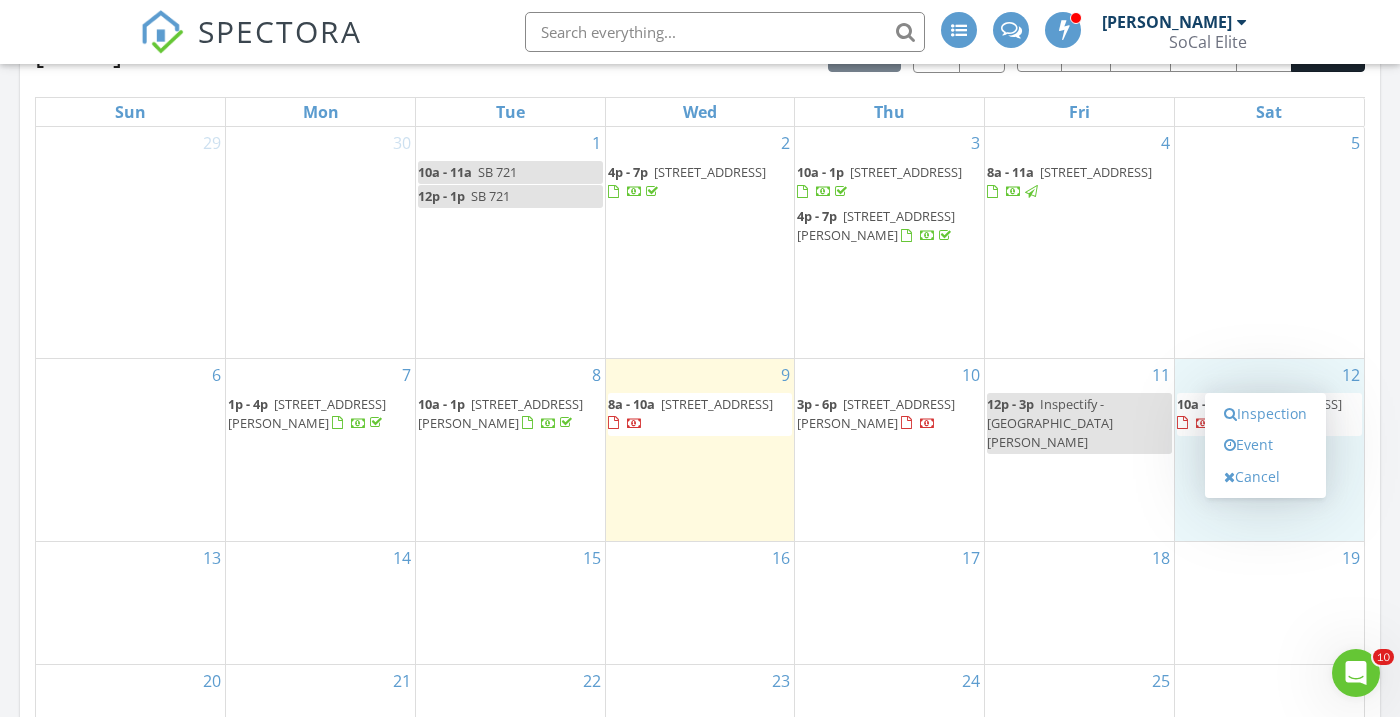 click on "14" at bounding box center (320, 603) 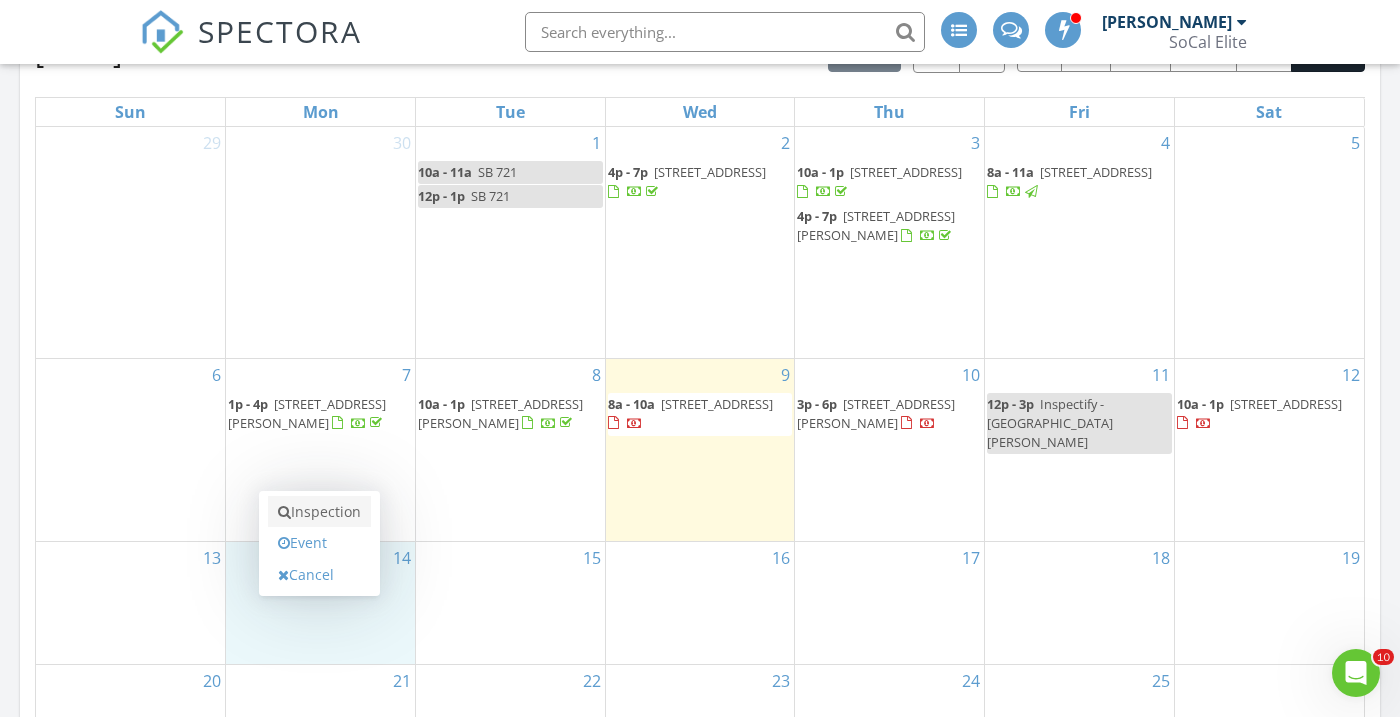 click on "Inspection" at bounding box center [319, 512] 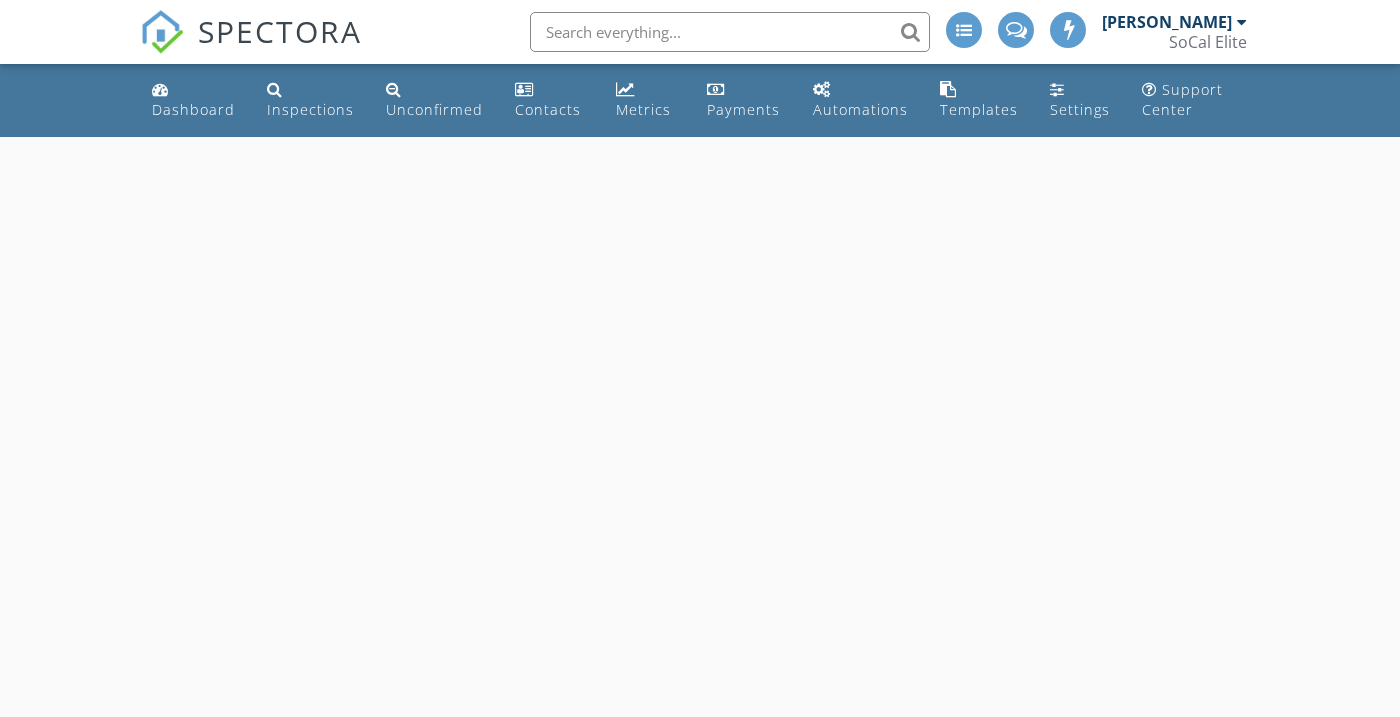 scroll, scrollTop: 0, scrollLeft: 0, axis: both 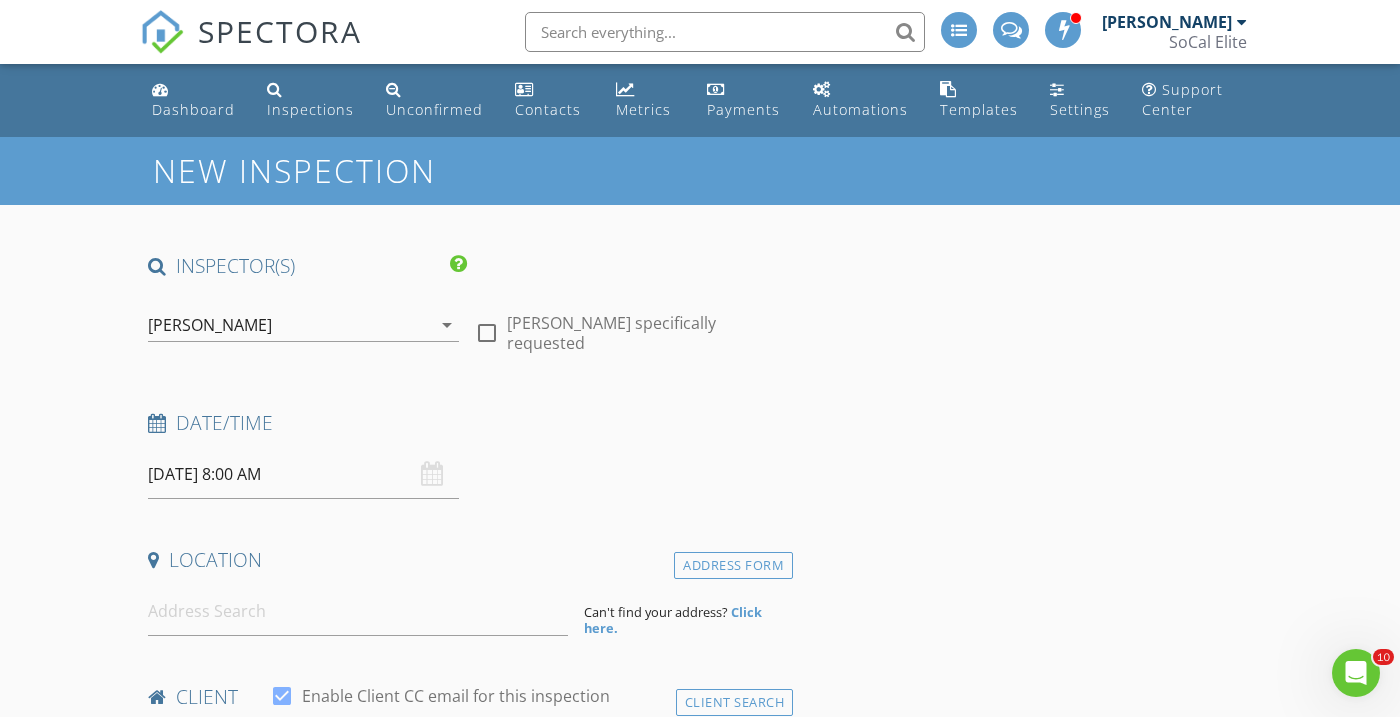 click on "New Inspection
INSPECTOR(S)
check_box   Kalee Fonseca   PRIMARY   Kalee Fonseca arrow_drop_down   check_box_outline_blank Kalee Fonseca specifically requested
Date/Time
07/14/2025 8:00 AM
Location
Address Form       Can't find your address?   Click here.
client
check_box Enable Client CC email for this inspection   Client Search     check_box_outline_blank Client is a Company/Organization     First Name   Last Name   Email   CC Email   Phone         Tags         Notes   Private Notes
ADD ADDITIONAL client
SERVICES
check_box_outline_blank   Residential Inspection   check_box_outline_blank   Re-Inspection   check_box_outline_blank   New Service   arrow_drop_down     Select Discount Code arrow_drop_down    Charges       TOTAL   $0.00    Duration         Templates" at bounding box center [700, 1763] 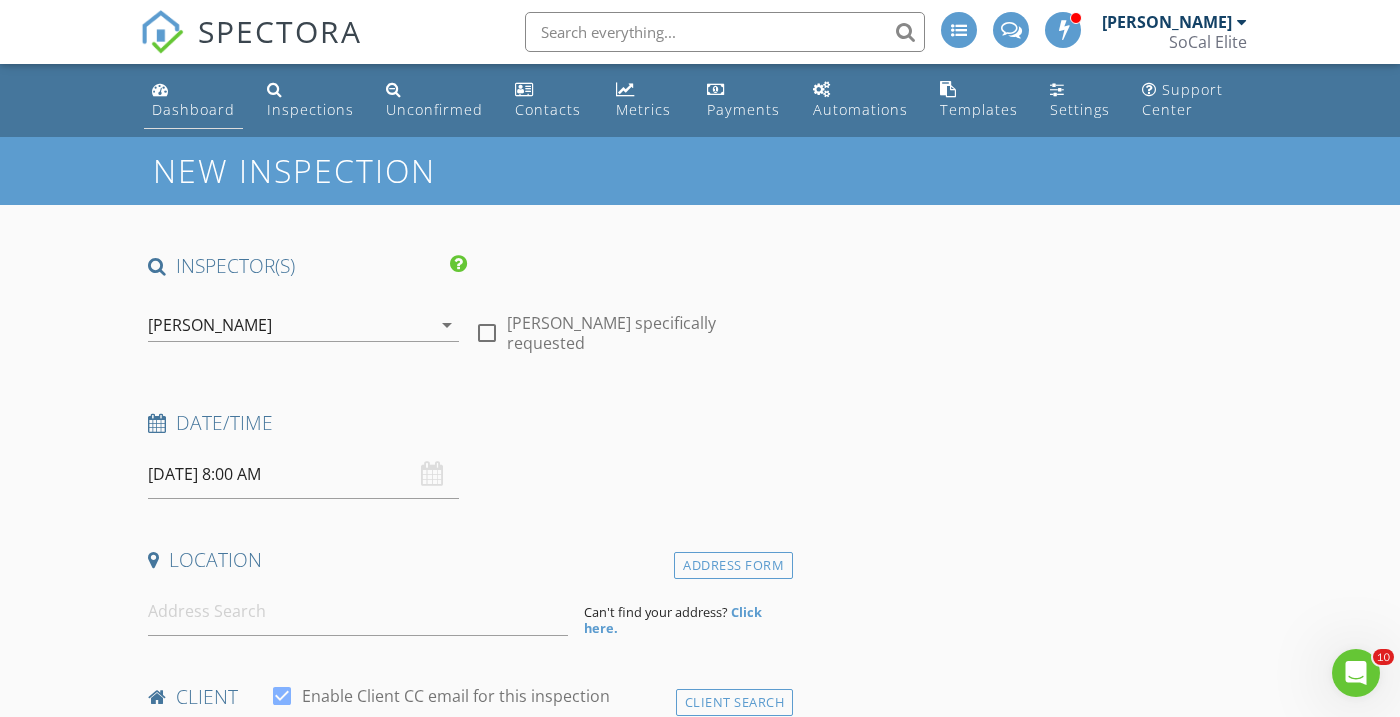 click on "Dashboard" at bounding box center (193, 109) 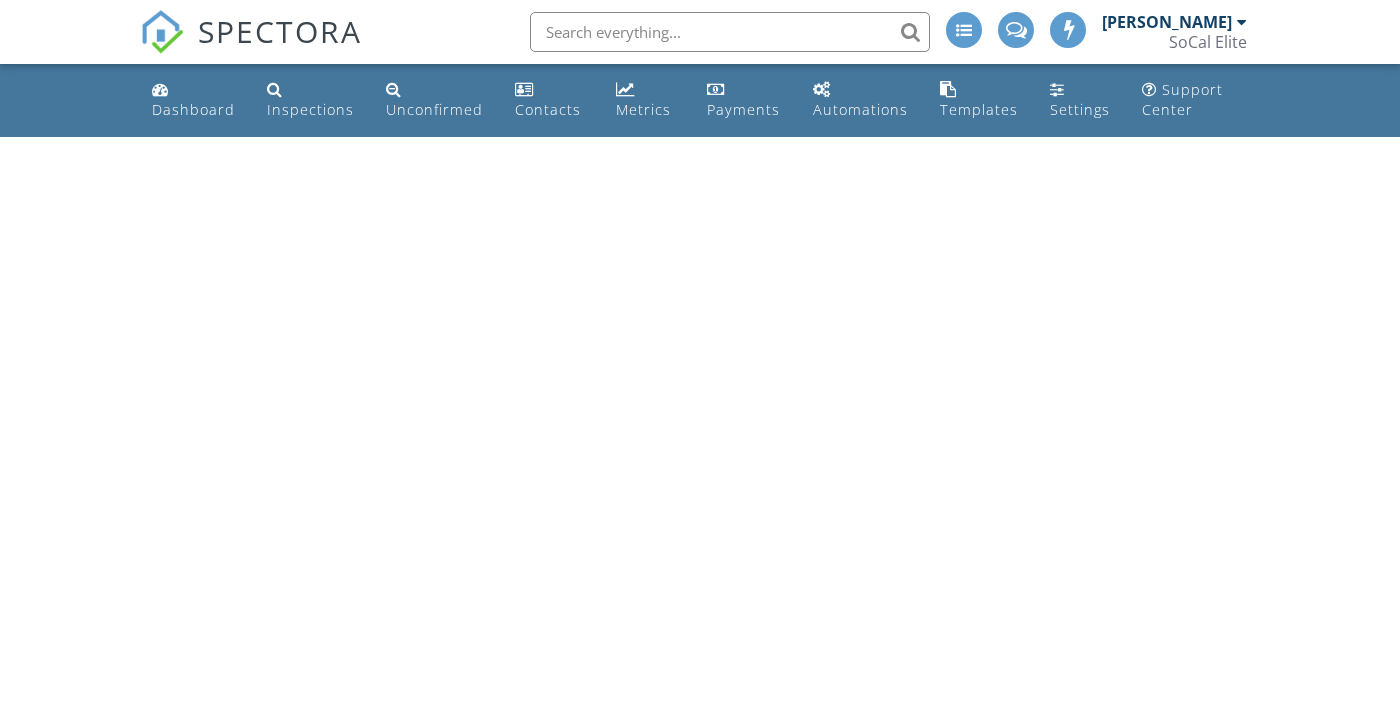 scroll, scrollTop: 0, scrollLeft: 0, axis: both 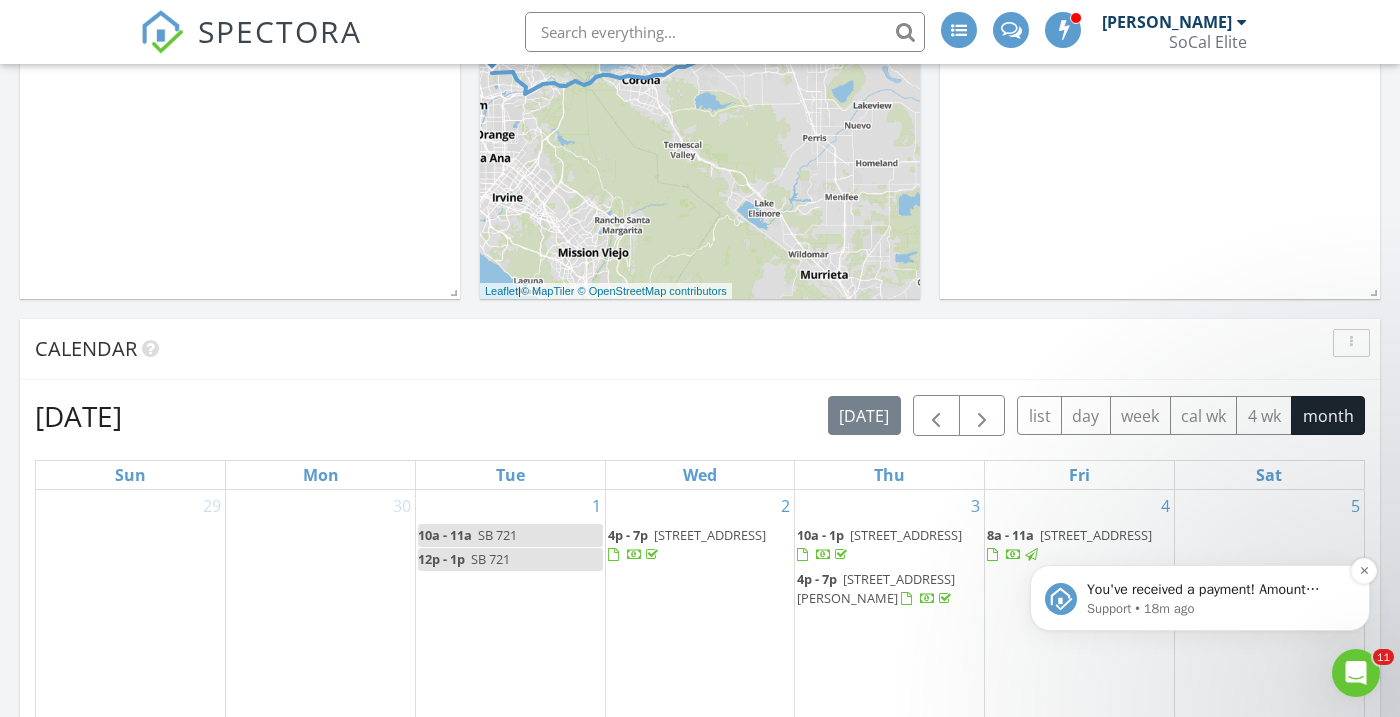 click on "Support • 18m ago" at bounding box center [1216, 609] 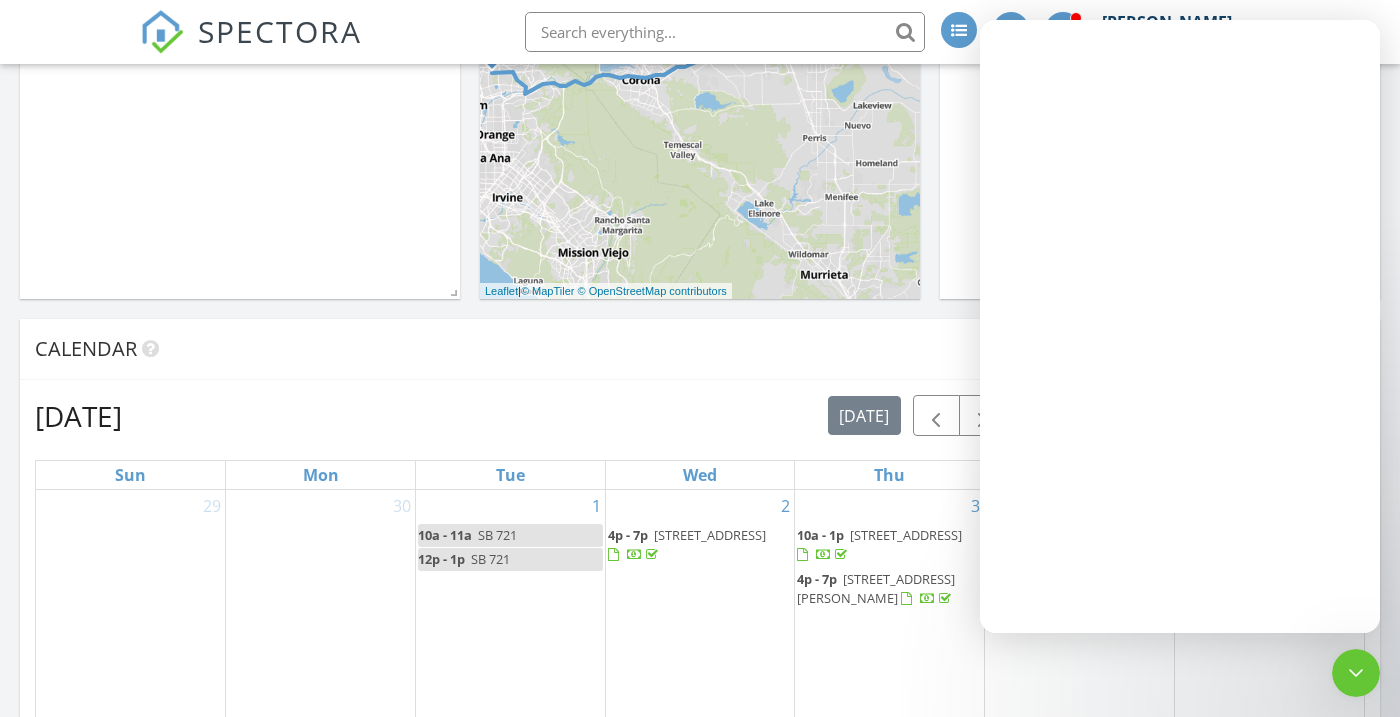 scroll, scrollTop: 0, scrollLeft: 0, axis: both 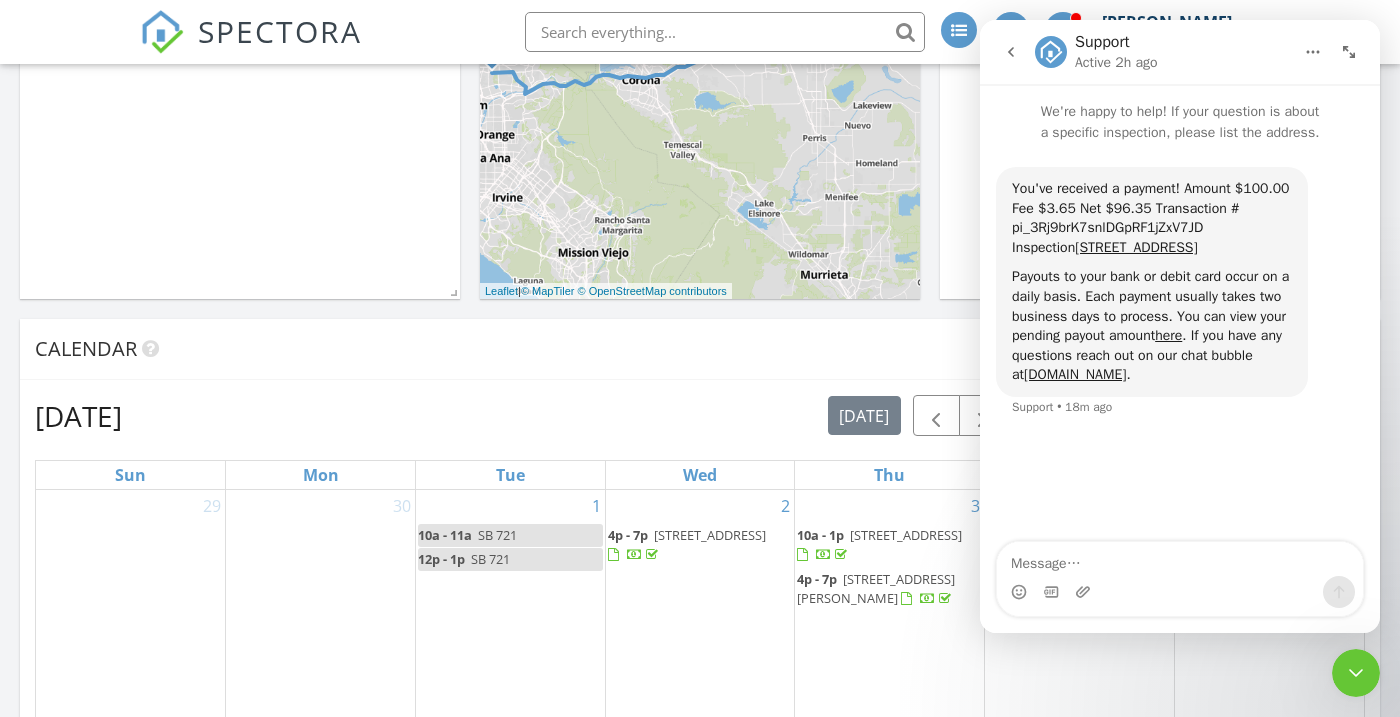 click on "[DATE] [DATE] list day week cal wk 4 wk month Sun Mon Tue Wed Thu Fri Sat 29 30 1
10a - 11a
SB 721
12p - 1p
SB 721
2
4p - 7p
[STREET_ADDRESS]
3
10a - 1p
[STREET_ADDRESS]
4p - 7p
[STREET_ADDRESS][PERSON_NAME]
4
8a - 11a
[STREET_ADDRESS]" at bounding box center (700, 834) 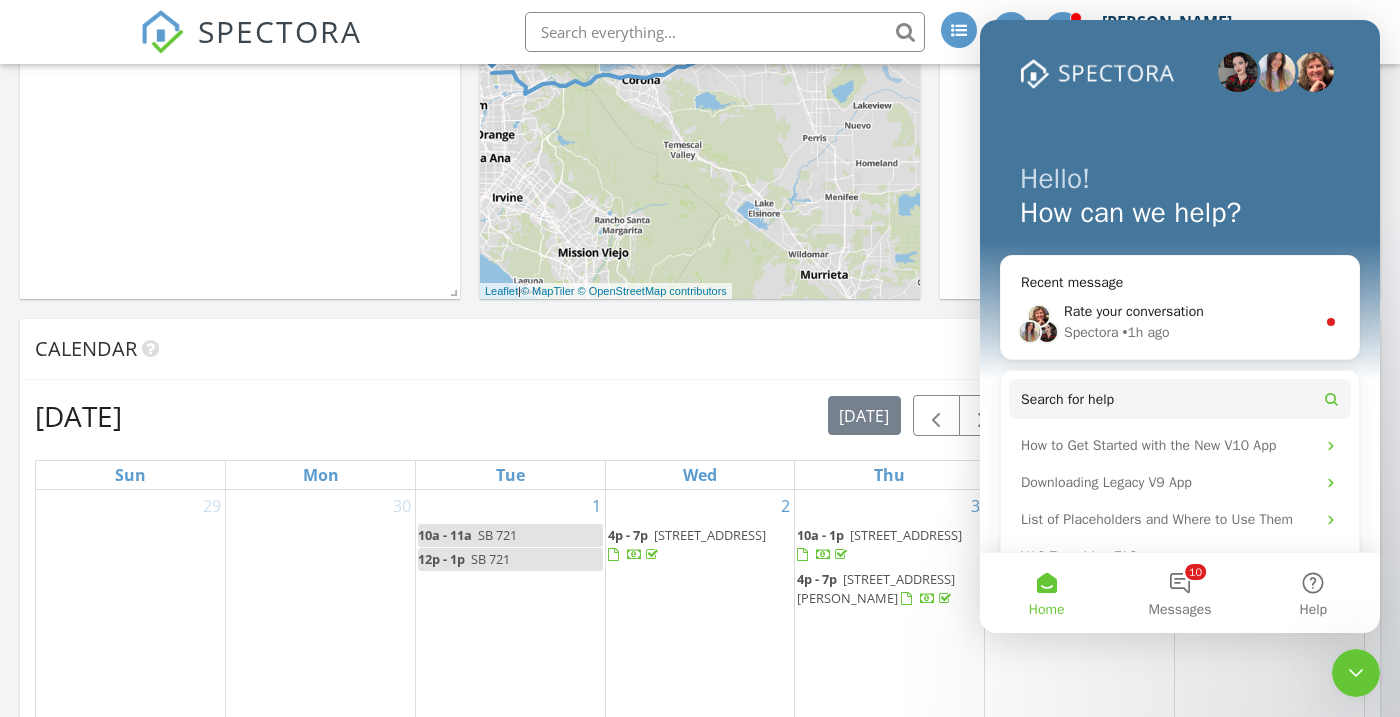scroll, scrollTop: 0, scrollLeft: 0, axis: both 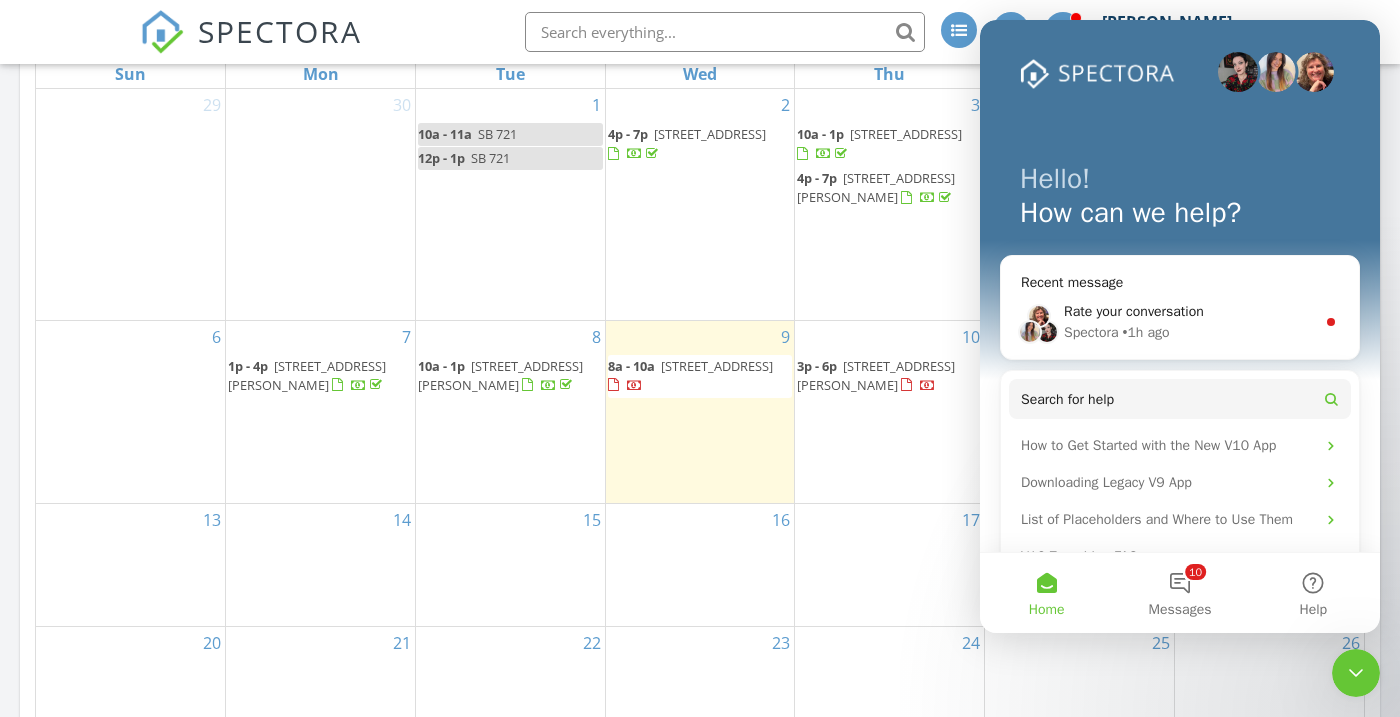 click 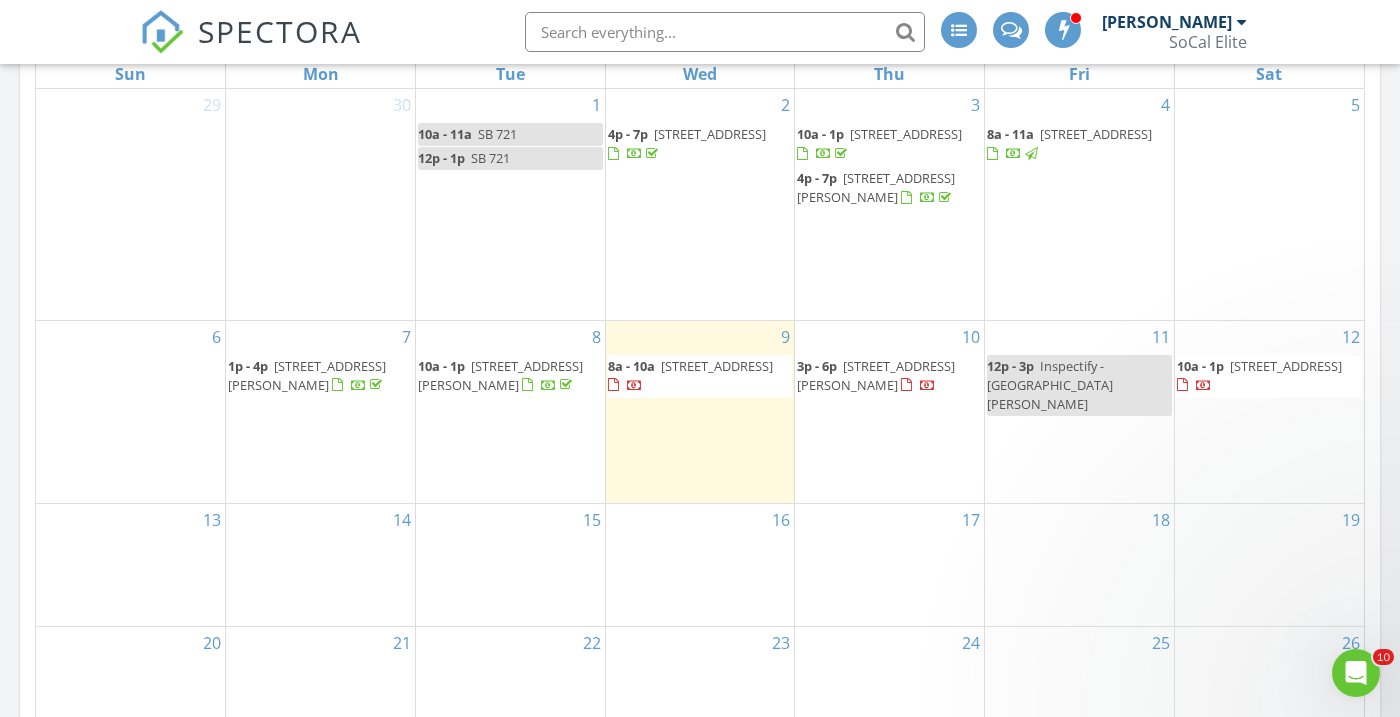 scroll, scrollTop: 0, scrollLeft: 0, axis: both 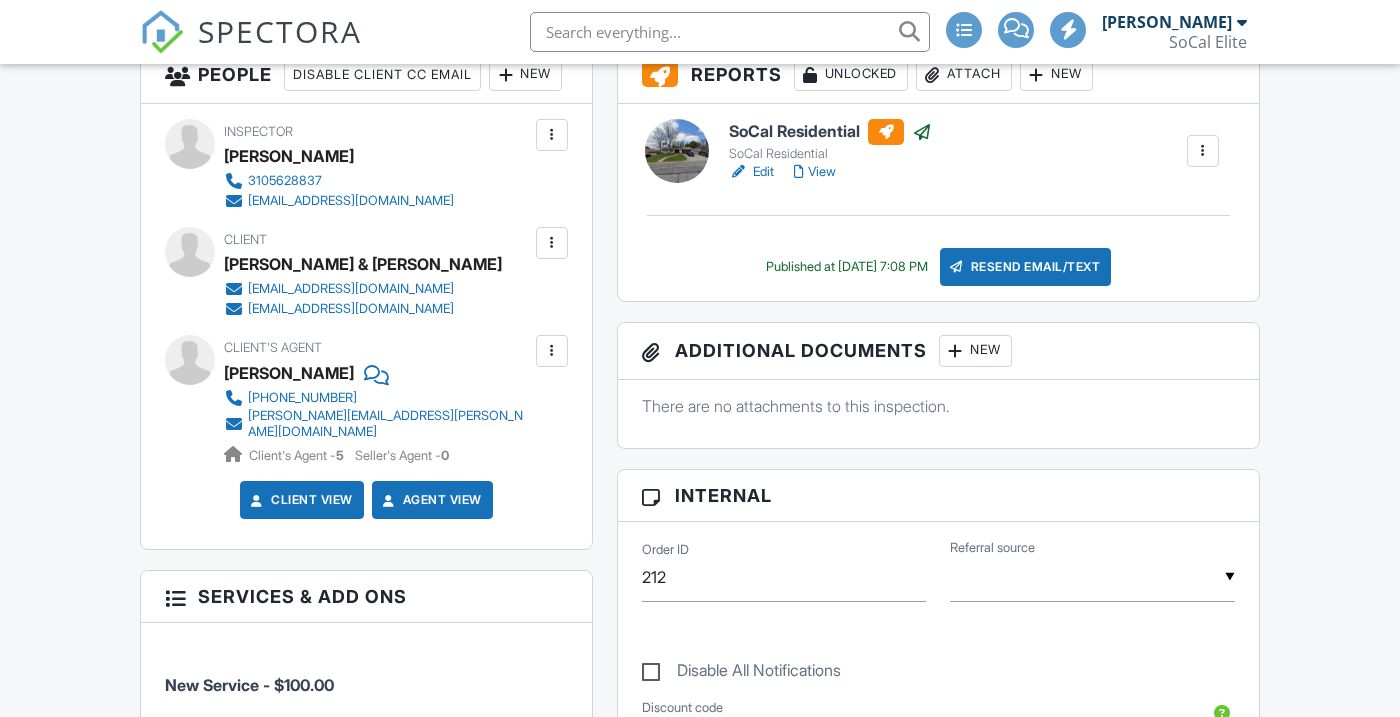 click on "View" at bounding box center (815, 172) 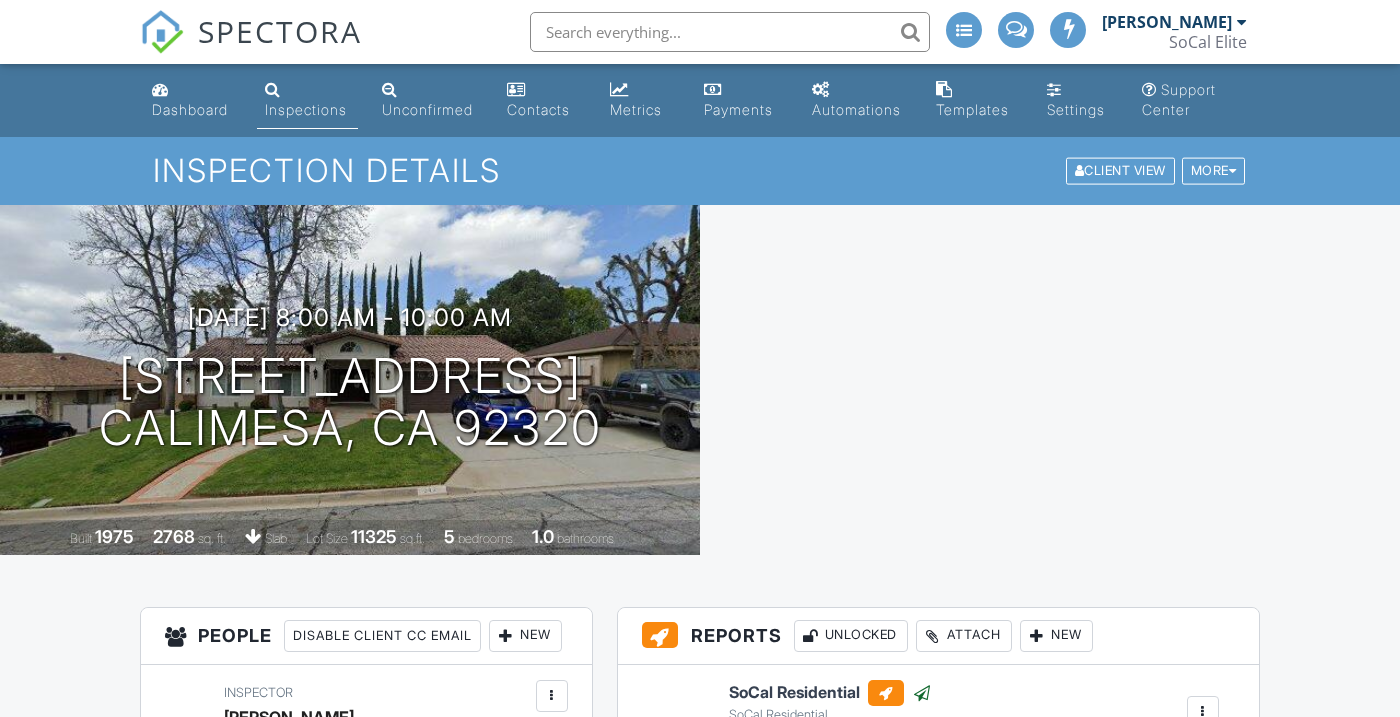scroll, scrollTop: 558, scrollLeft: 0, axis: vertical 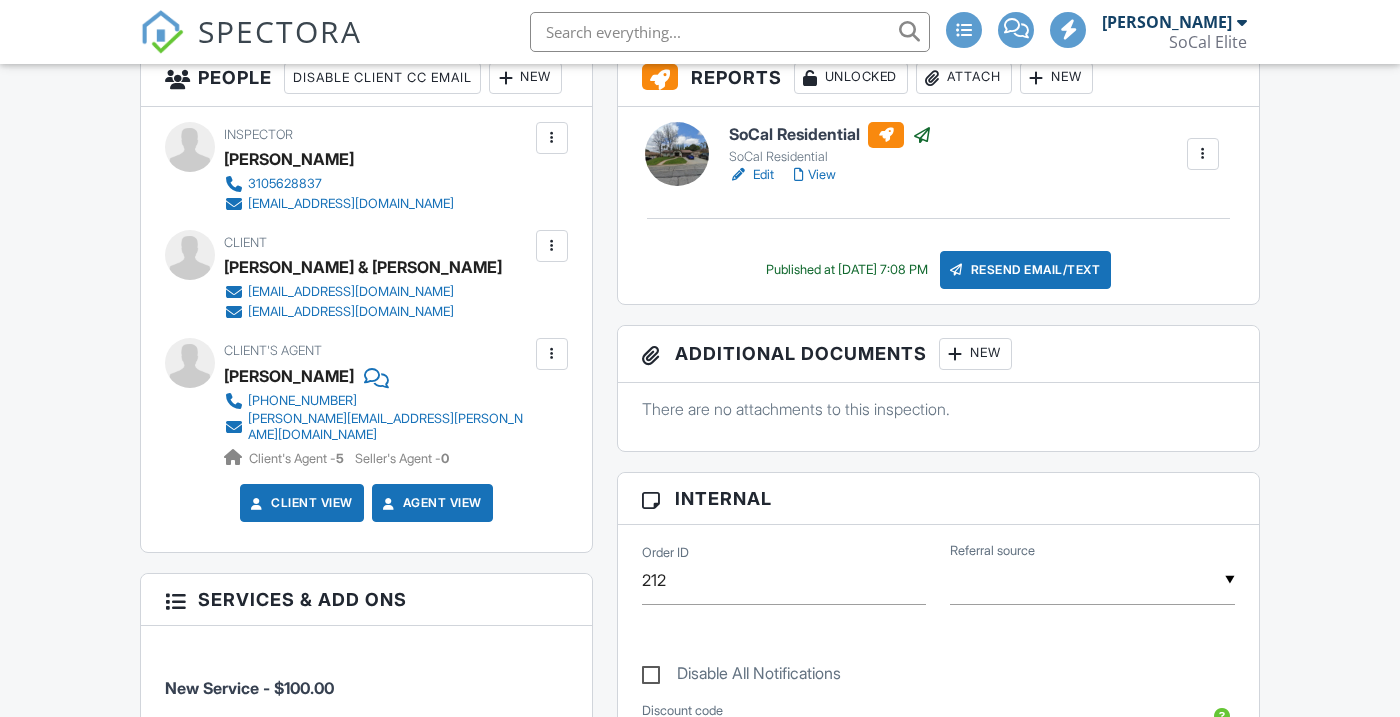 click on "Dashboard" at bounding box center [190, -449] 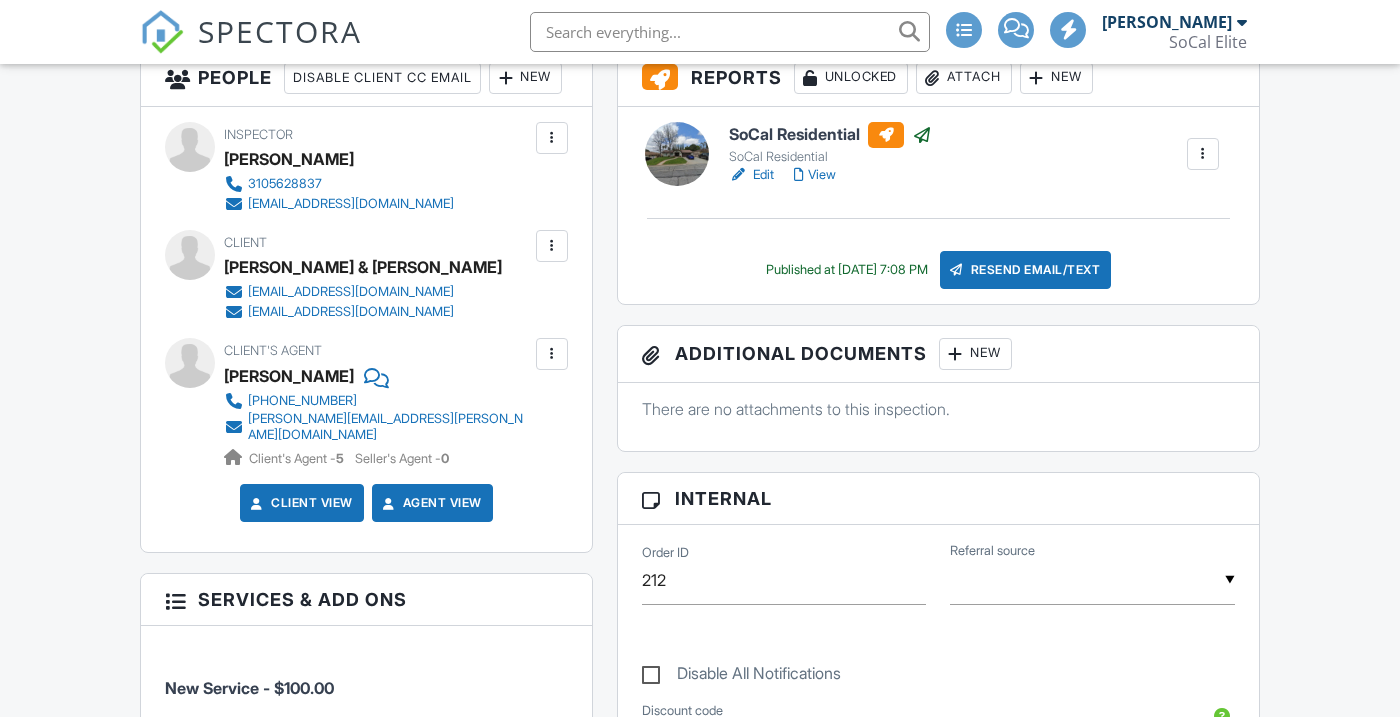 scroll, scrollTop: 0, scrollLeft: 0, axis: both 